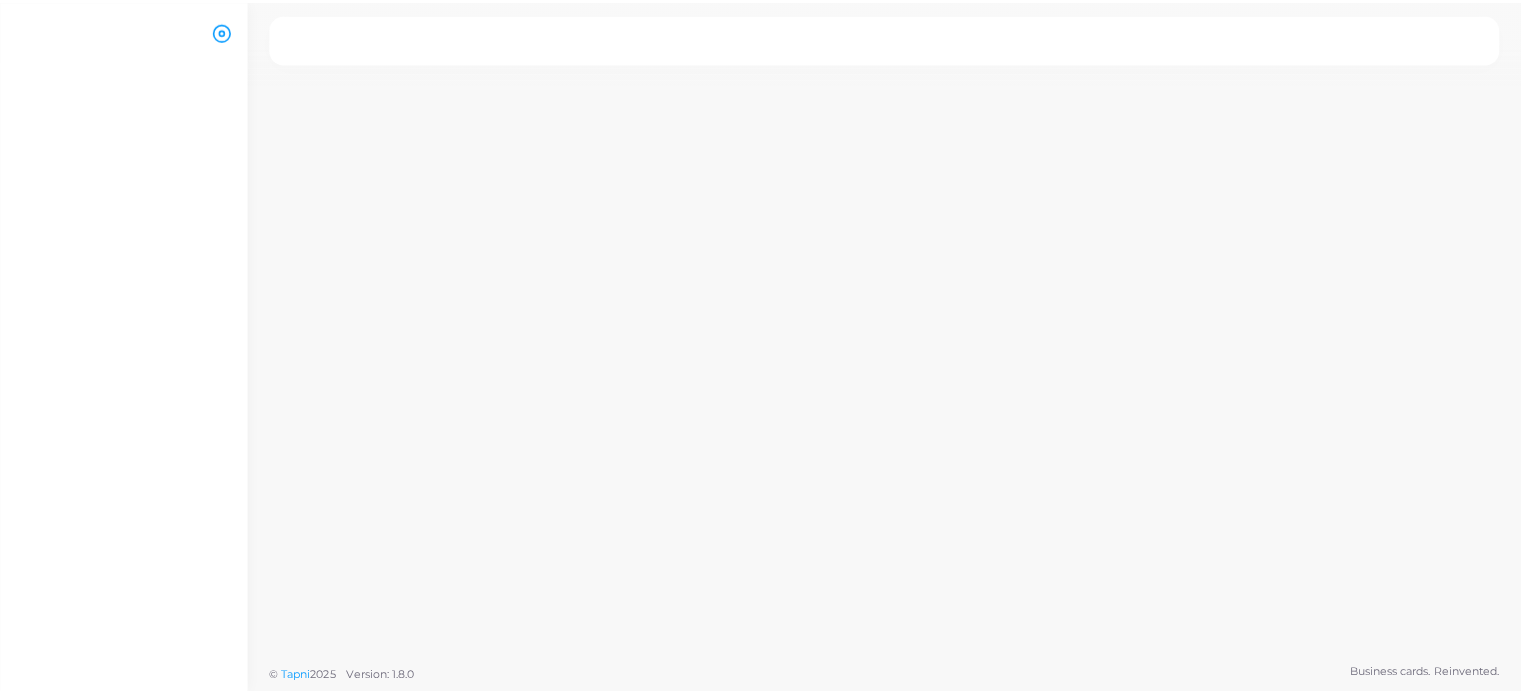 scroll, scrollTop: 0, scrollLeft: 0, axis: both 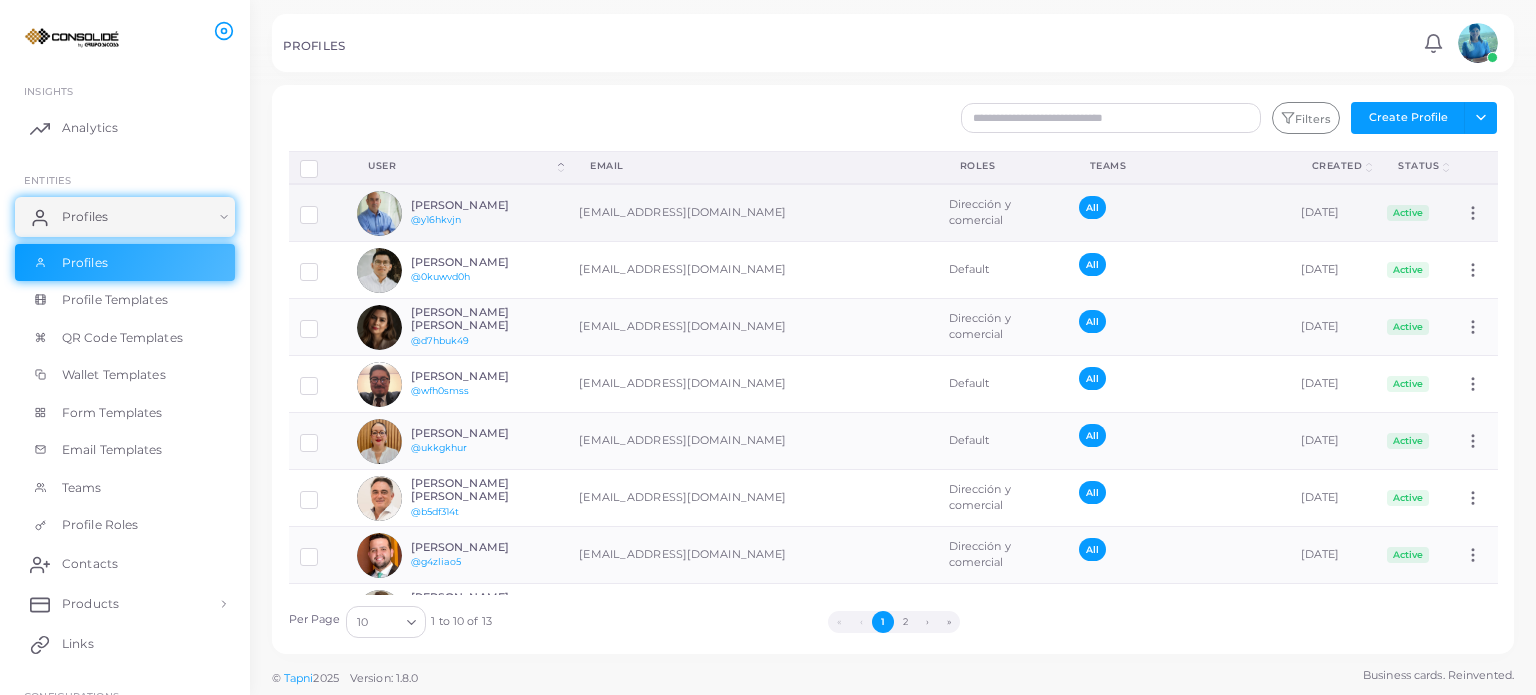 click on "[PERSON_NAME]" at bounding box center (484, 205) 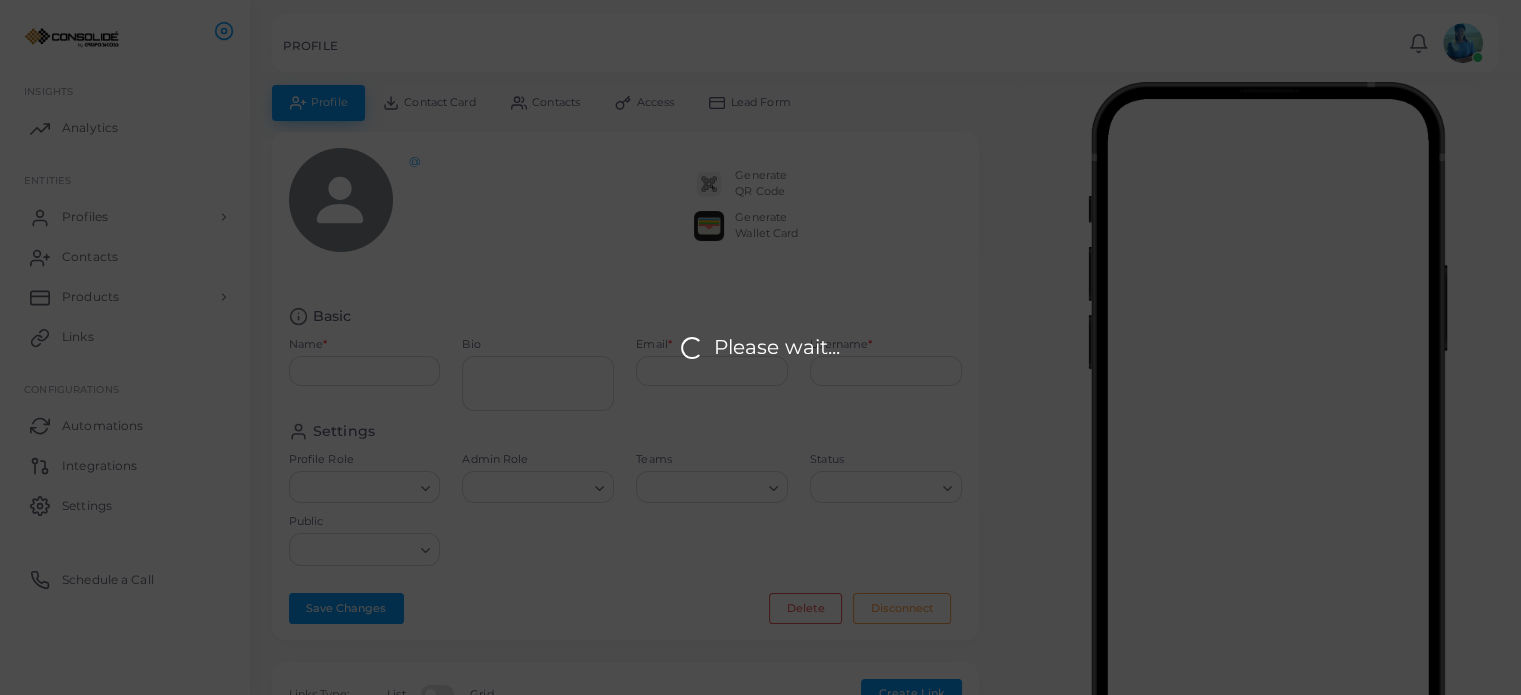 type on "**********" 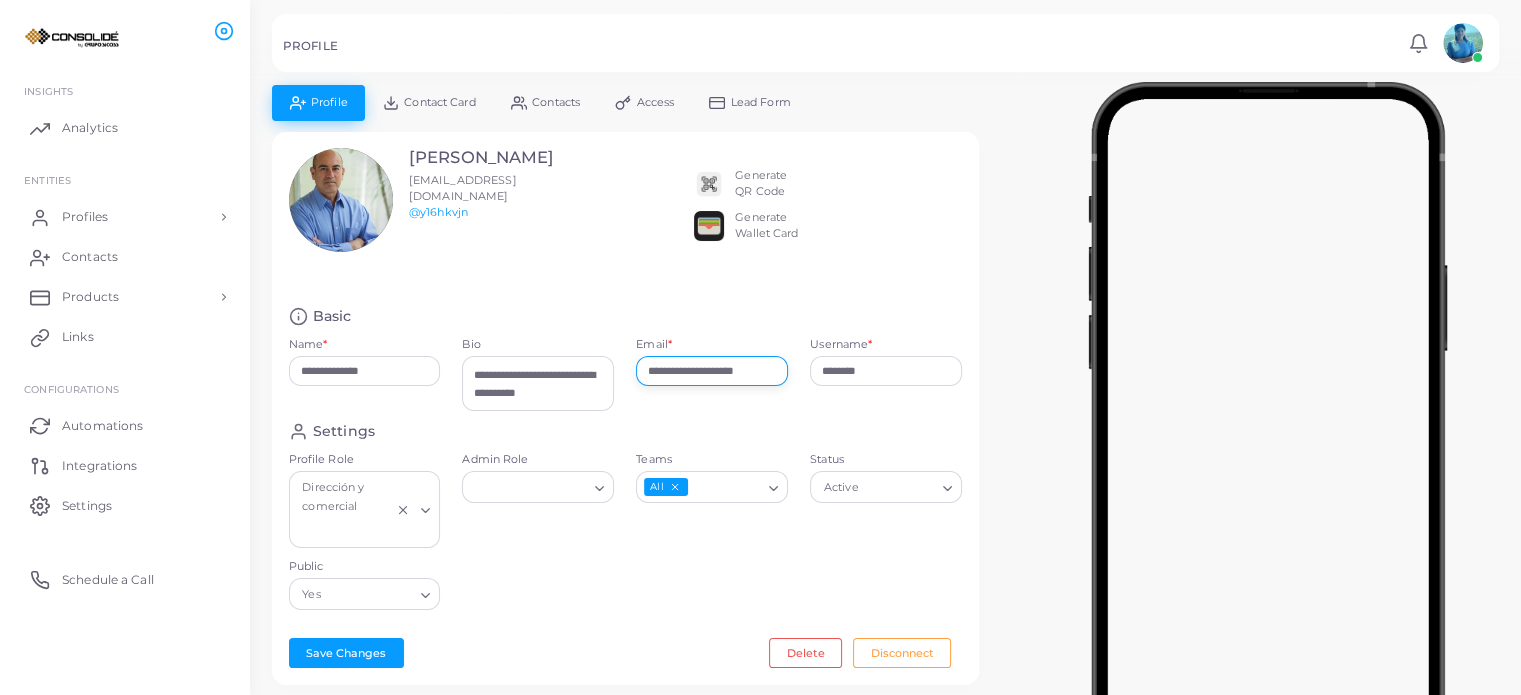 click on "**********" at bounding box center [712, 371] 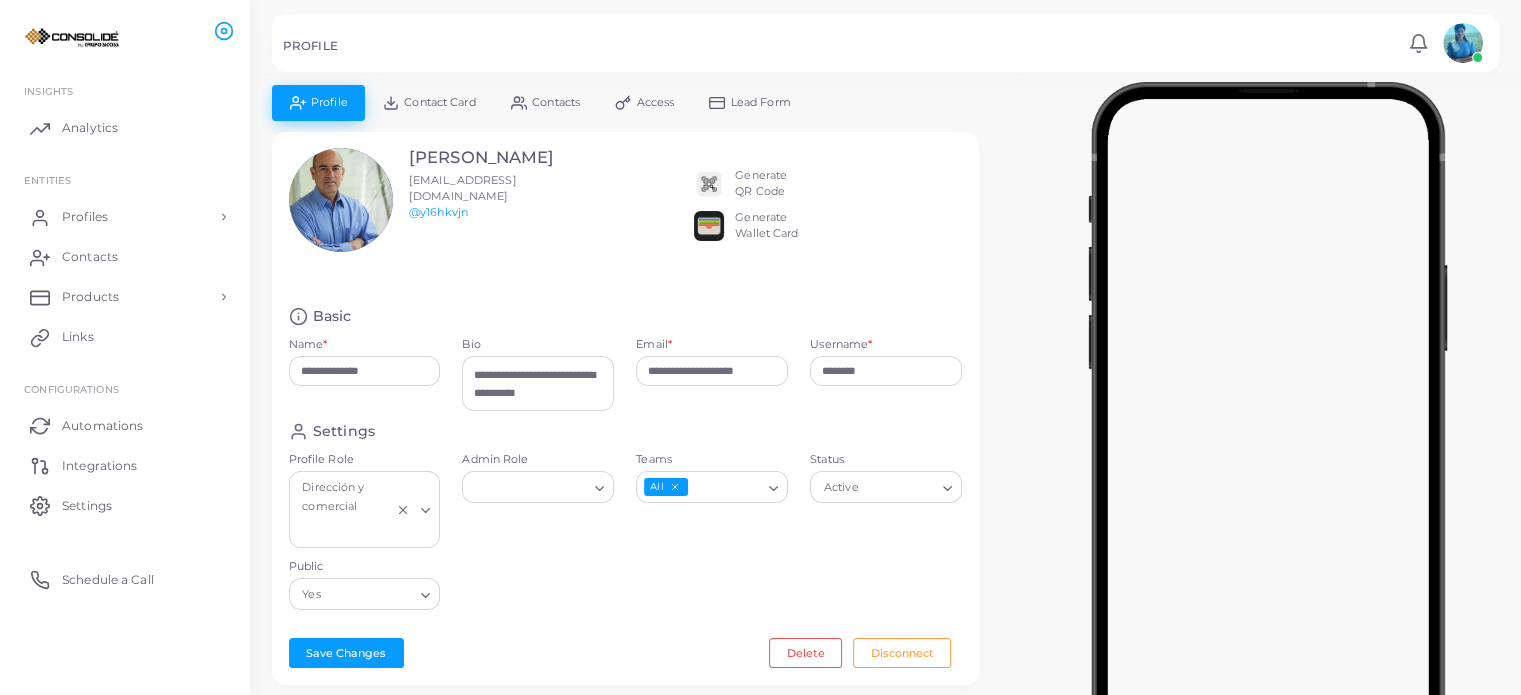 scroll, scrollTop: 0, scrollLeft: 0, axis: both 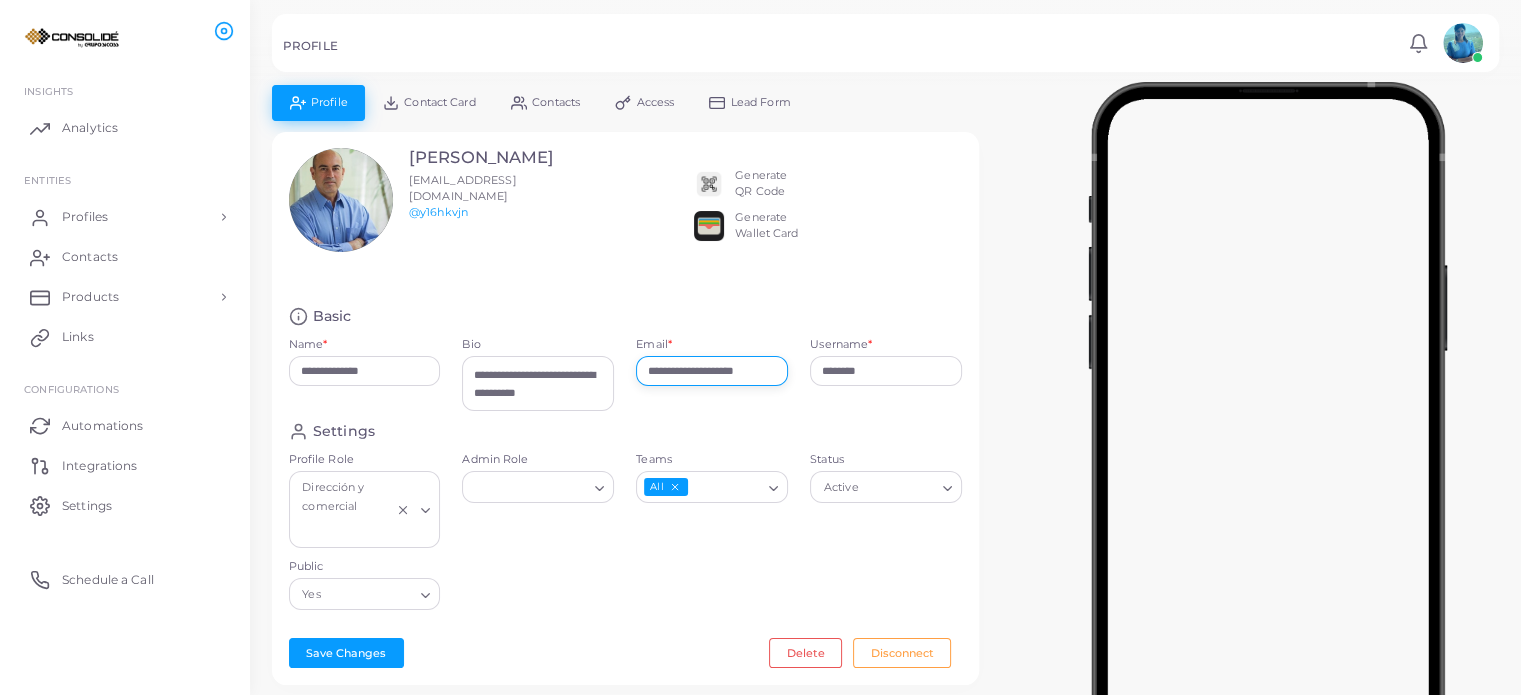 click on "**********" at bounding box center (712, 371) 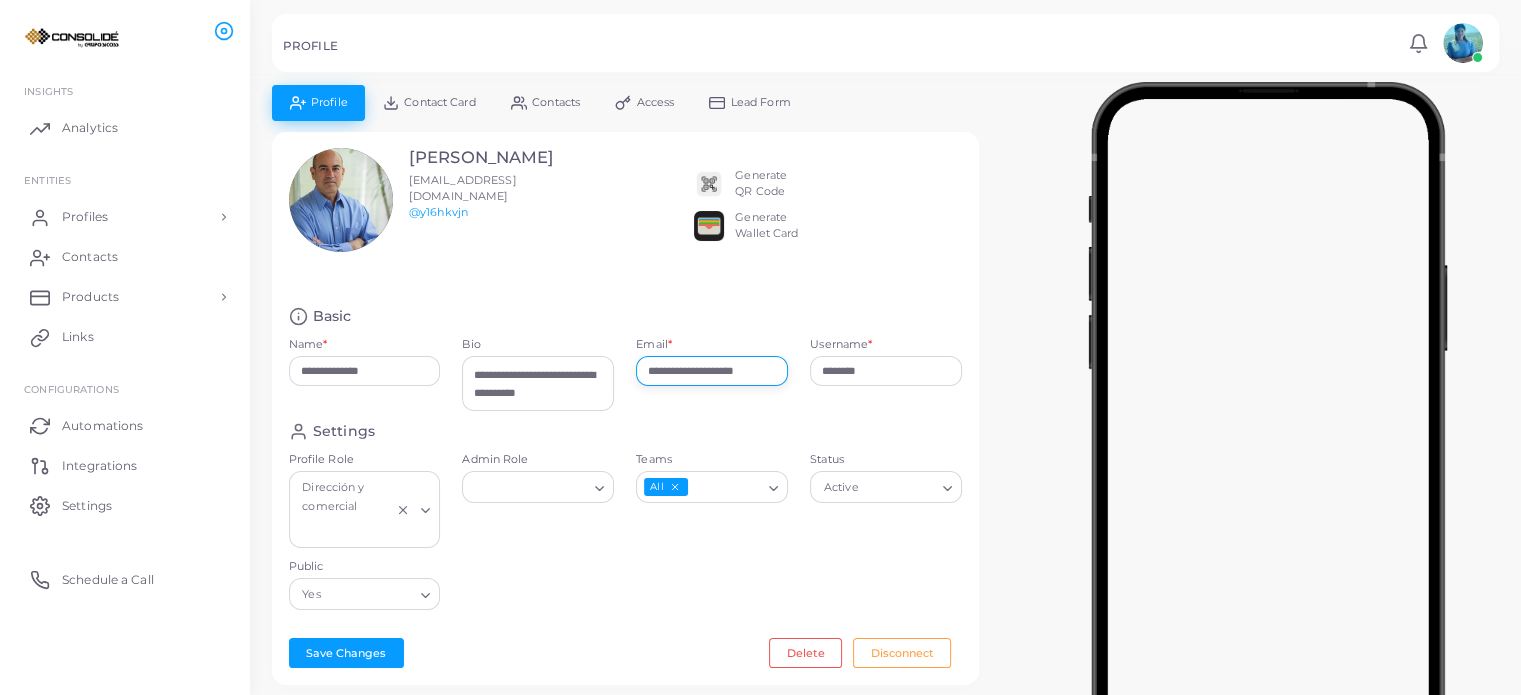 scroll, scrollTop: 0, scrollLeft: 0, axis: both 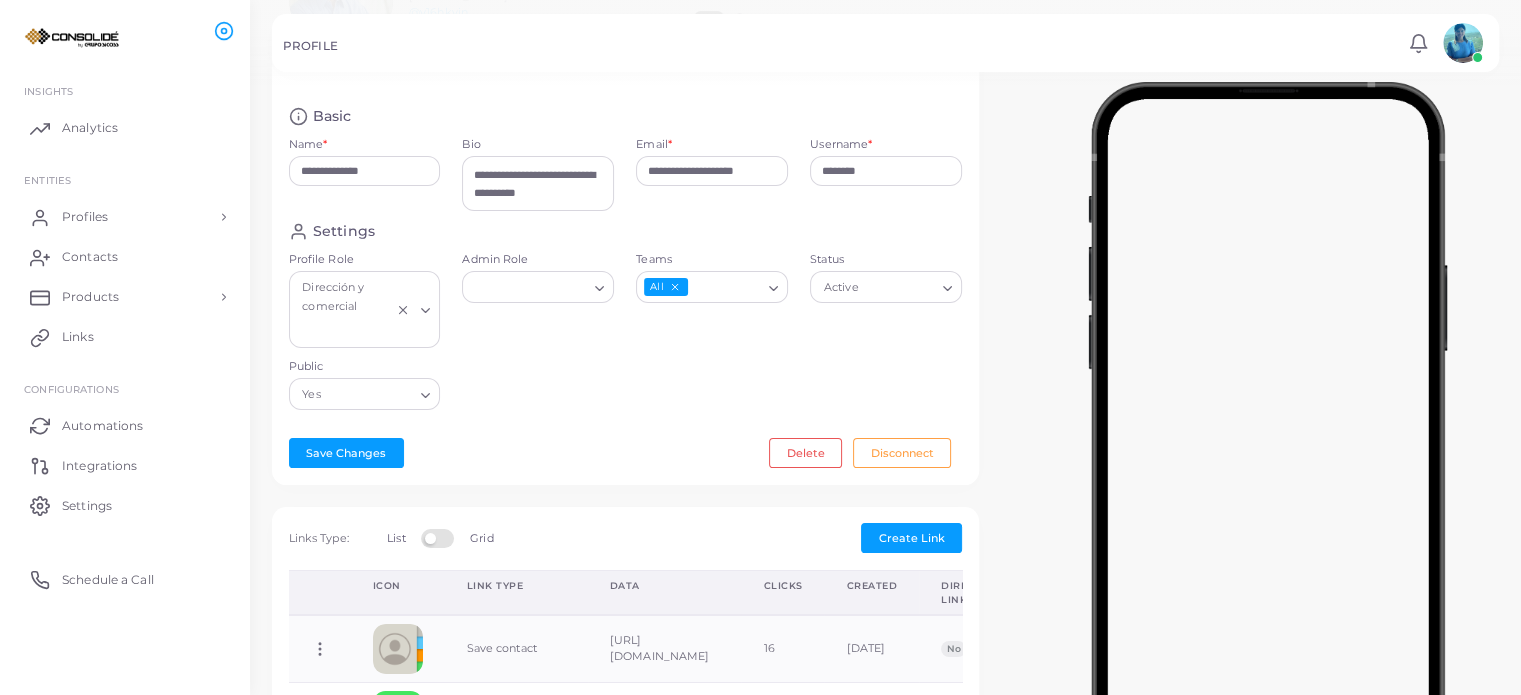 click on "**********" at bounding box center (712, 161) 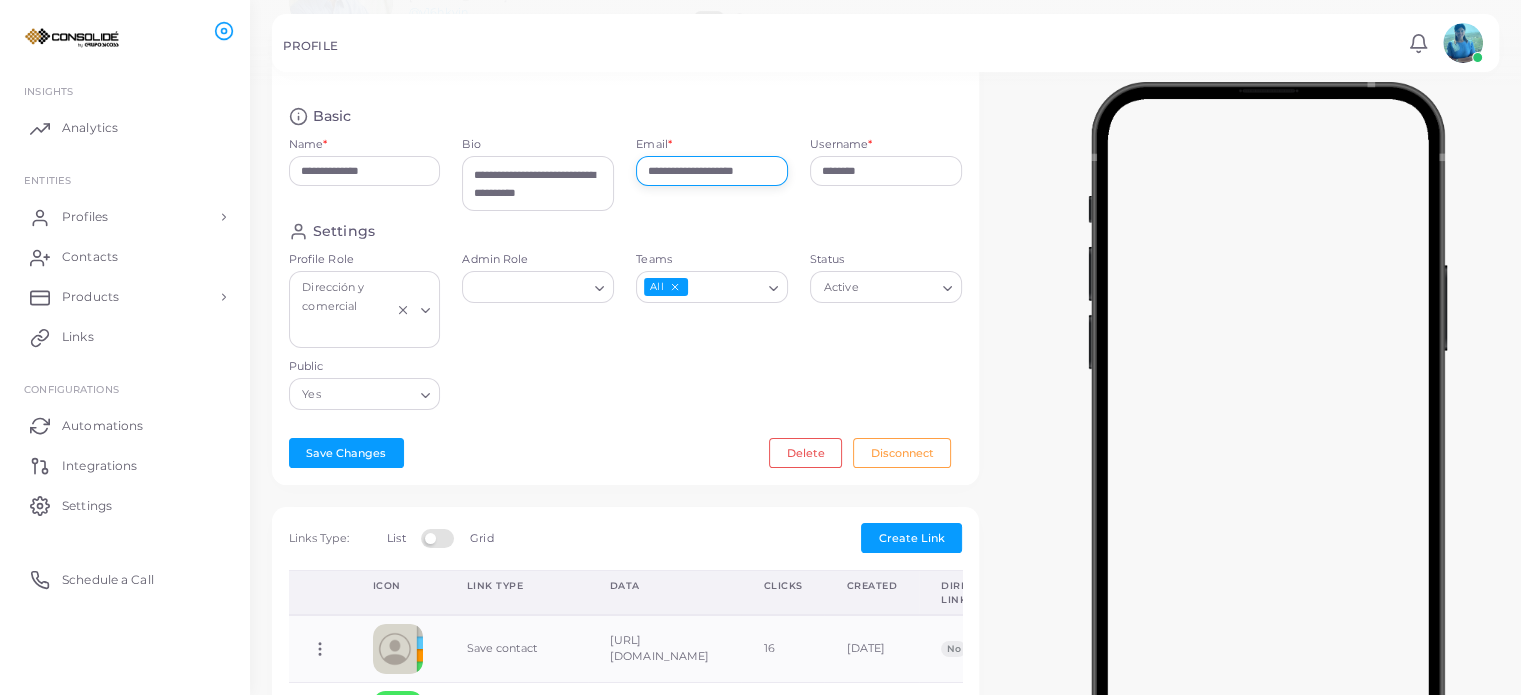 click on "**********" at bounding box center (712, 171) 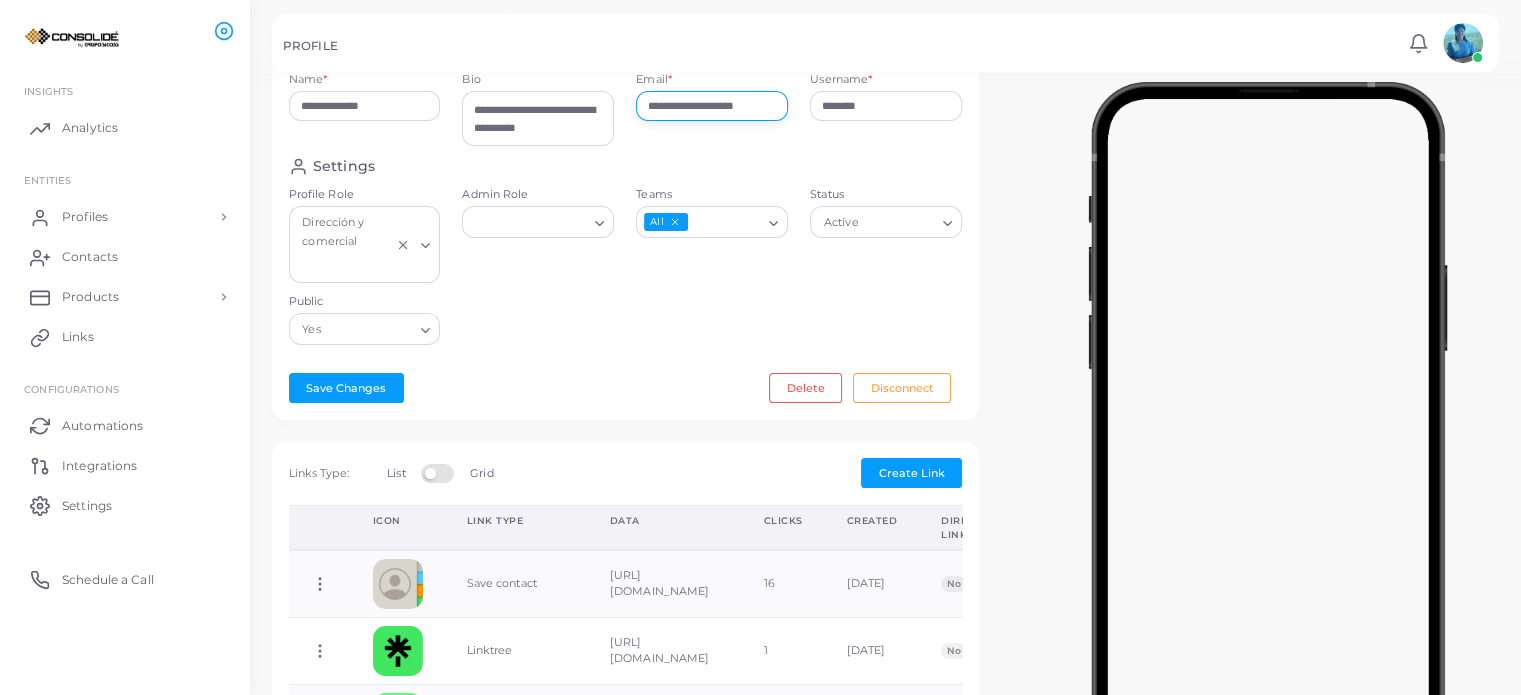 scroll, scrollTop: 300, scrollLeft: 0, axis: vertical 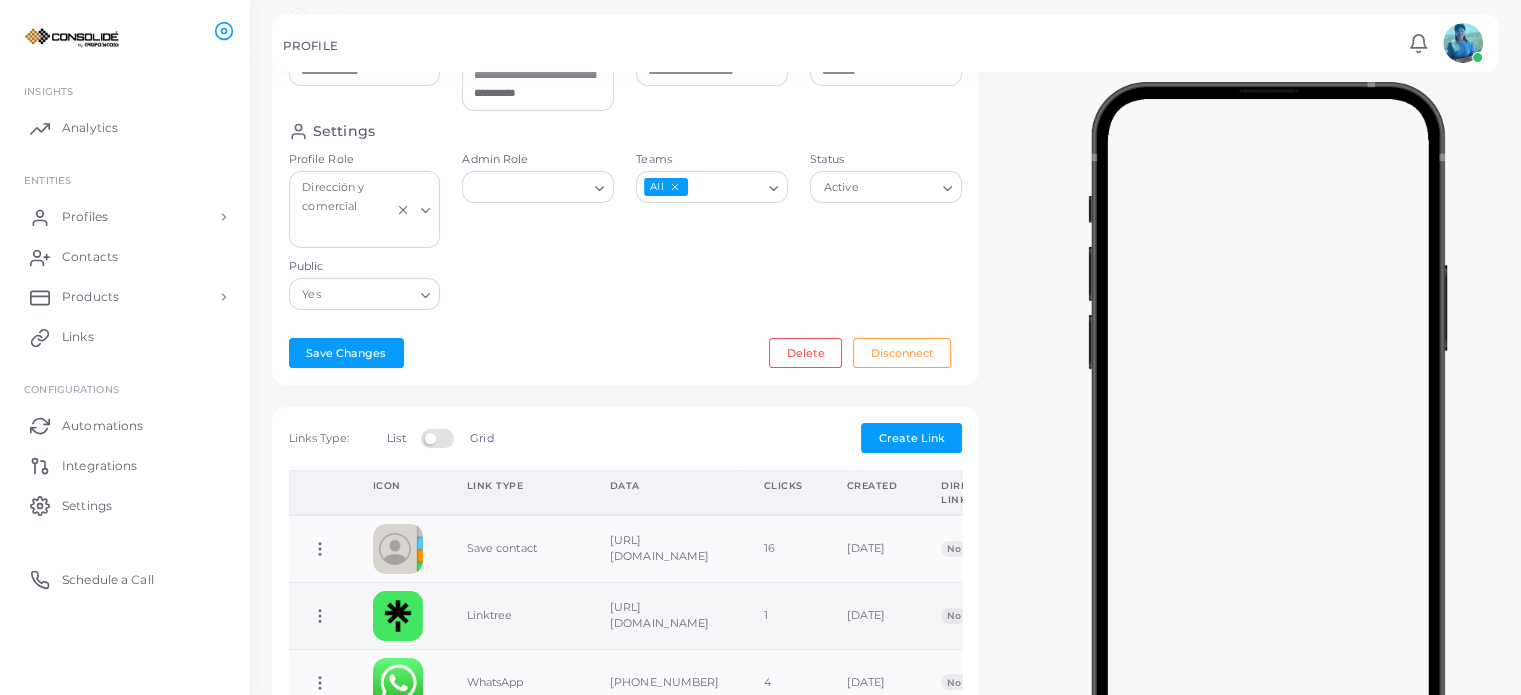 click on "[URL][DOMAIN_NAME]" at bounding box center (665, 615) 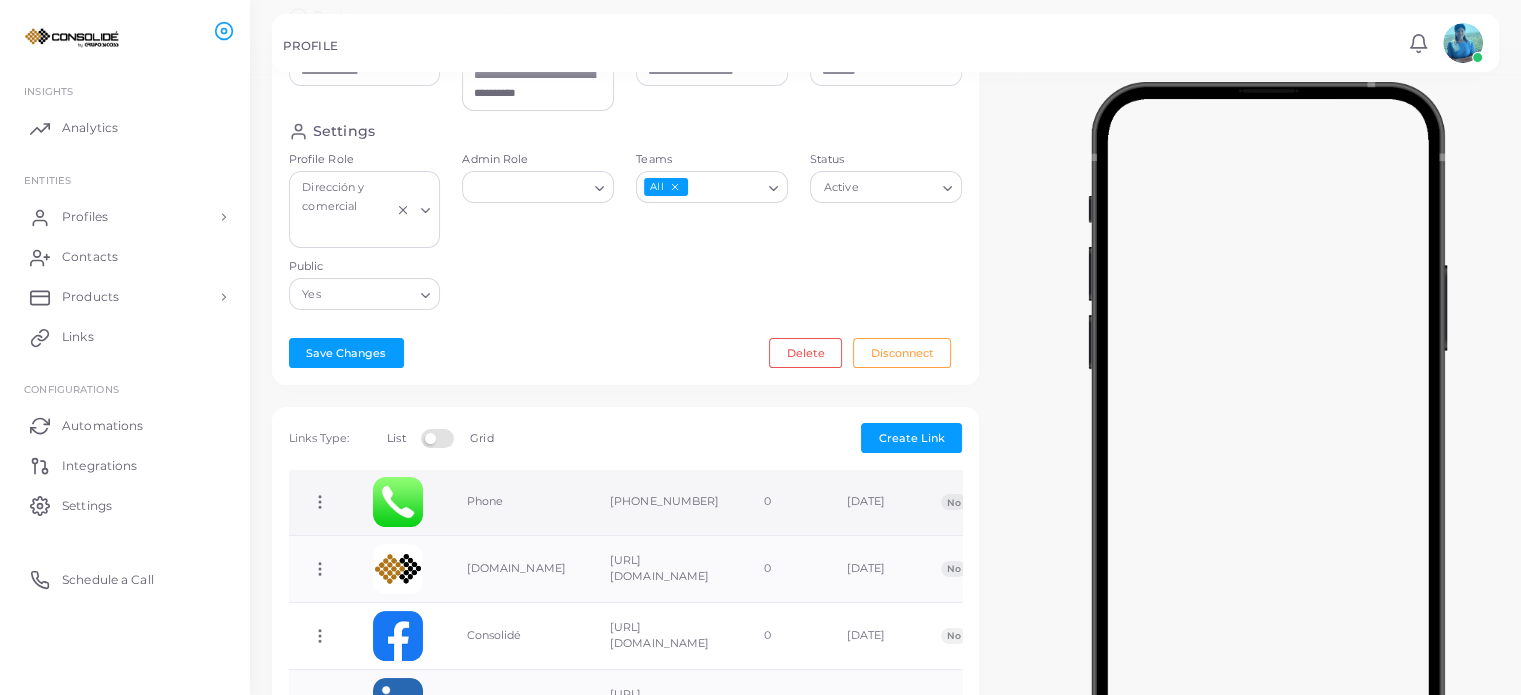scroll, scrollTop: 200, scrollLeft: 0, axis: vertical 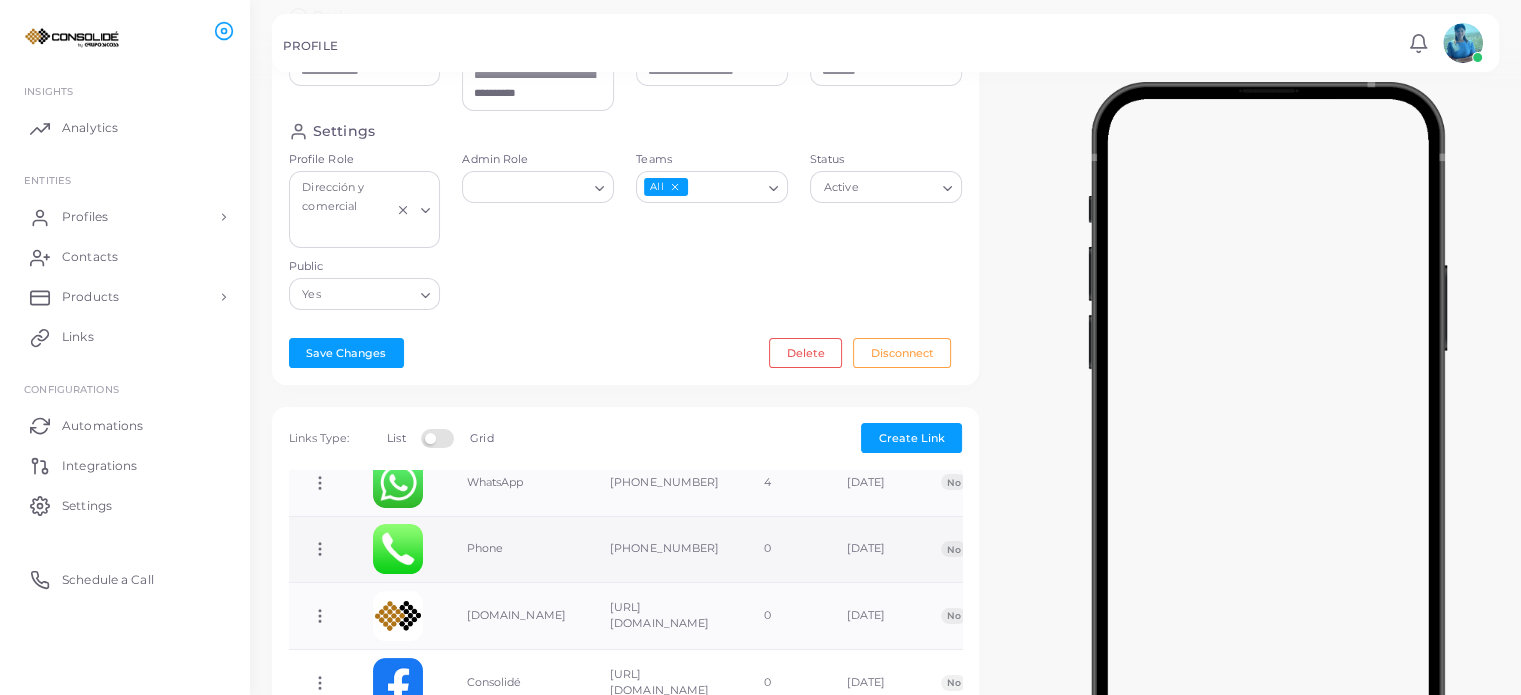 click on "[PHONE_NUMBER]" at bounding box center [665, 549] 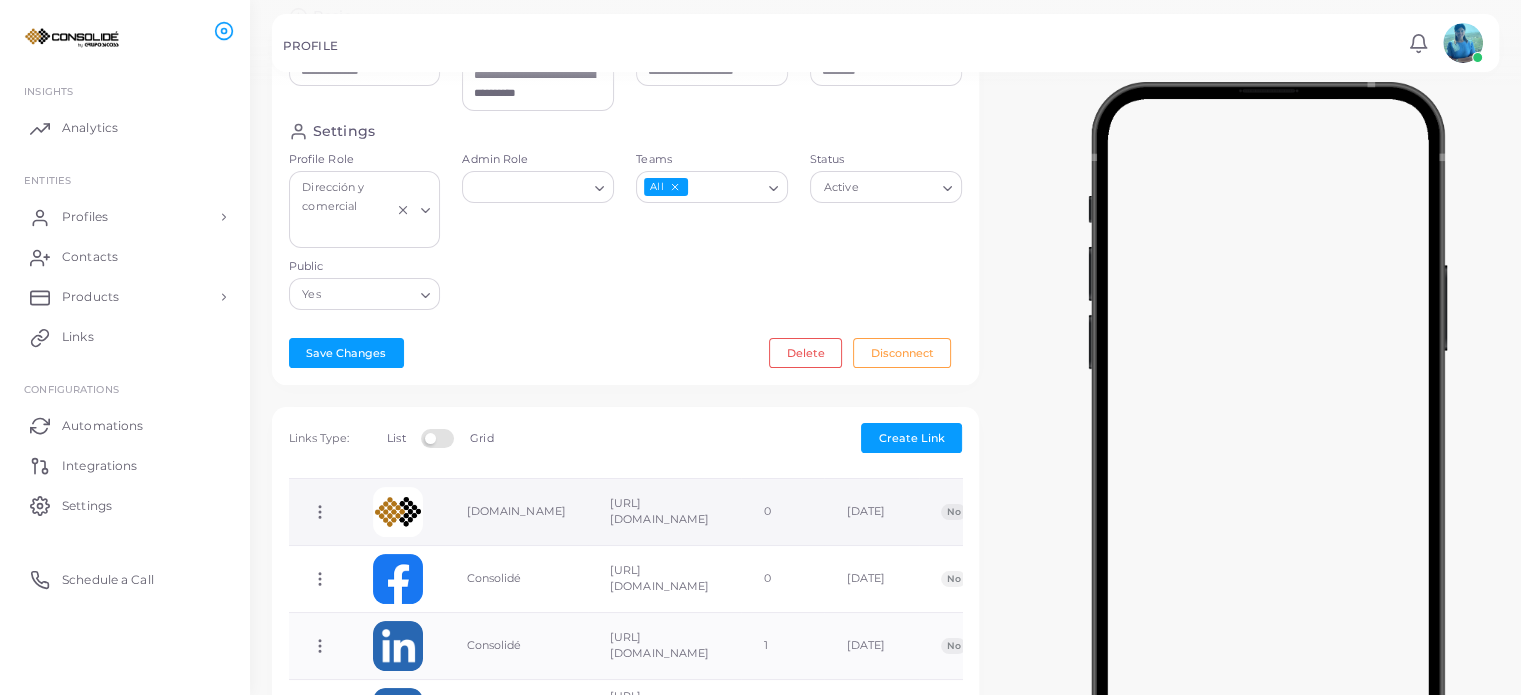 scroll, scrollTop: 316, scrollLeft: 0, axis: vertical 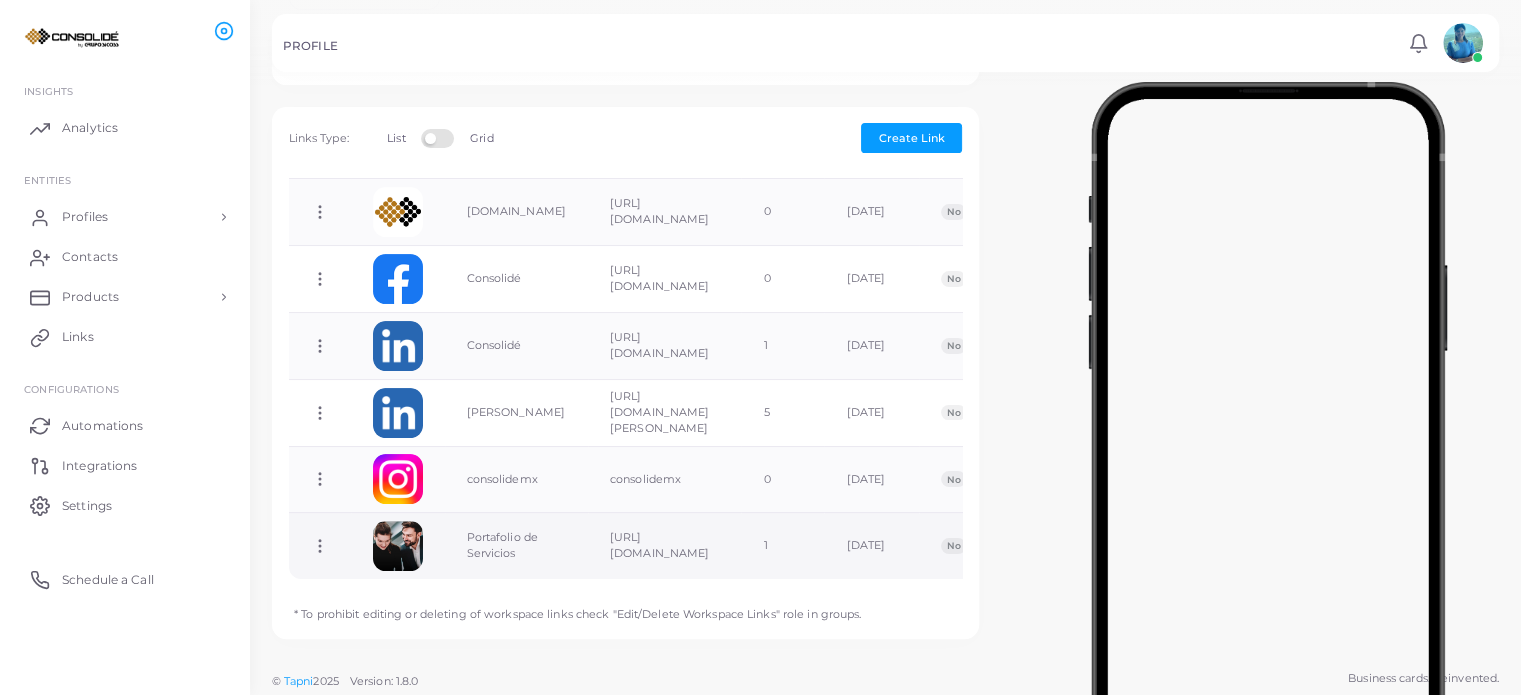 click on "[URL][DOMAIN_NAME]" at bounding box center [665, 546] 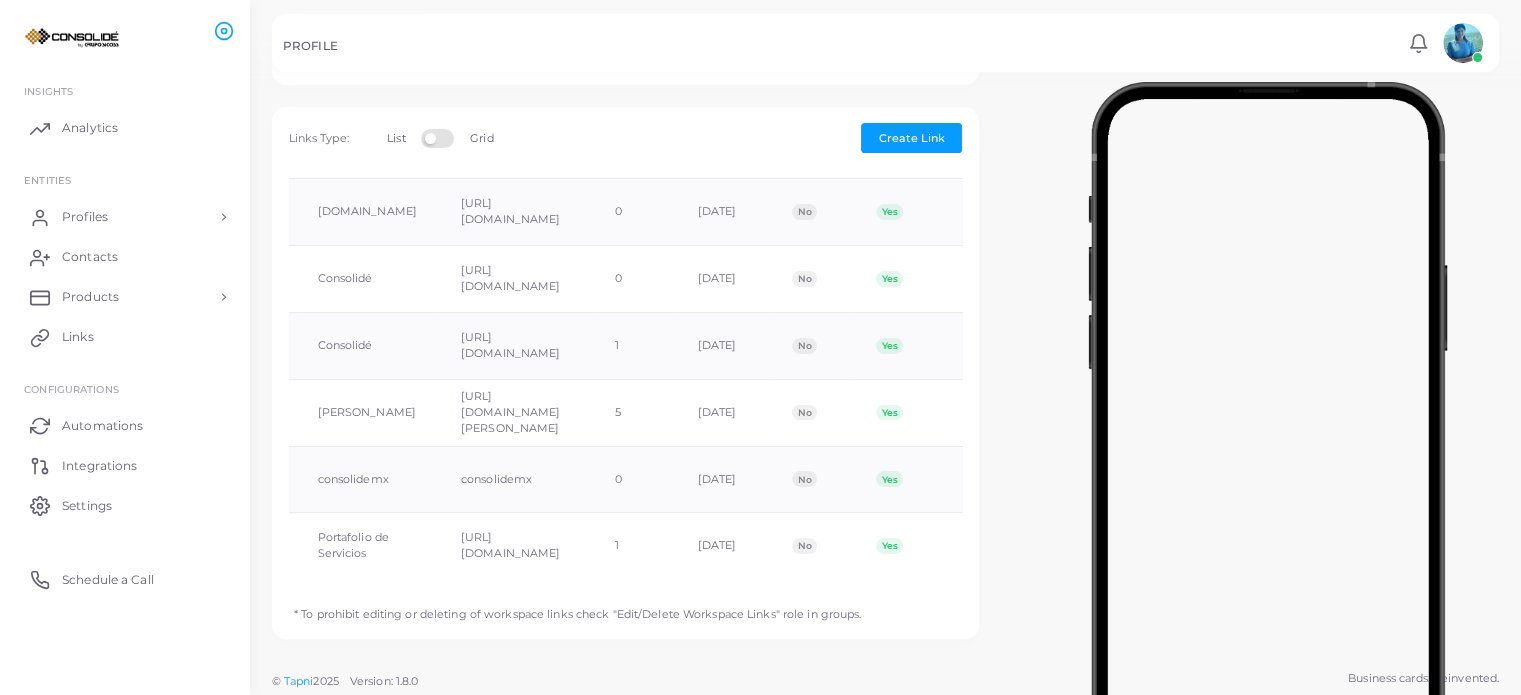 scroll, scrollTop: 0, scrollLeft: 115, axis: horizontal 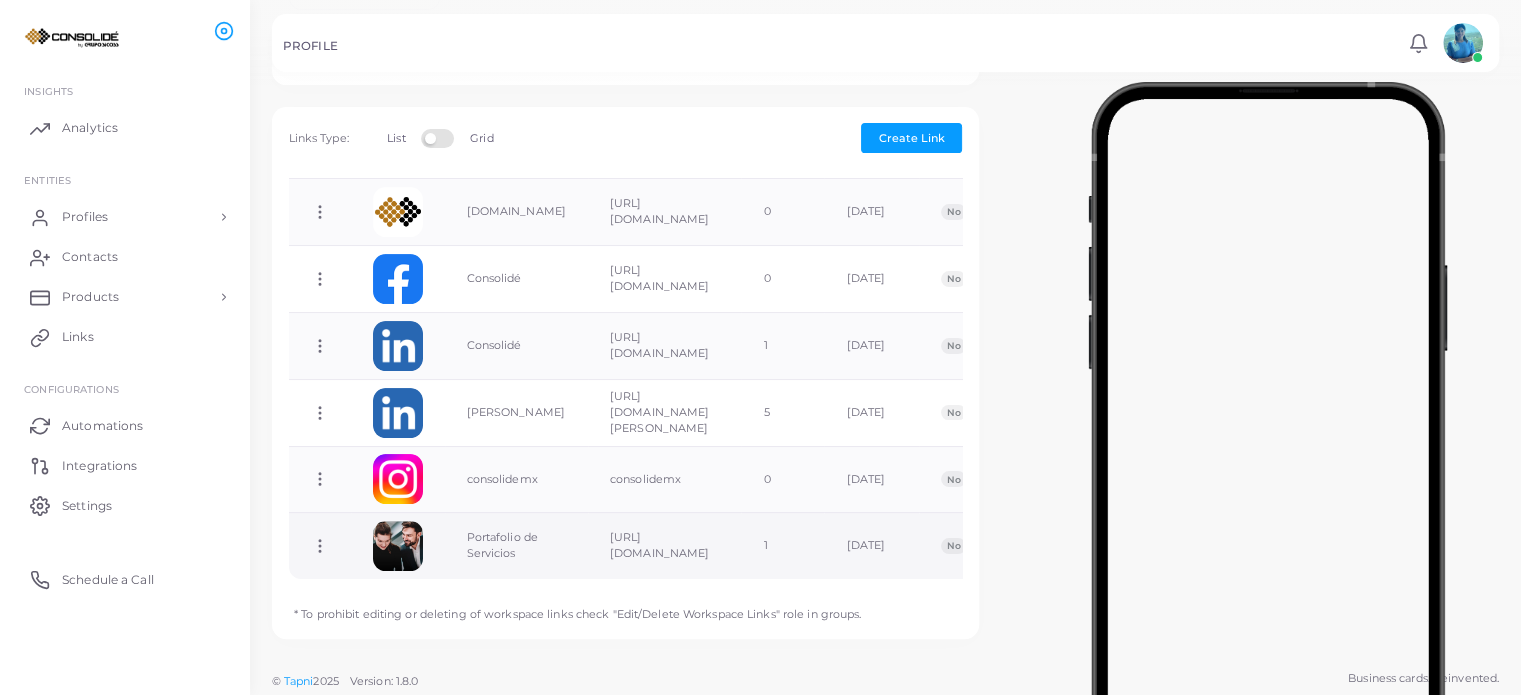 click 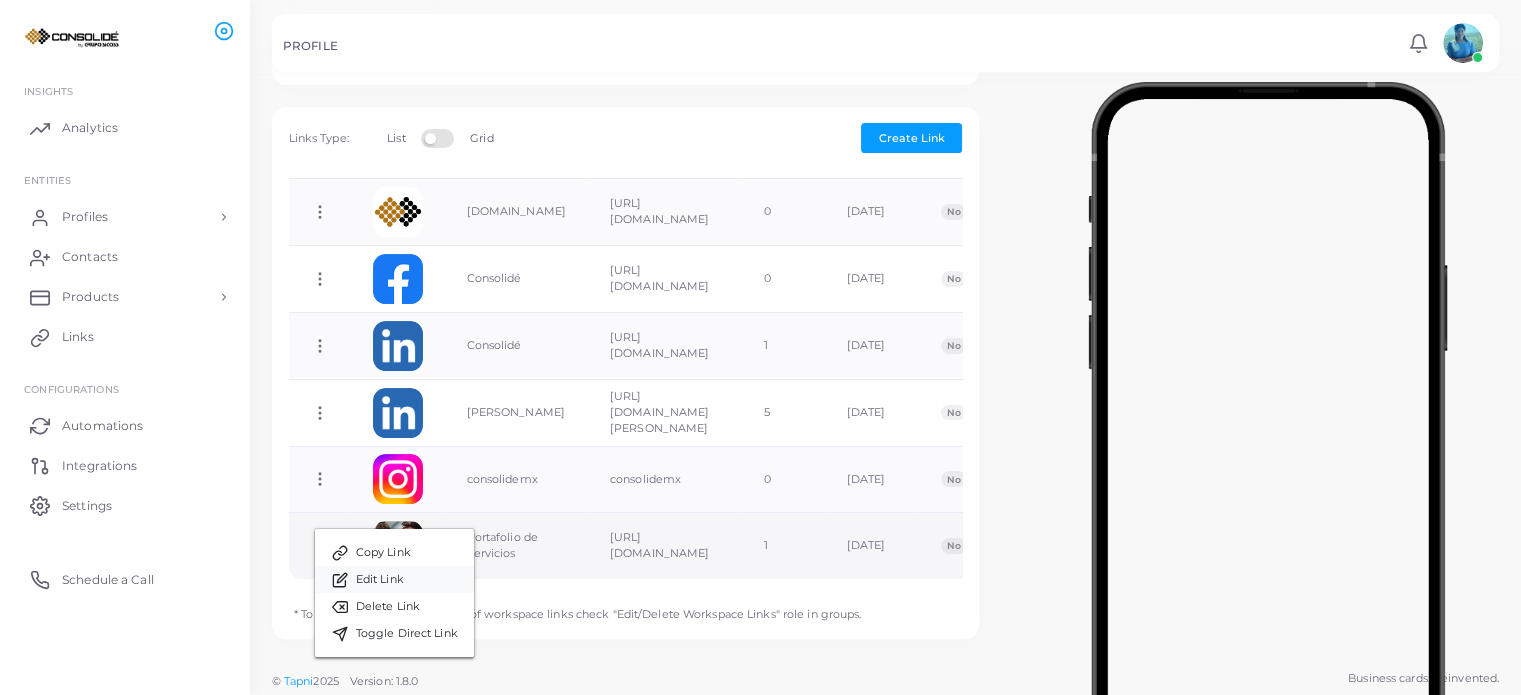 click on "Edit Link" at bounding box center [394, 579] 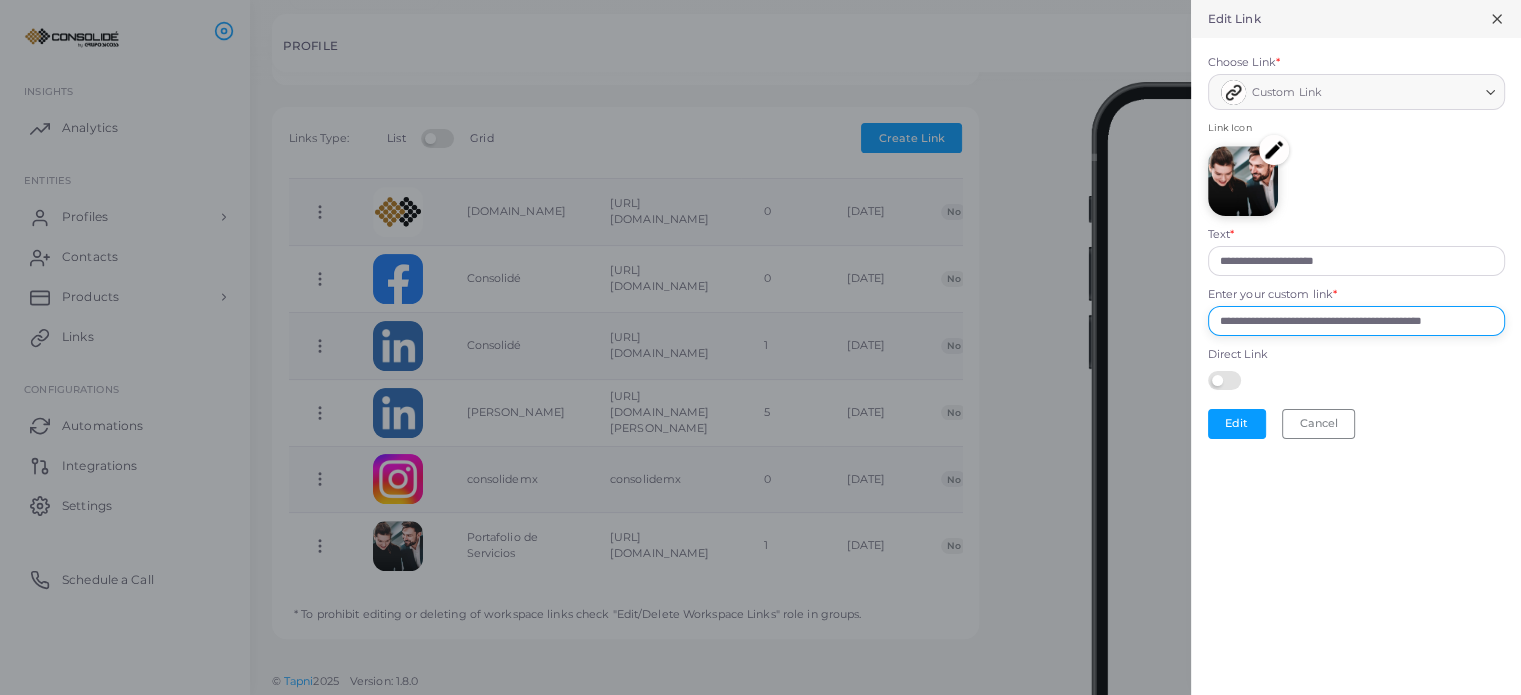 click on "**********" at bounding box center [1356, 321] 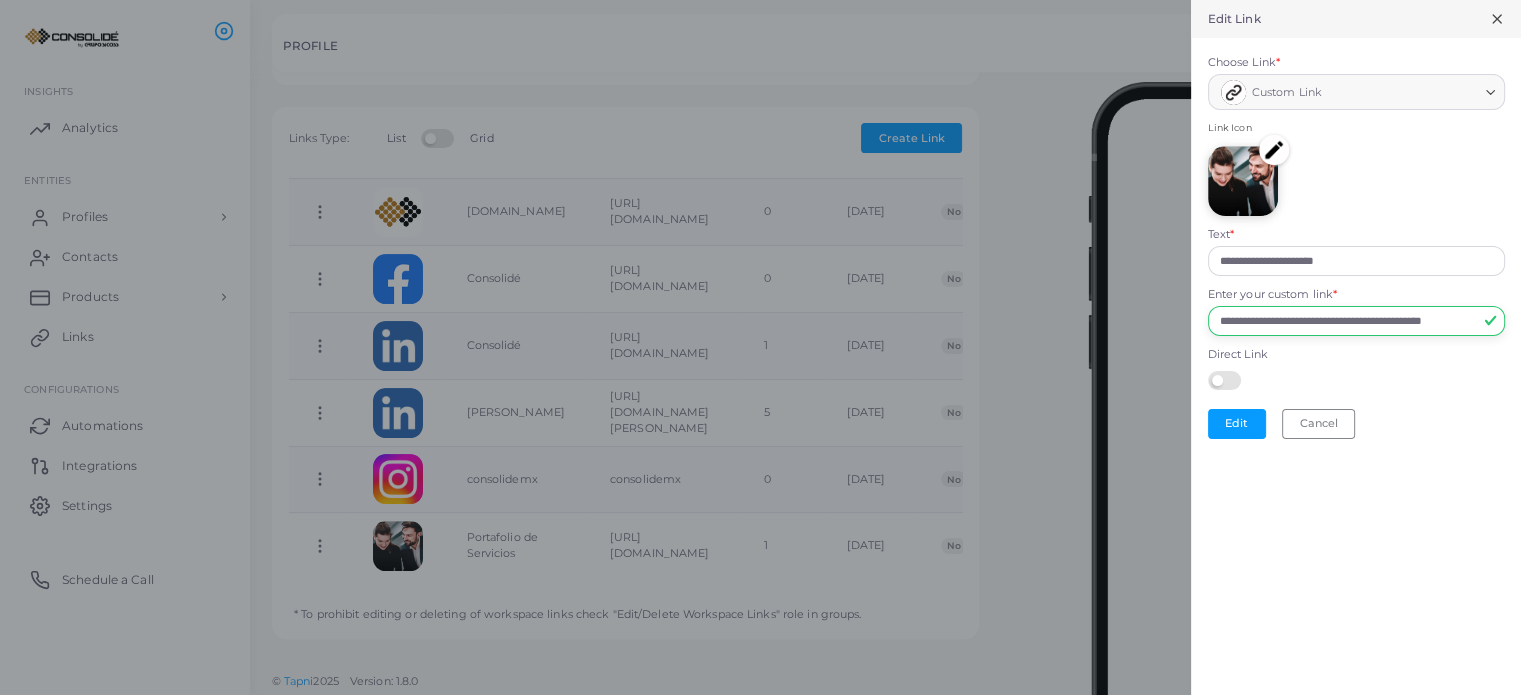 scroll, scrollTop: 0, scrollLeft: 54, axis: horizontal 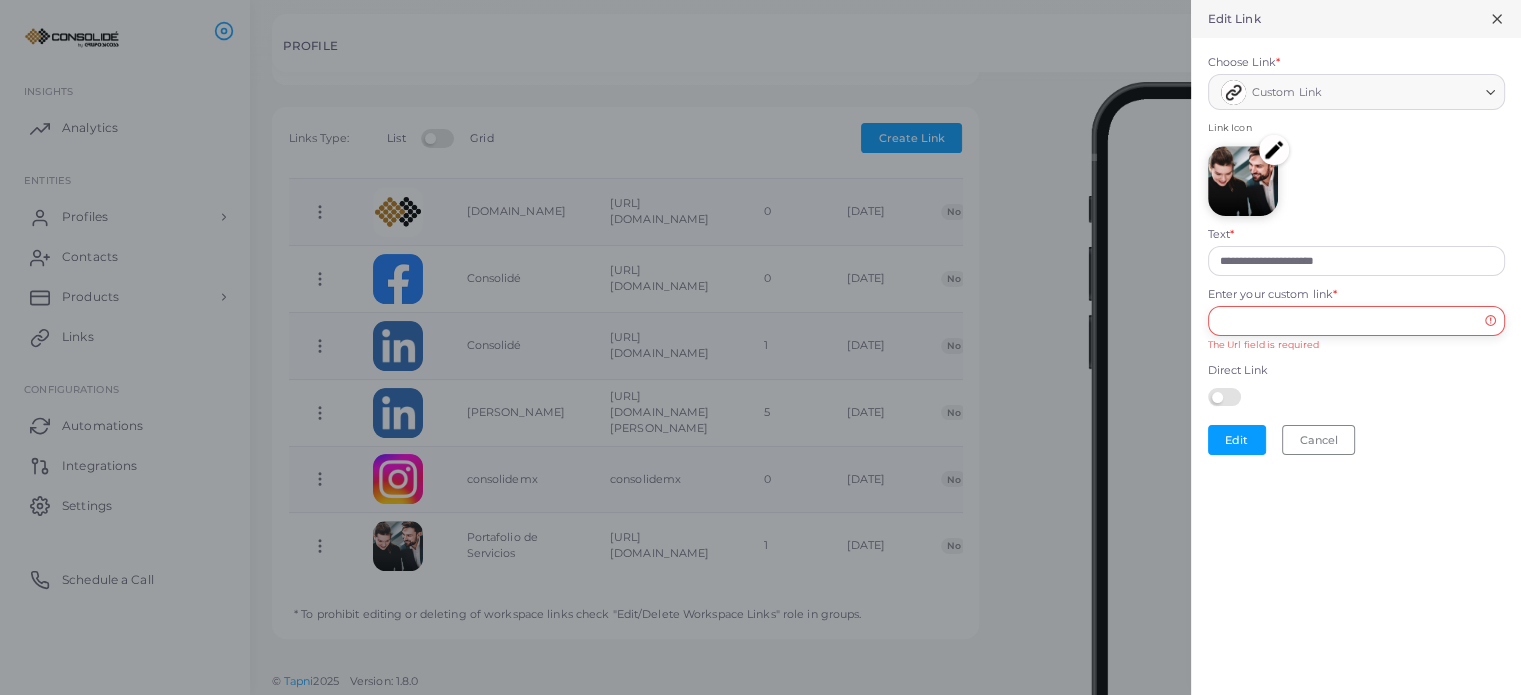 paste on "**********" 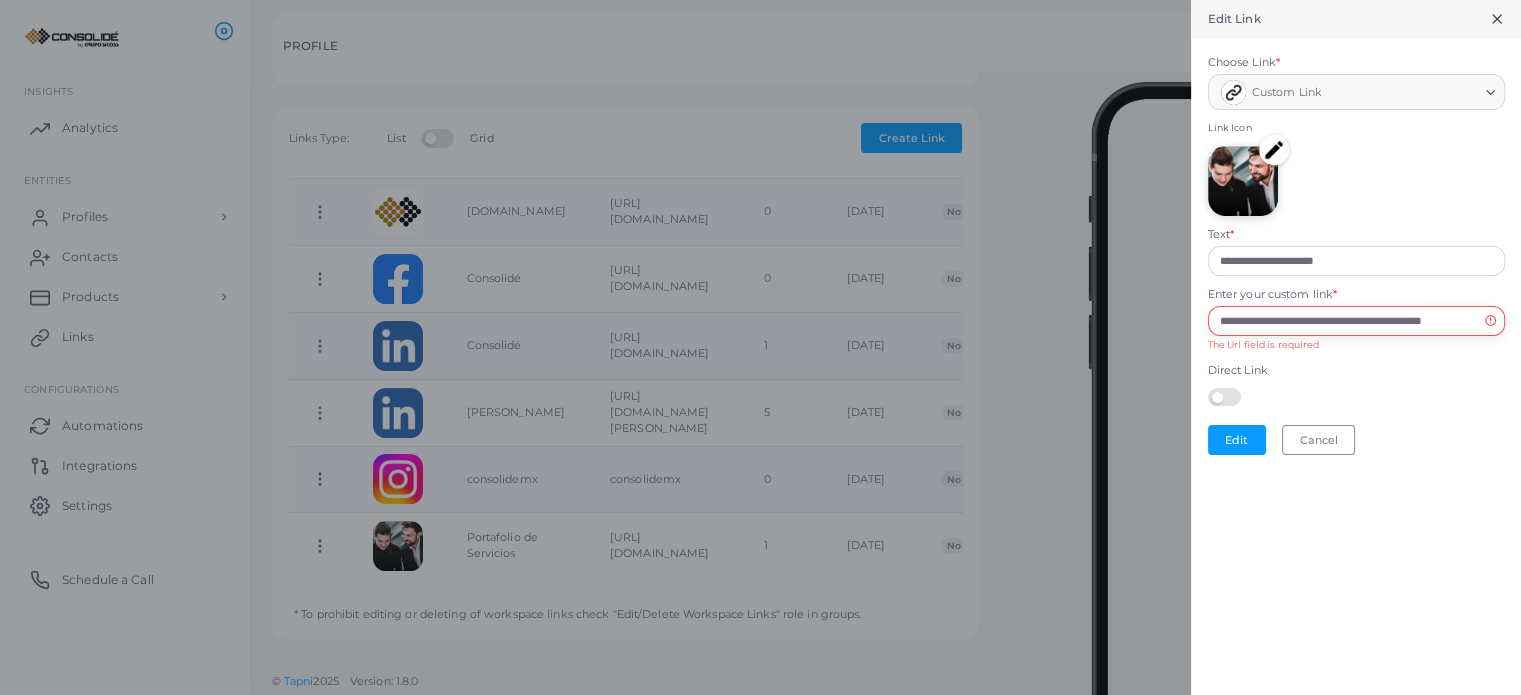 scroll, scrollTop: 0, scrollLeft: 59, axis: horizontal 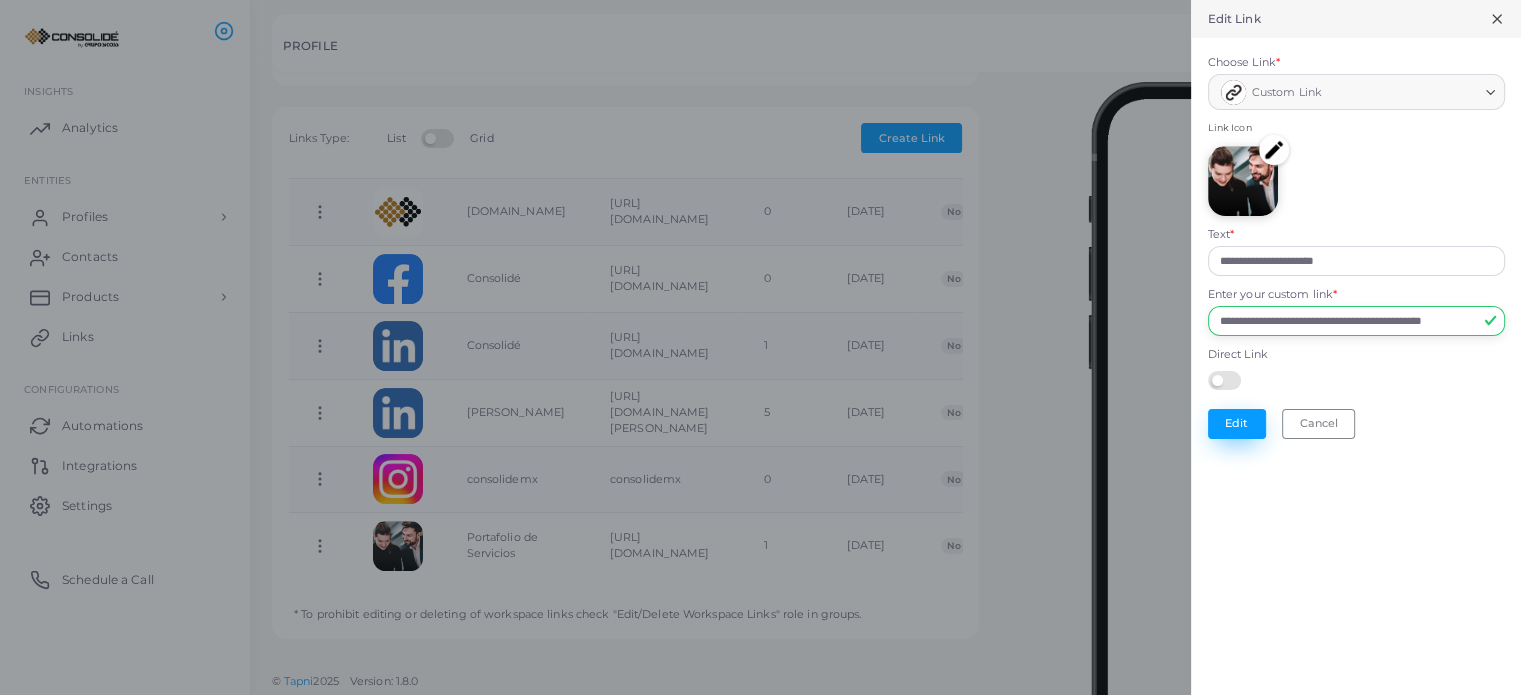 type on "**********" 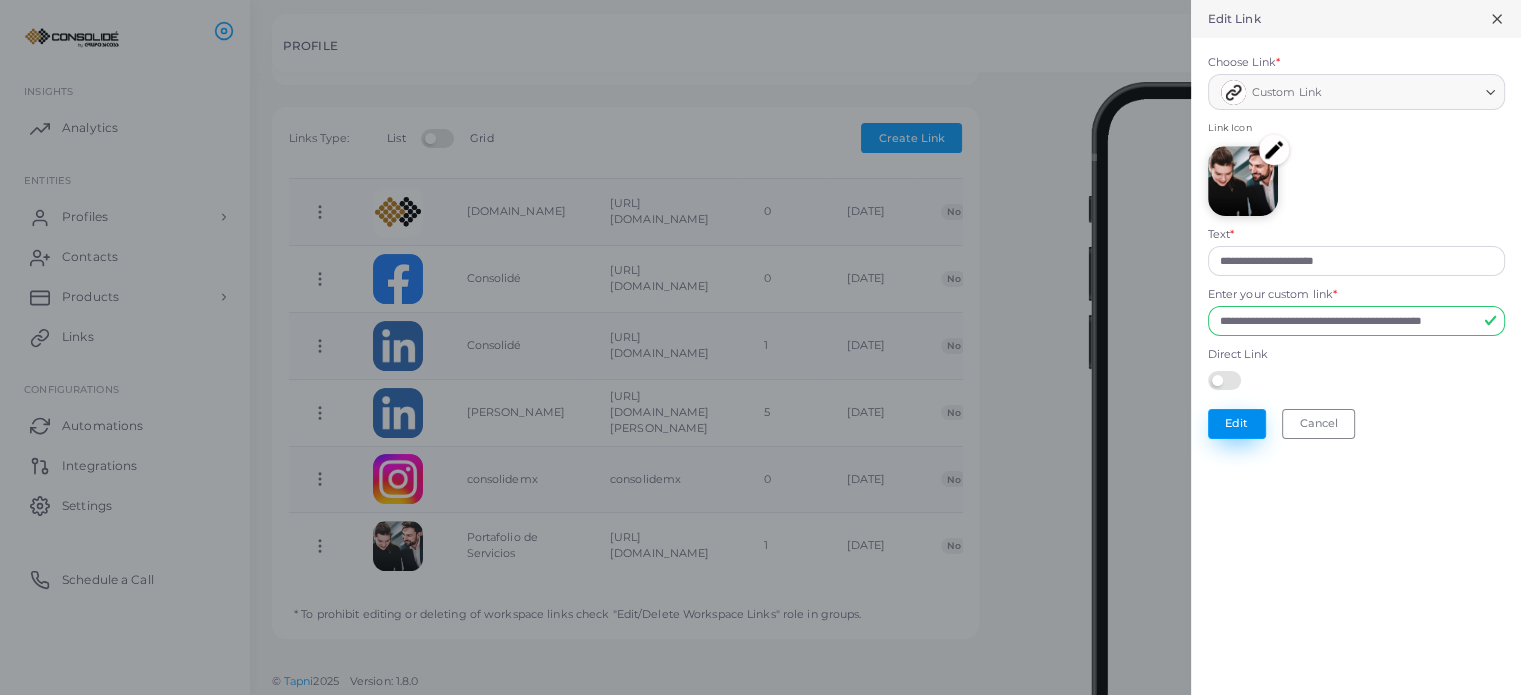 click on "Edit" at bounding box center (1237, 424) 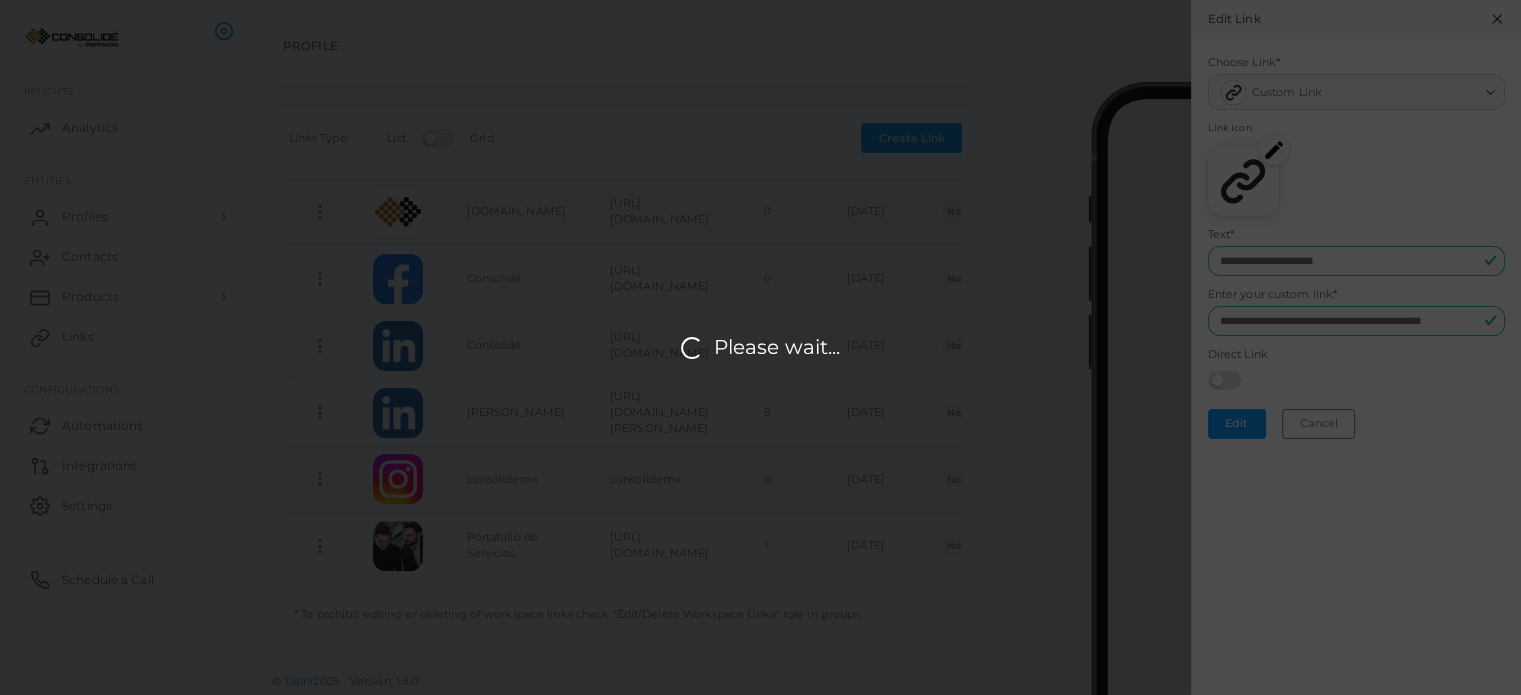 scroll, scrollTop: 0, scrollLeft: 0, axis: both 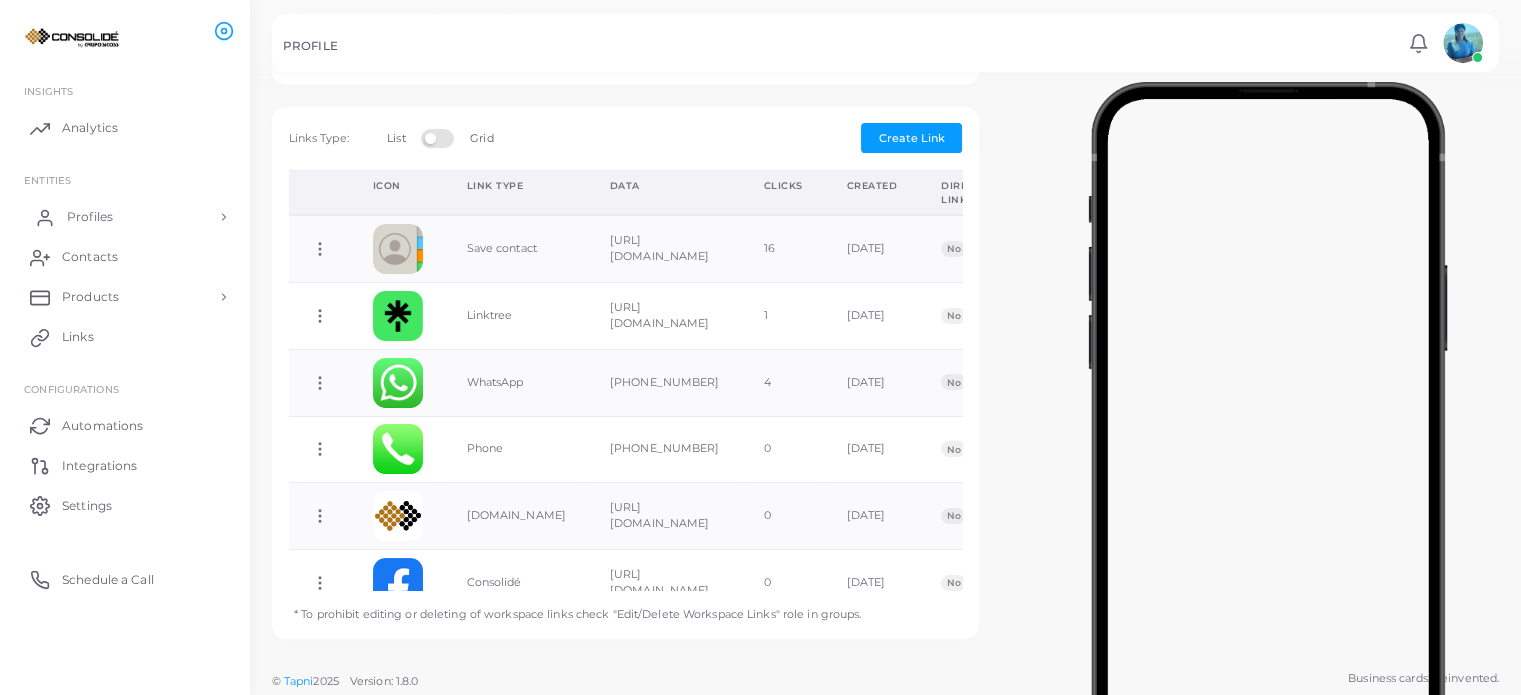 click on "Profiles" at bounding box center (90, 217) 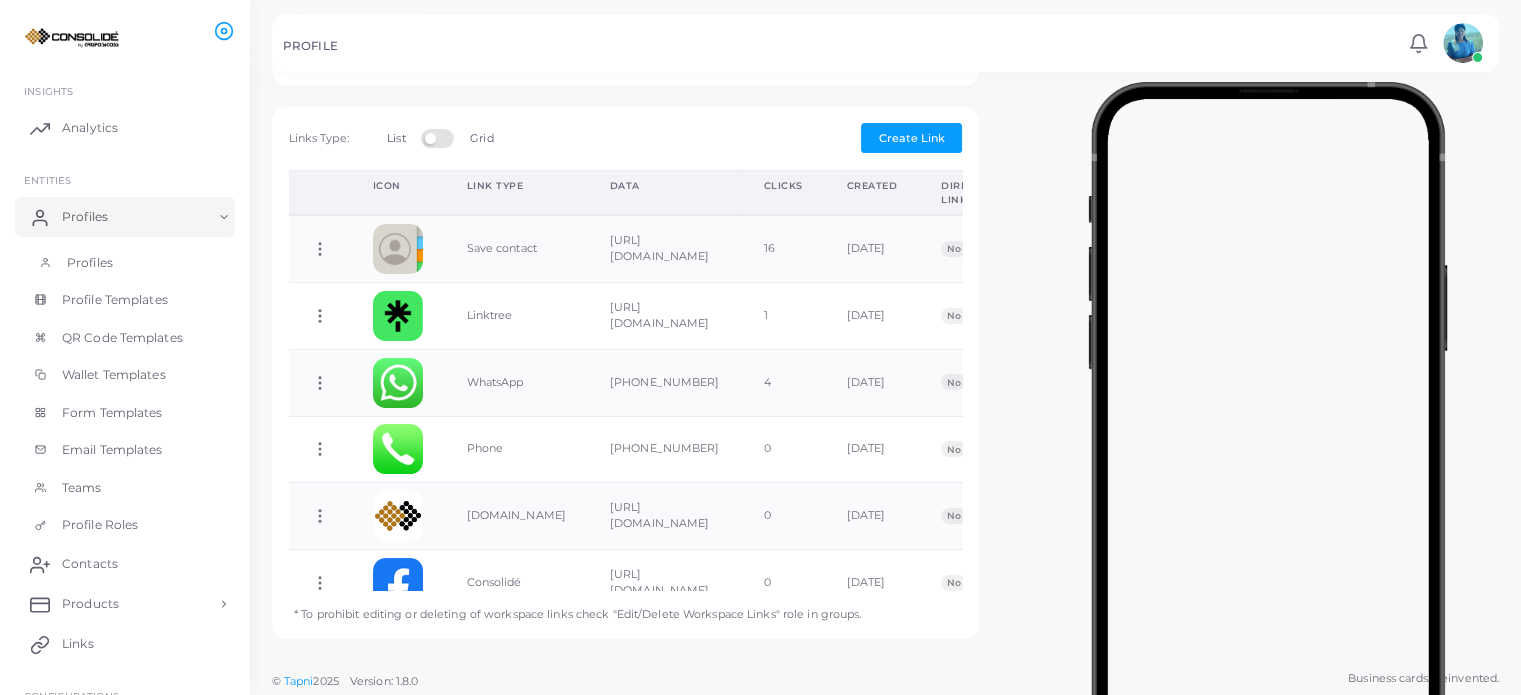 click on "Profiles" at bounding box center [90, 263] 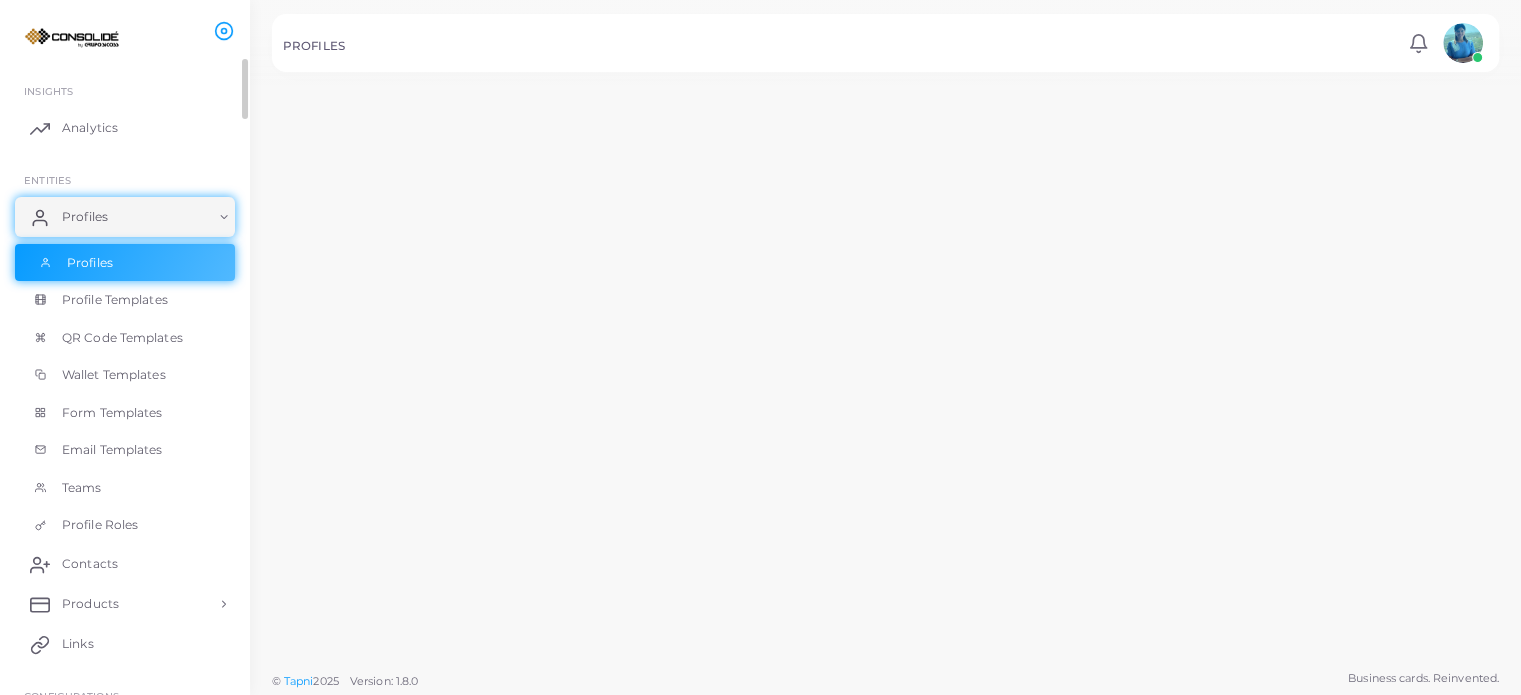 scroll, scrollTop: 0, scrollLeft: 0, axis: both 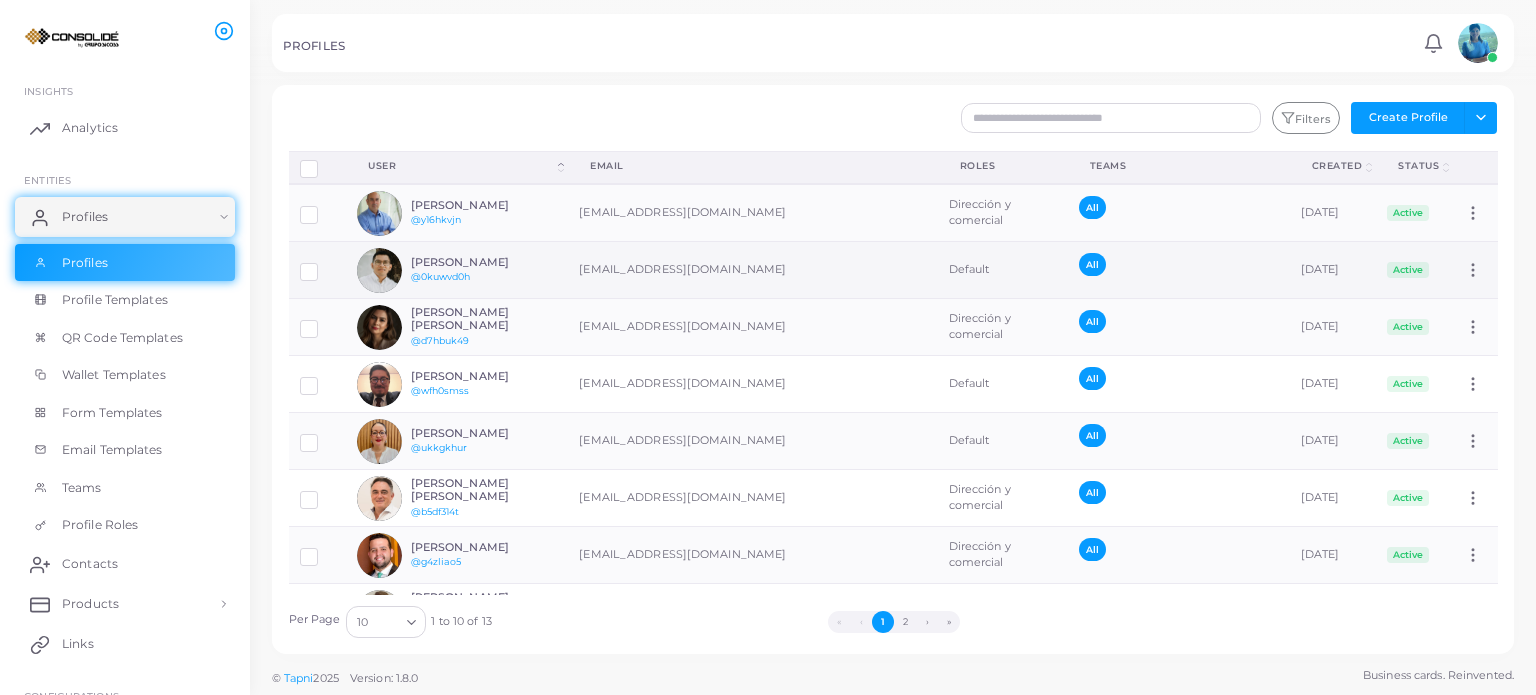 click 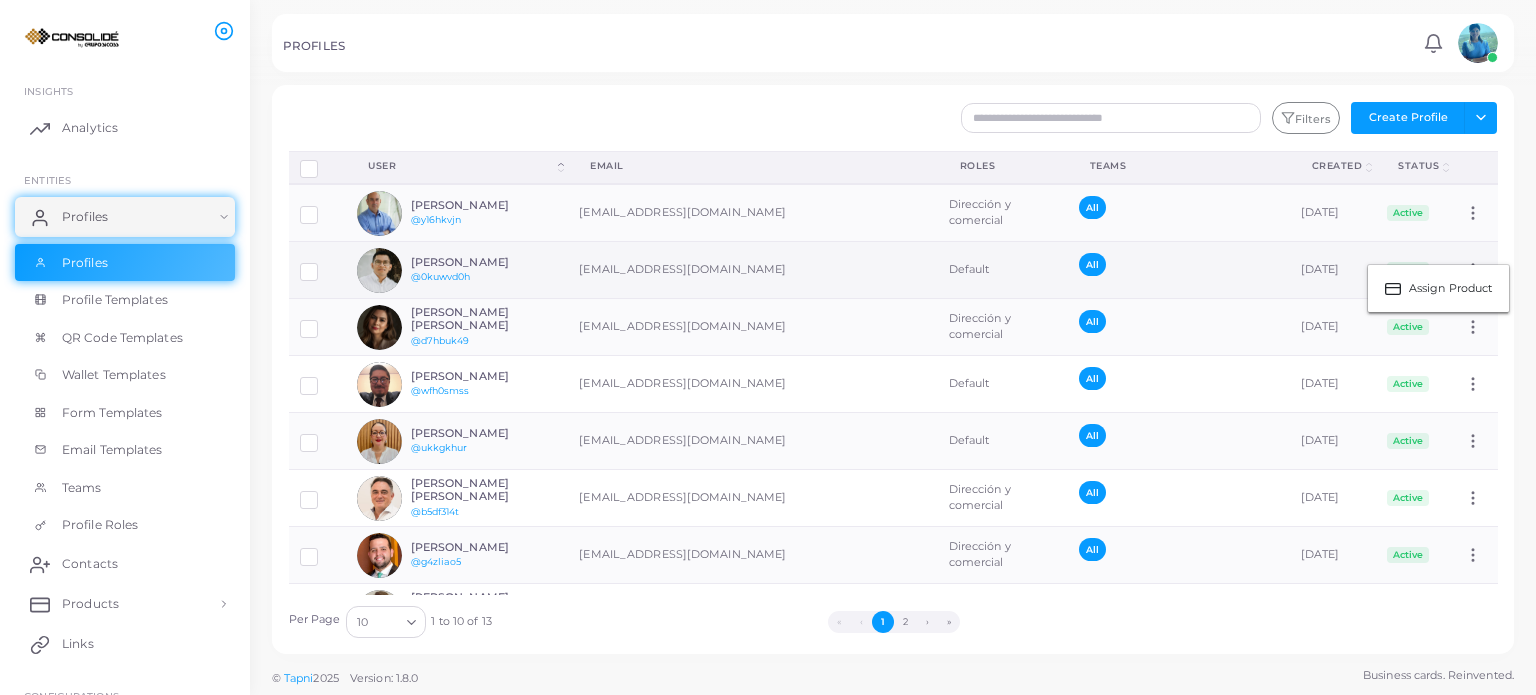 click on "[PERSON_NAME]  @0kuwvd0h" at bounding box center [457, 270] 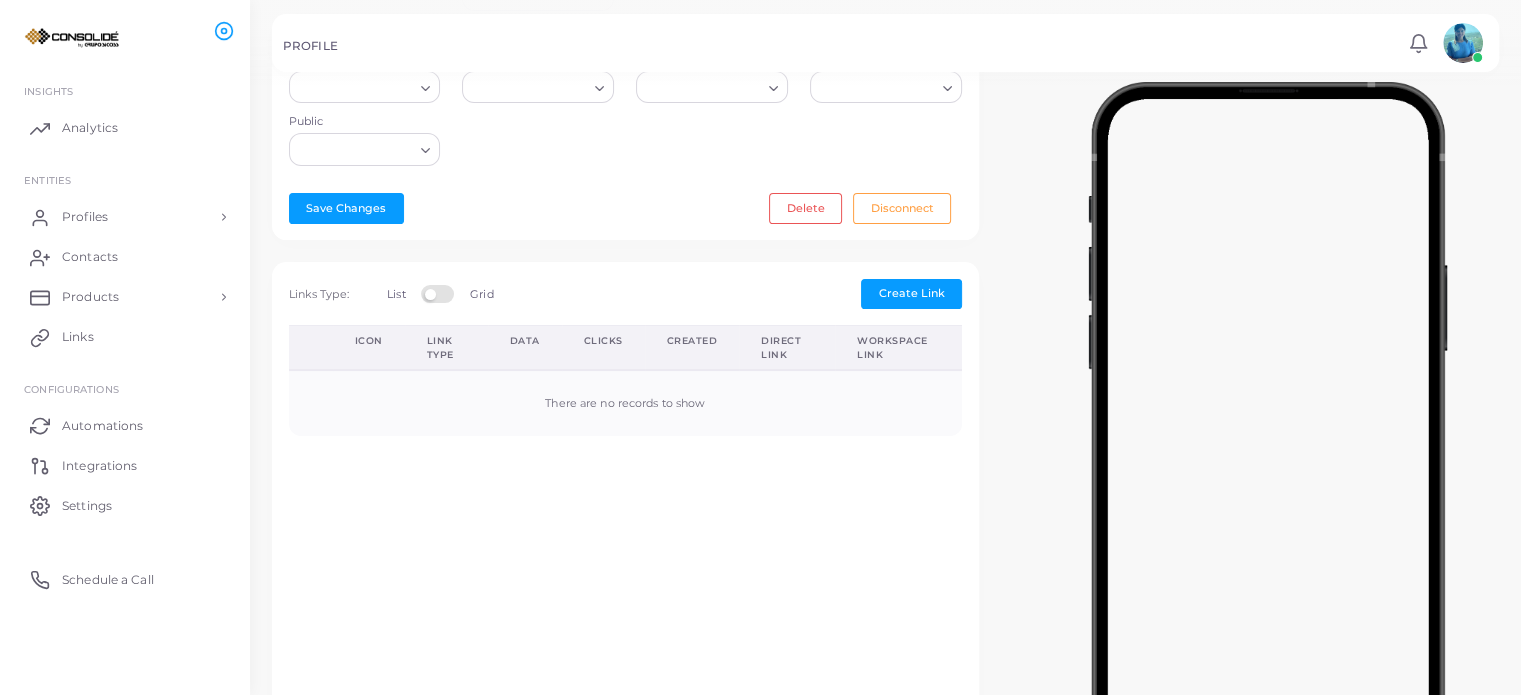 type on "**********" 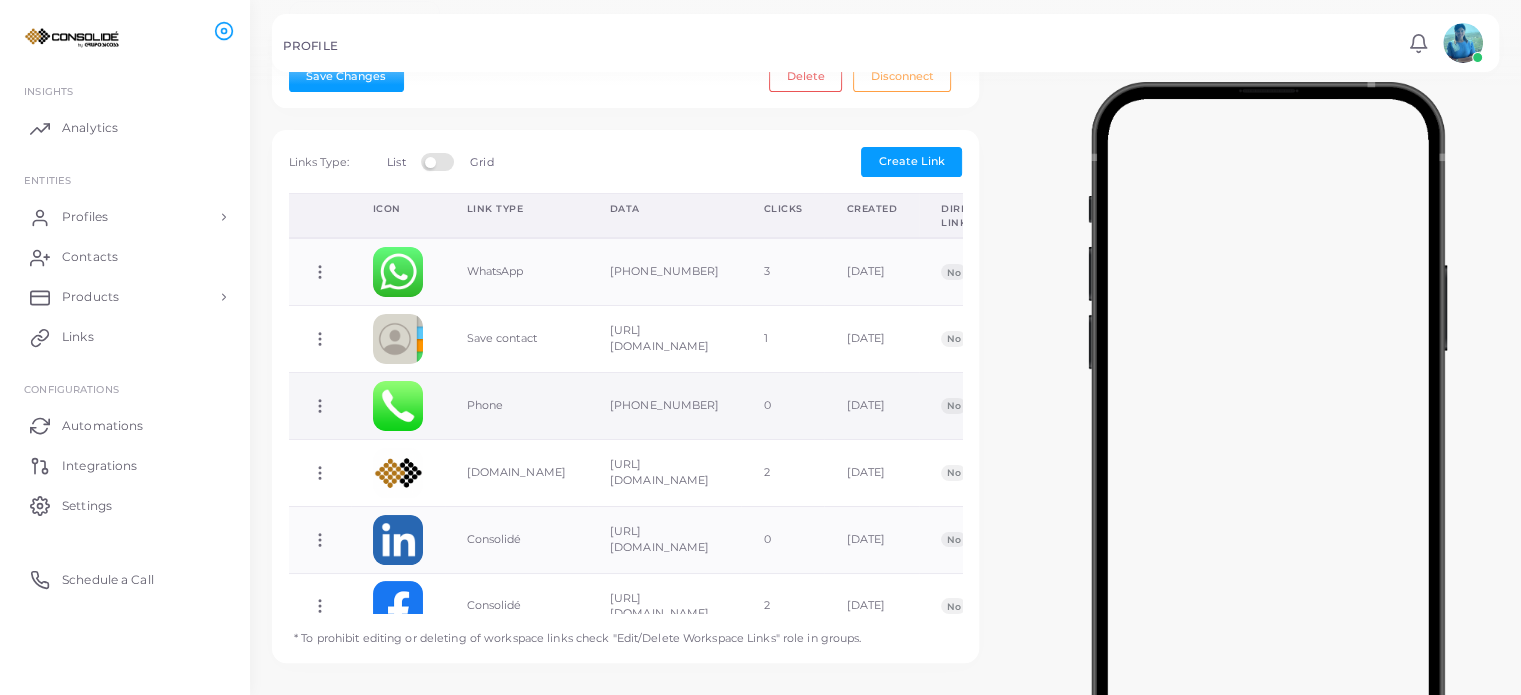 scroll, scrollTop: 555, scrollLeft: 0, axis: vertical 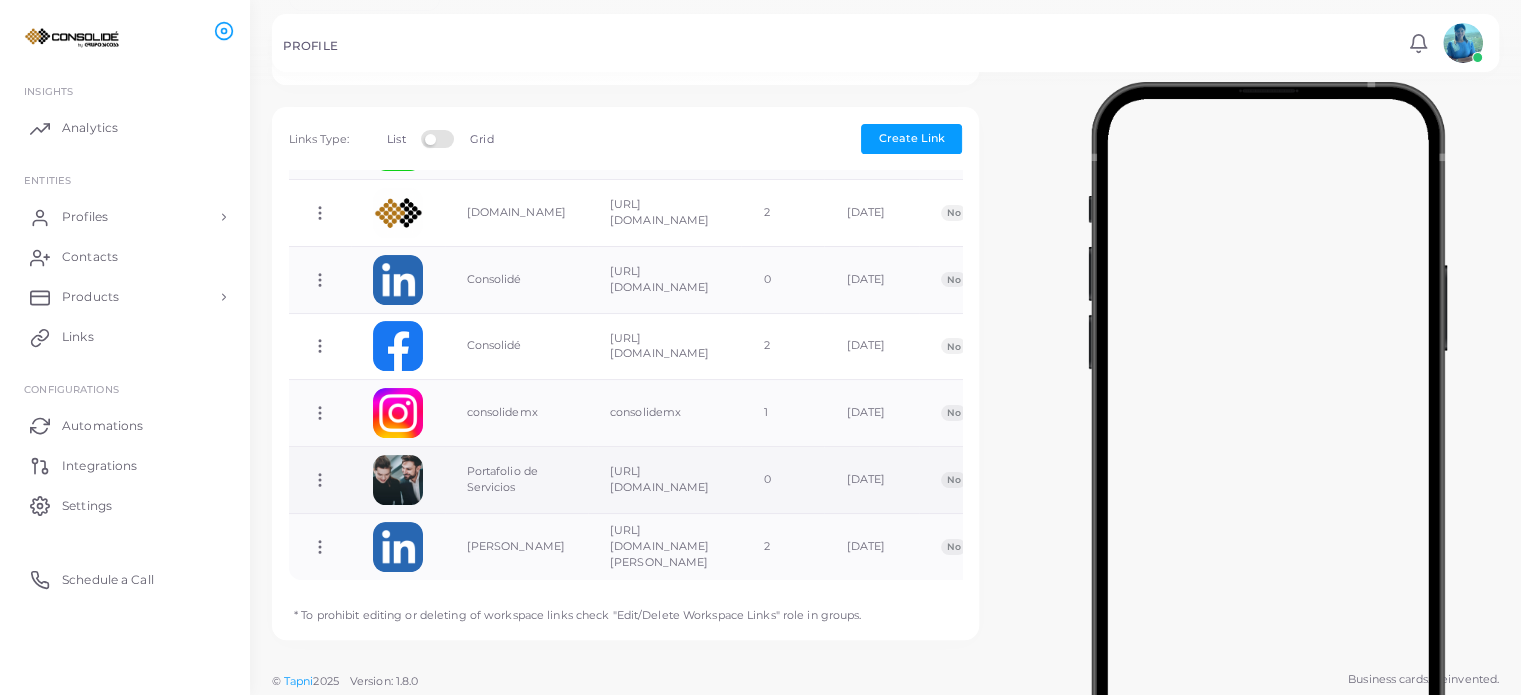 click 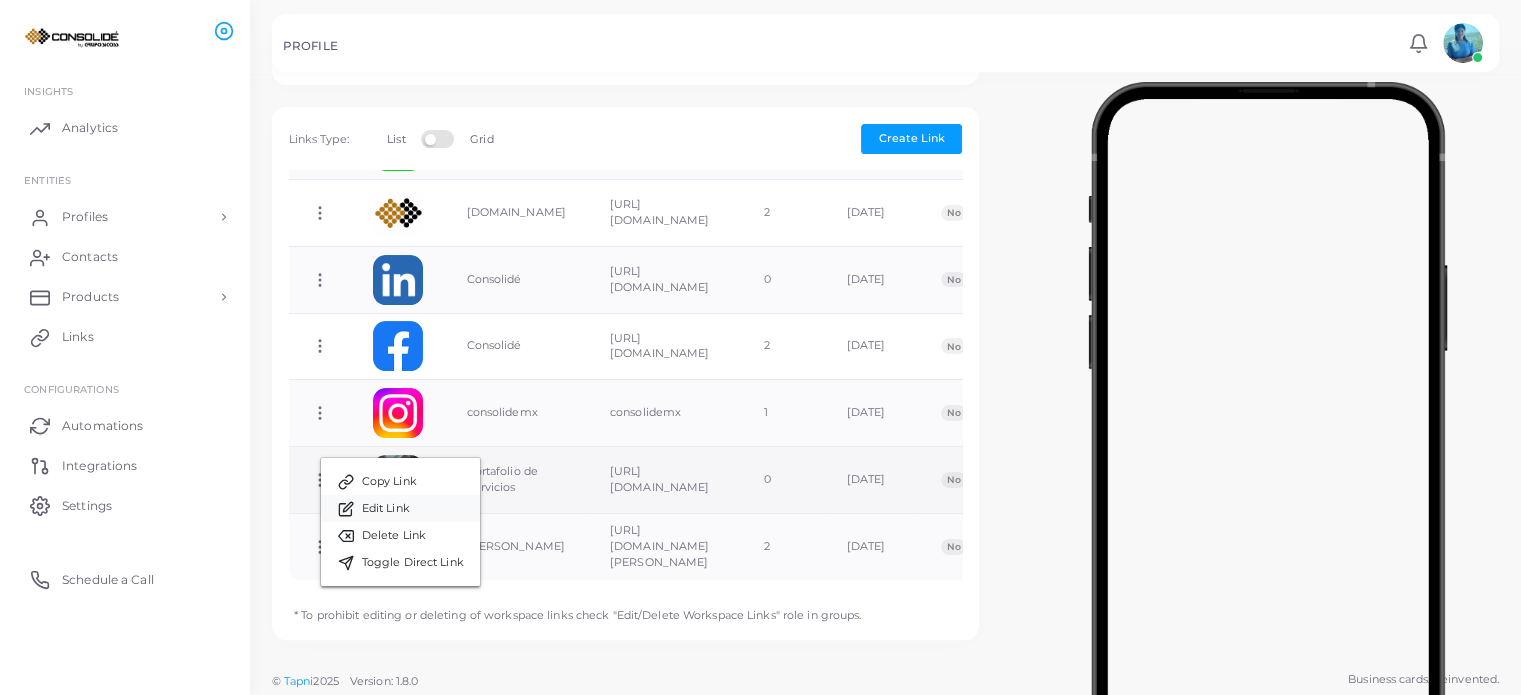 click on "Edit Link" at bounding box center [386, 509] 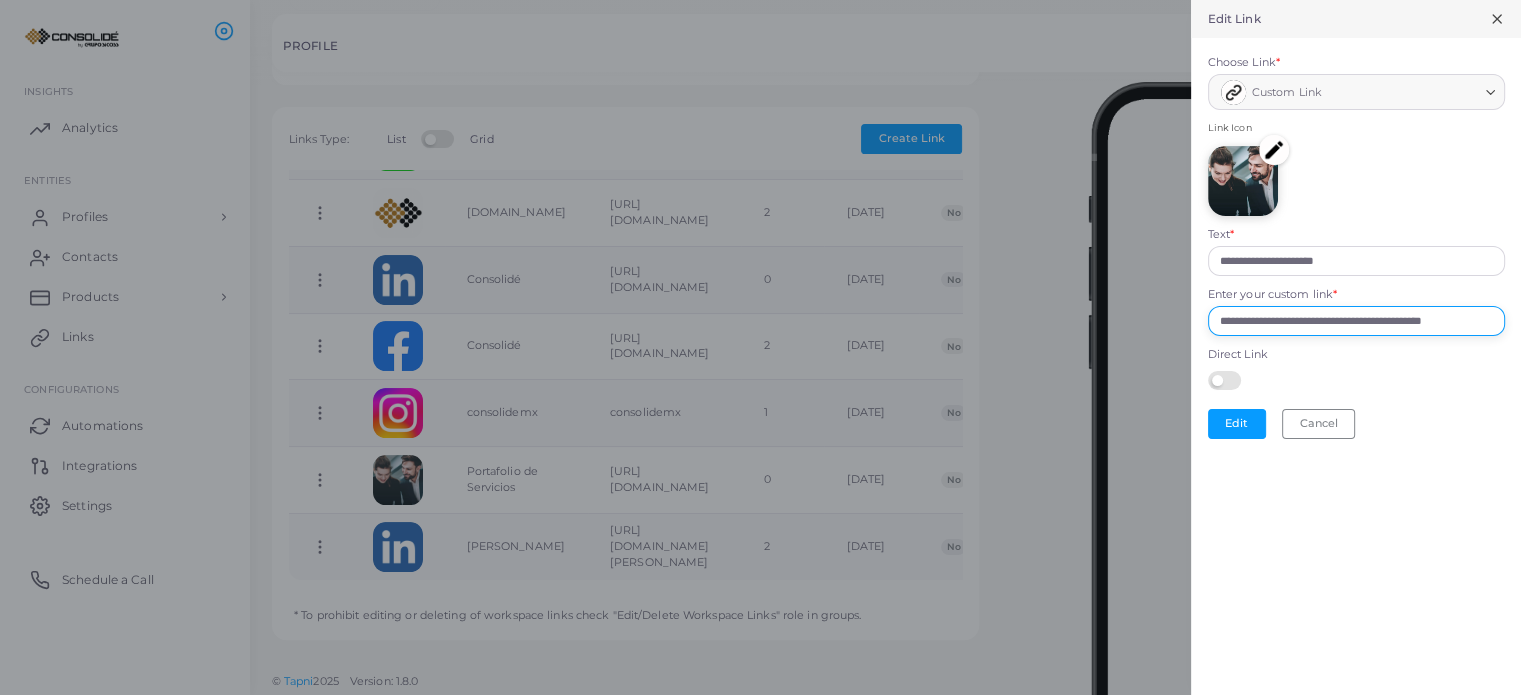 click on "**********" at bounding box center (1356, 321) 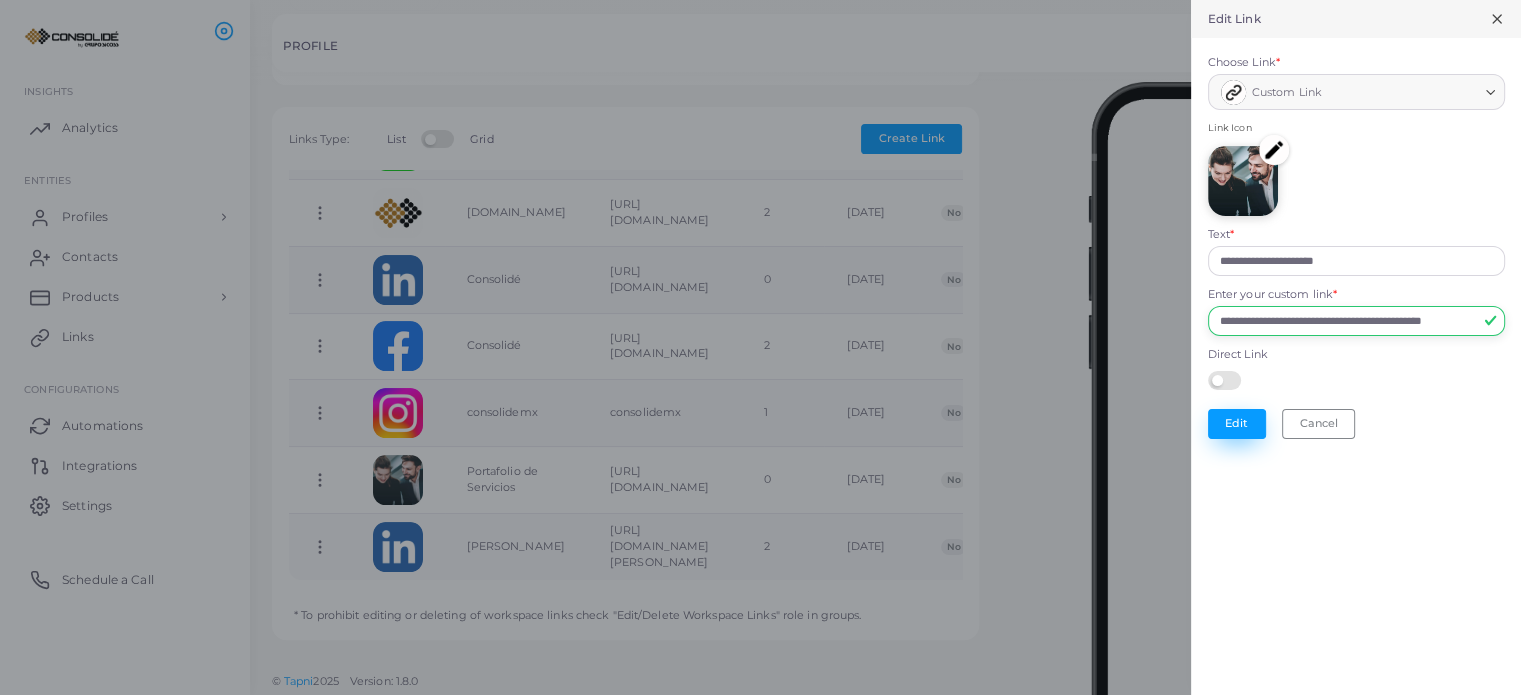 type on "**********" 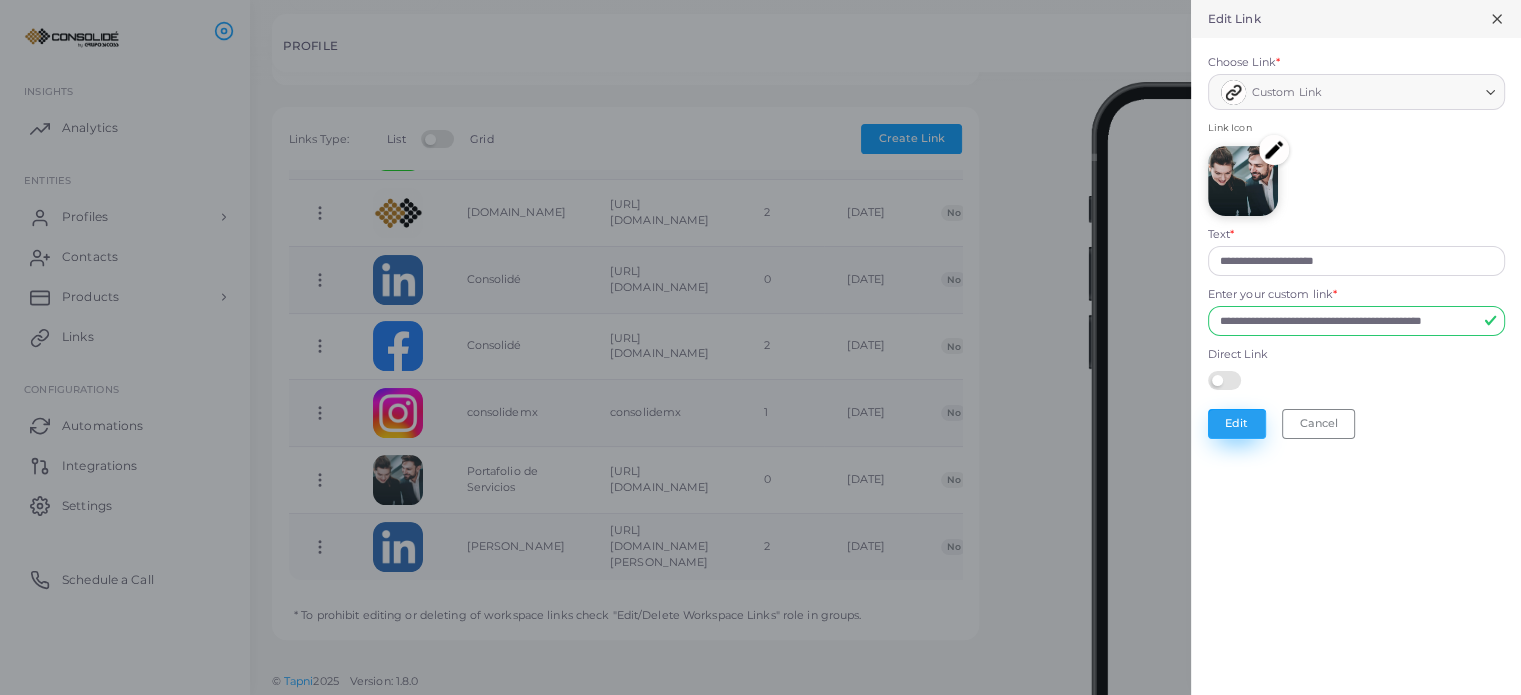scroll, scrollTop: 0, scrollLeft: 0, axis: both 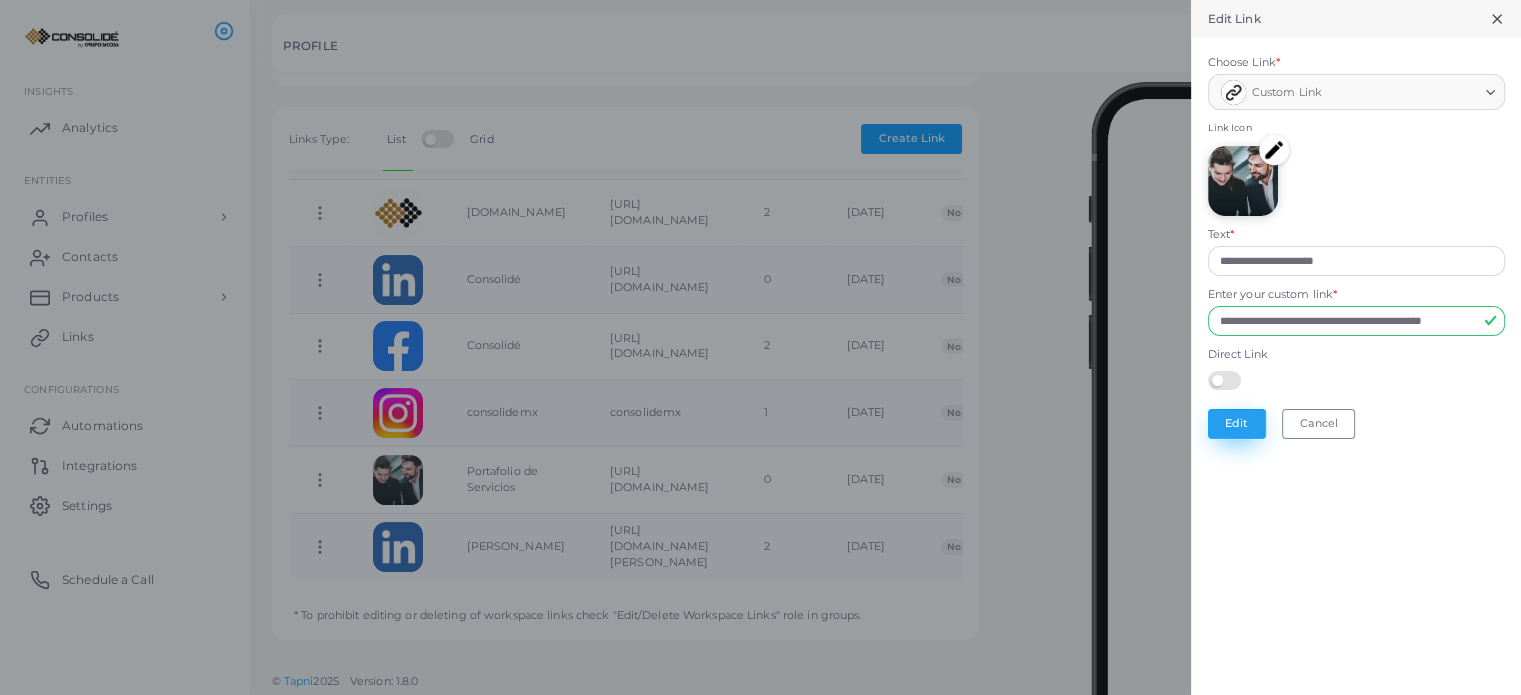 click on "Edit" at bounding box center (1237, 424) 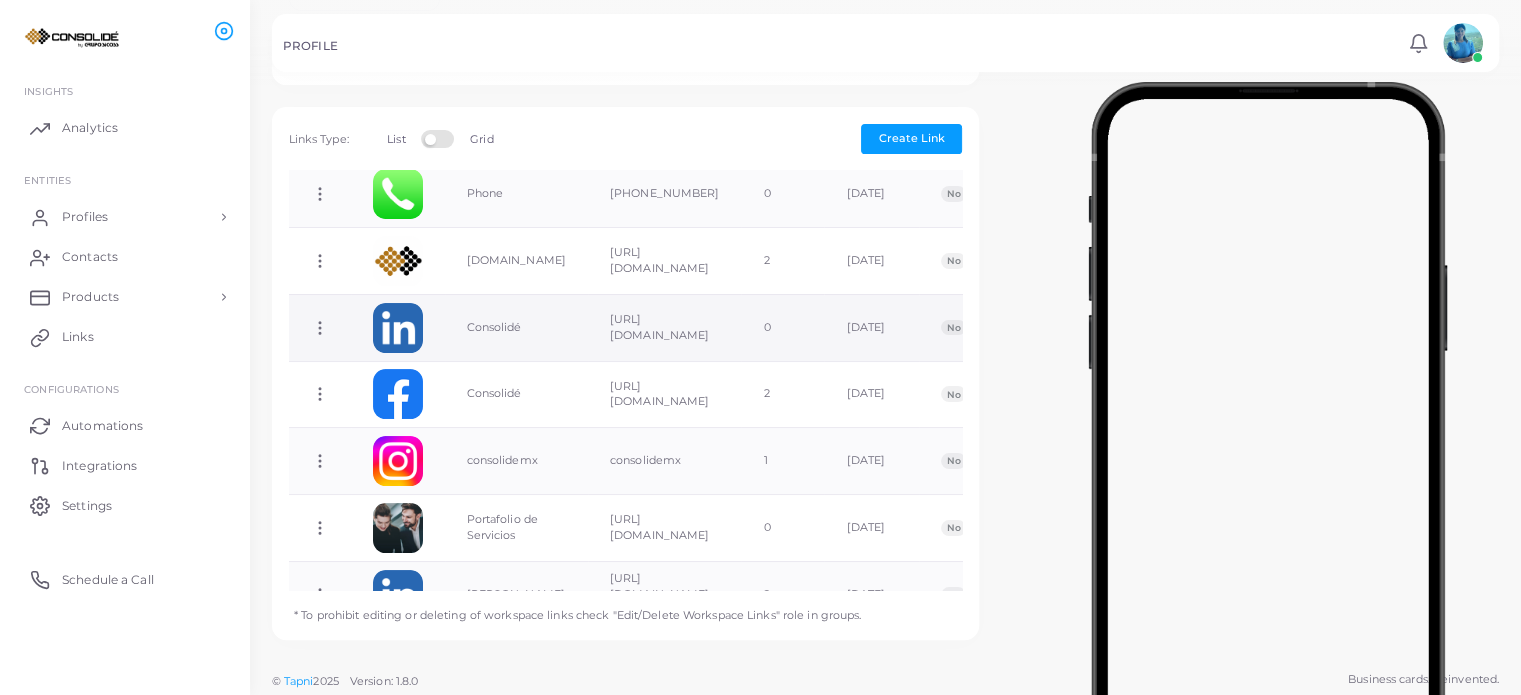 scroll, scrollTop: 250, scrollLeft: 0, axis: vertical 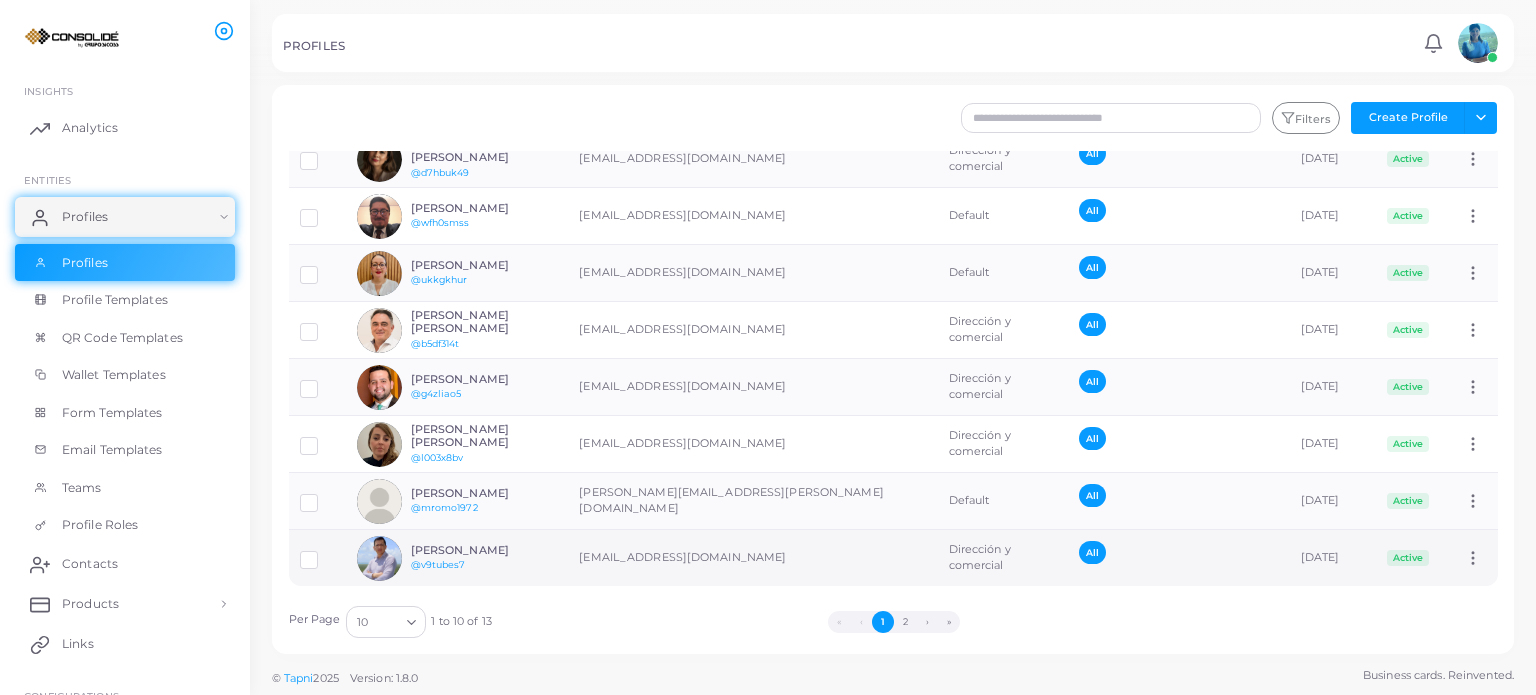 click on "[PERSON_NAME]" at bounding box center [484, 550] 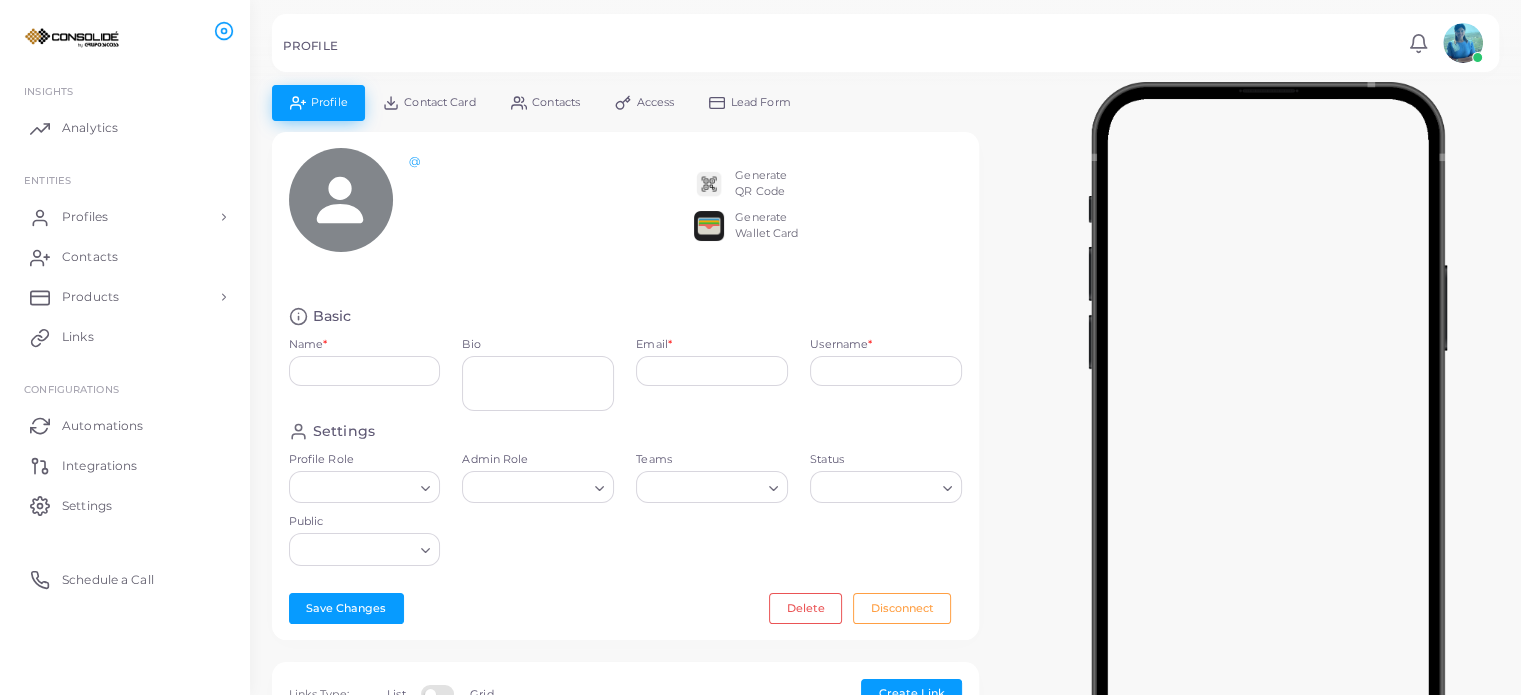 type on "**********" 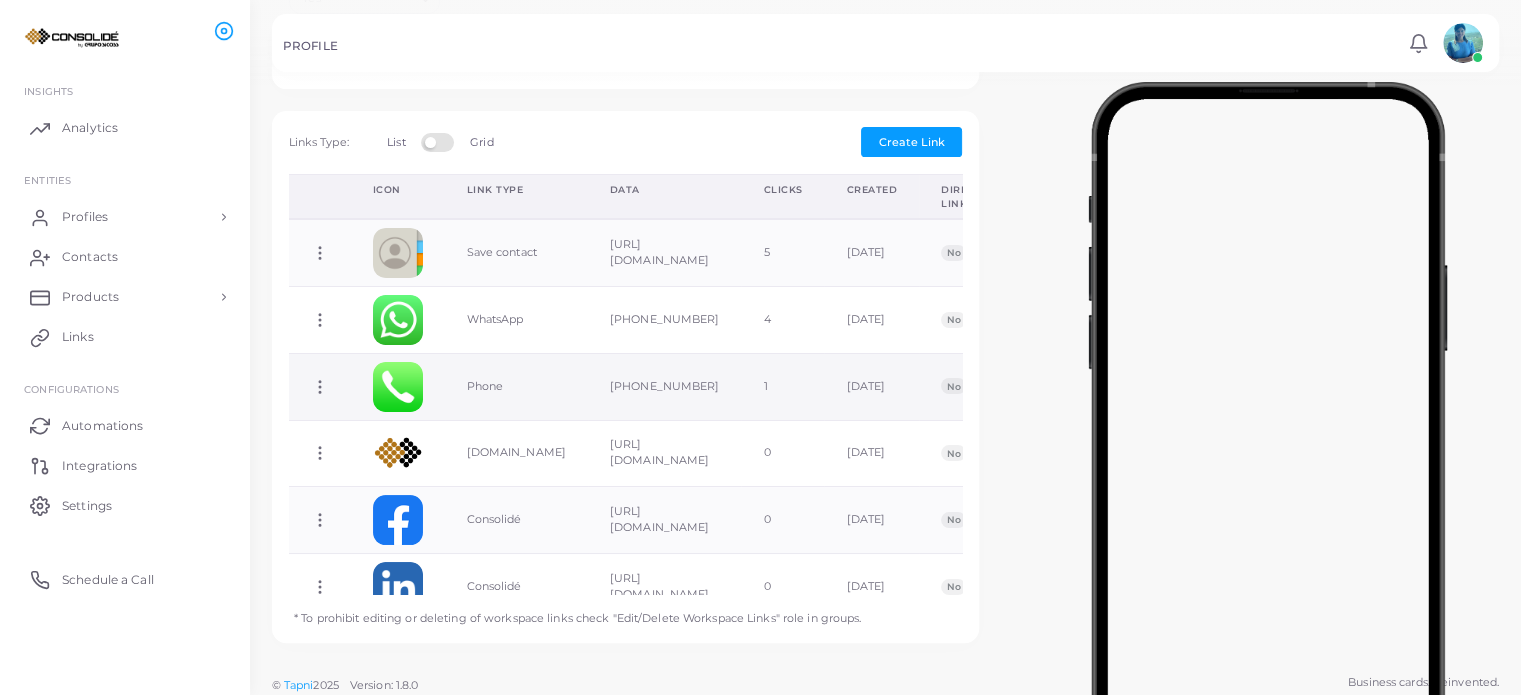 scroll, scrollTop: 600, scrollLeft: 0, axis: vertical 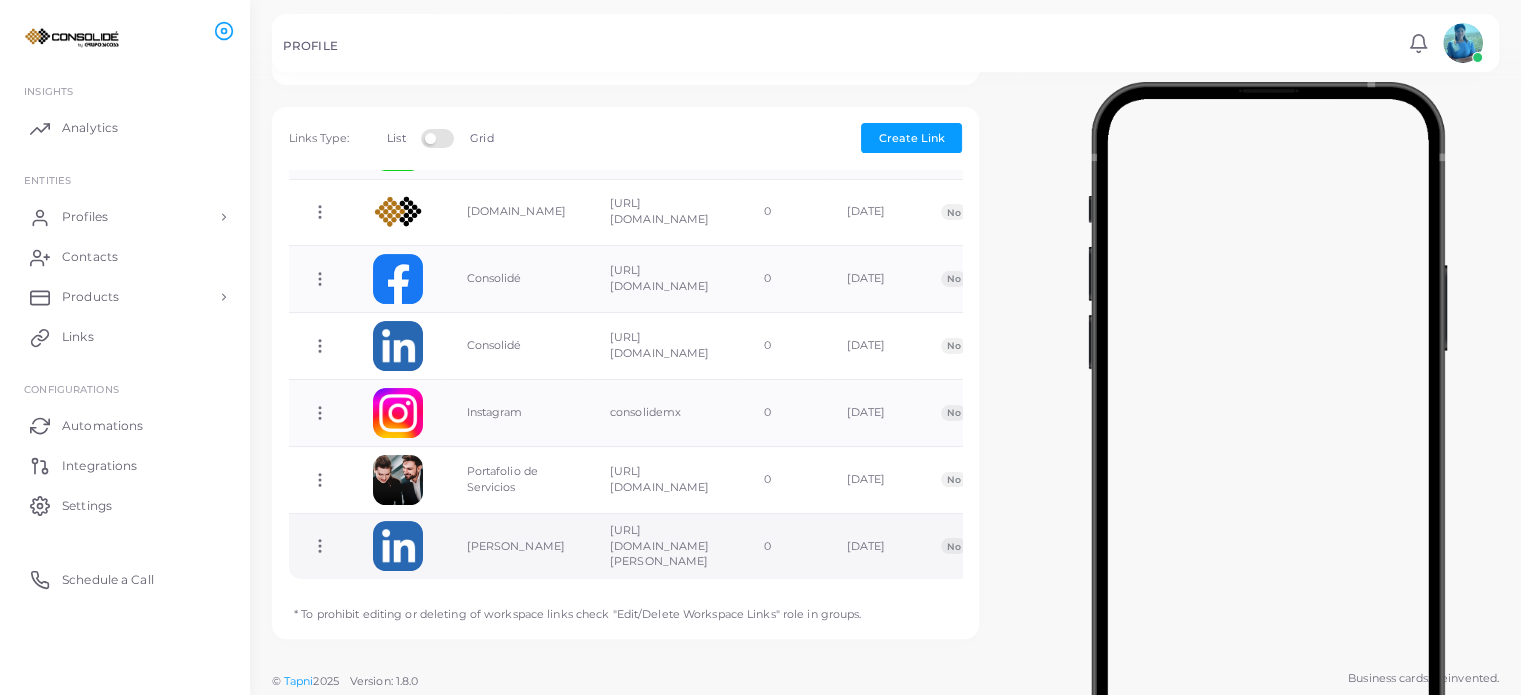 click 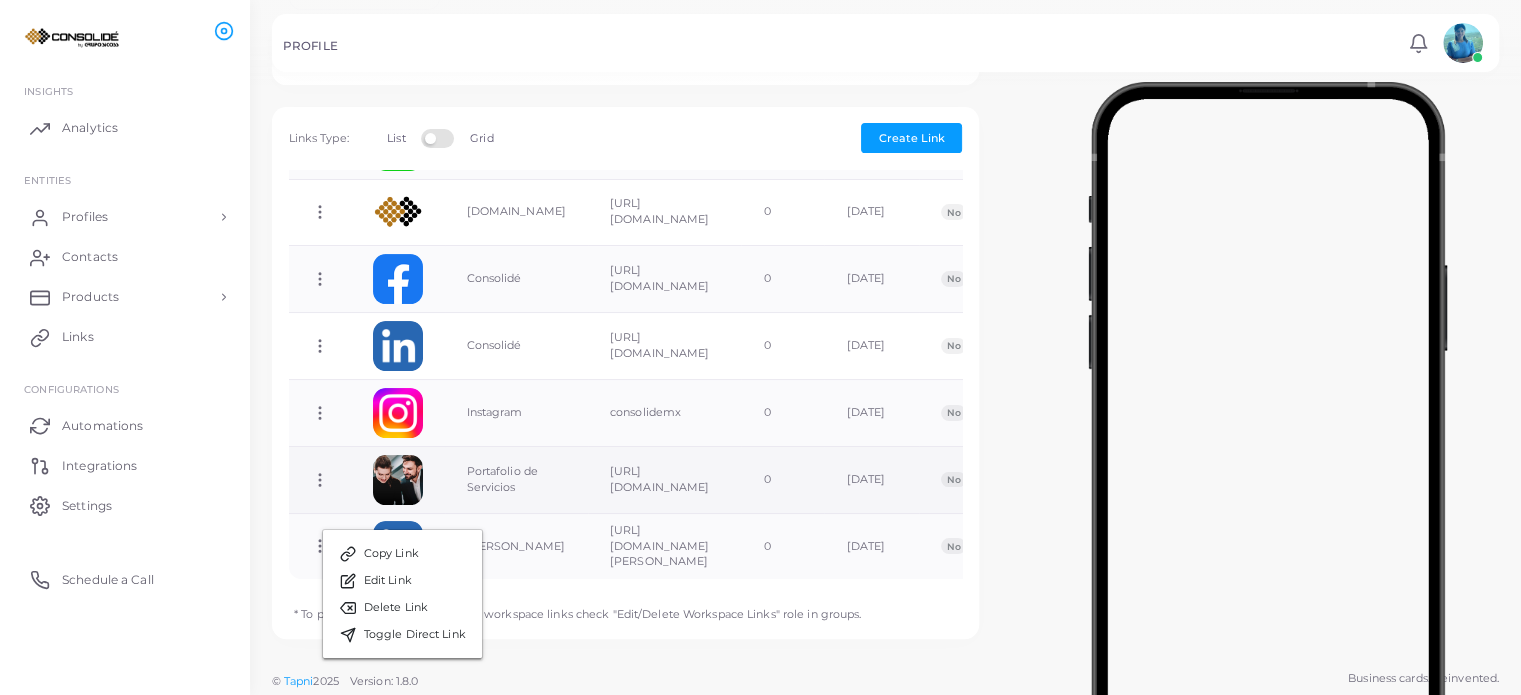 click 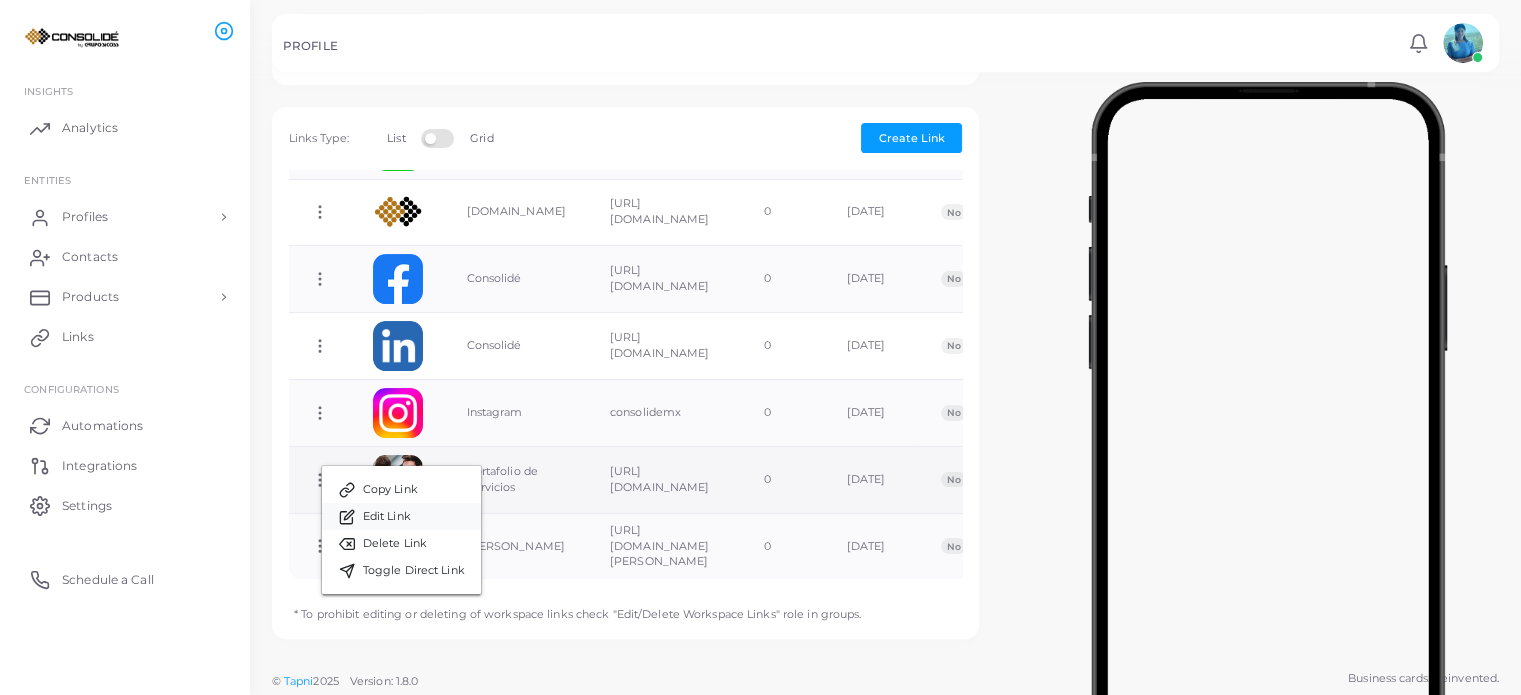click on "Edit Link" at bounding box center (387, 517) 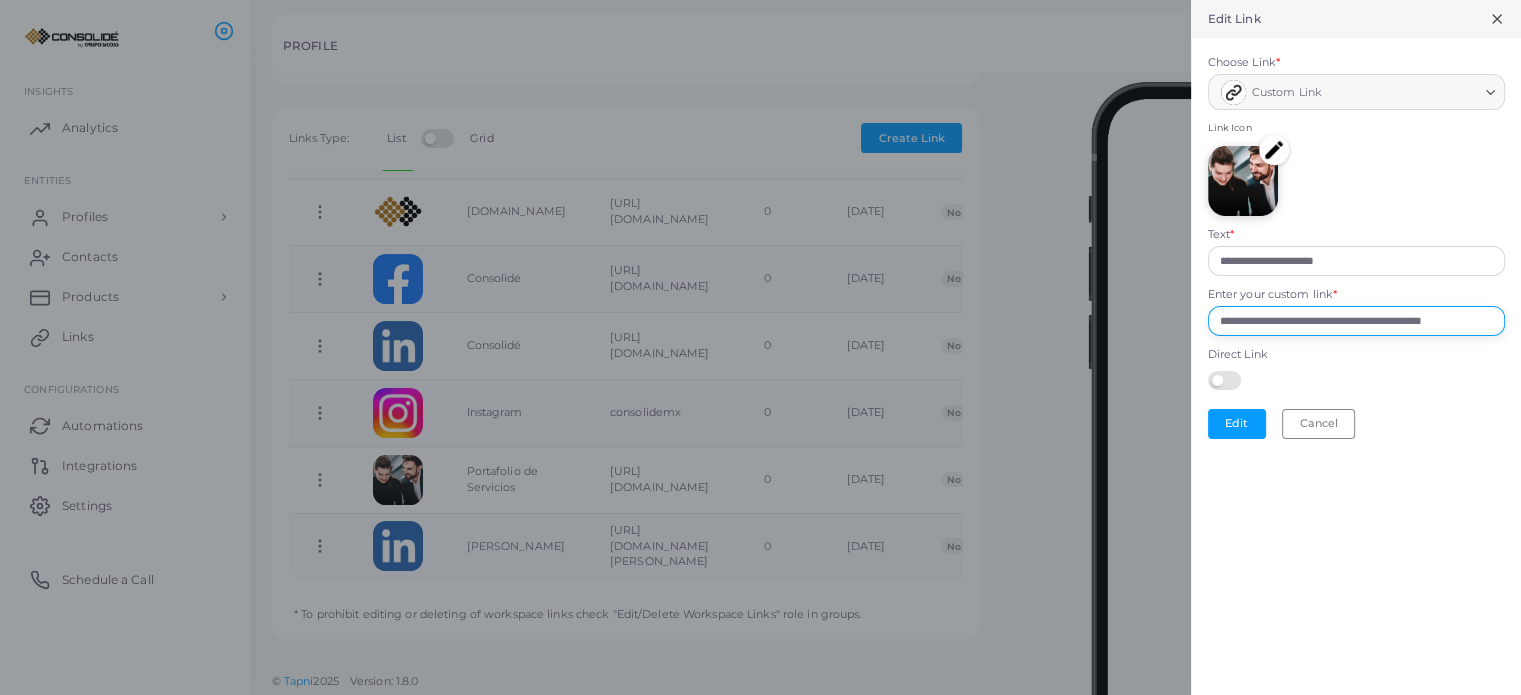 click on "**********" at bounding box center (1356, 321) 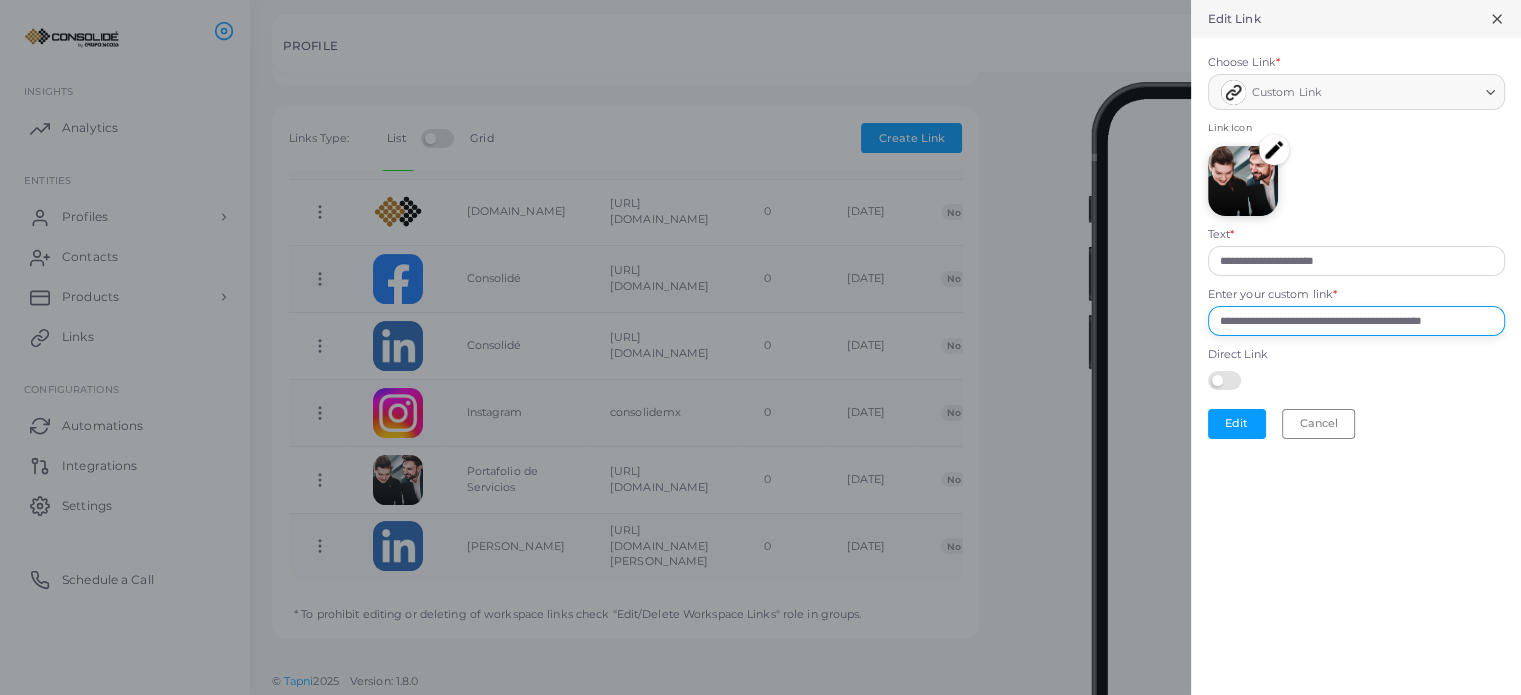 click on "**********" at bounding box center (1356, 321) 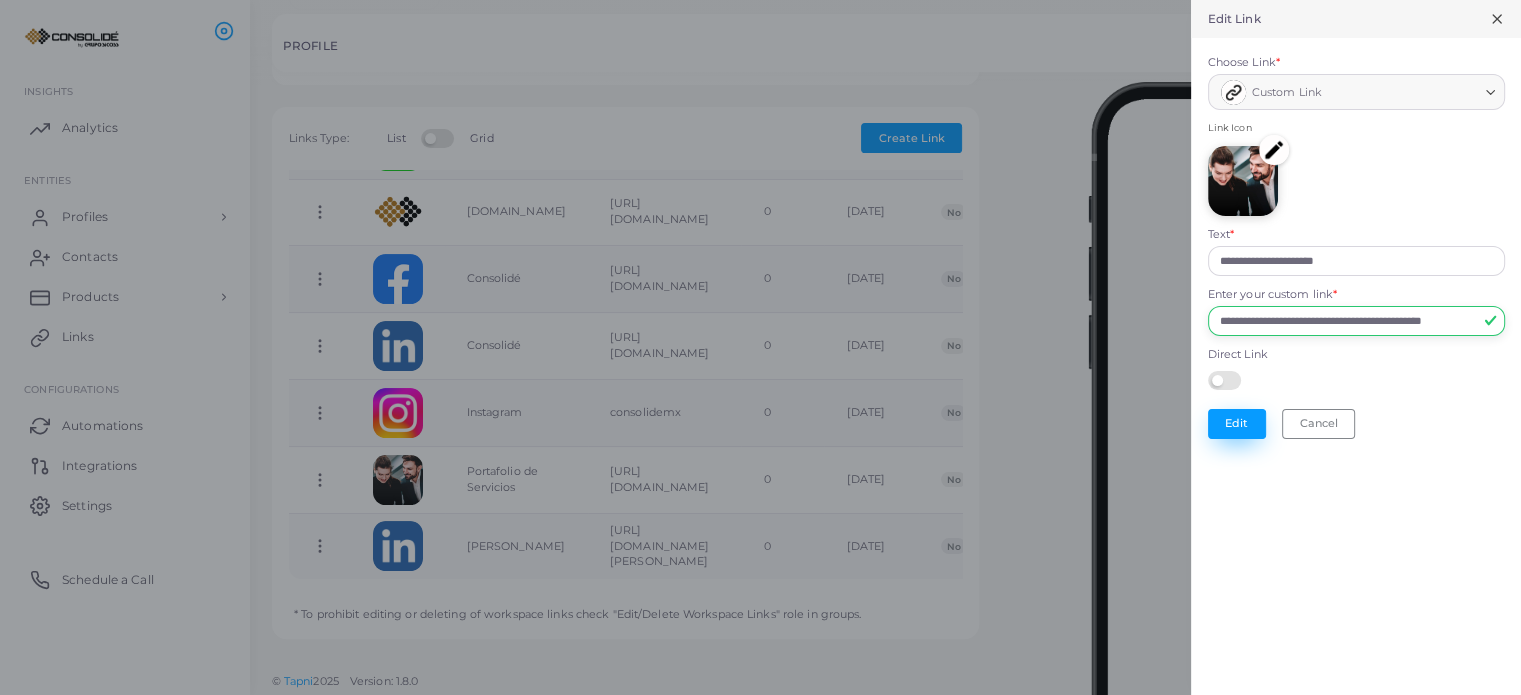 type on "**********" 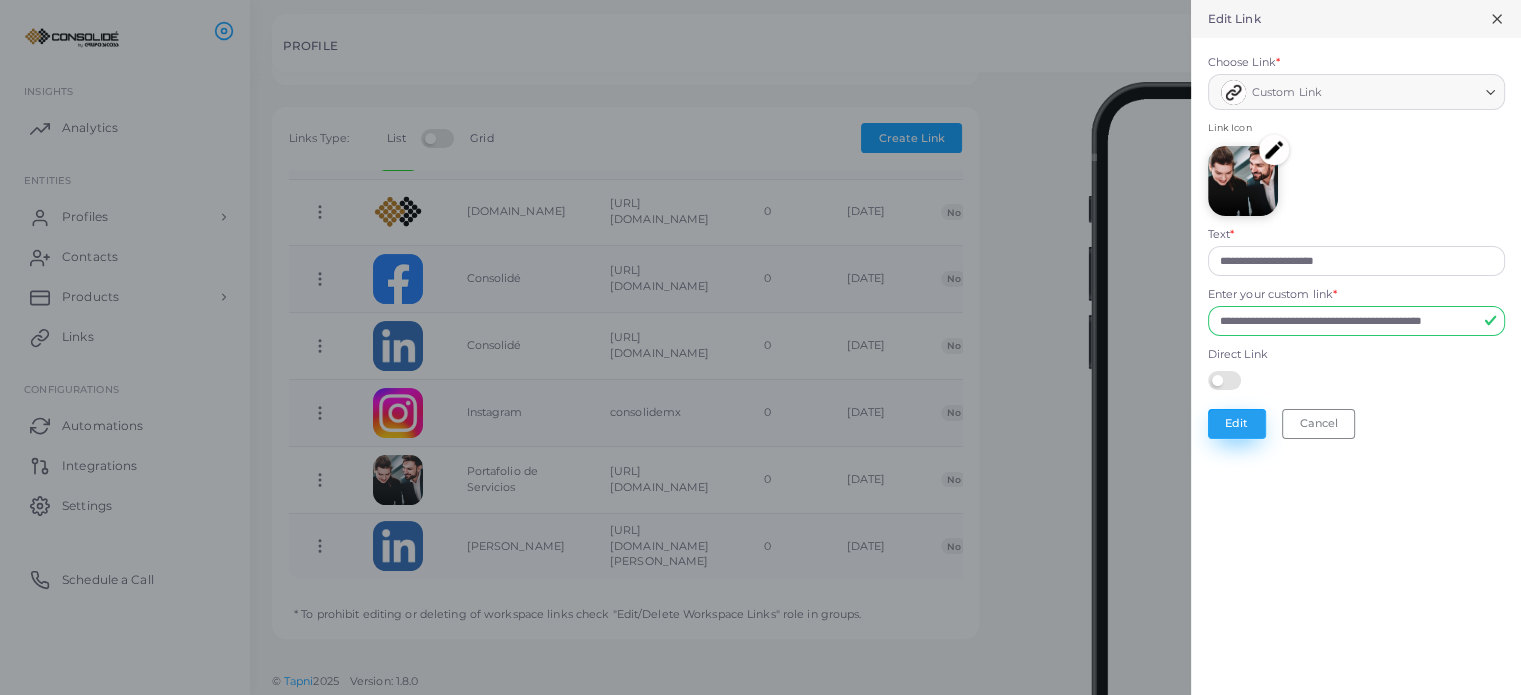 scroll, scrollTop: 0, scrollLeft: 0, axis: both 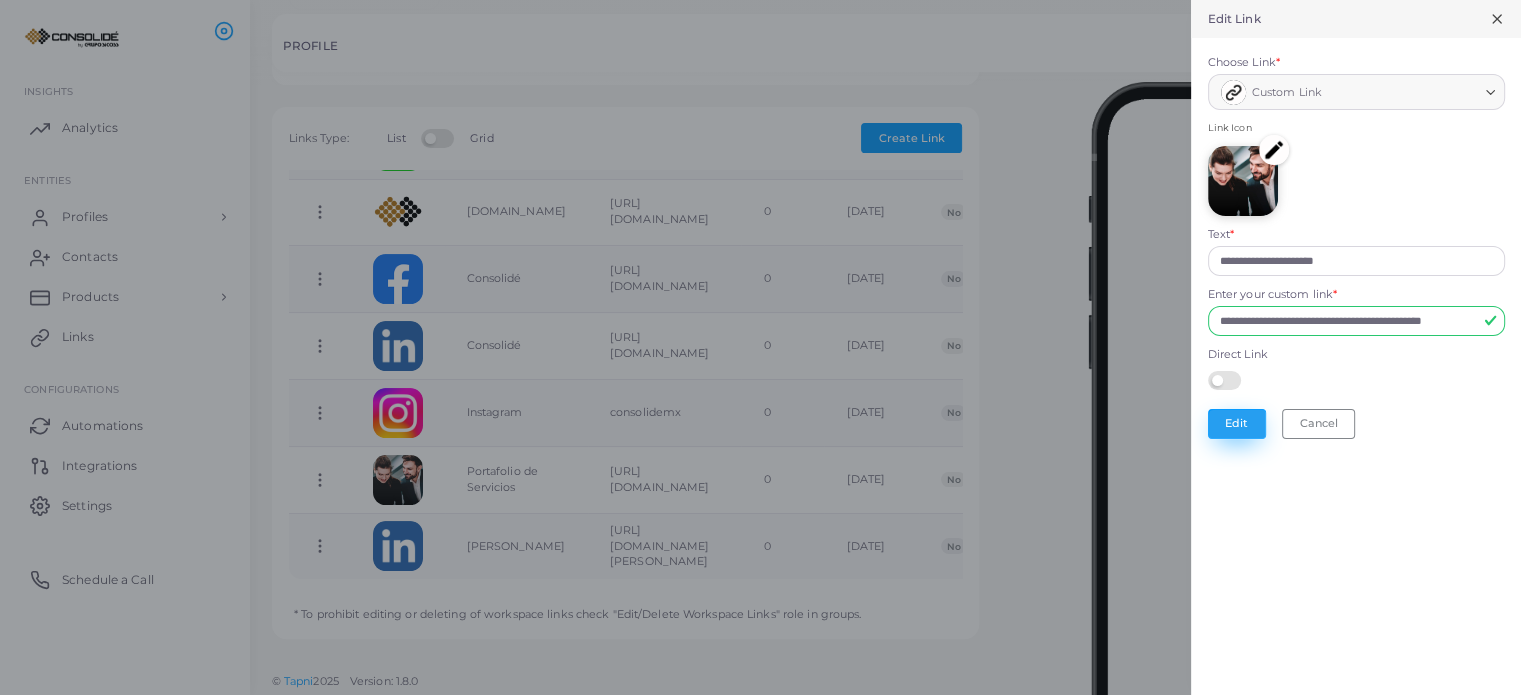 click on "Edit" at bounding box center [1237, 424] 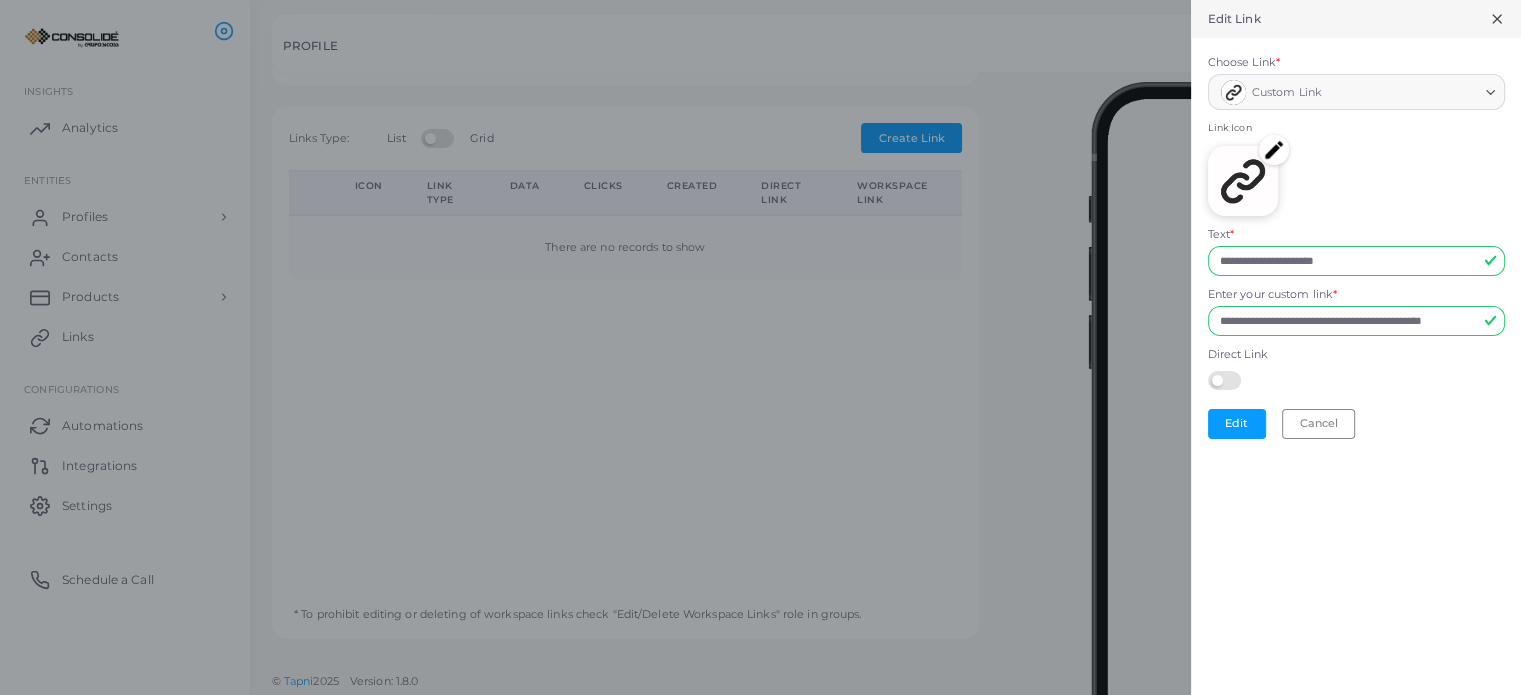 scroll, scrollTop: 0, scrollLeft: 0, axis: both 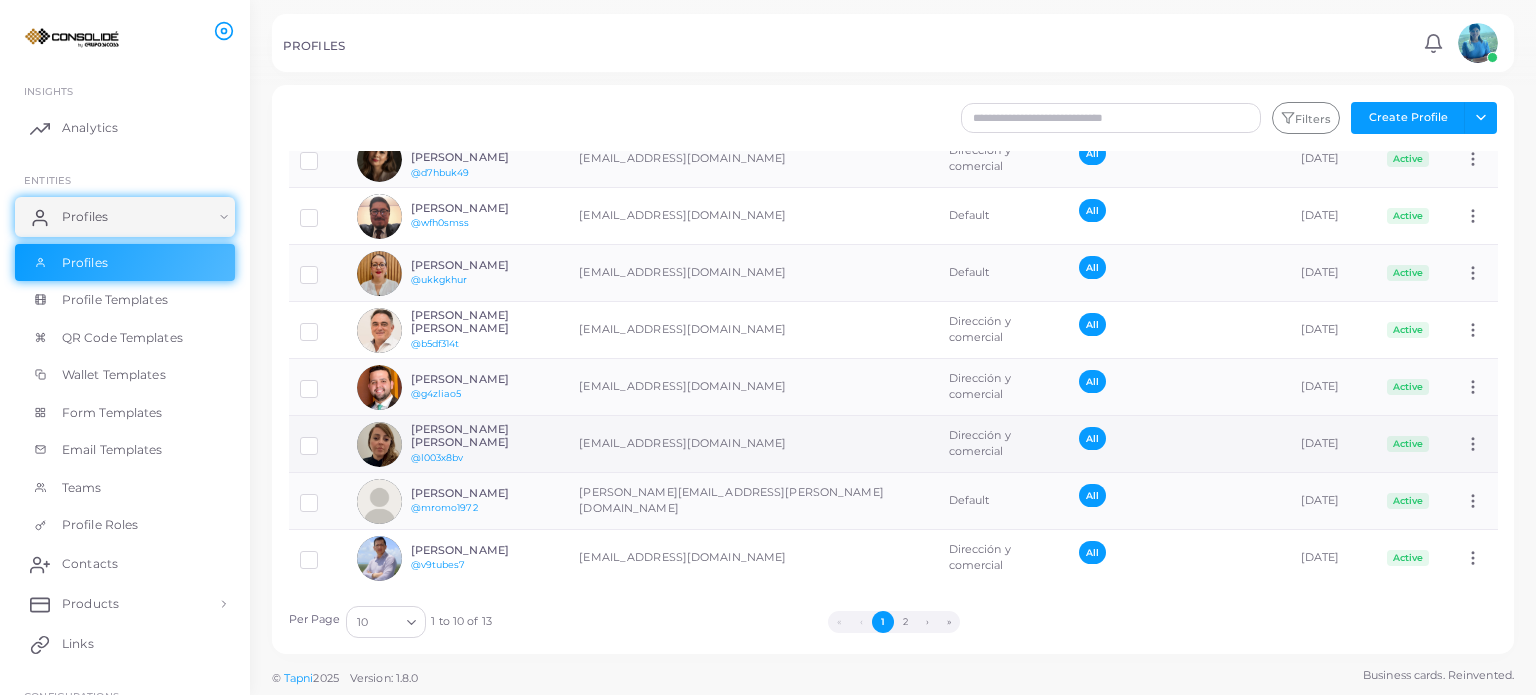 click on "[PERSON_NAME] [PERSON_NAME]" at bounding box center [484, 436] 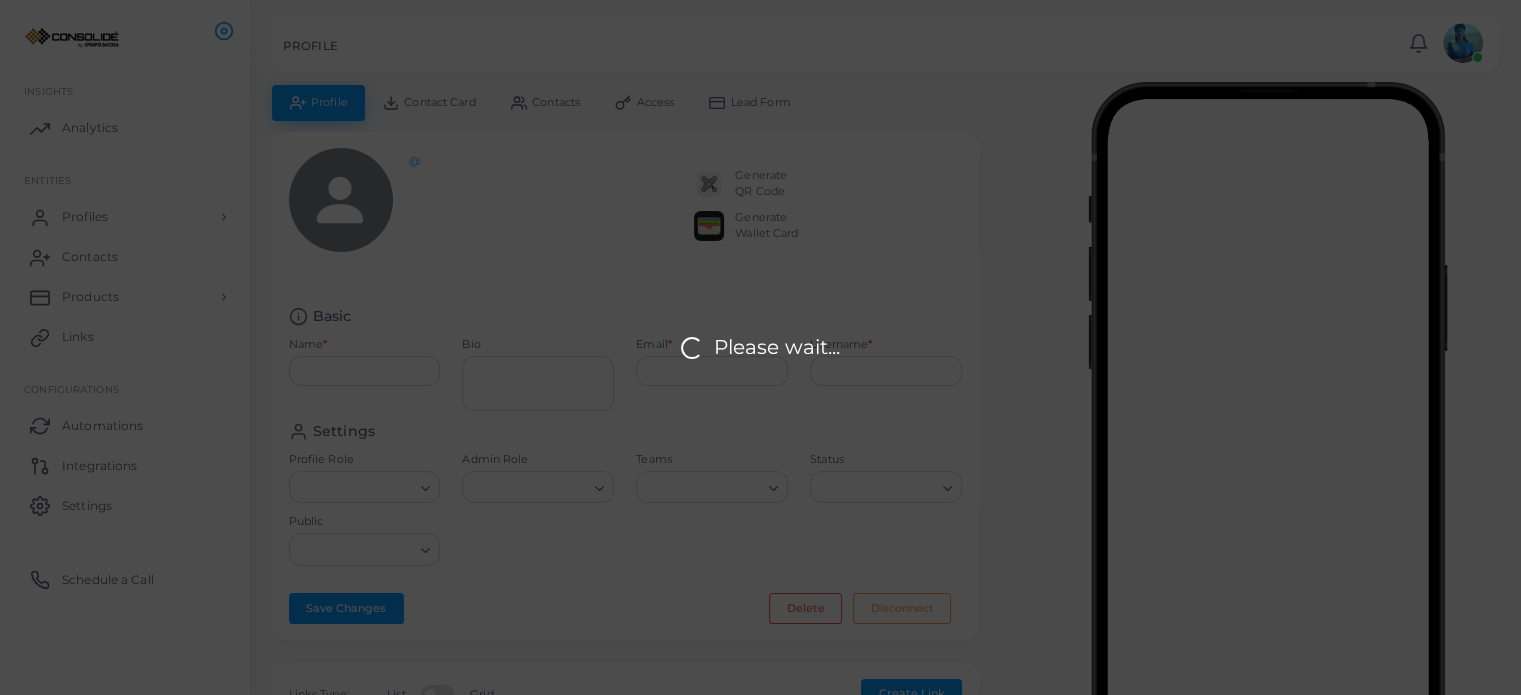 type on "**********" 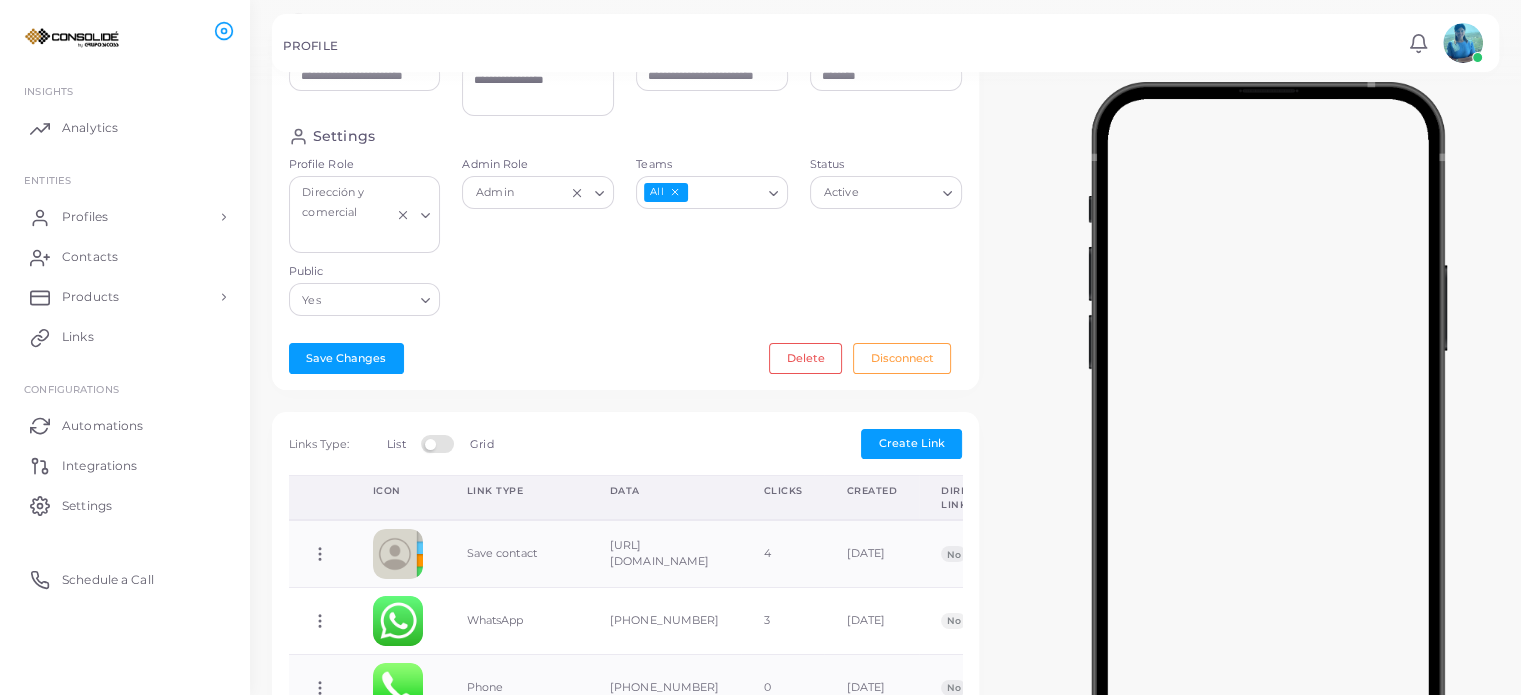 scroll, scrollTop: 600, scrollLeft: 0, axis: vertical 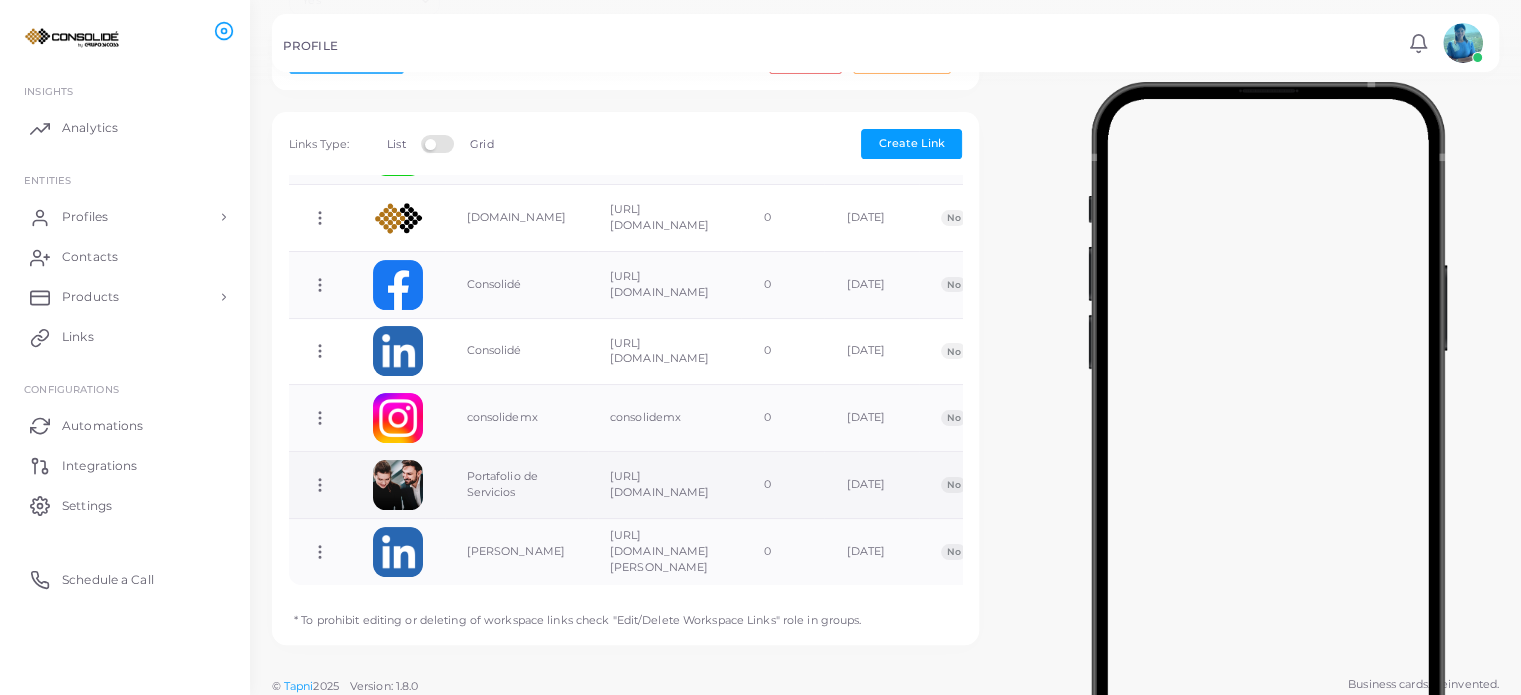 click 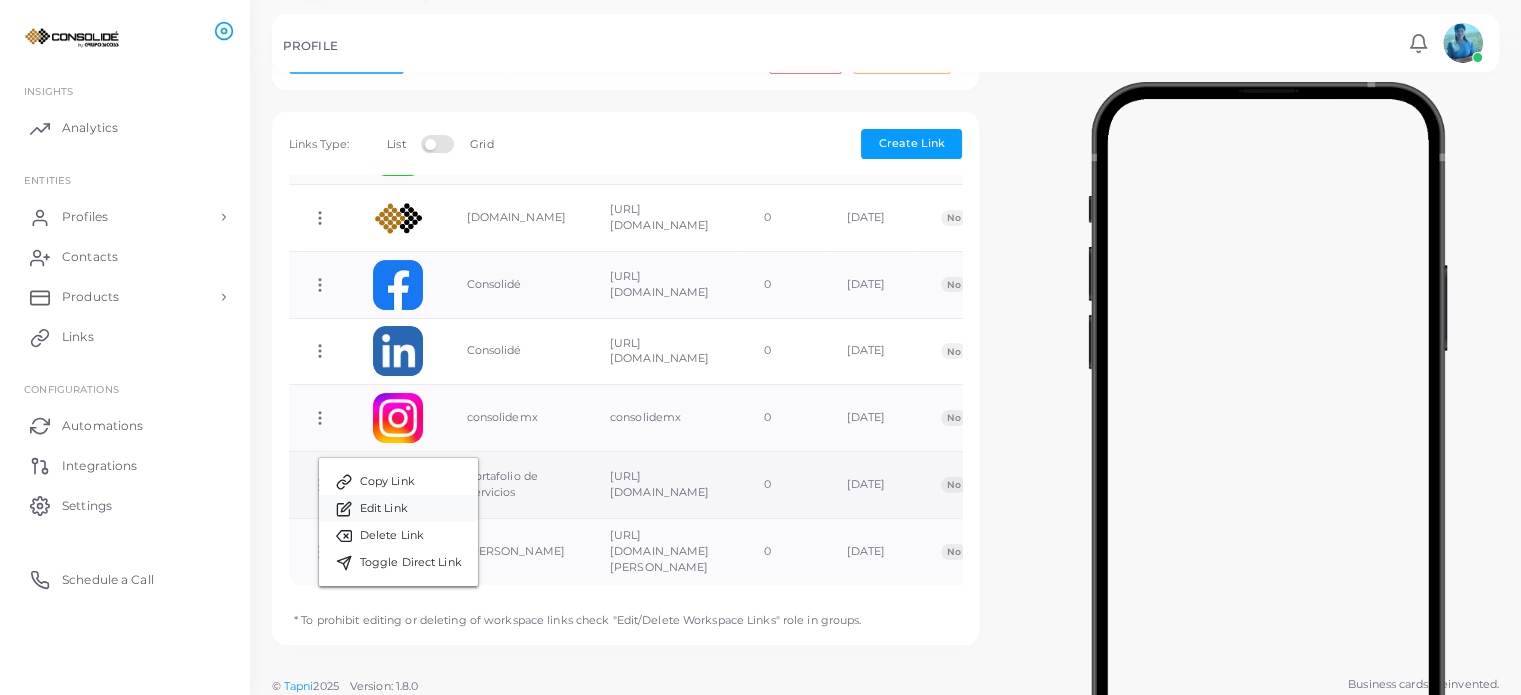 click on "Edit Link" at bounding box center [398, 508] 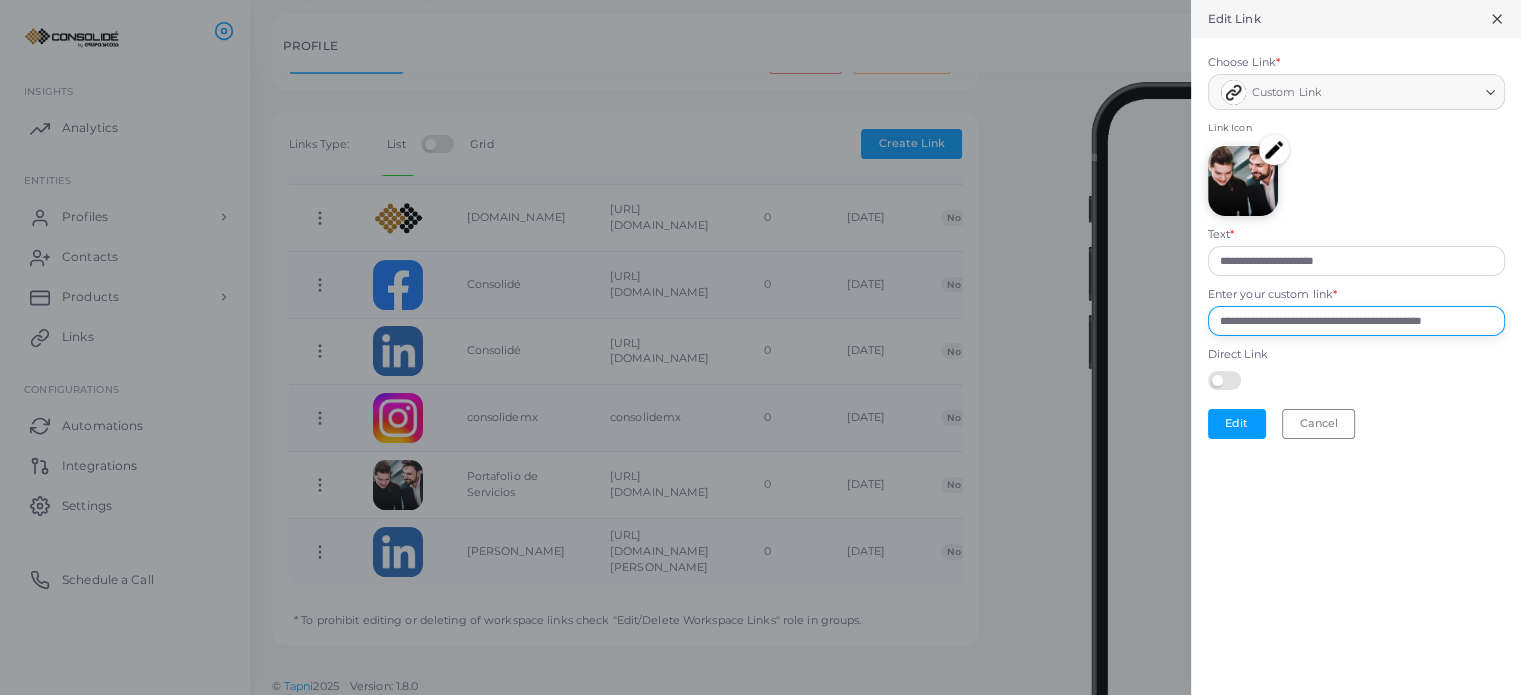 click on "**********" at bounding box center [1356, 321] 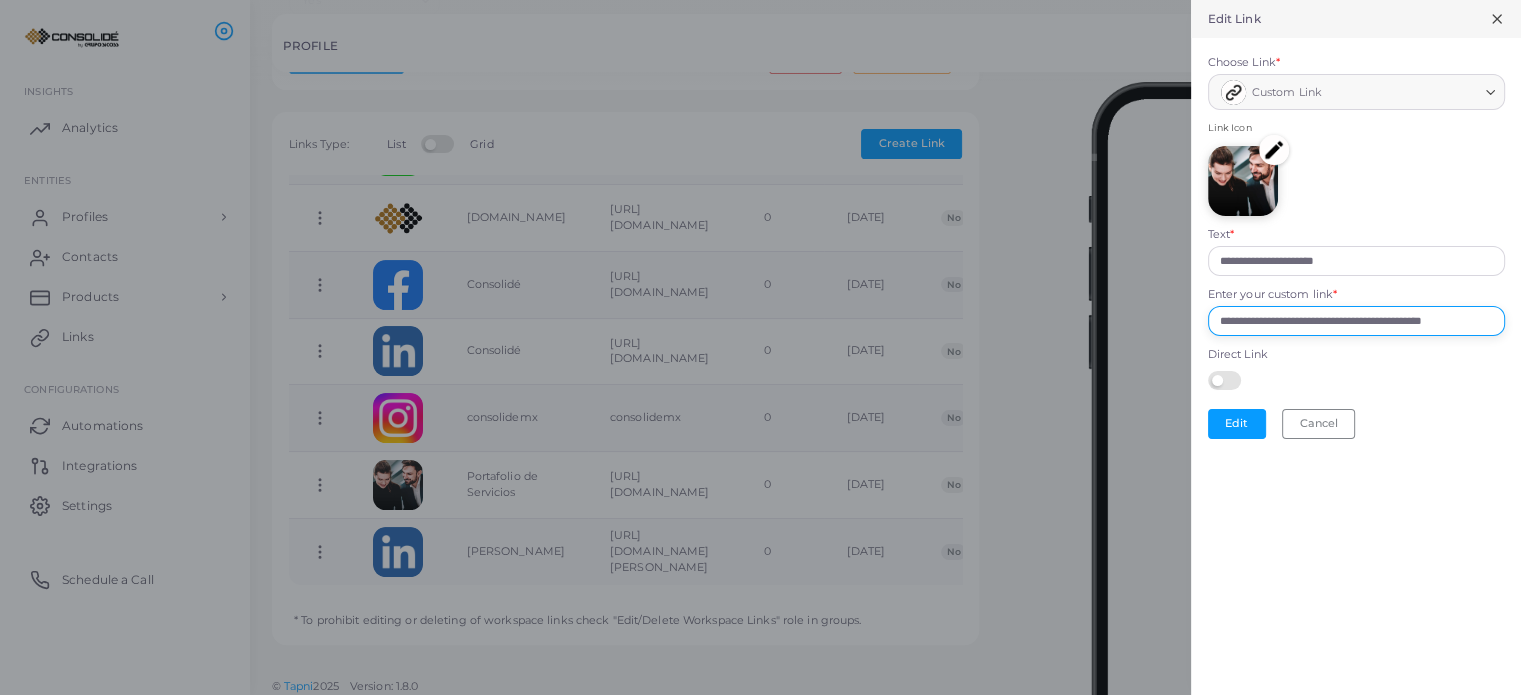 click on "**********" at bounding box center (1356, 321) 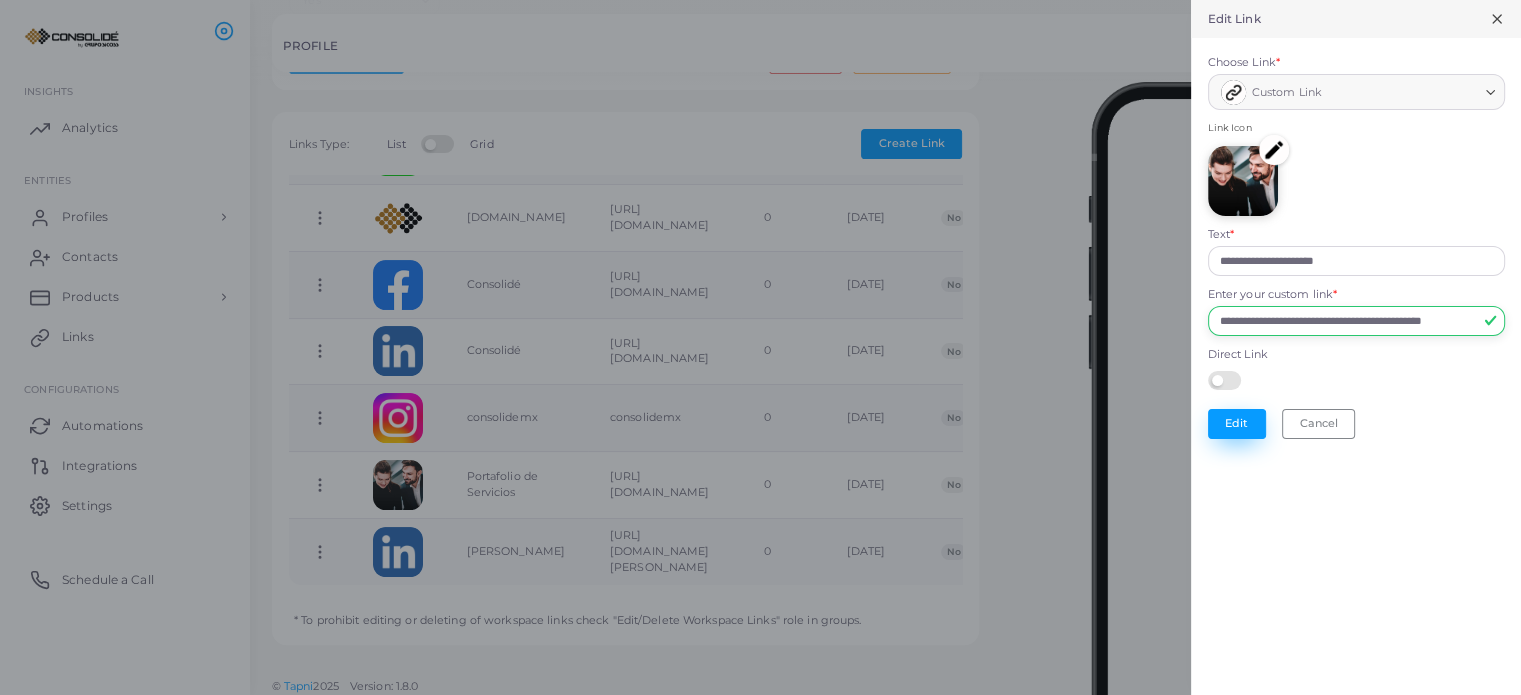 type on "**********" 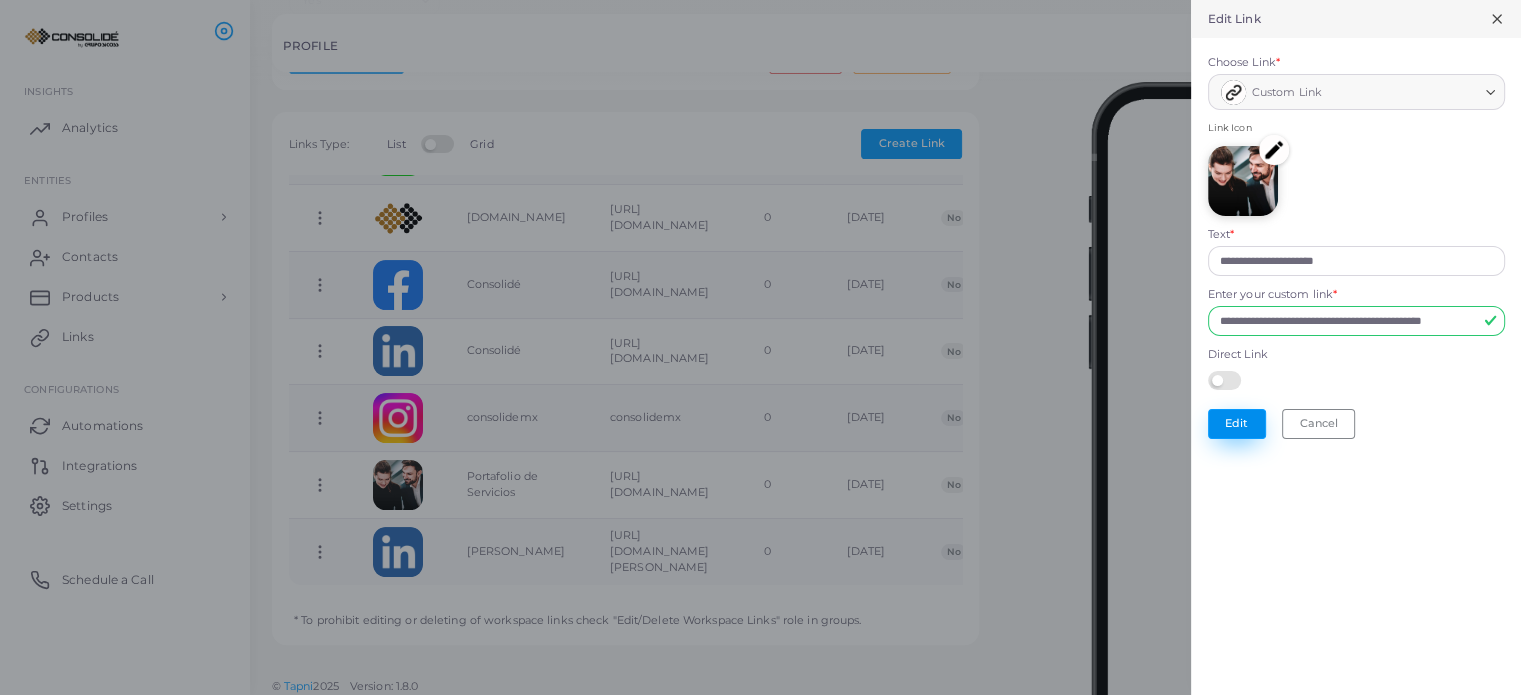 scroll, scrollTop: 0, scrollLeft: 0, axis: both 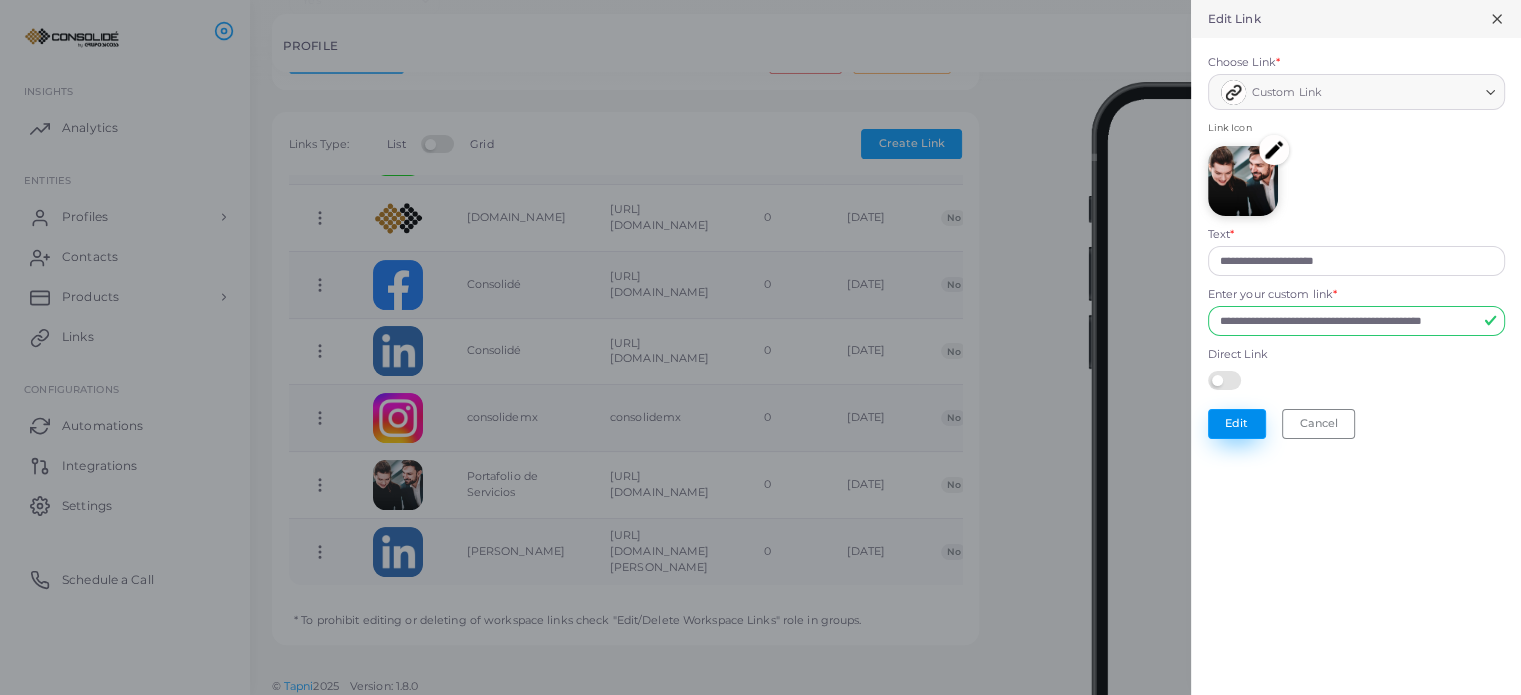 click on "Edit" at bounding box center [1237, 424] 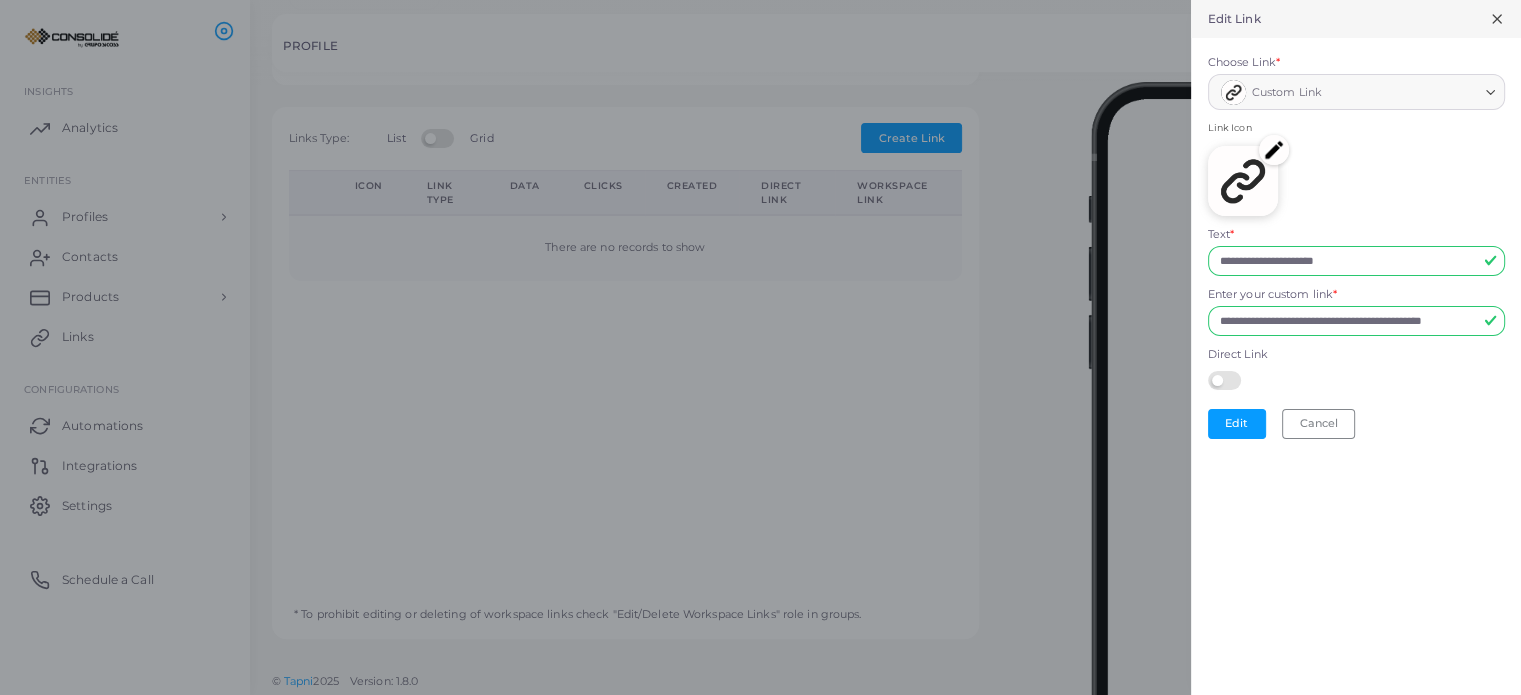 scroll, scrollTop: 0, scrollLeft: 0, axis: both 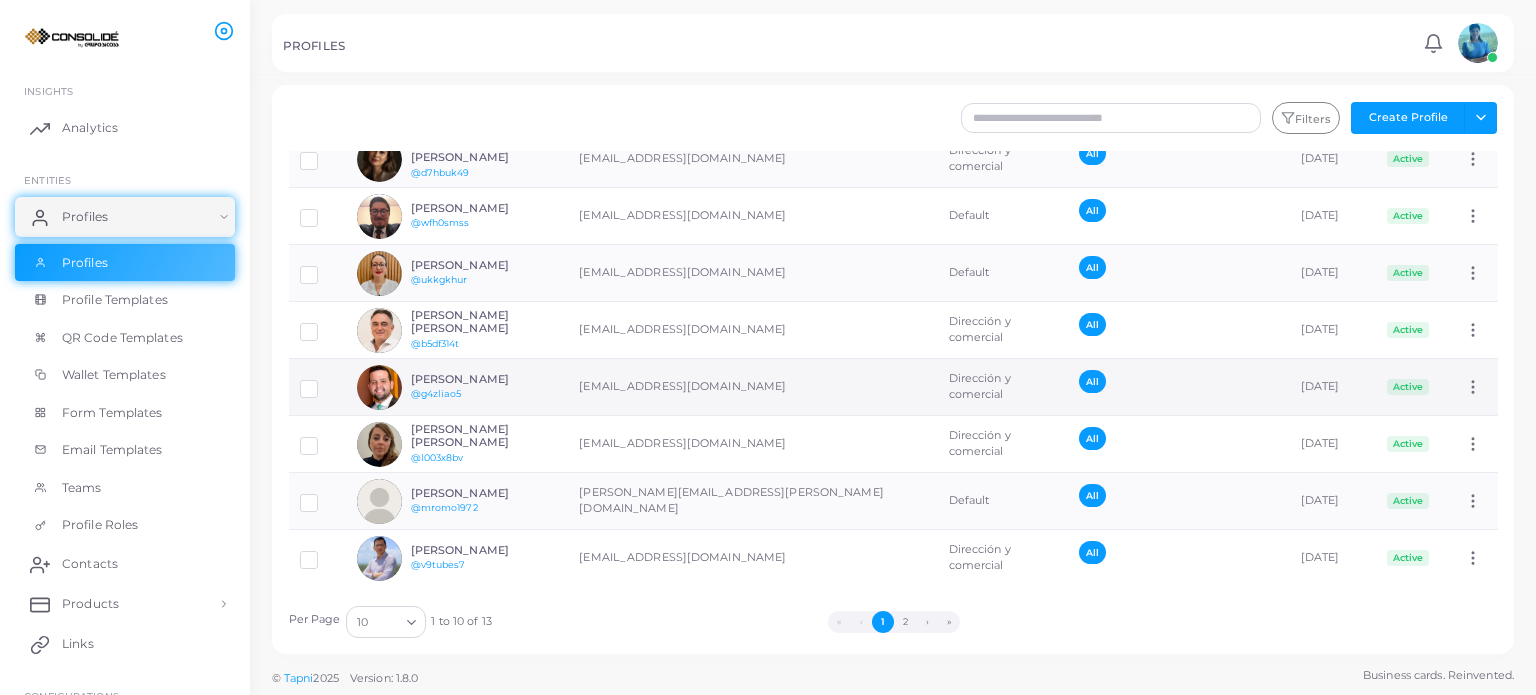 click on "[PERSON_NAME]" at bounding box center [484, 379] 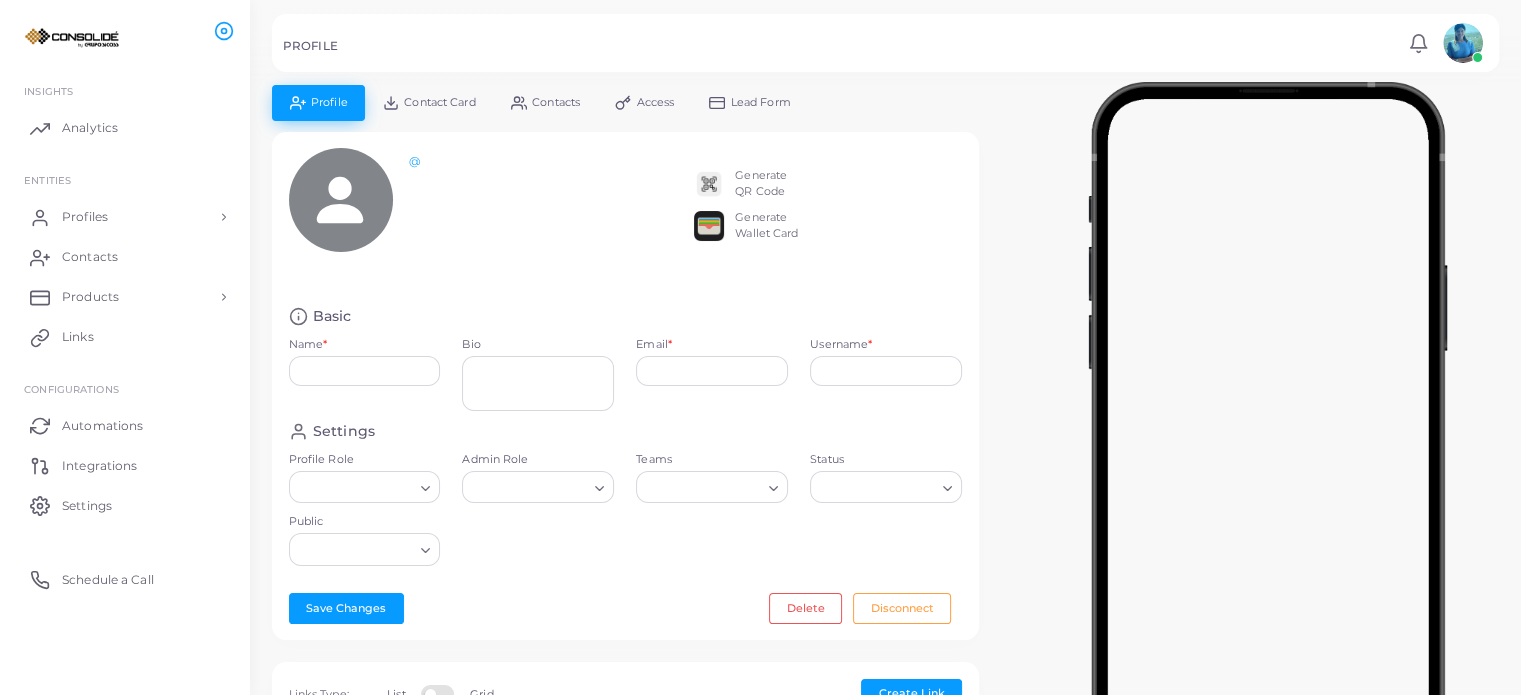type on "**********" 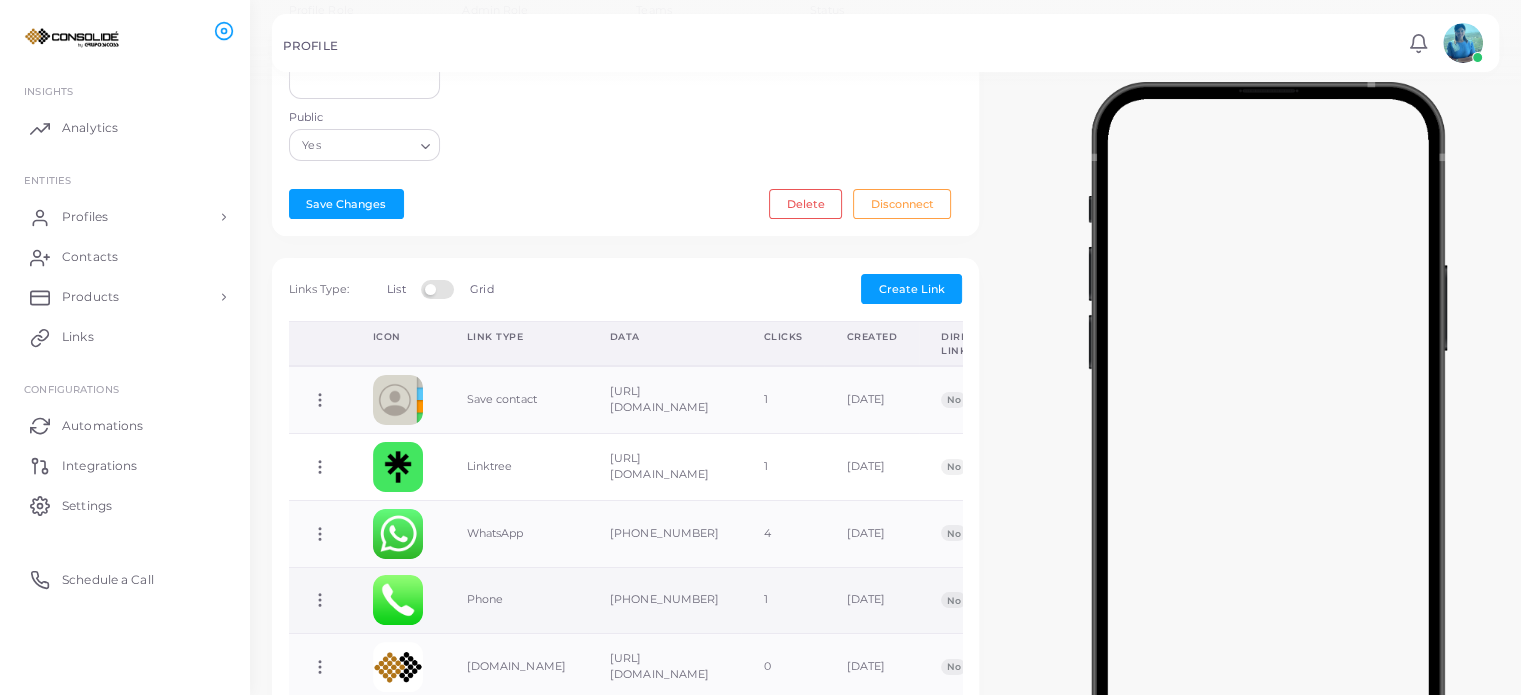 scroll, scrollTop: 600, scrollLeft: 0, axis: vertical 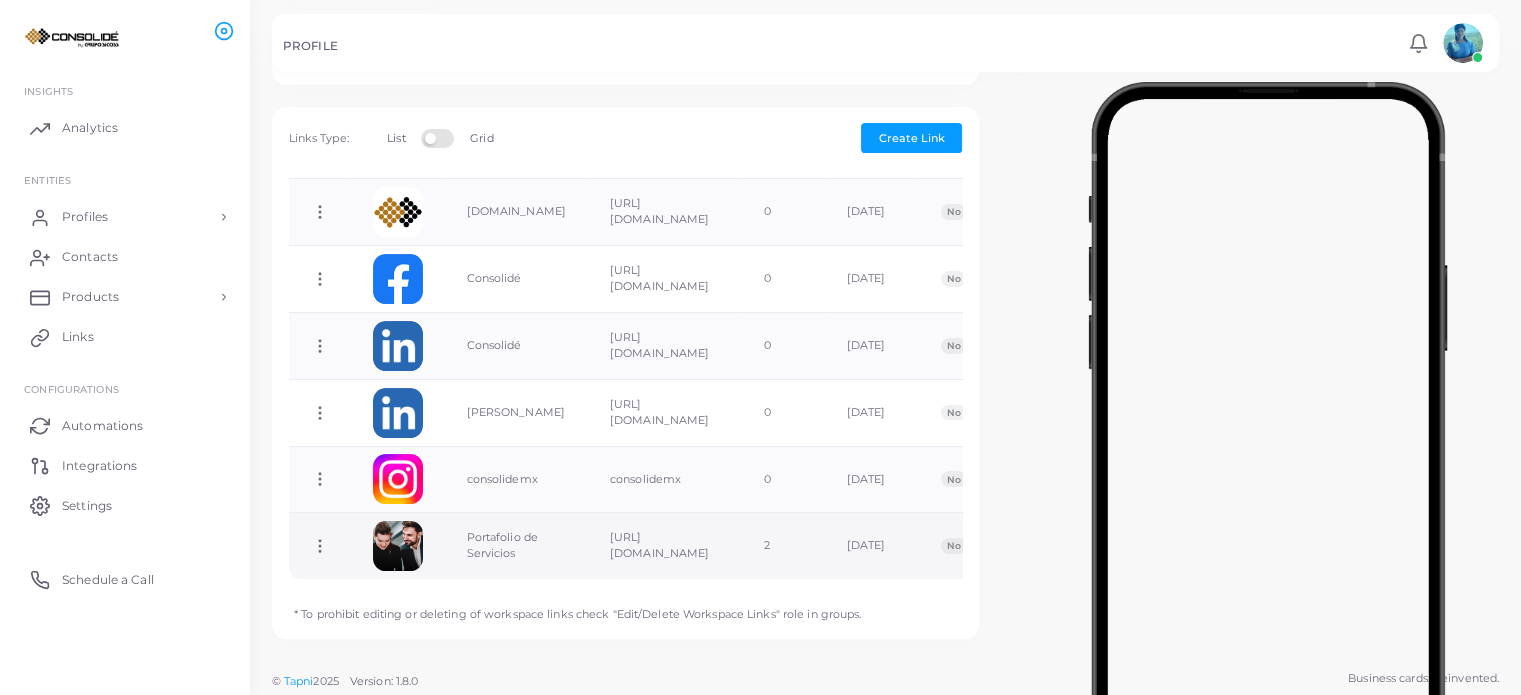 click 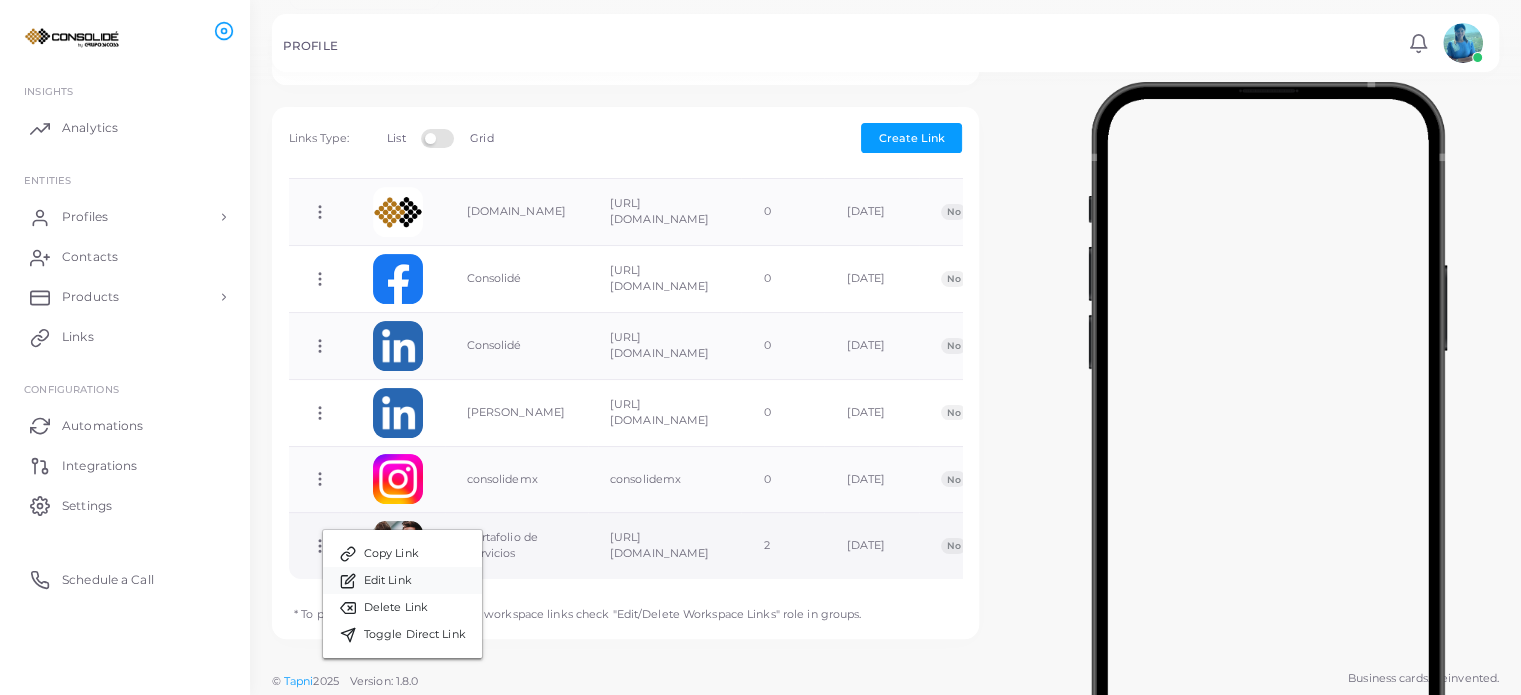 click on "Edit Link" at bounding box center [388, 581] 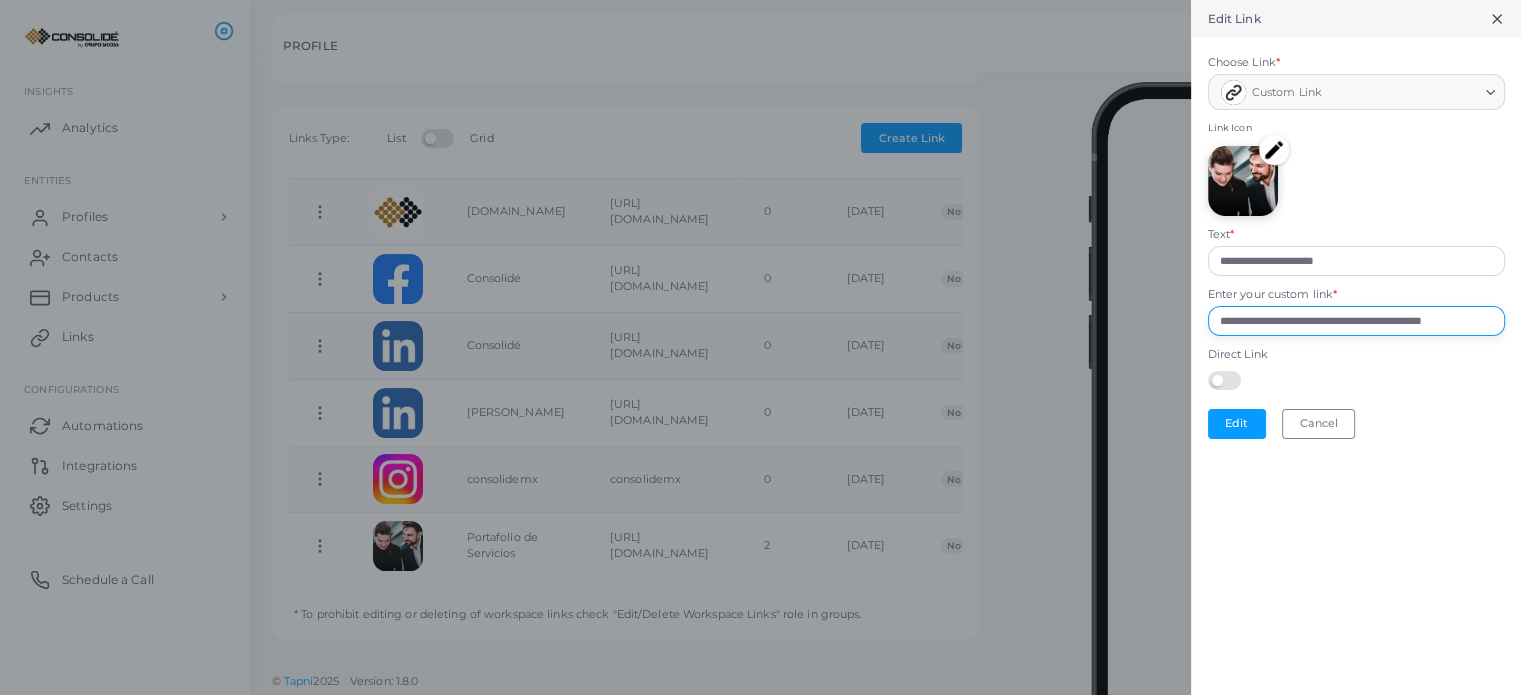 click on "**********" at bounding box center [1356, 321] 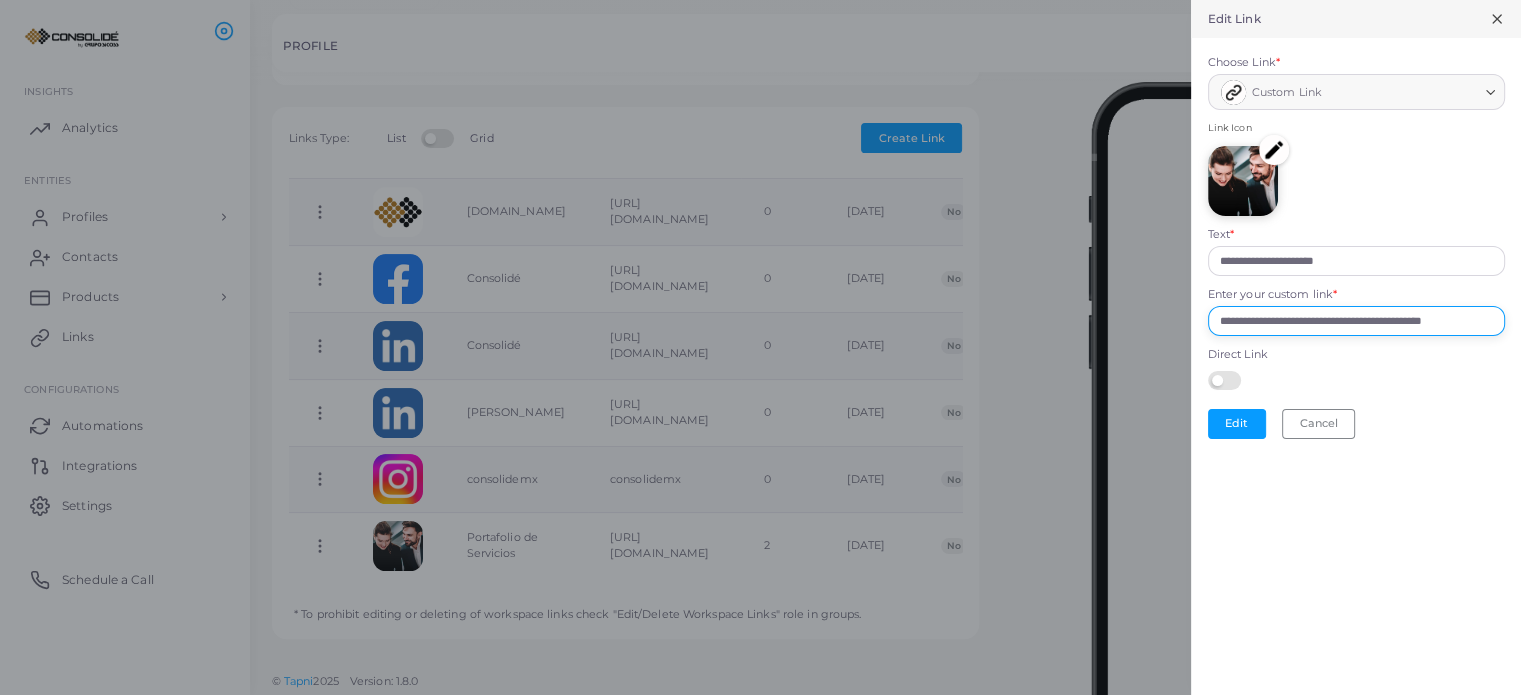 click on "**********" at bounding box center [1356, 321] 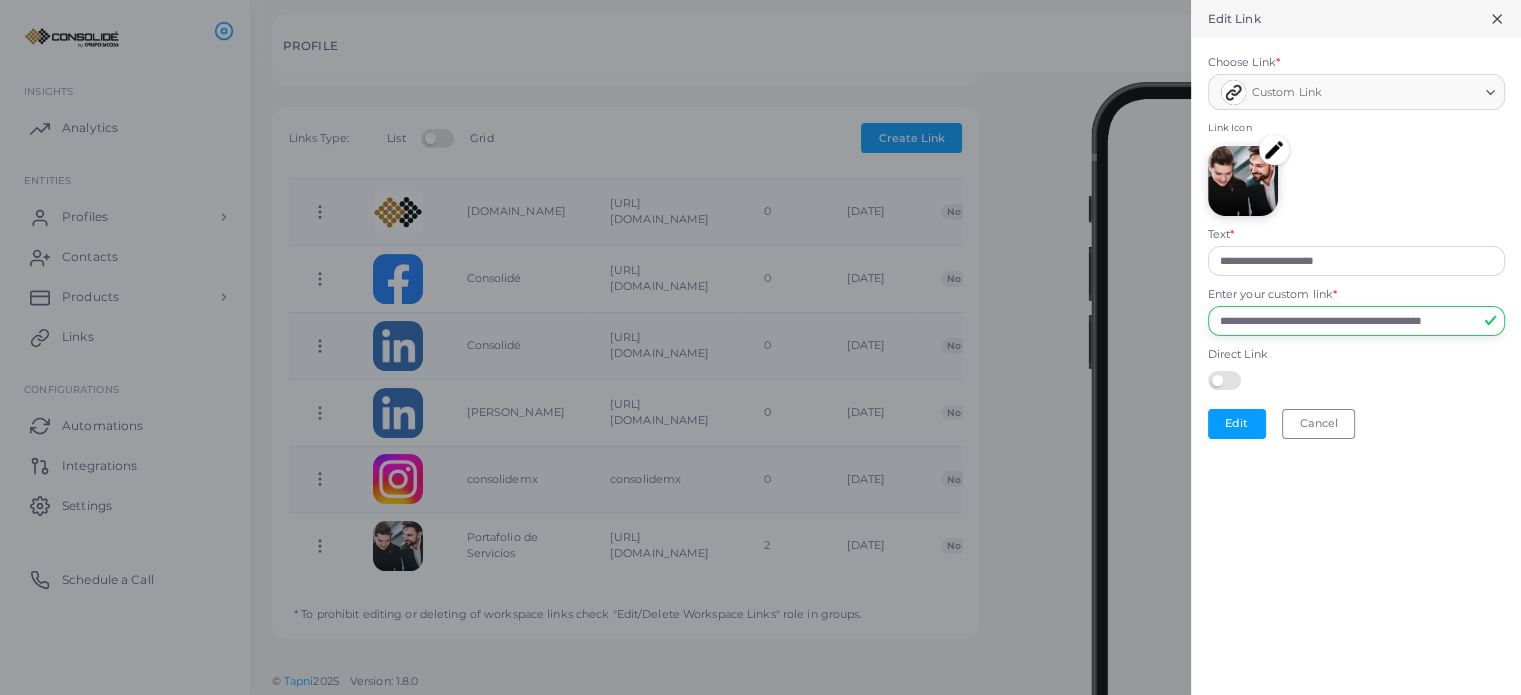 scroll, scrollTop: 0, scrollLeft: 59, axis: horizontal 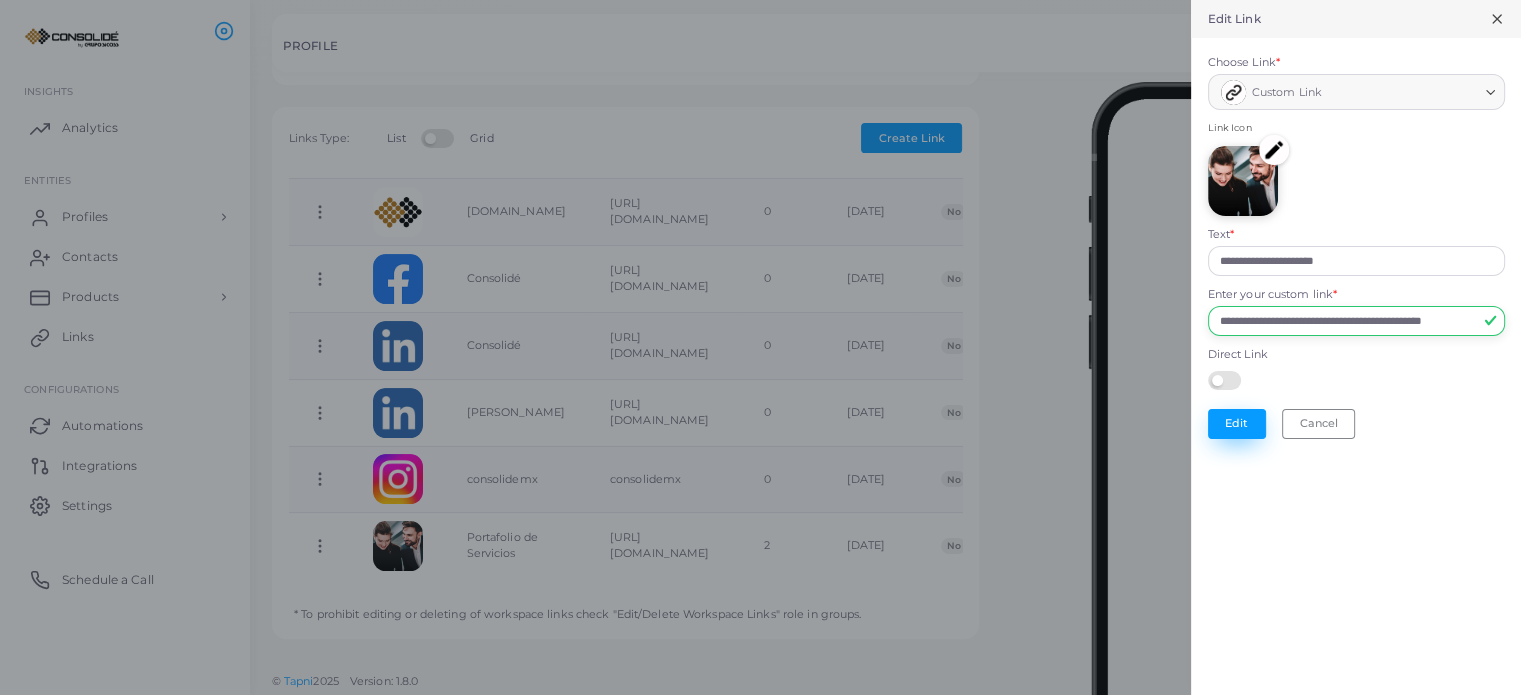 type on "**********" 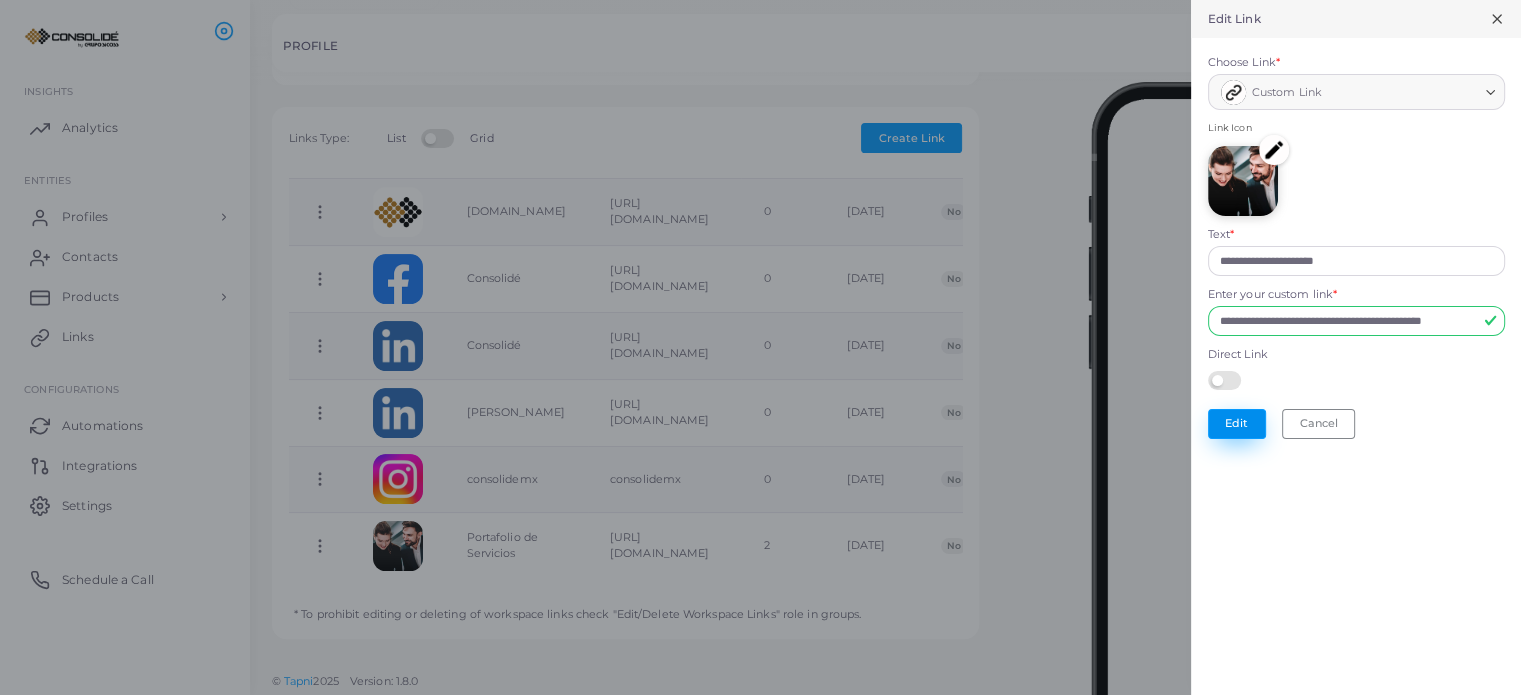 click on "Edit" at bounding box center [1237, 424] 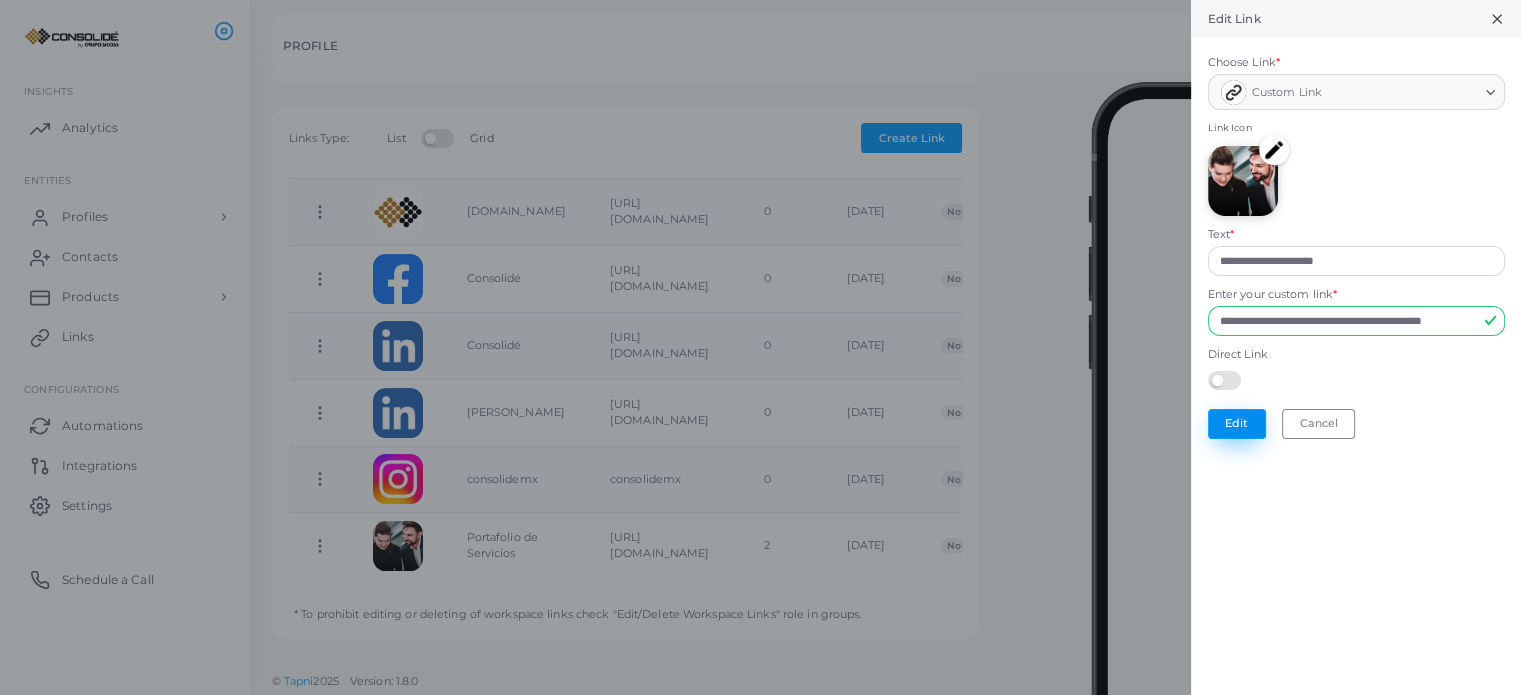 scroll, scrollTop: 0, scrollLeft: 0, axis: both 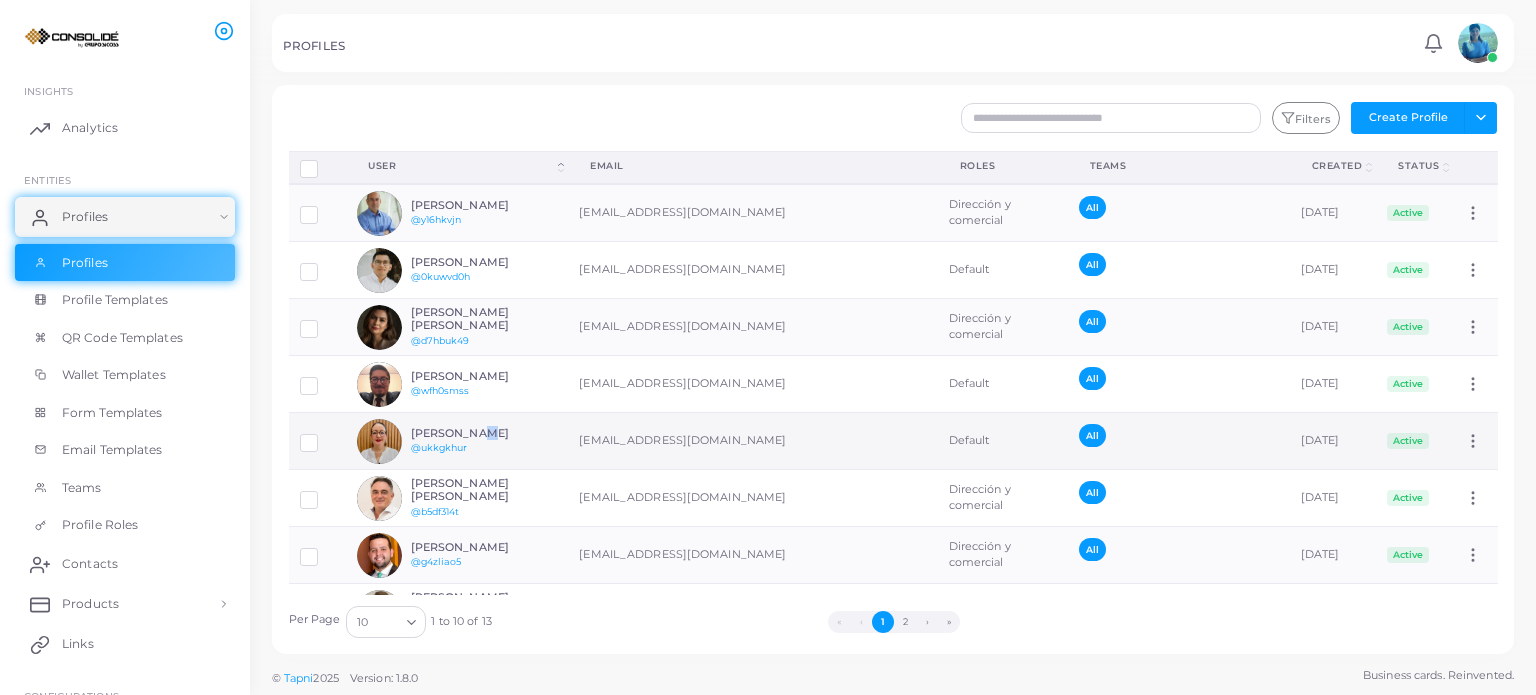 click on "[PERSON_NAME]" at bounding box center [484, 433] 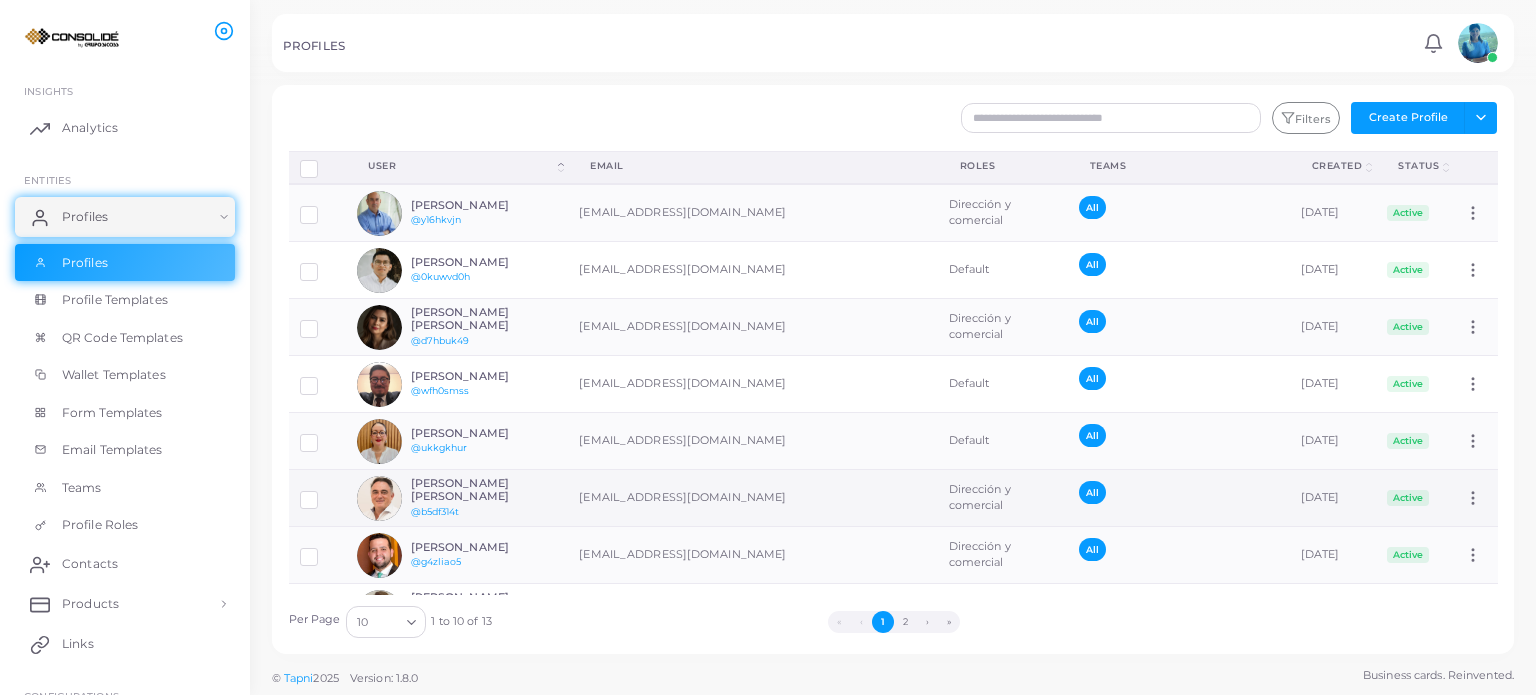 click on "[PERSON_NAME] [PERSON_NAME]" at bounding box center [484, 490] 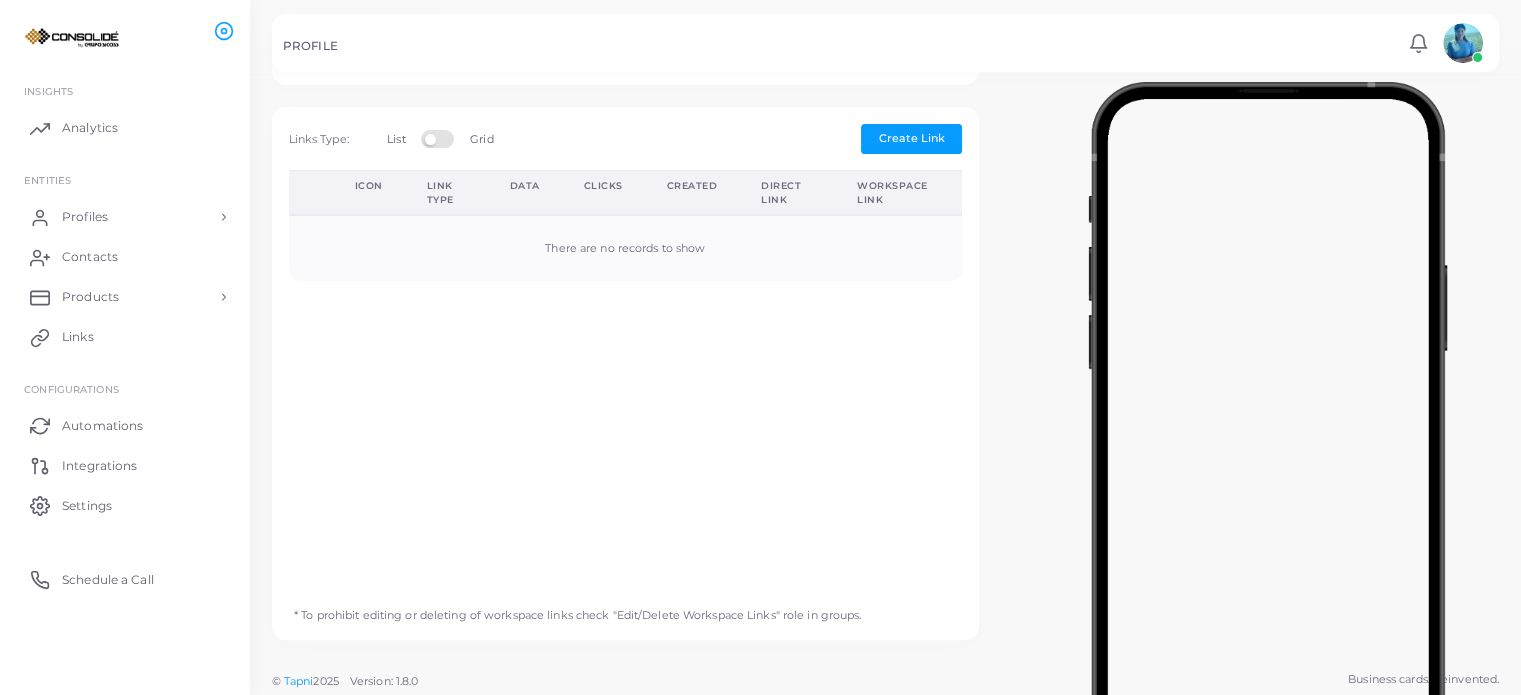 type on "**********" 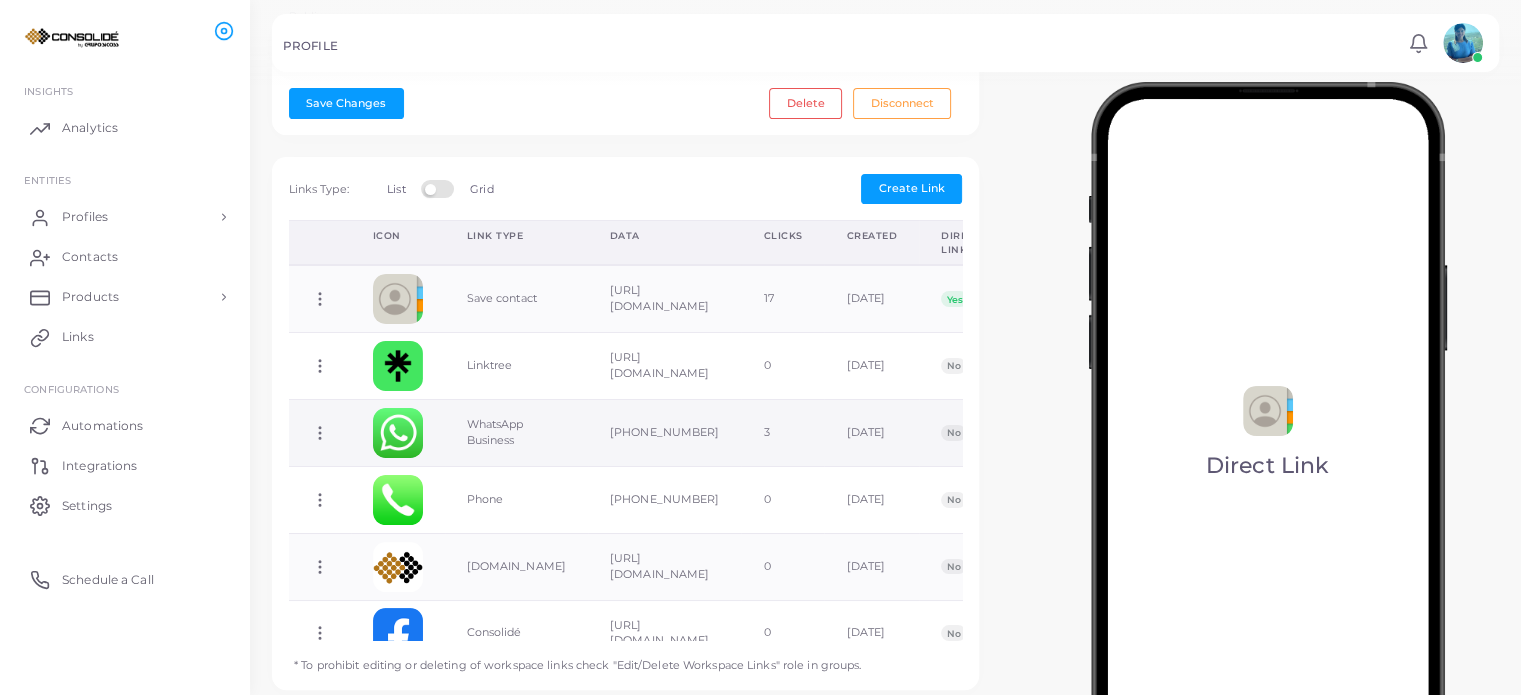 scroll, scrollTop: 604, scrollLeft: 0, axis: vertical 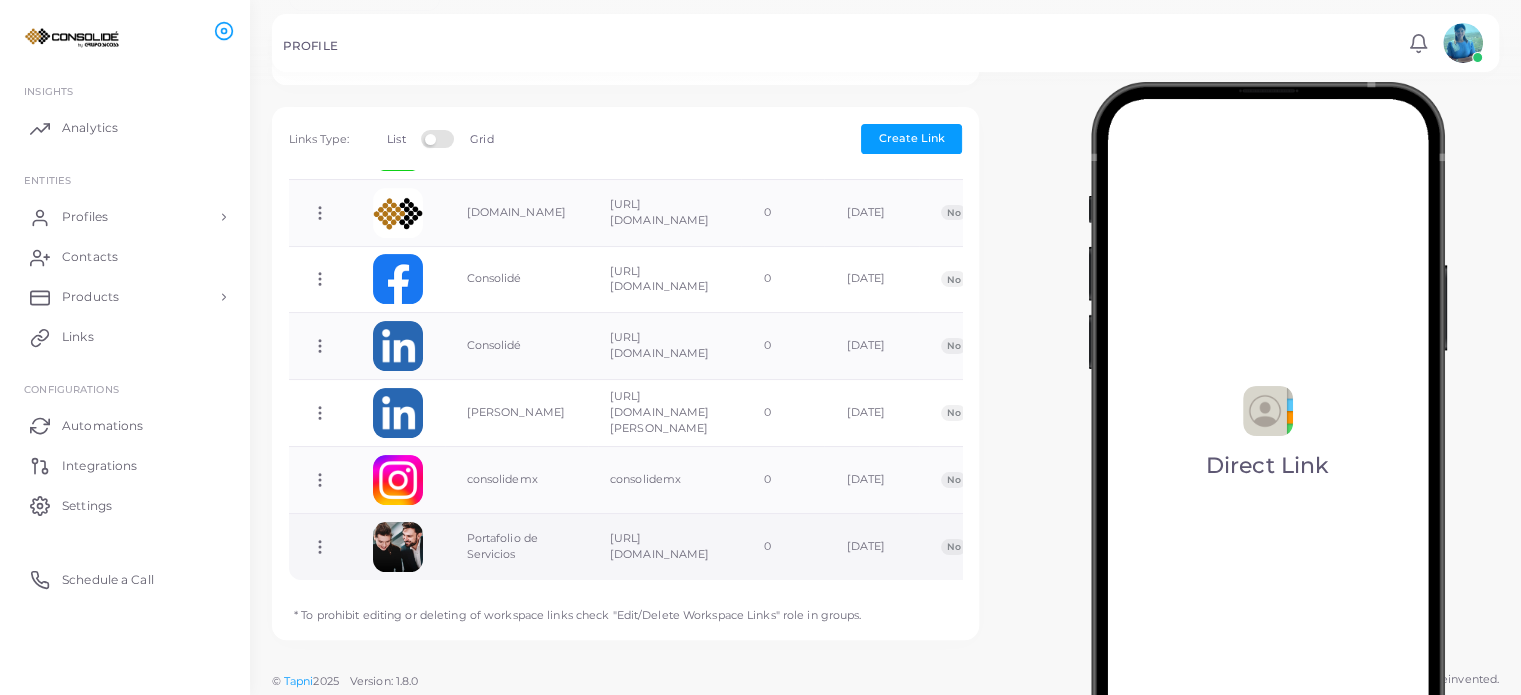 click 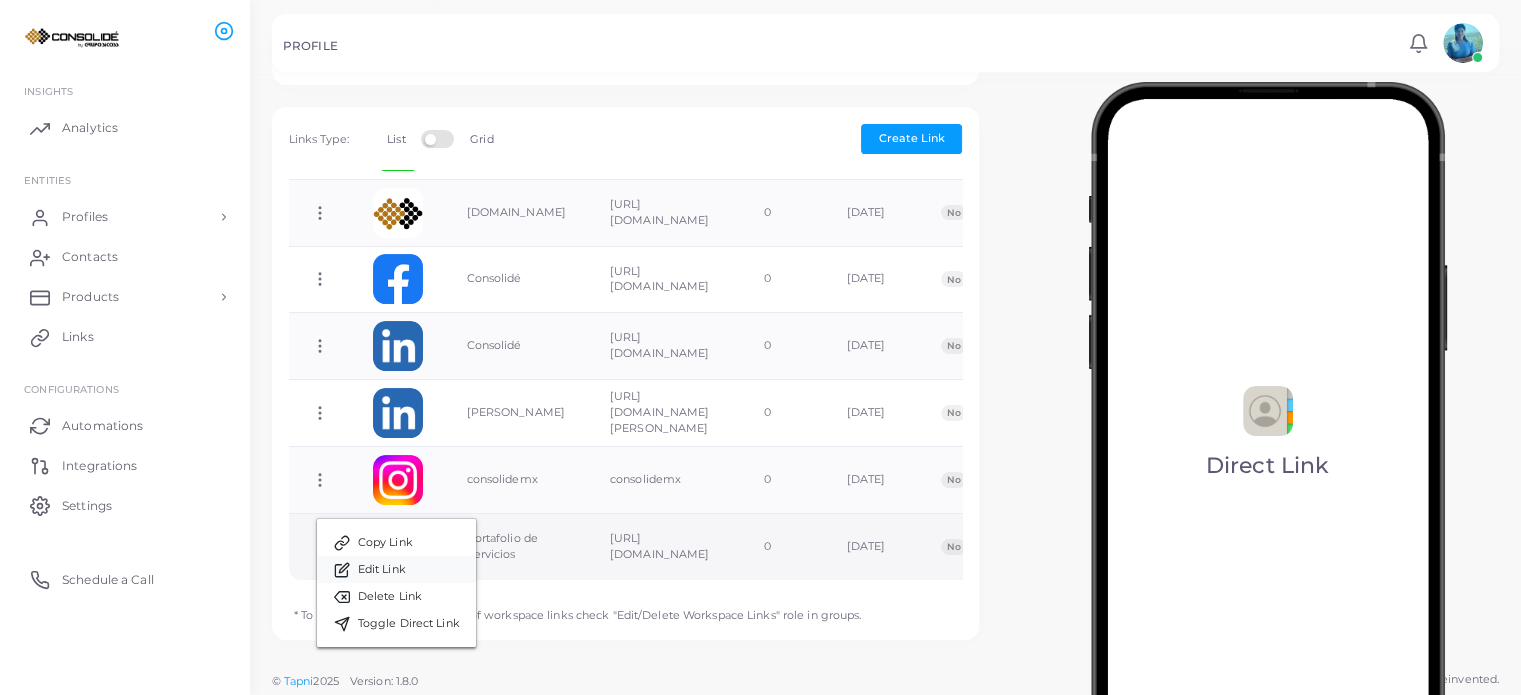 click on "Edit Link" at bounding box center (396, 569) 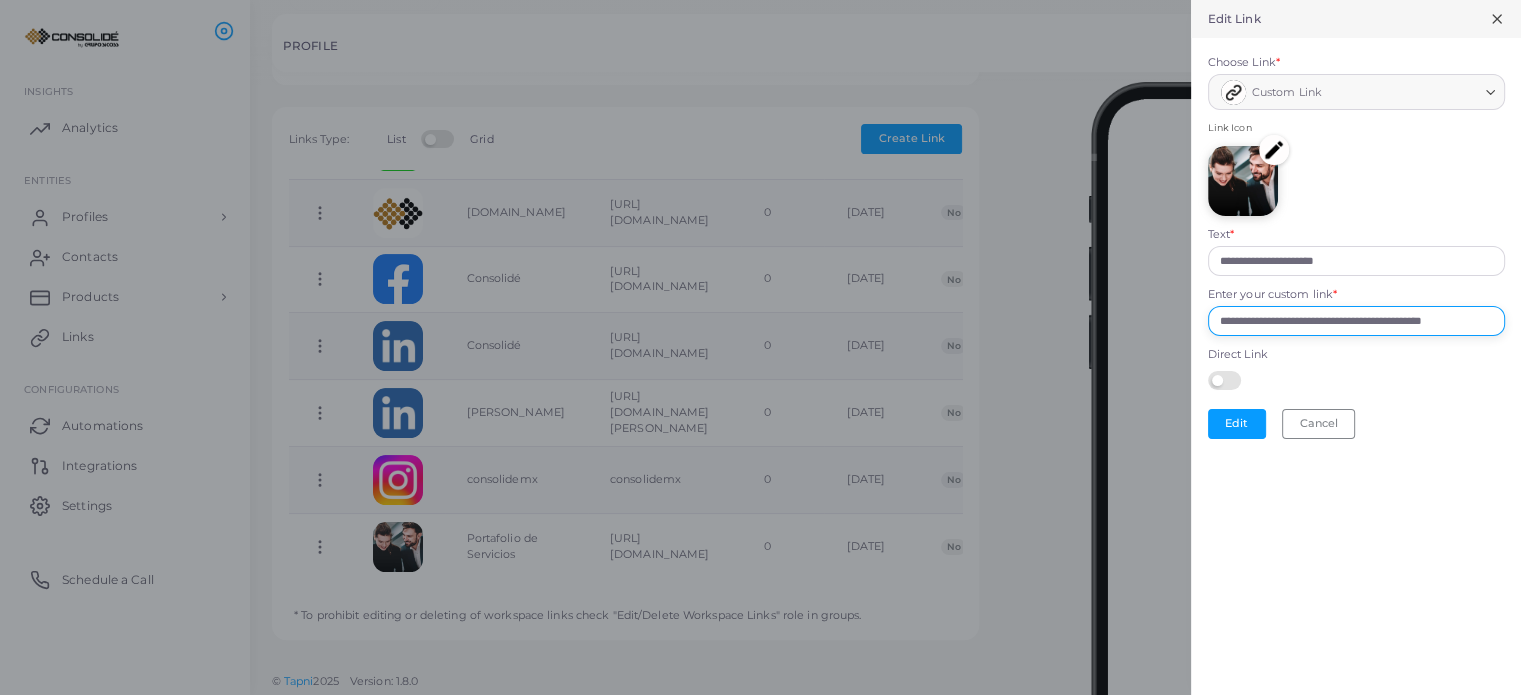 click on "**********" at bounding box center (1356, 321) 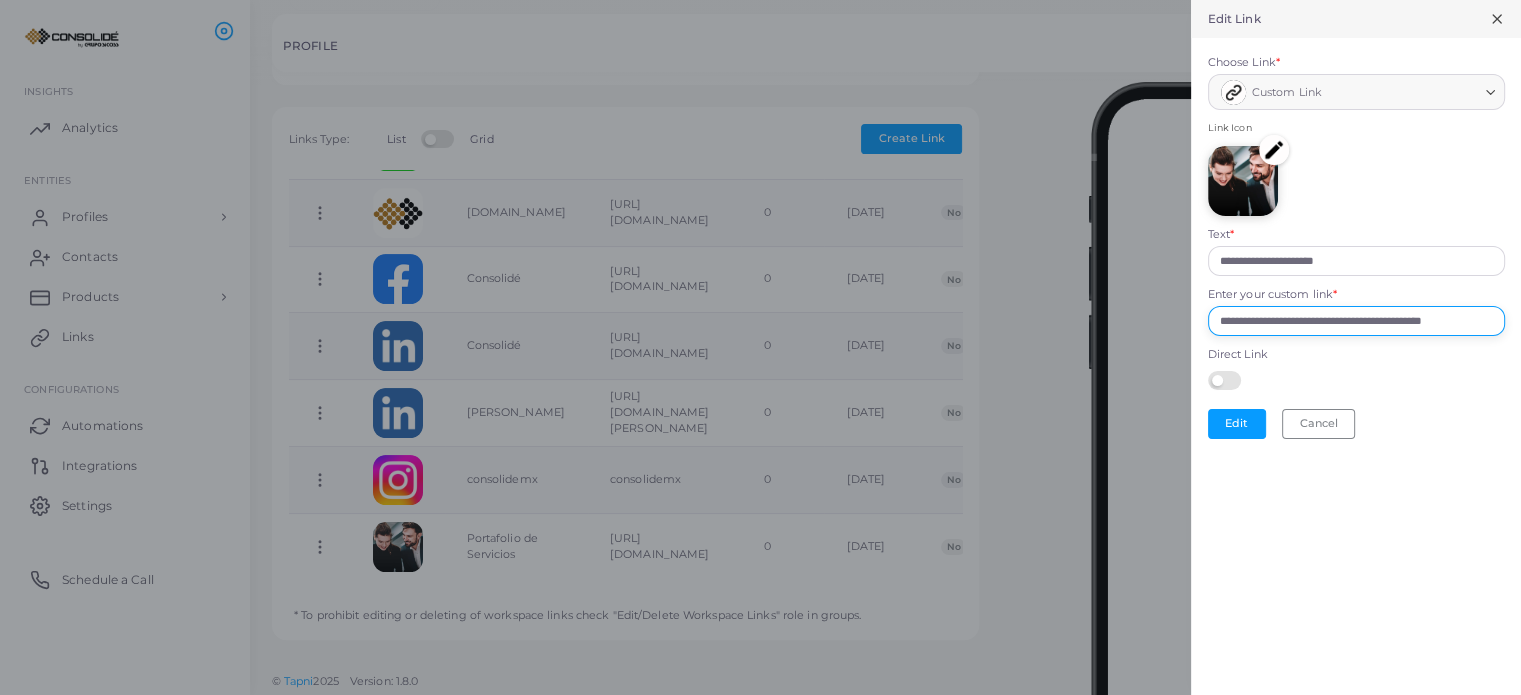 click on "**********" at bounding box center (1356, 321) 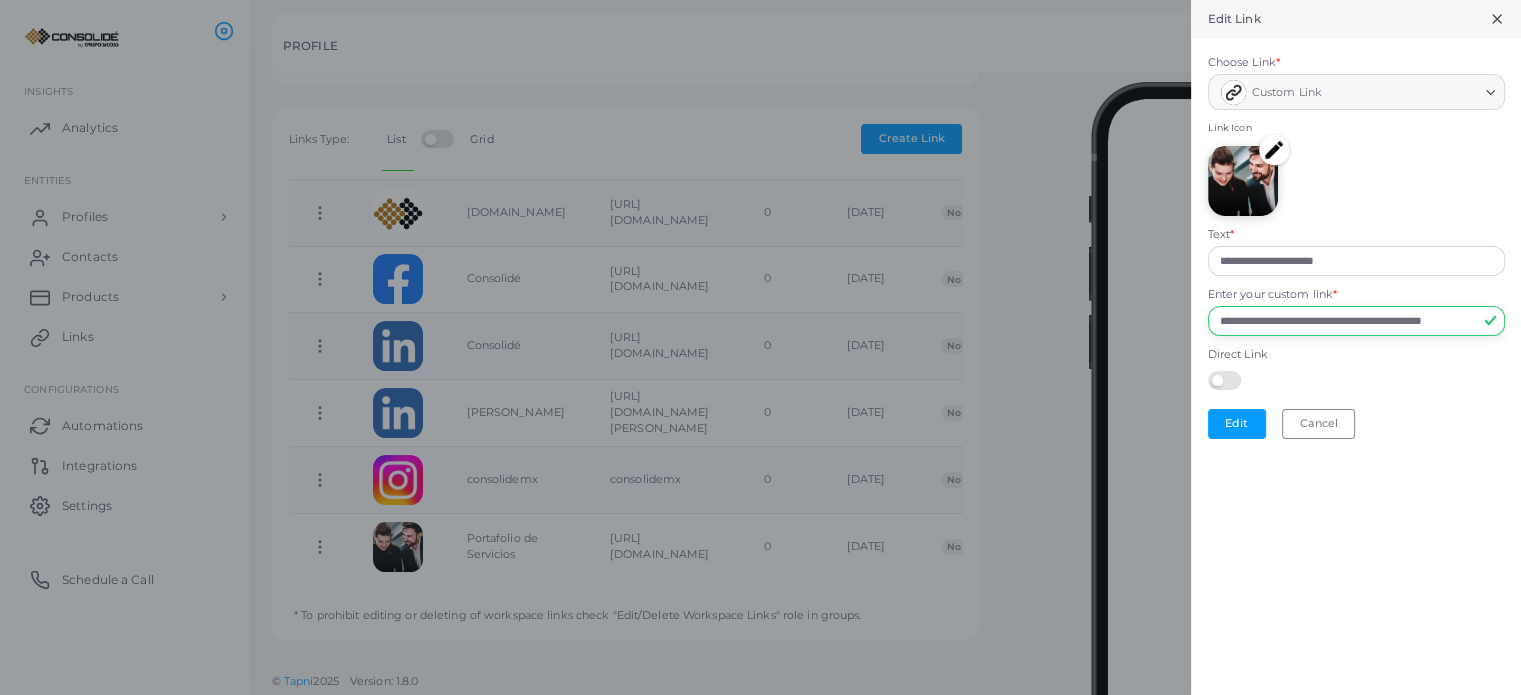 scroll, scrollTop: 0, scrollLeft: 59, axis: horizontal 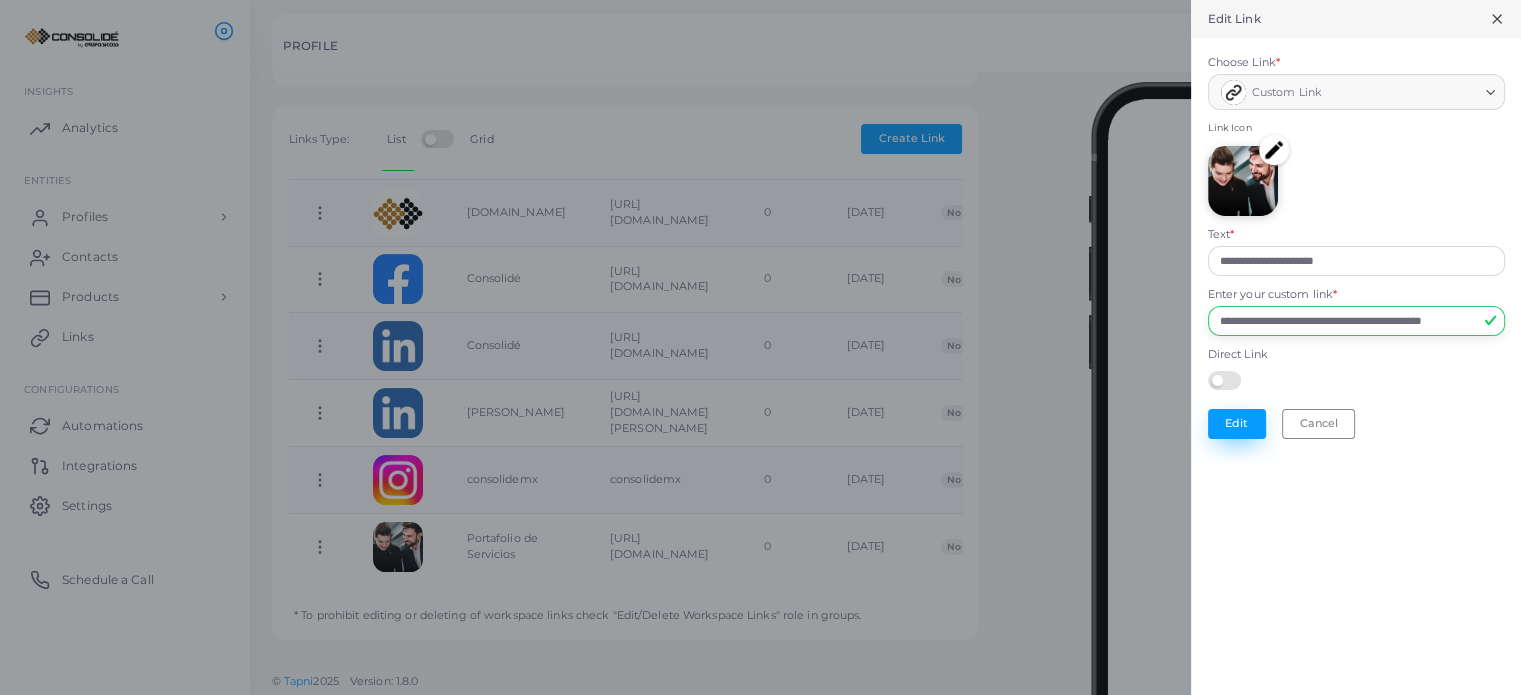 type on "**********" 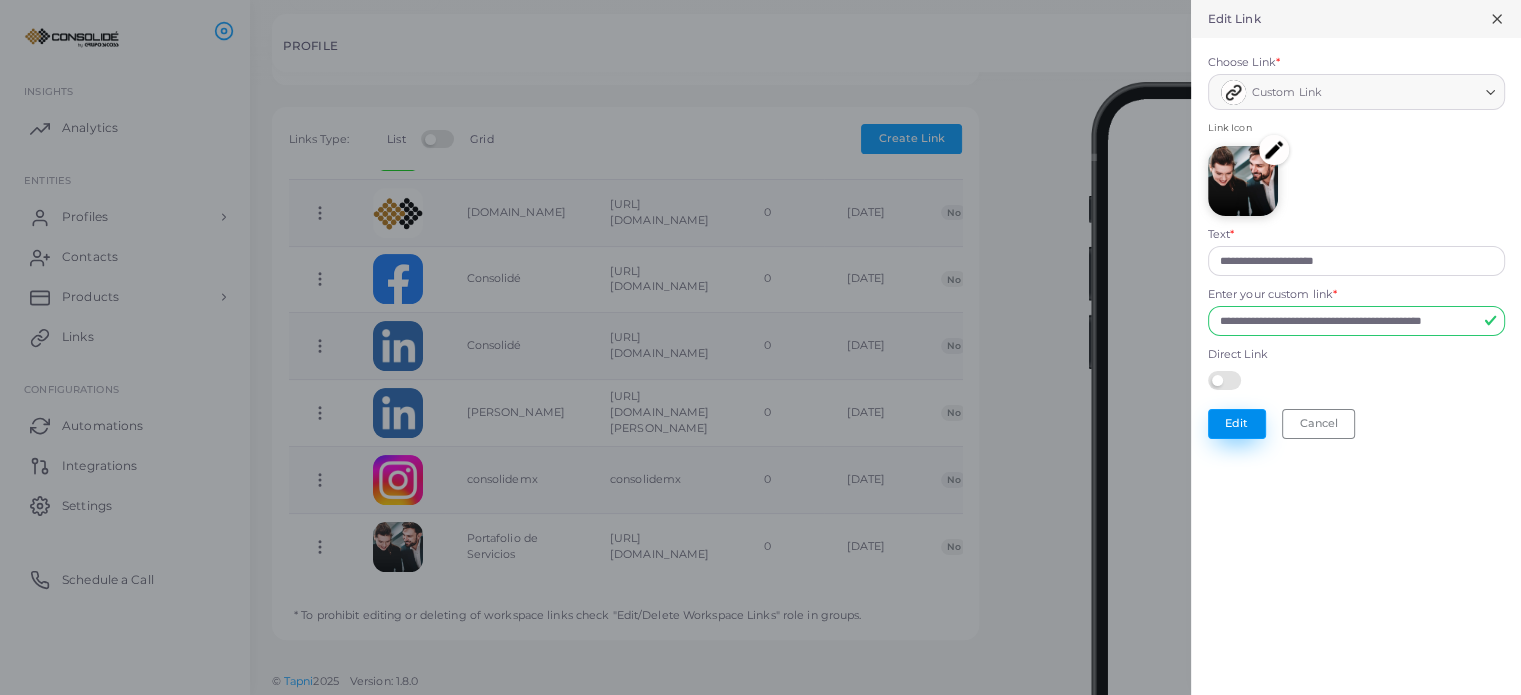click on "Edit" at bounding box center (1237, 424) 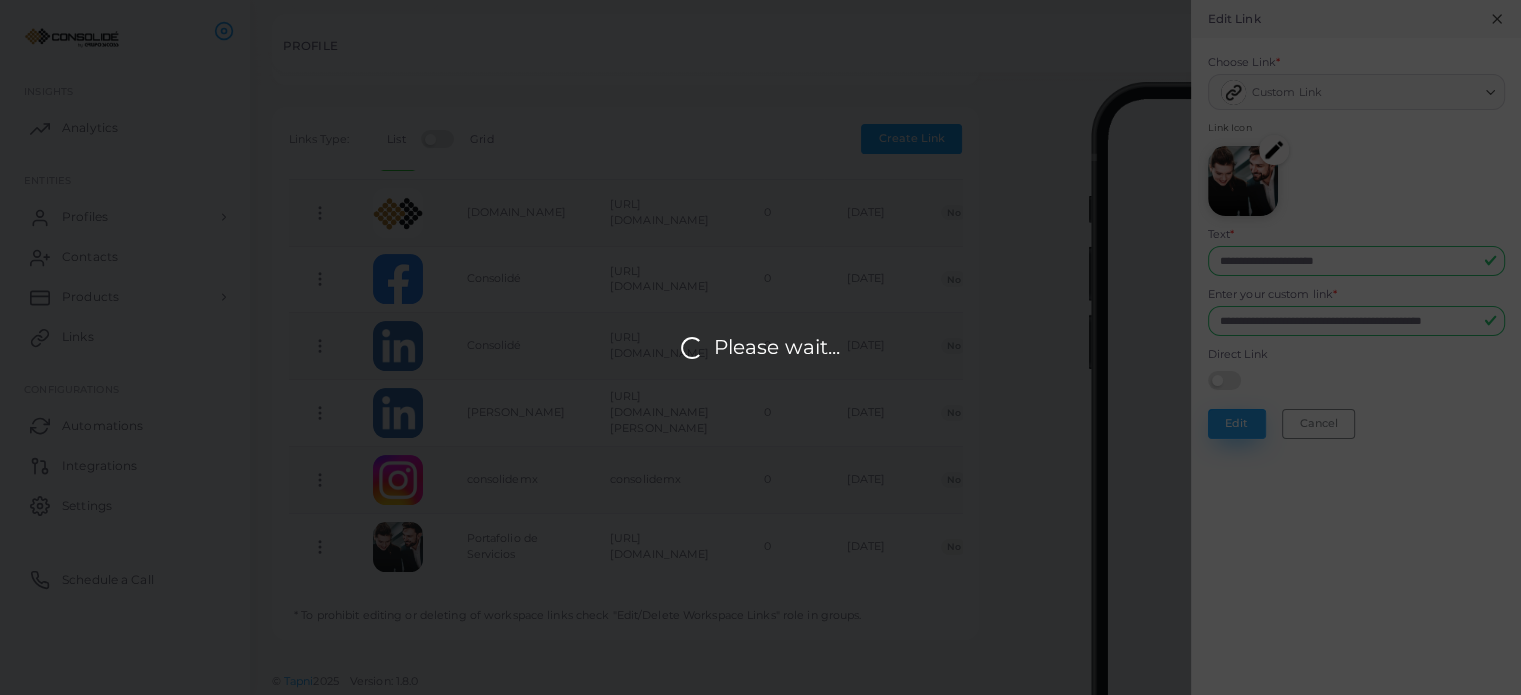 scroll, scrollTop: 0, scrollLeft: 0, axis: both 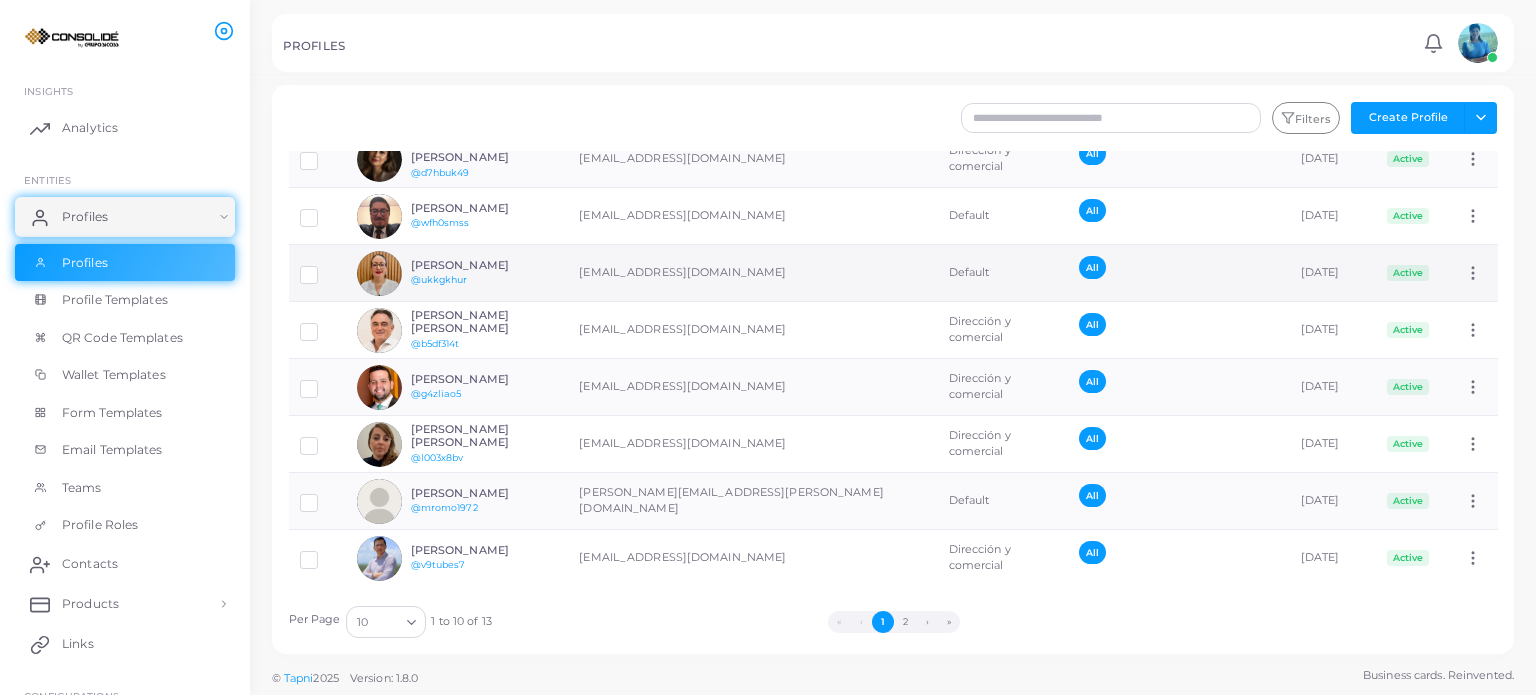 click on "[PERSON_NAME]" at bounding box center (484, 265) 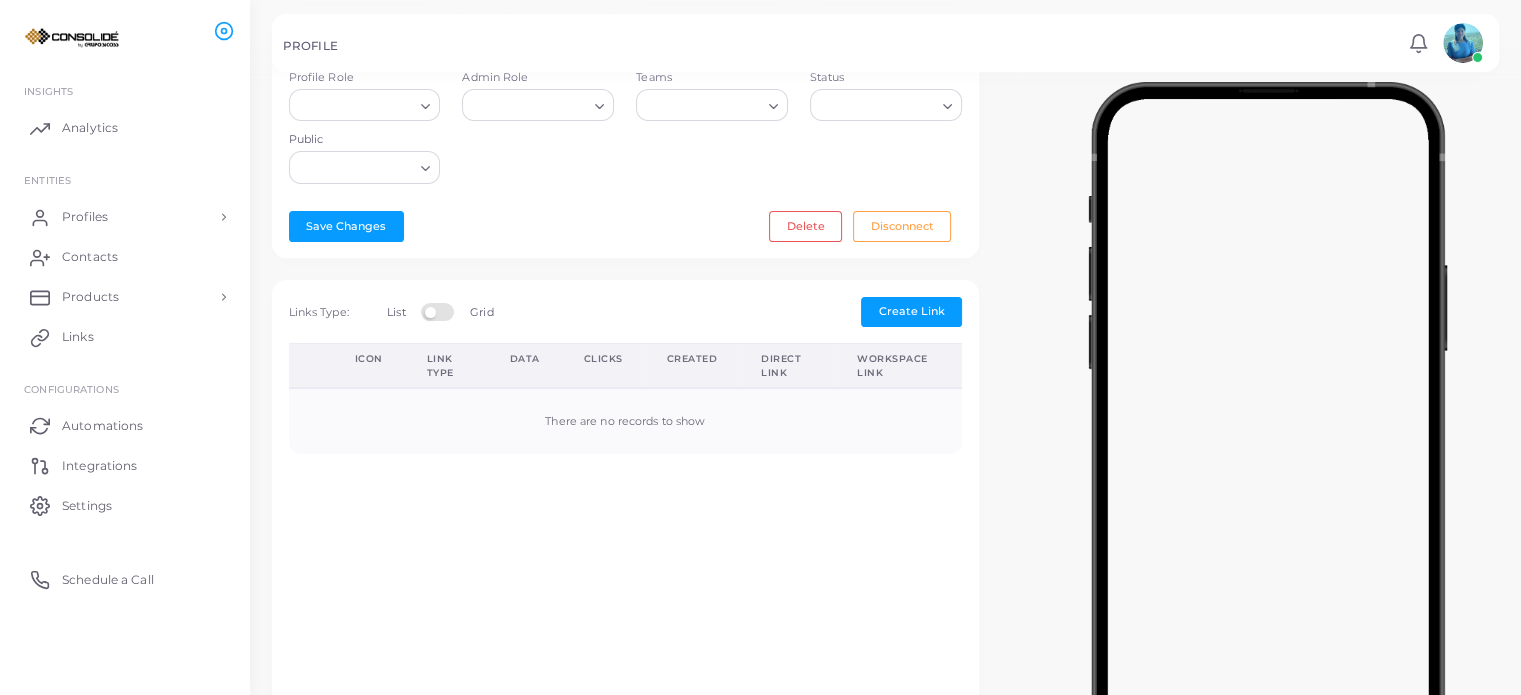 type on "**********" 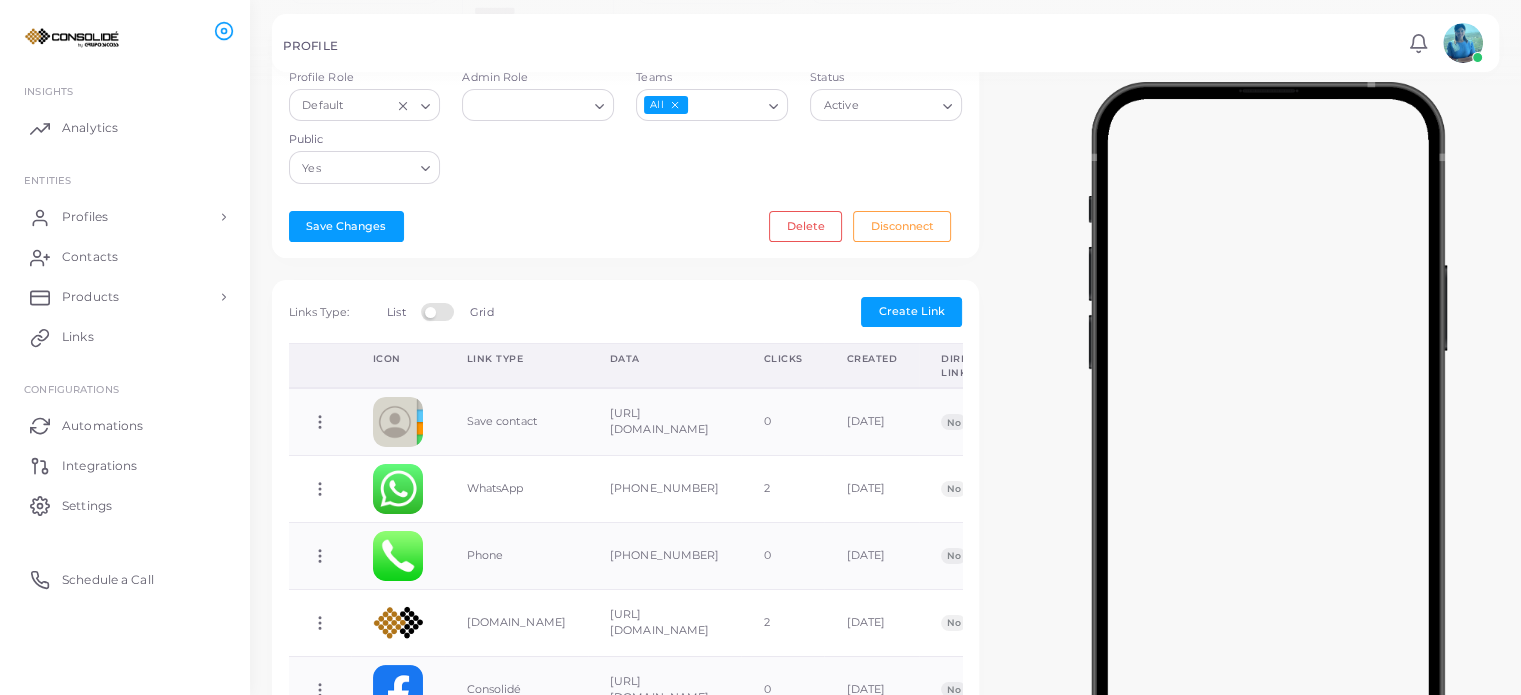 scroll, scrollTop: 555, scrollLeft: 0, axis: vertical 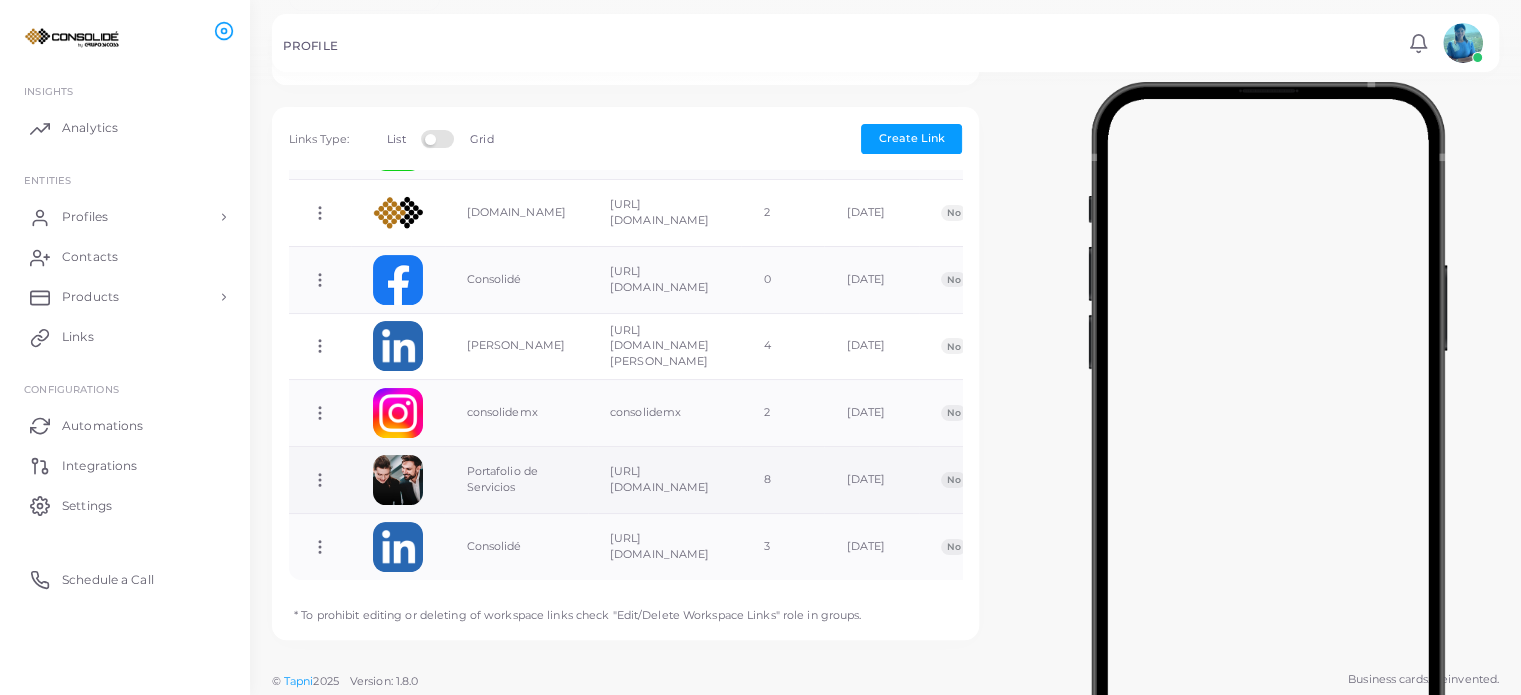 click 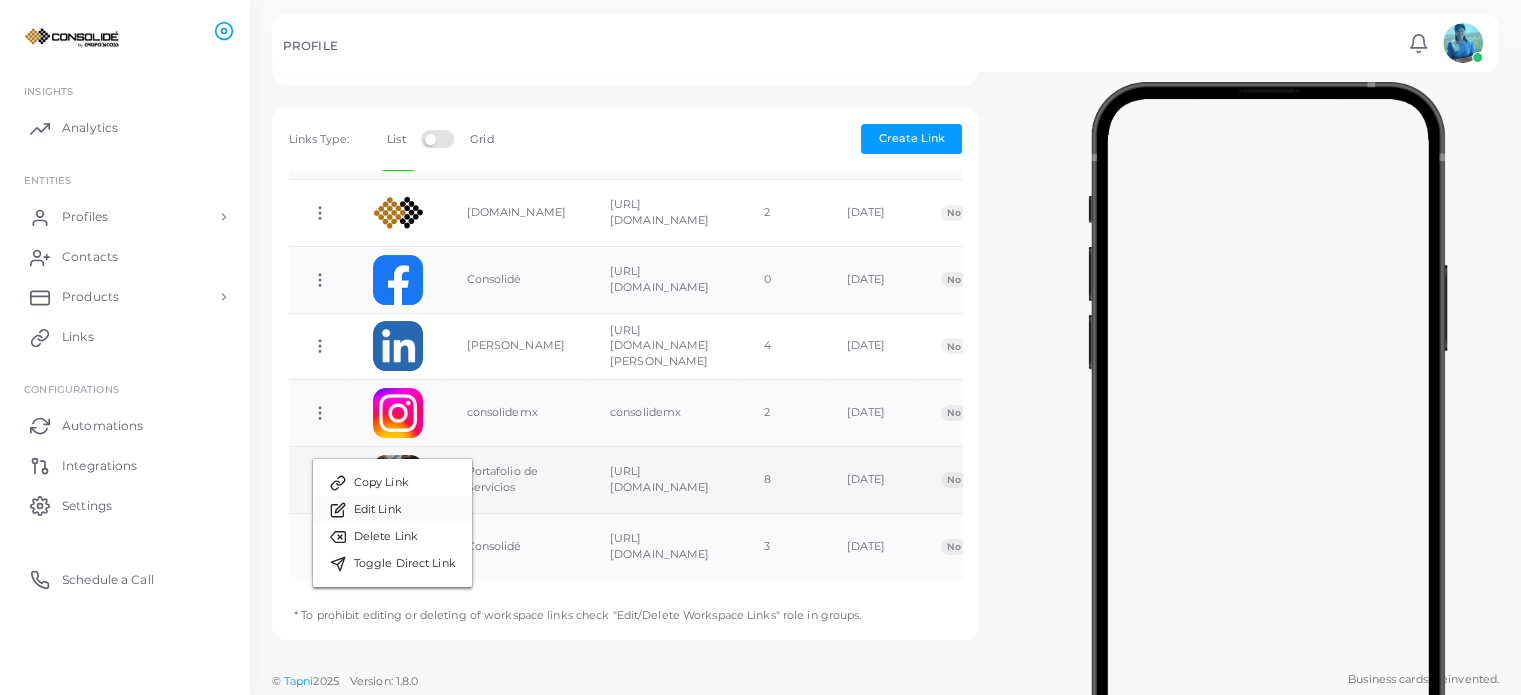 click on "Edit Link" at bounding box center [378, 510] 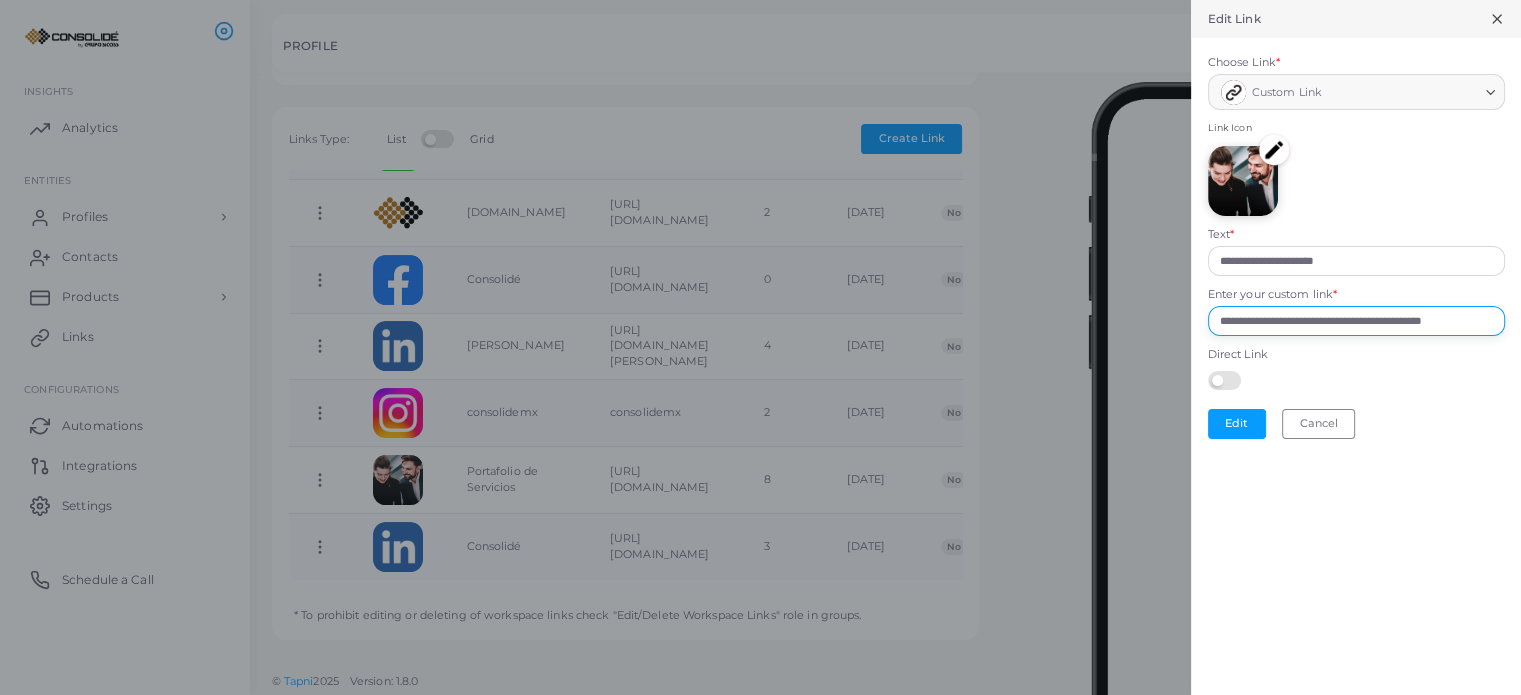 click on "**********" at bounding box center (1356, 321) 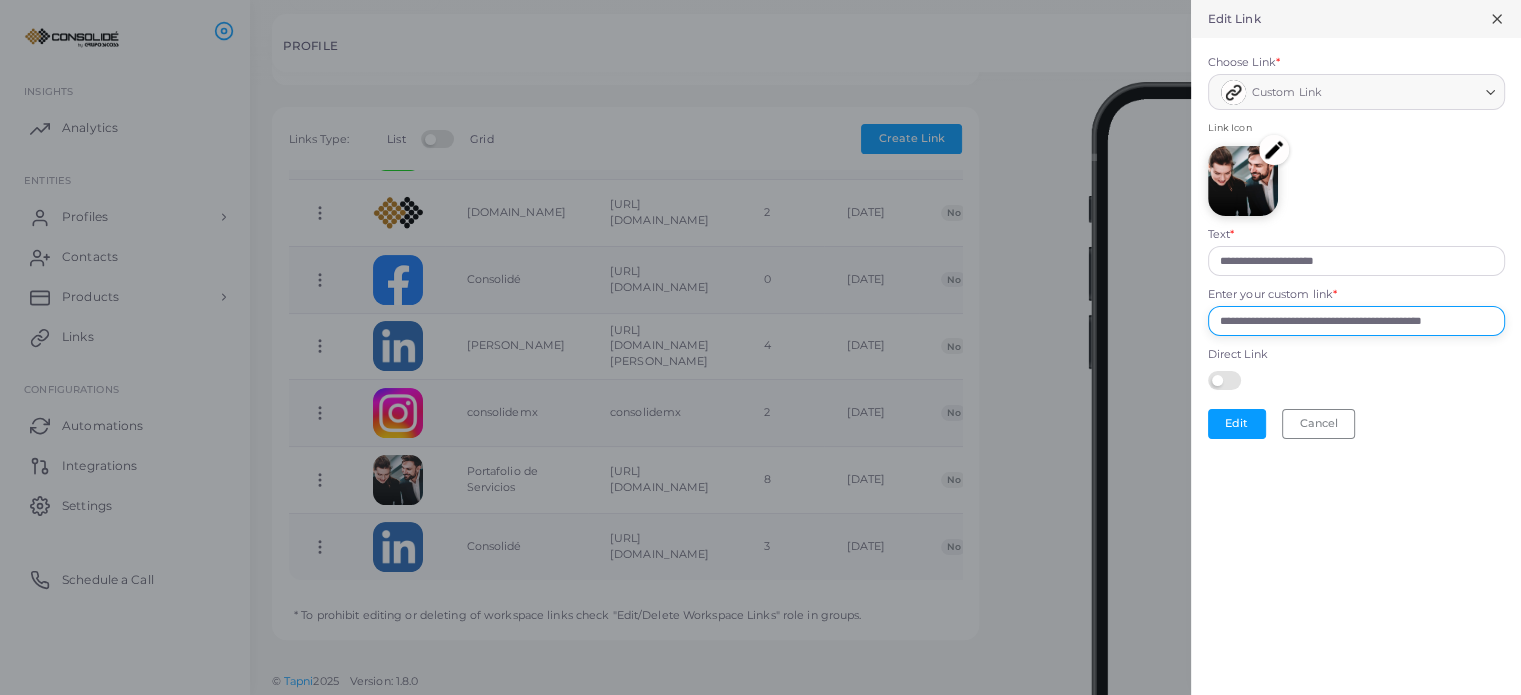 click on "**********" at bounding box center [1356, 321] 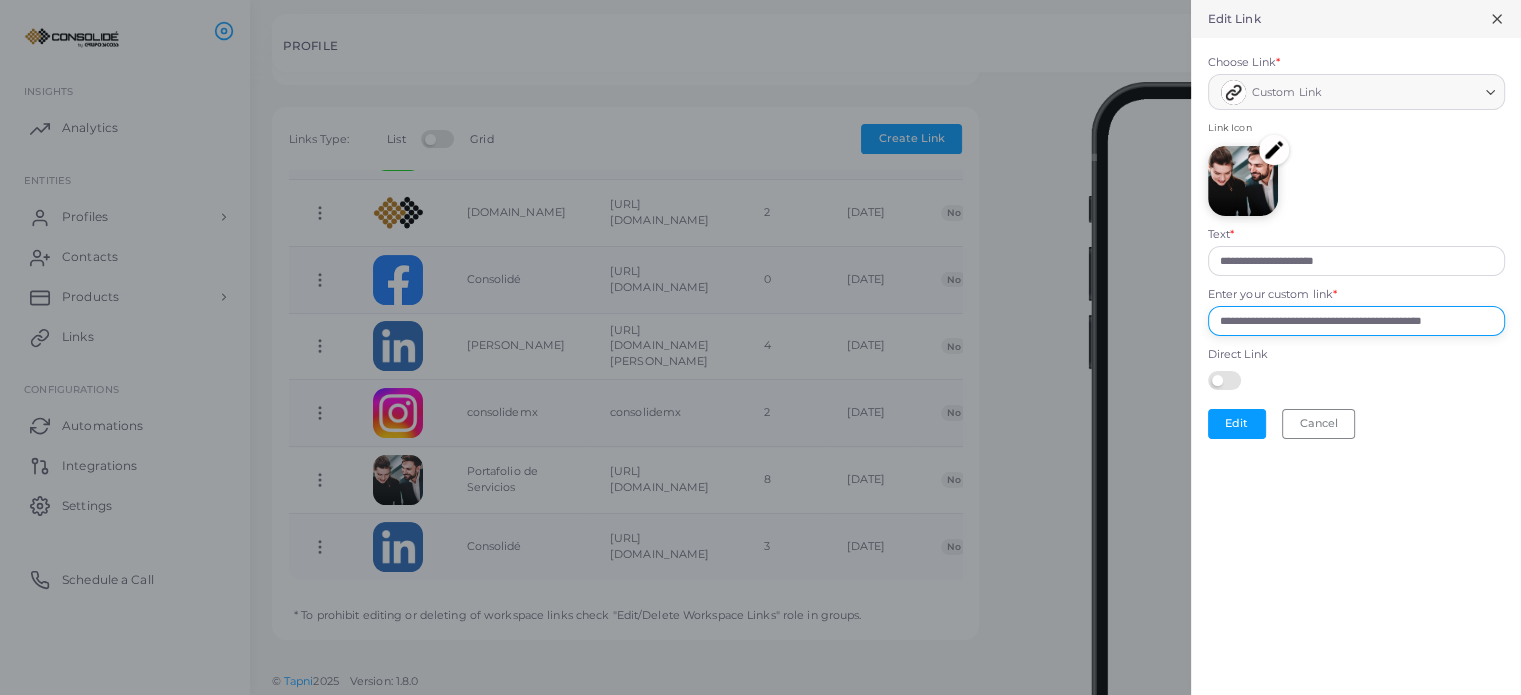 scroll, scrollTop: 0, scrollLeft: 44, axis: horizontal 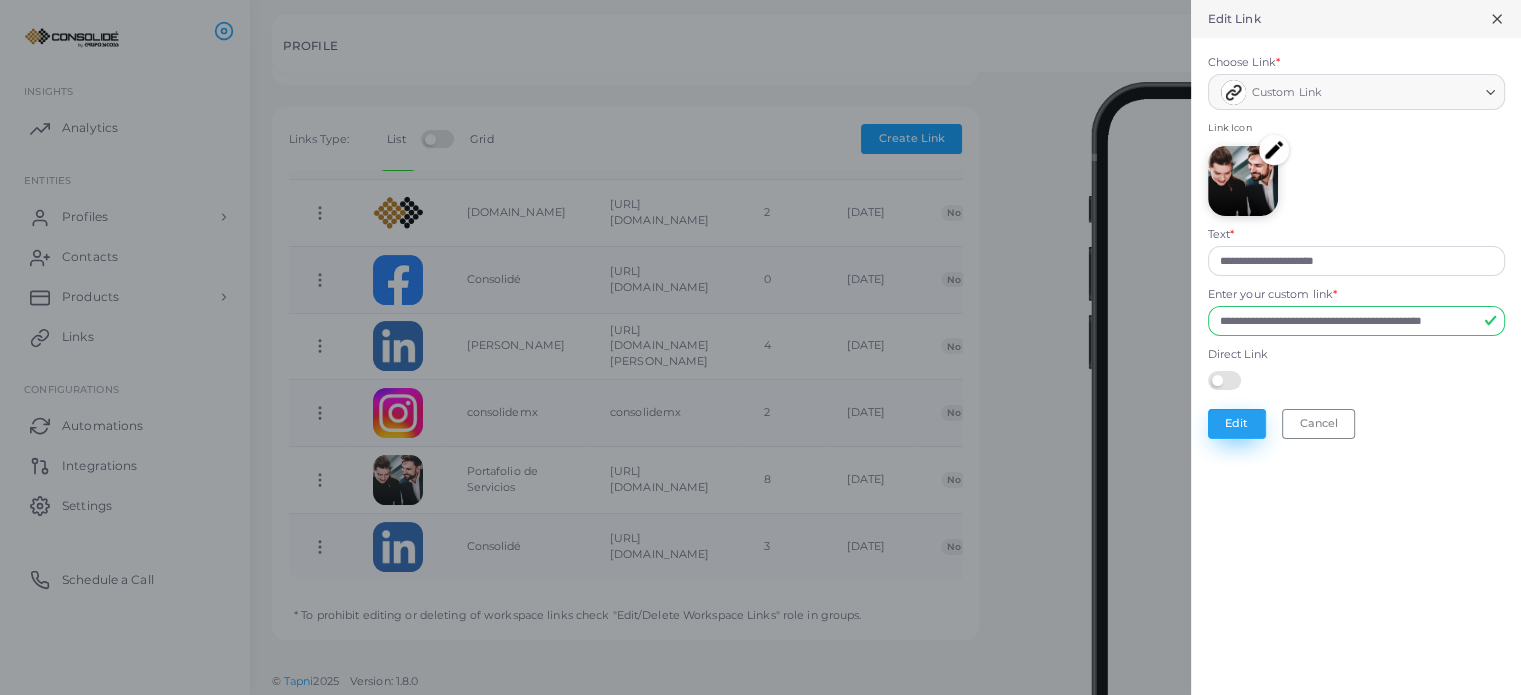 click on "Edit" at bounding box center (1237, 424) 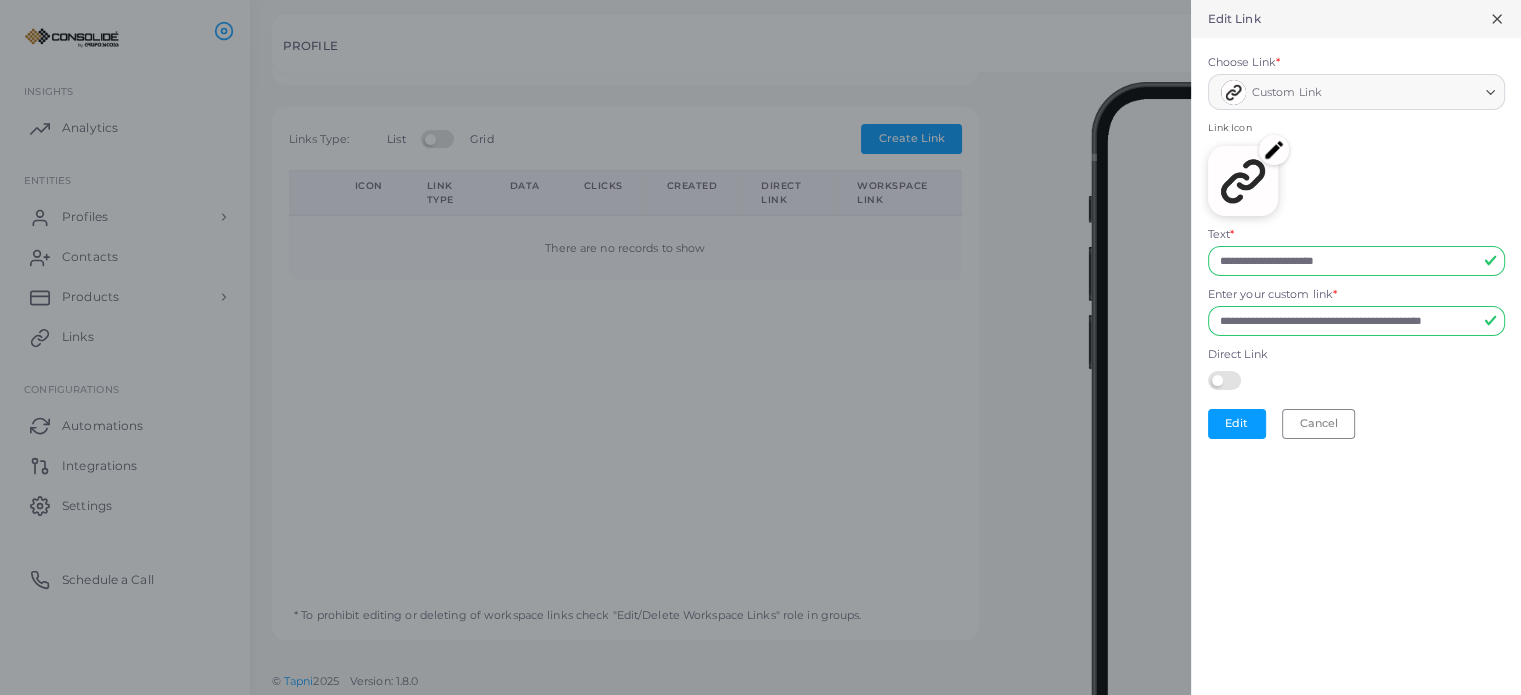 scroll, scrollTop: 0, scrollLeft: 0, axis: both 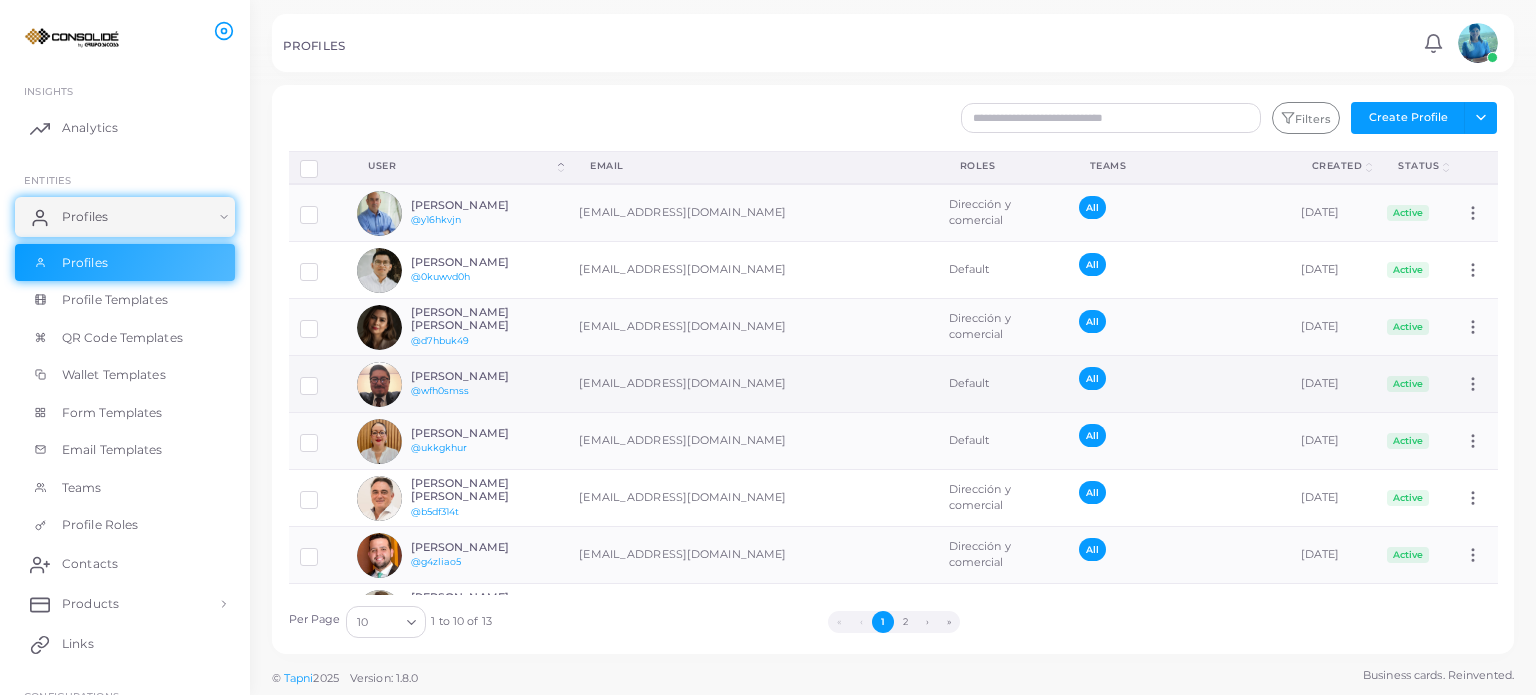 click on "[PERSON_NAME]" at bounding box center (484, 376) 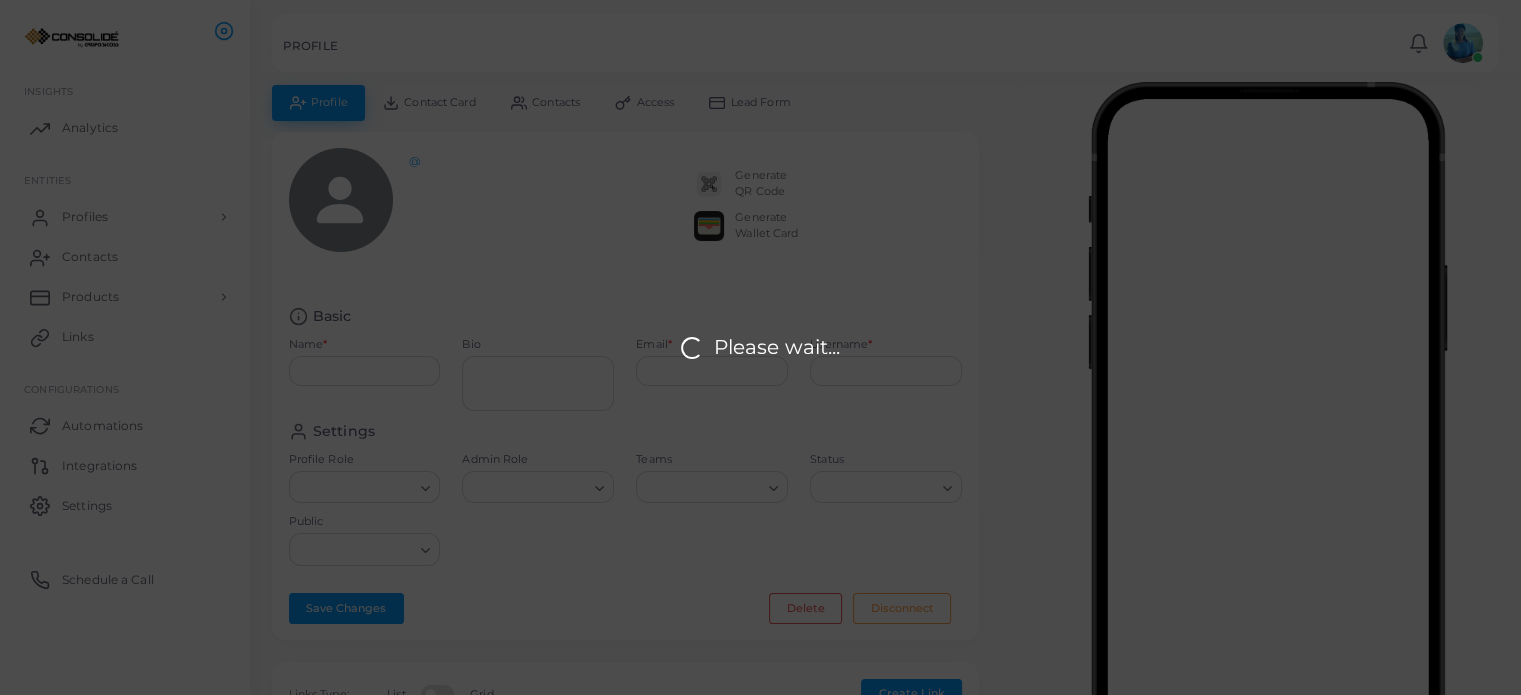 type on "**********" 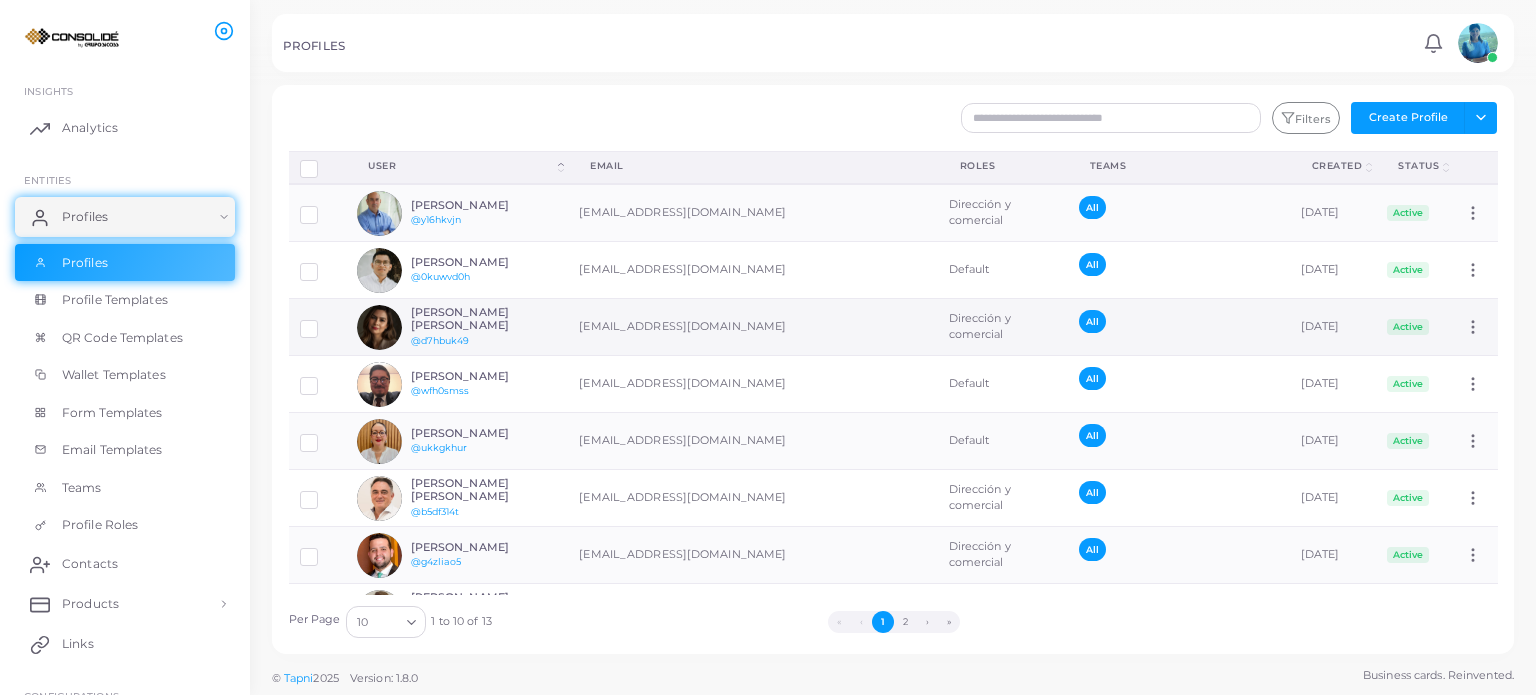 click on "[PERSON_NAME] [PERSON_NAME]" at bounding box center [484, 319] 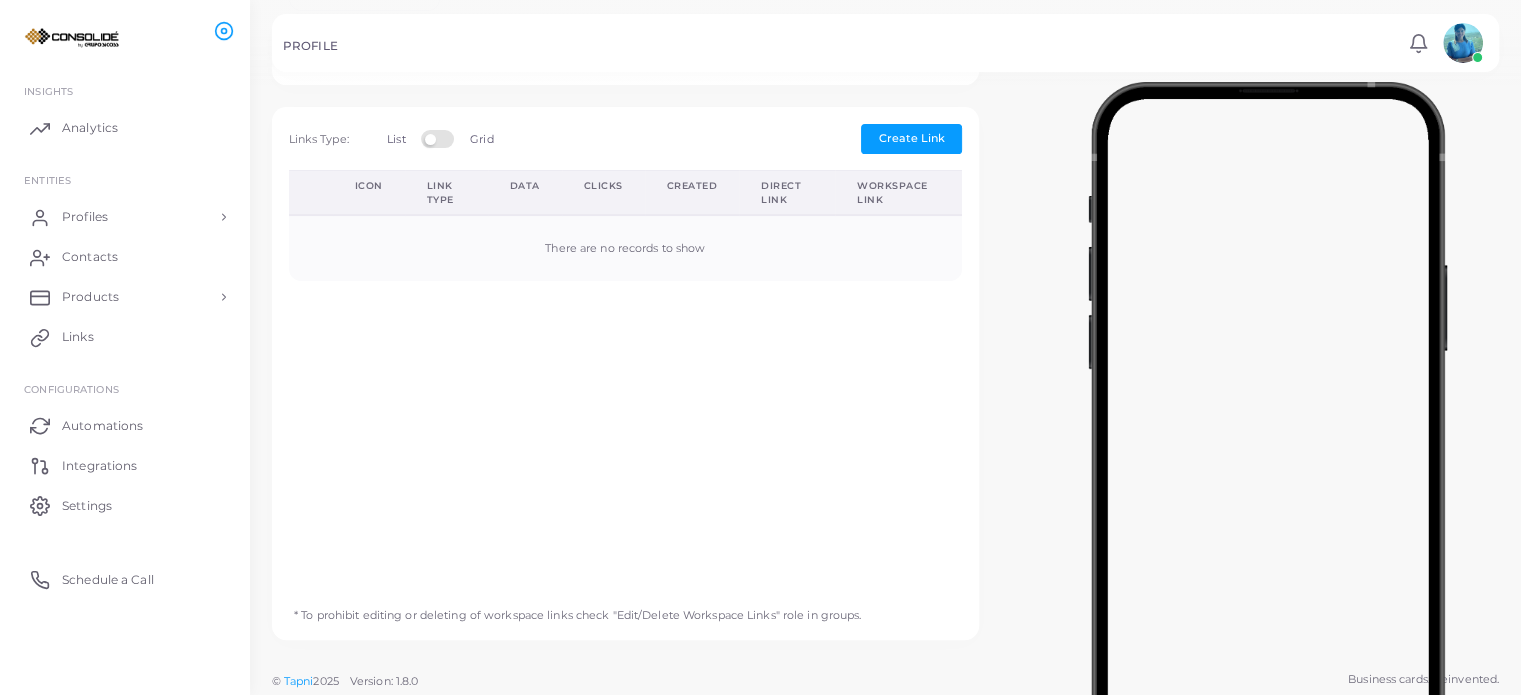 type on "**********" 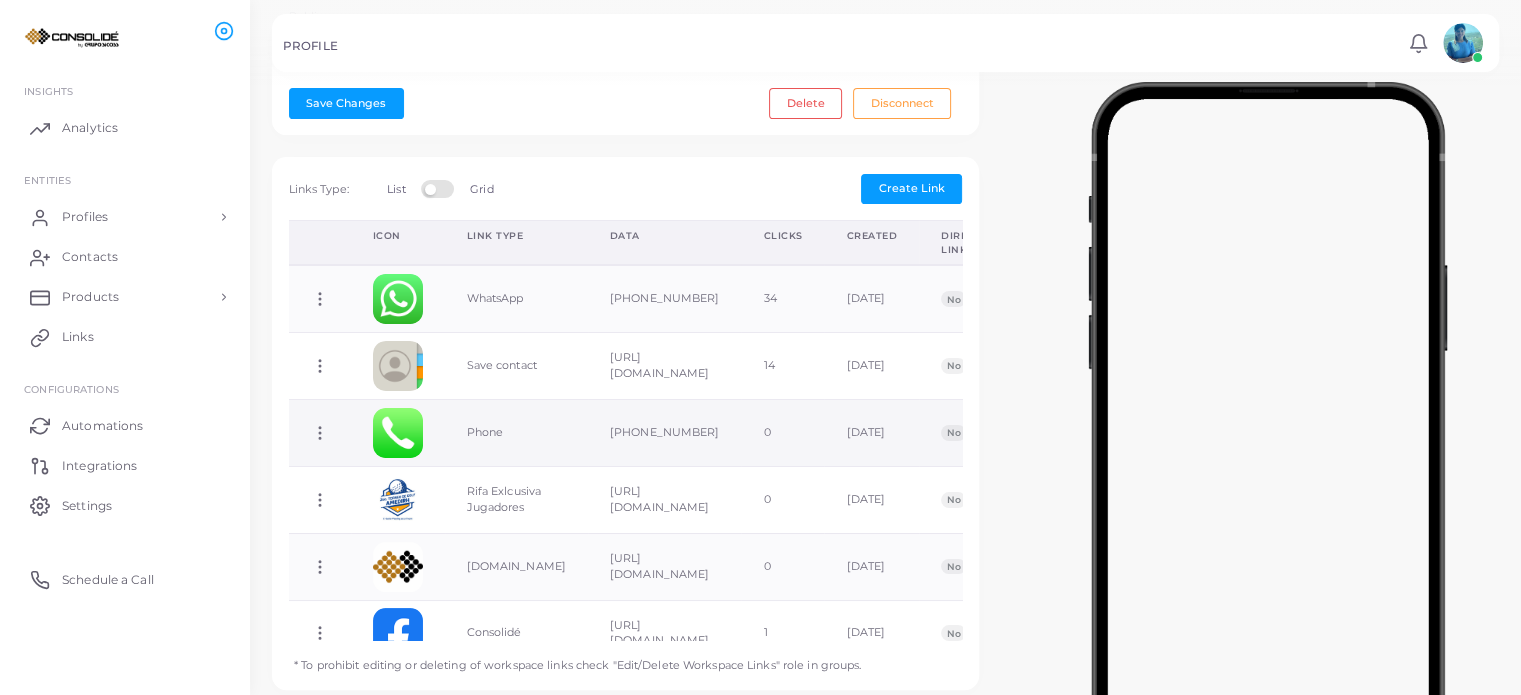 scroll, scrollTop: 599, scrollLeft: 0, axis: vertical 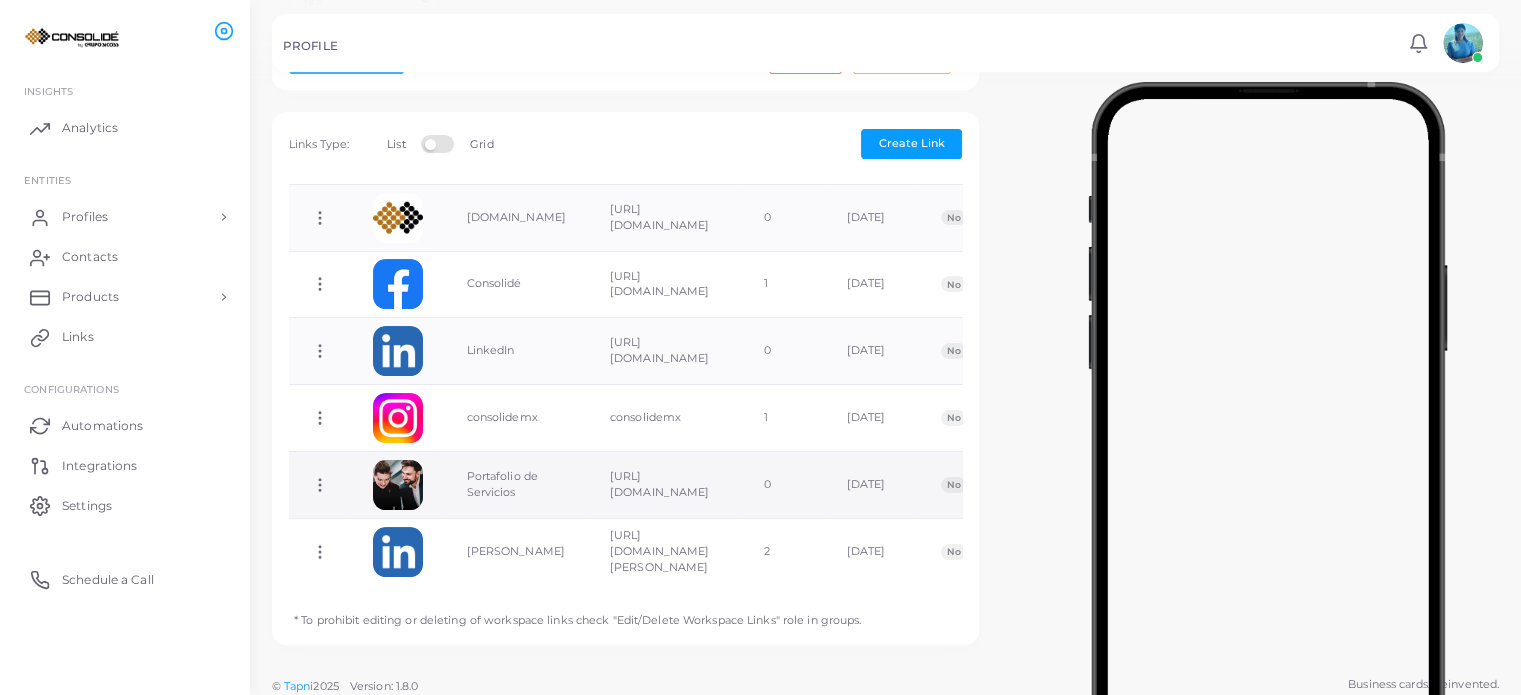 click 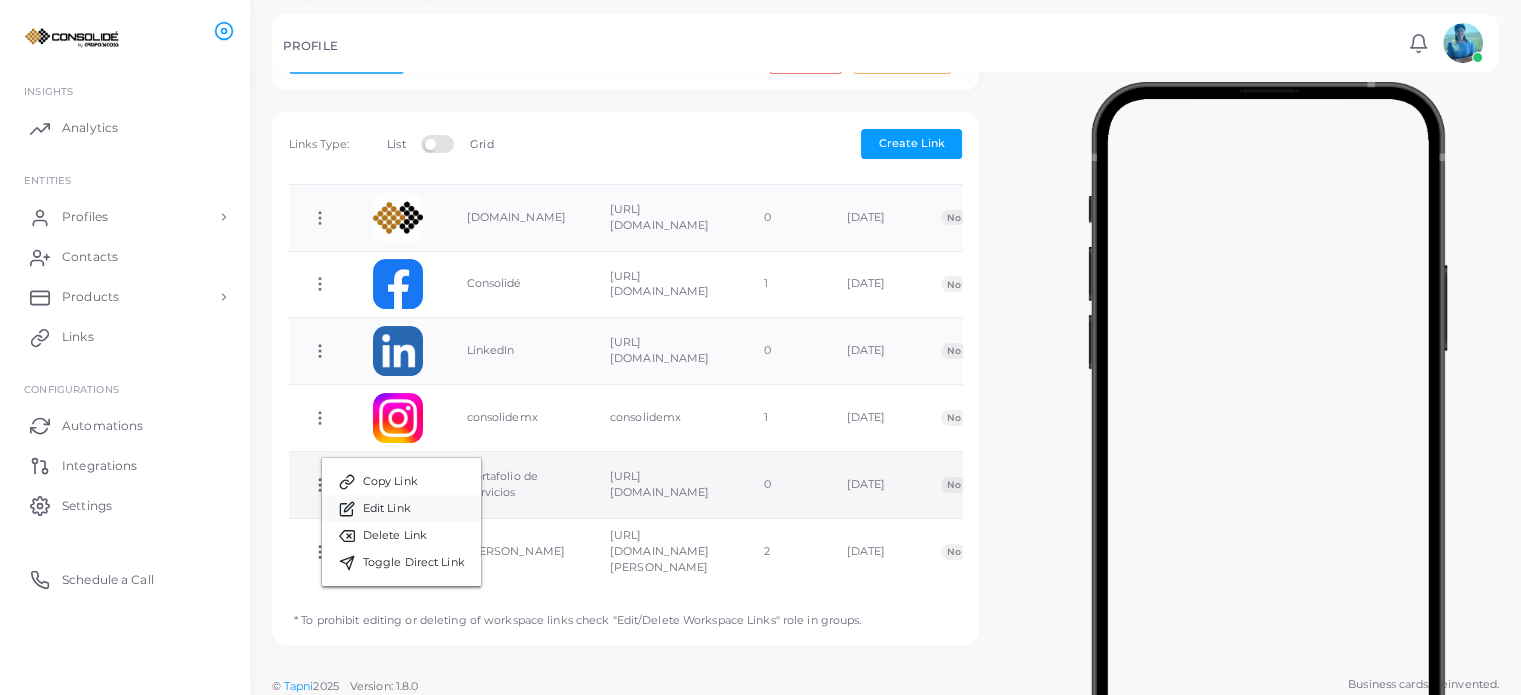 click on "Edit Link" at bounding box center [387, 509] 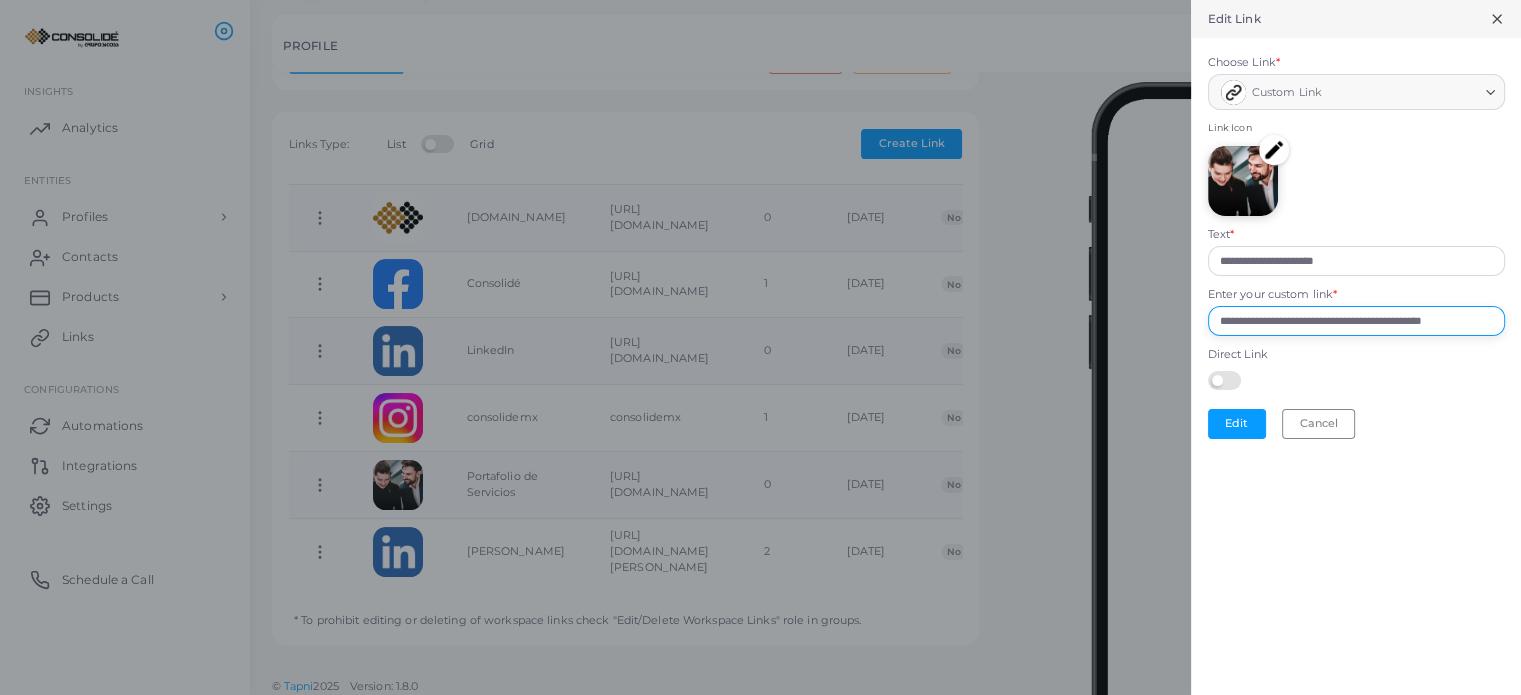 click on "**********" at bounding box center (1356, 321) 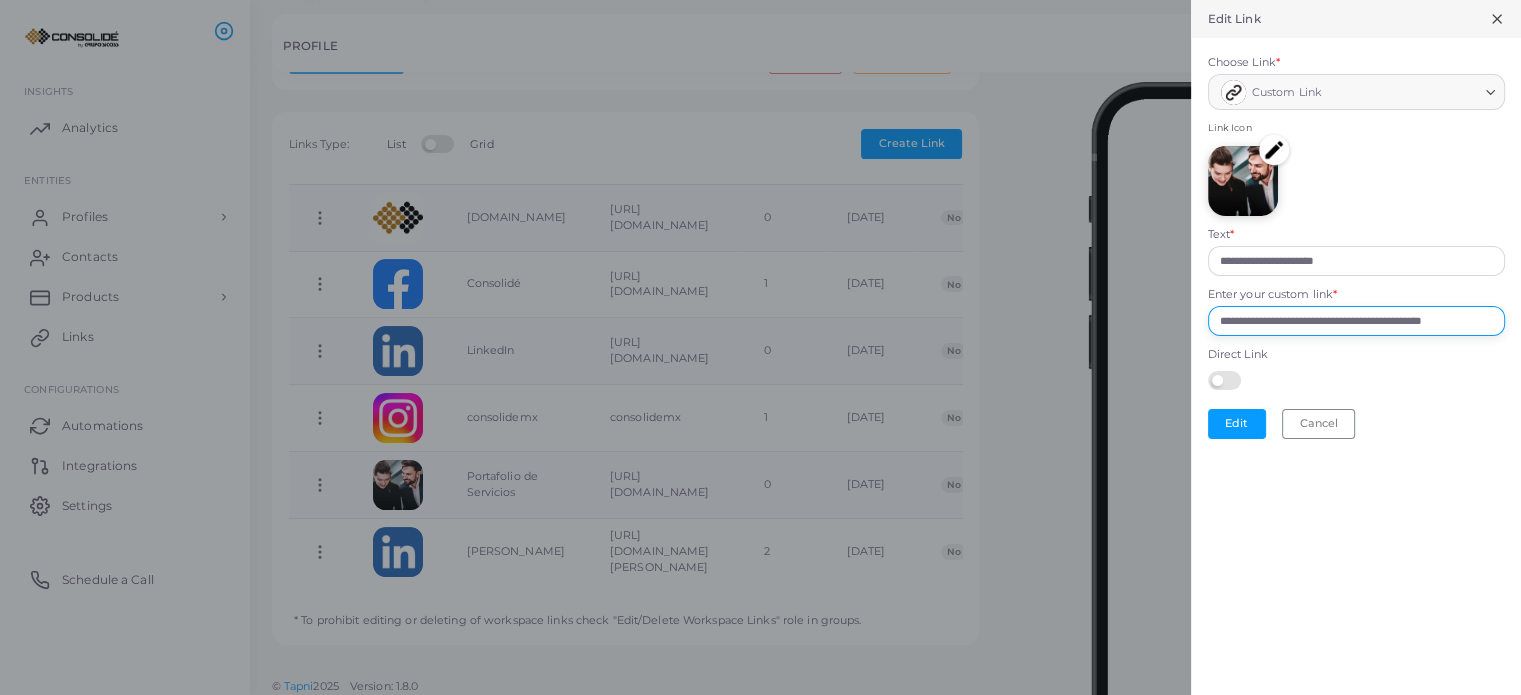 click on "**********" at bounding box center (1356, 321) 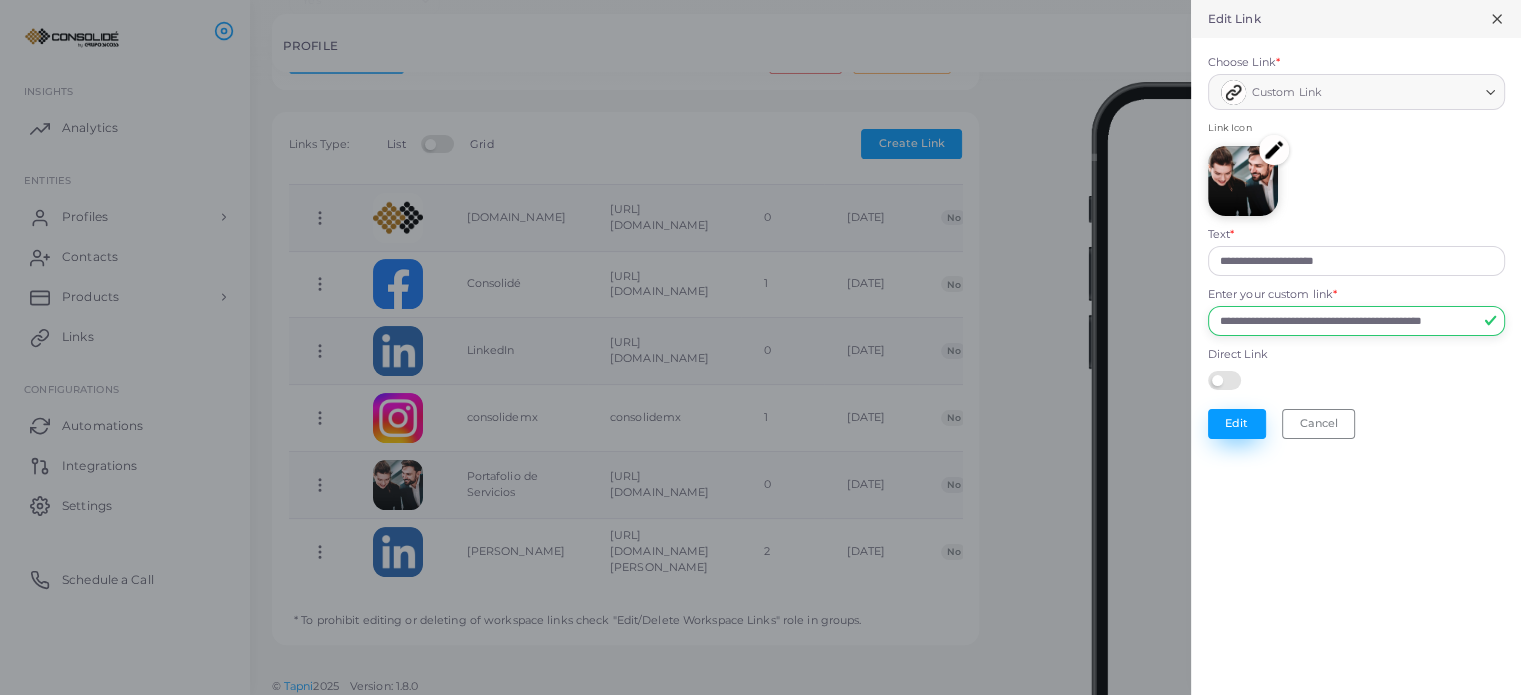 type on "**********" 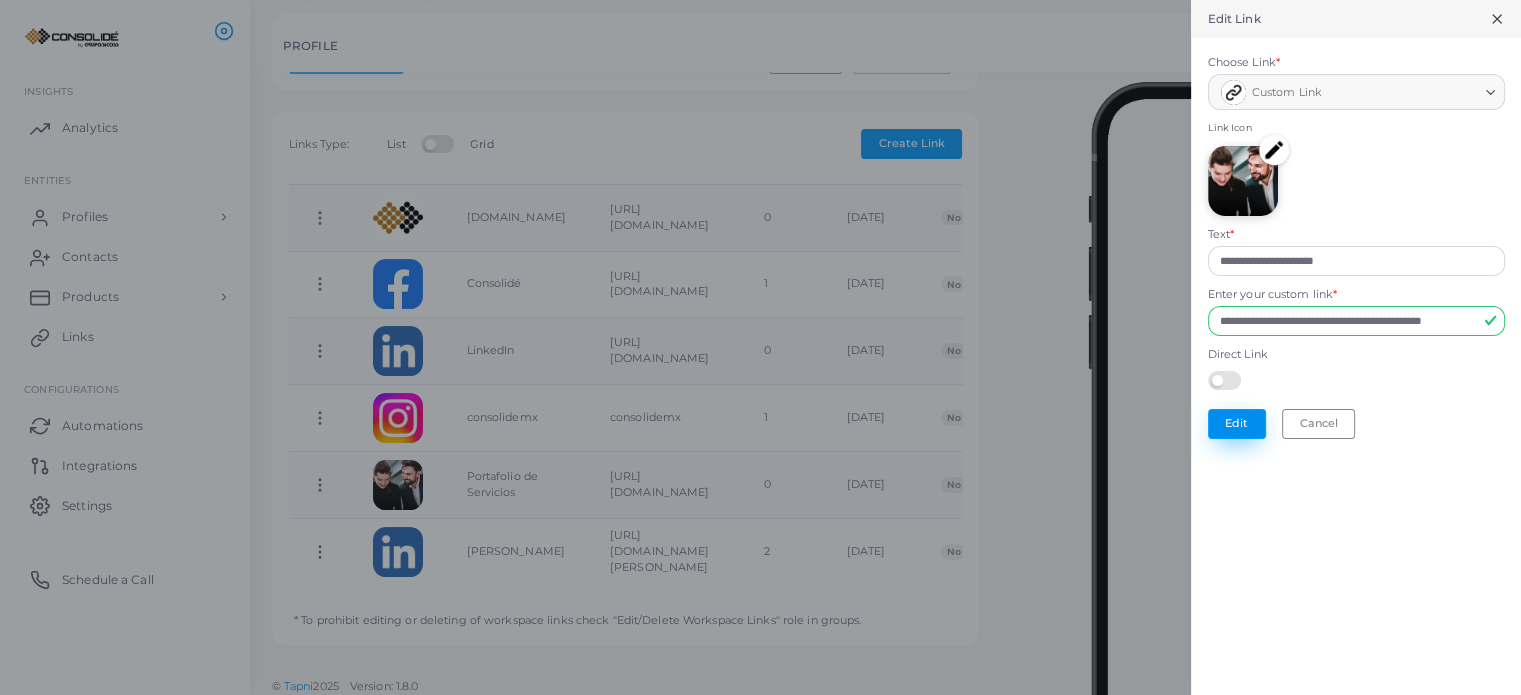 click on "Edit" at bounding box center (1237, 424) 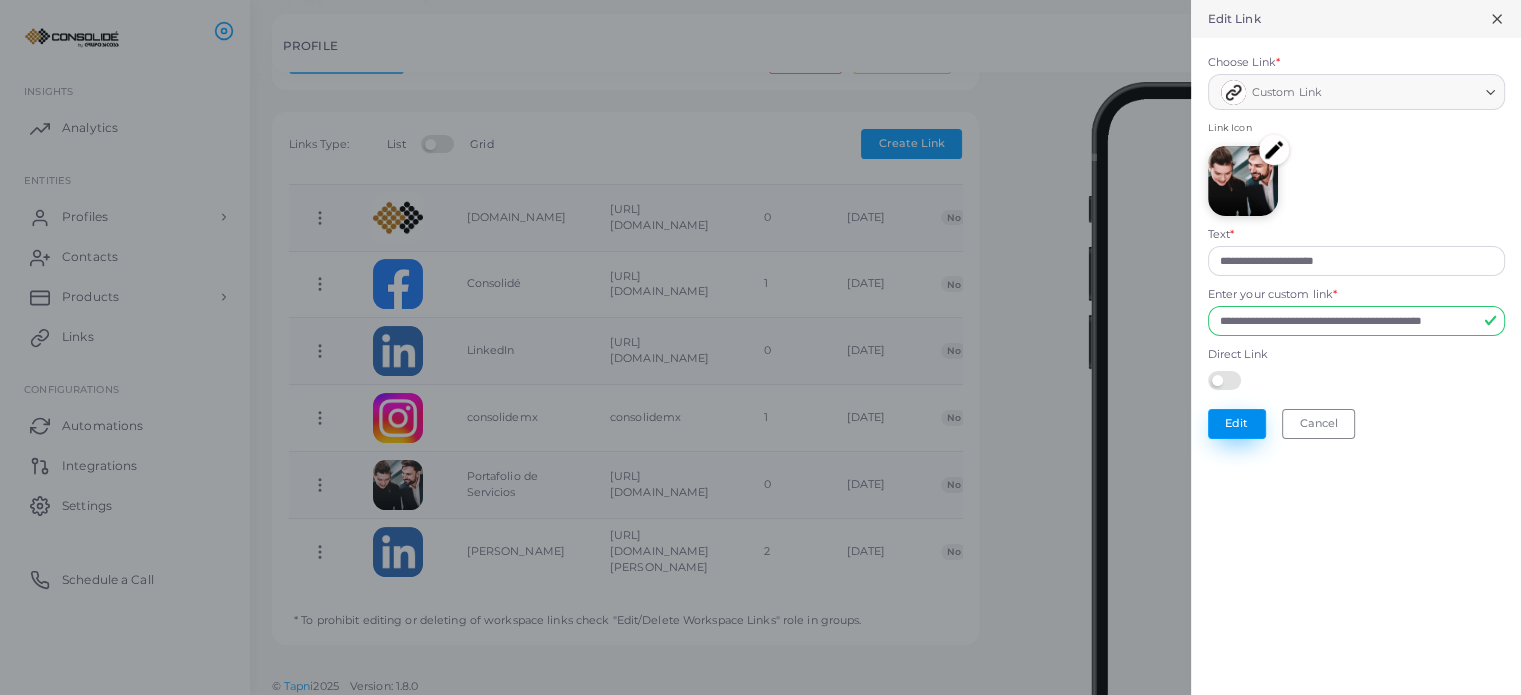 scroll, scrollTop: 0, scrollLeft: 0, axis: both 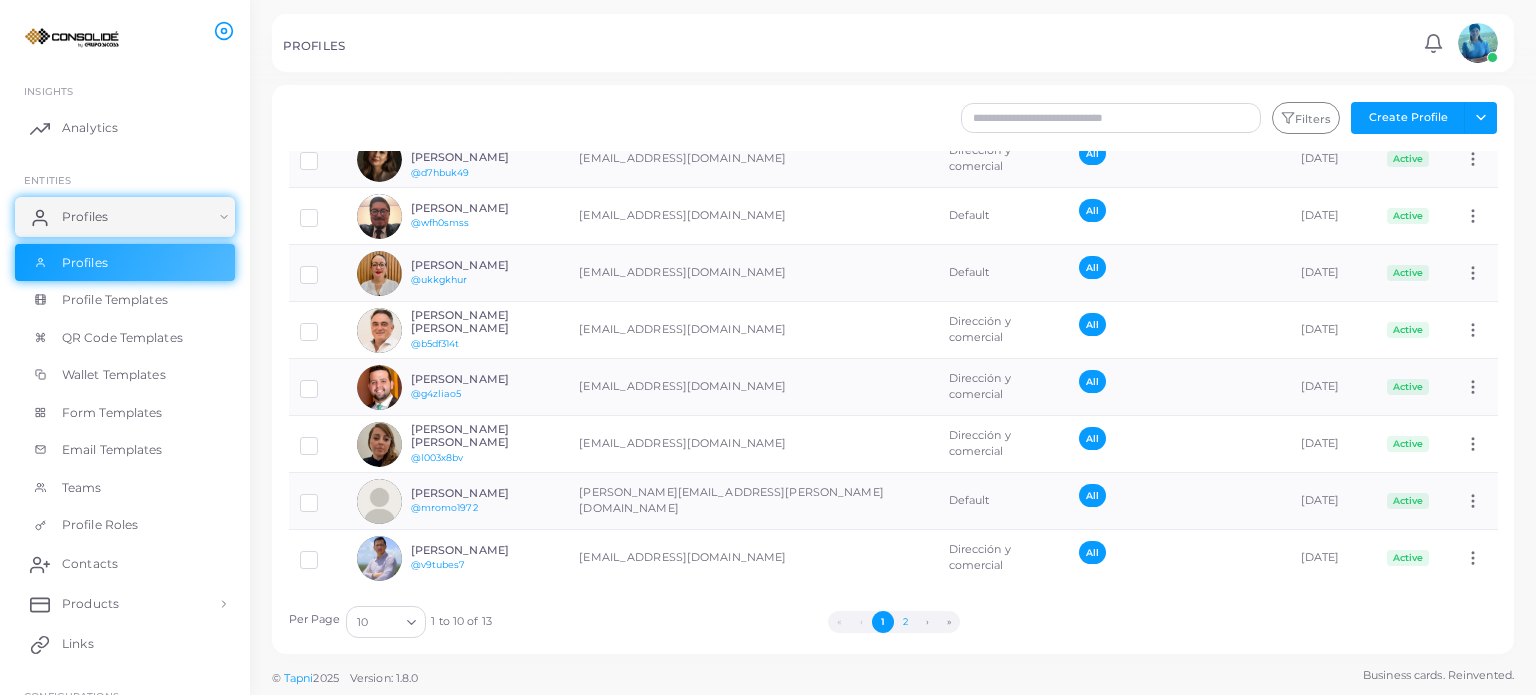 click on "2" at bounding box center [905, 622] 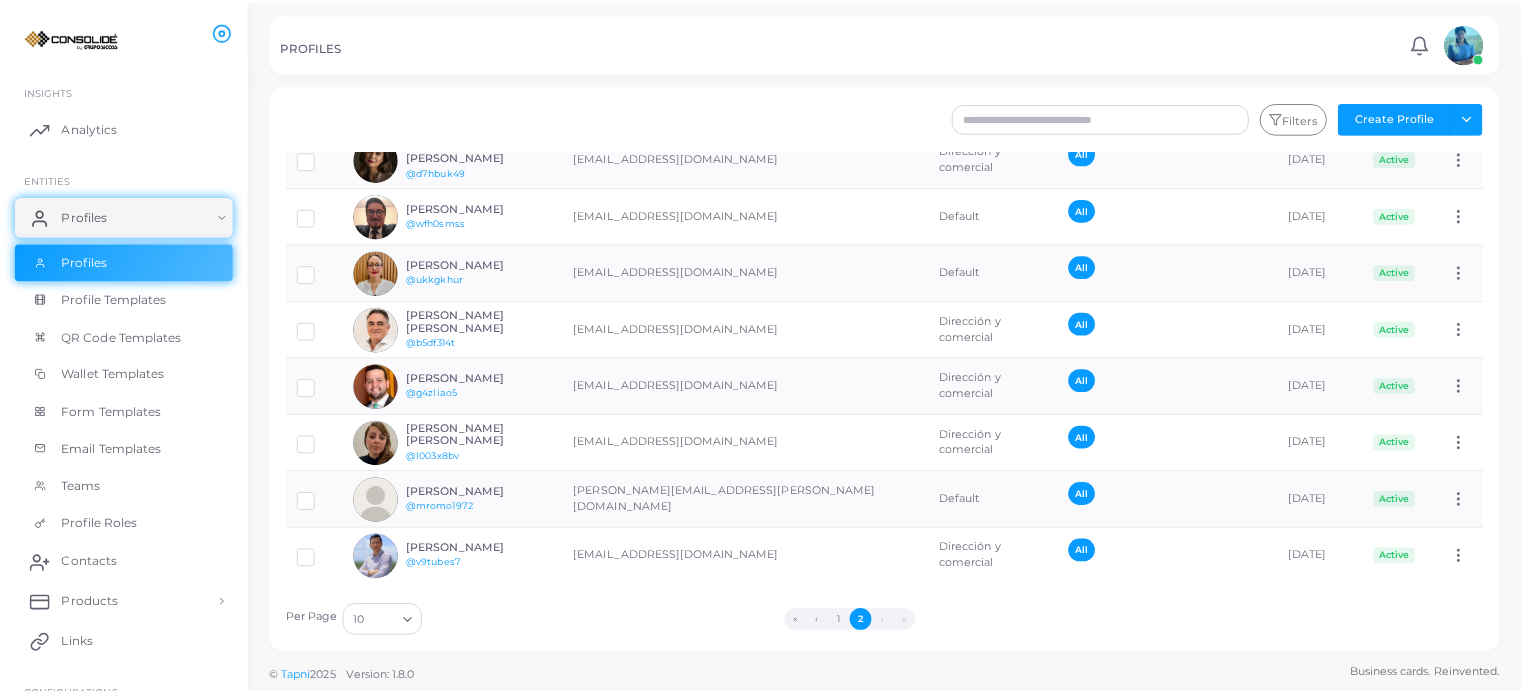 scroll, scrollTop: 0, scrollLeft: 0, axis: both 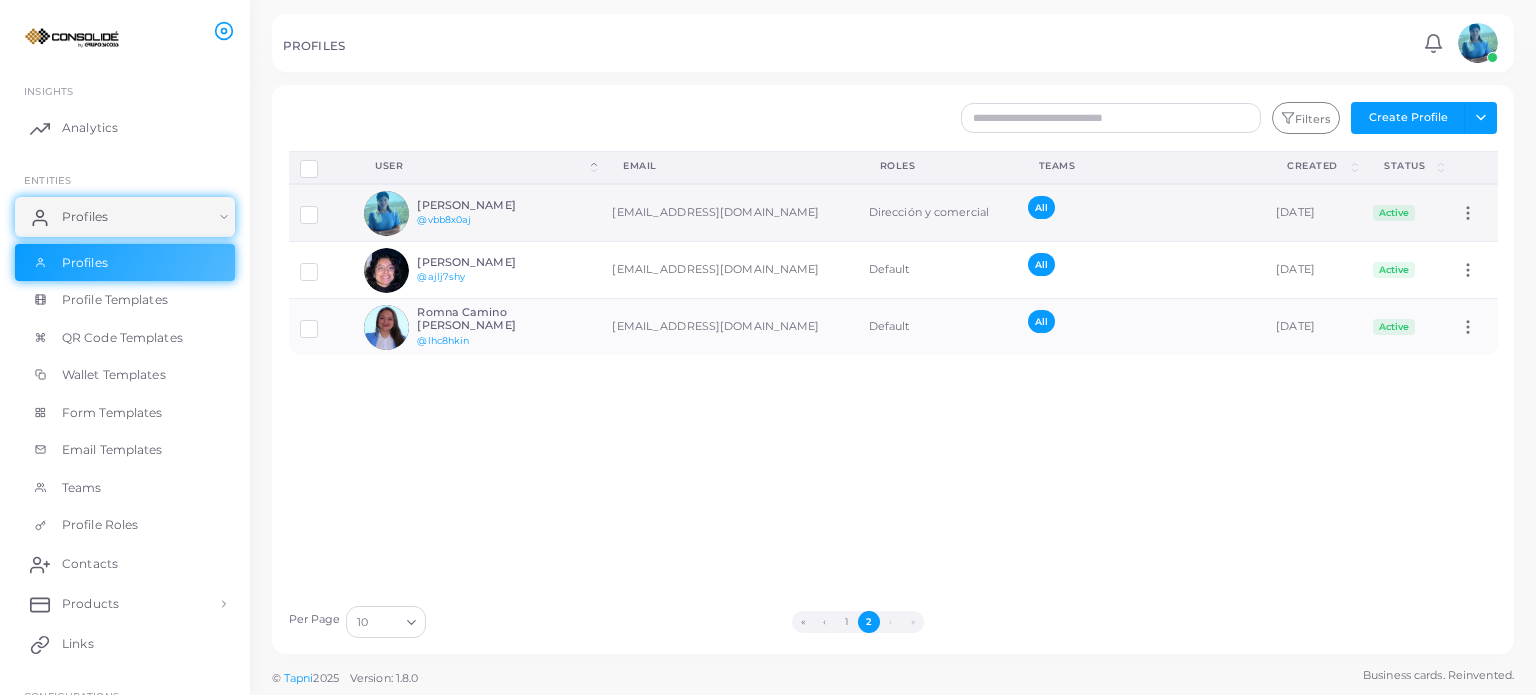 click on "[PERSON_NAME]" at bounding box center [490, 205] 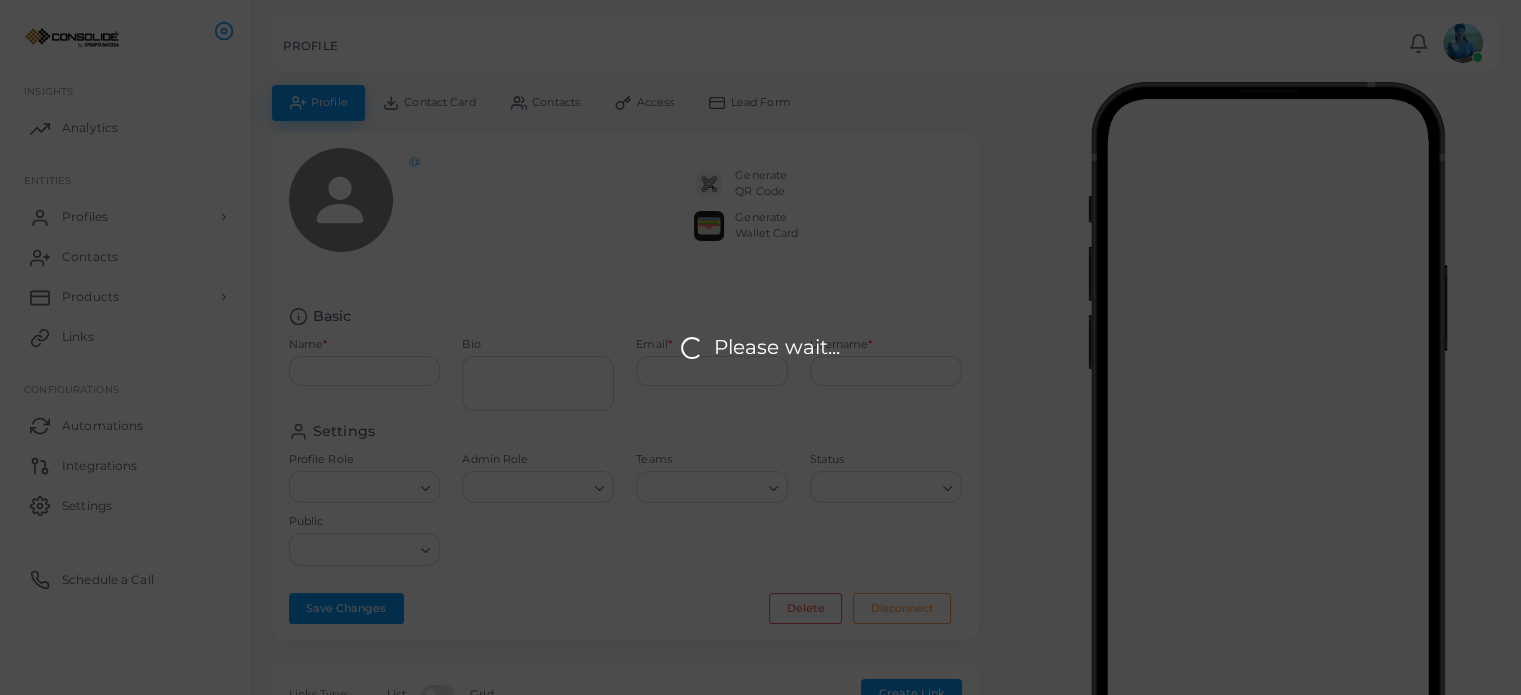 type on "**********" 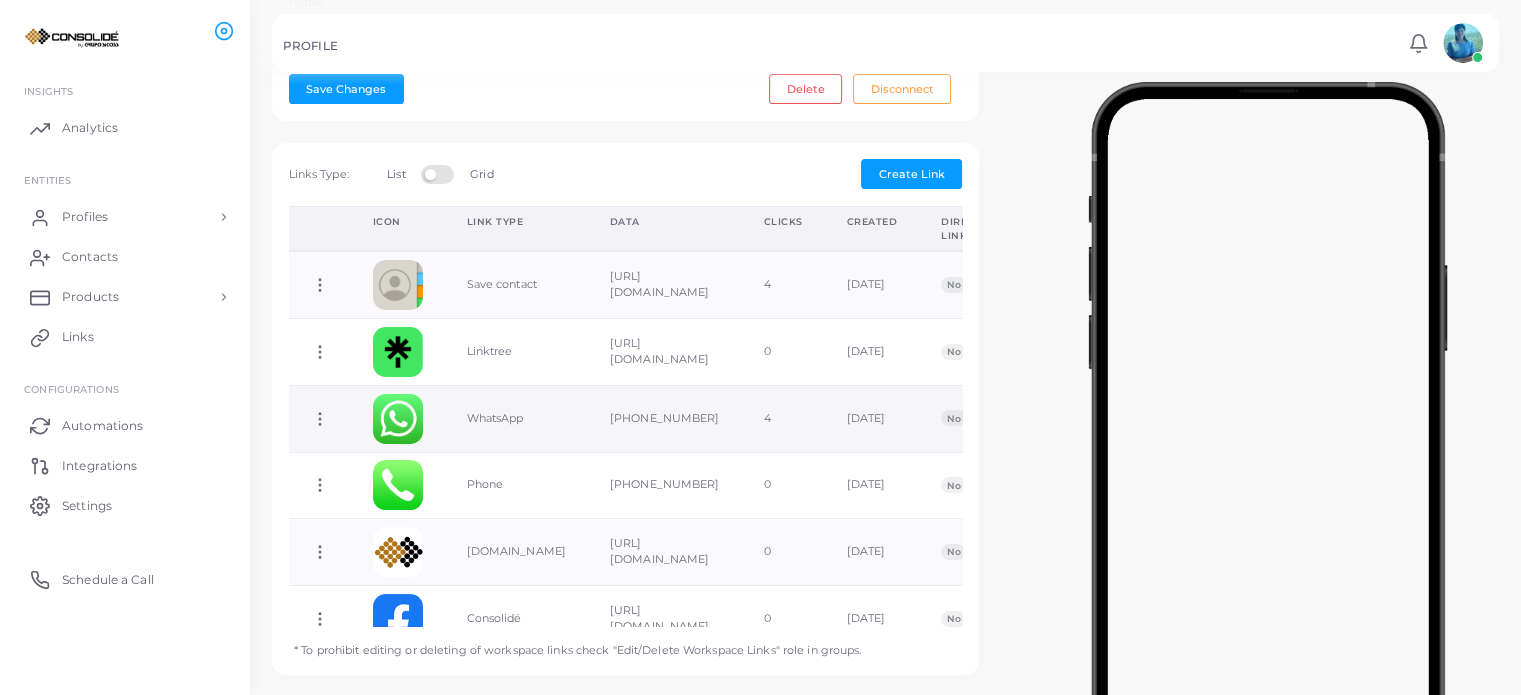 scroll, scrollTop: 600, scrollLeft: 0, axis: vertical 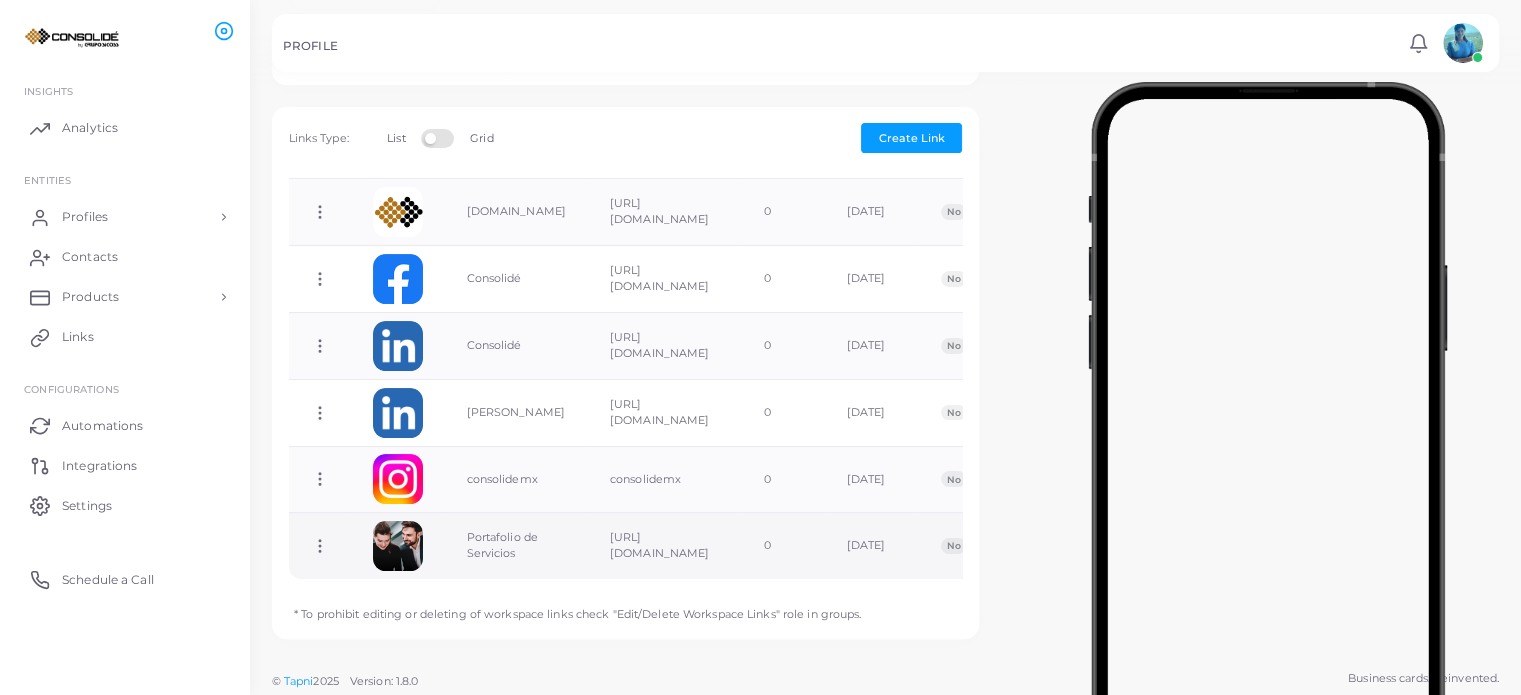 click 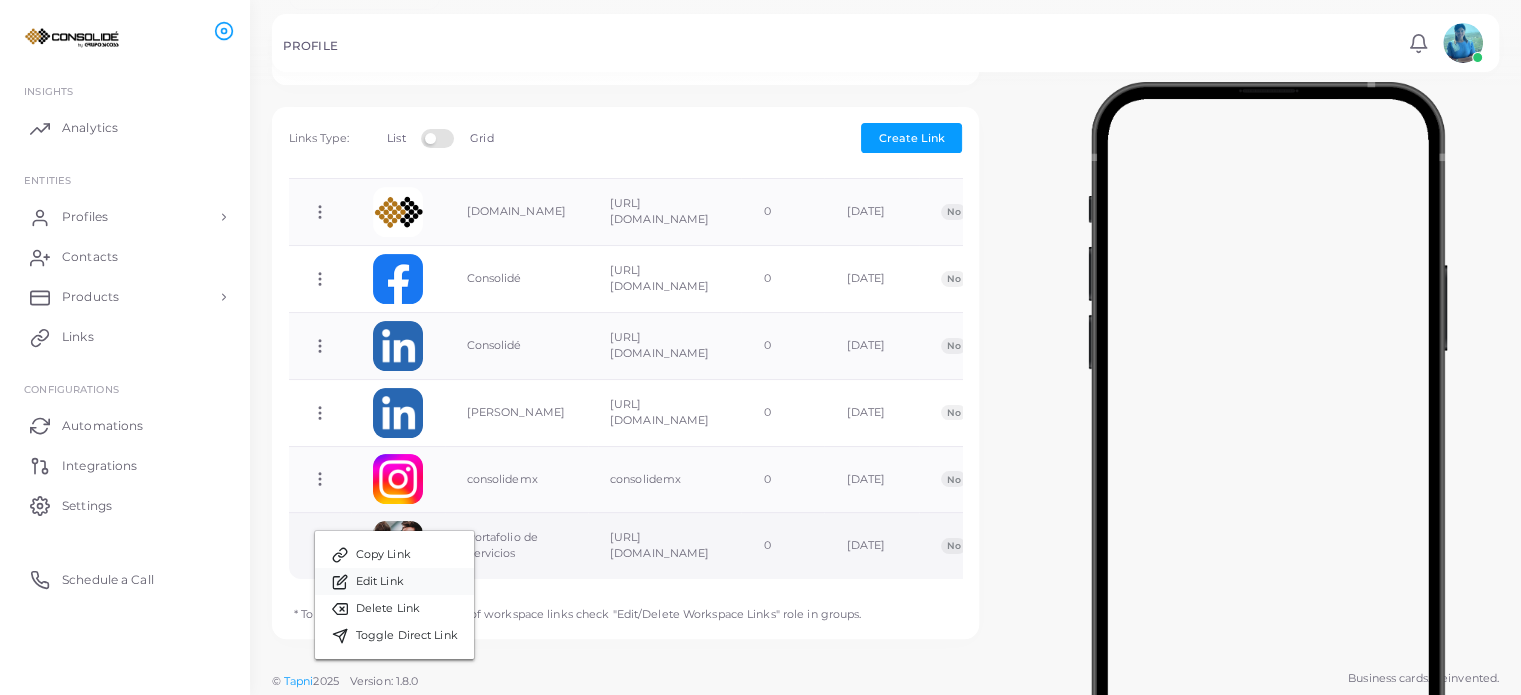 click on "Edit Link" at bounding box center [380, 582] 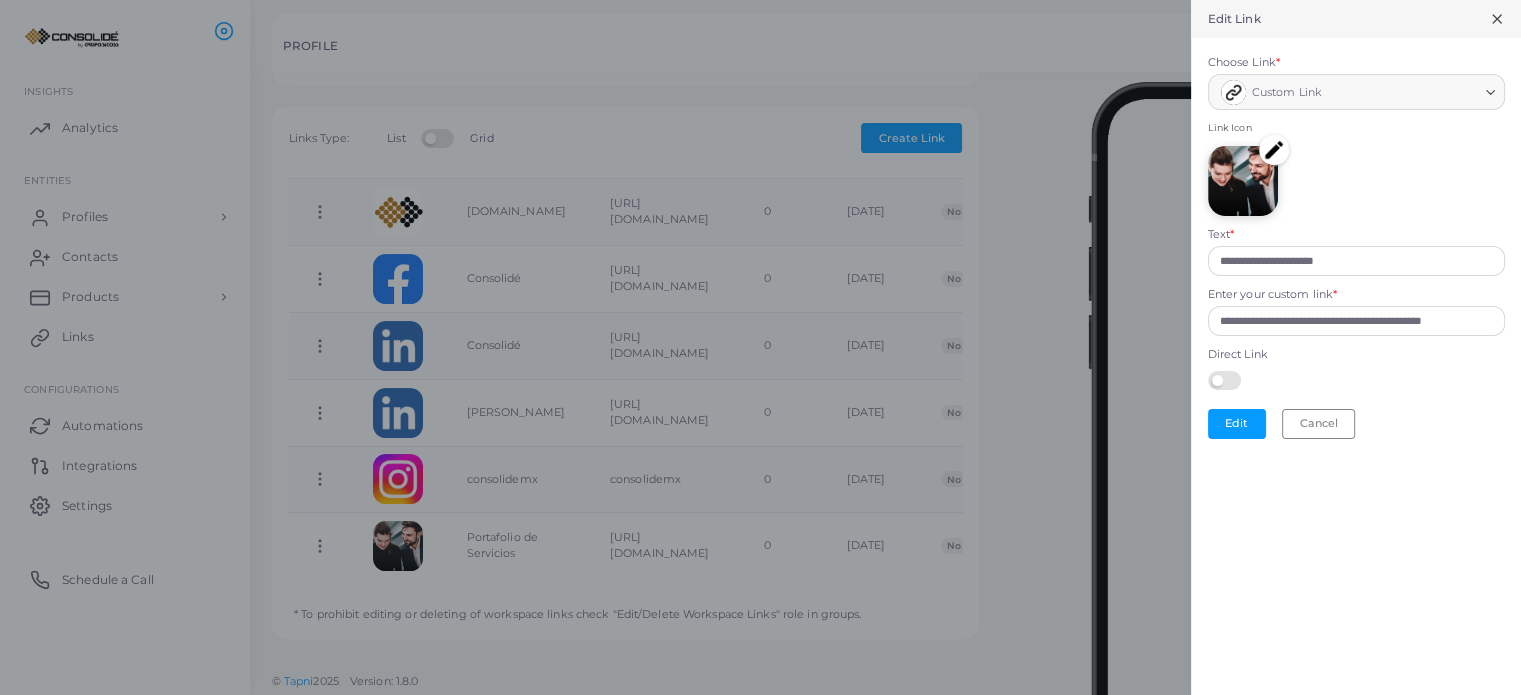 click at bounding box center [1274, 150] 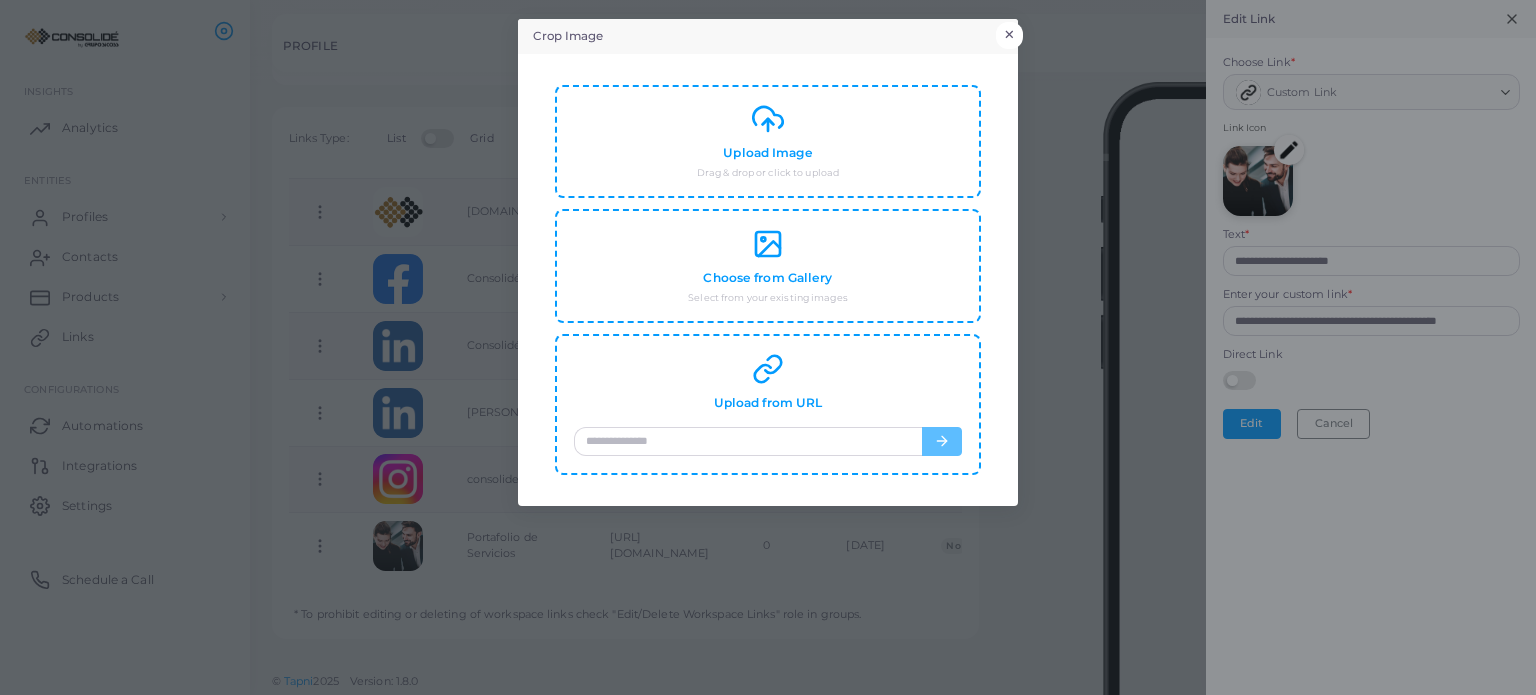 click on "×" at bounding box center [1009, 35] 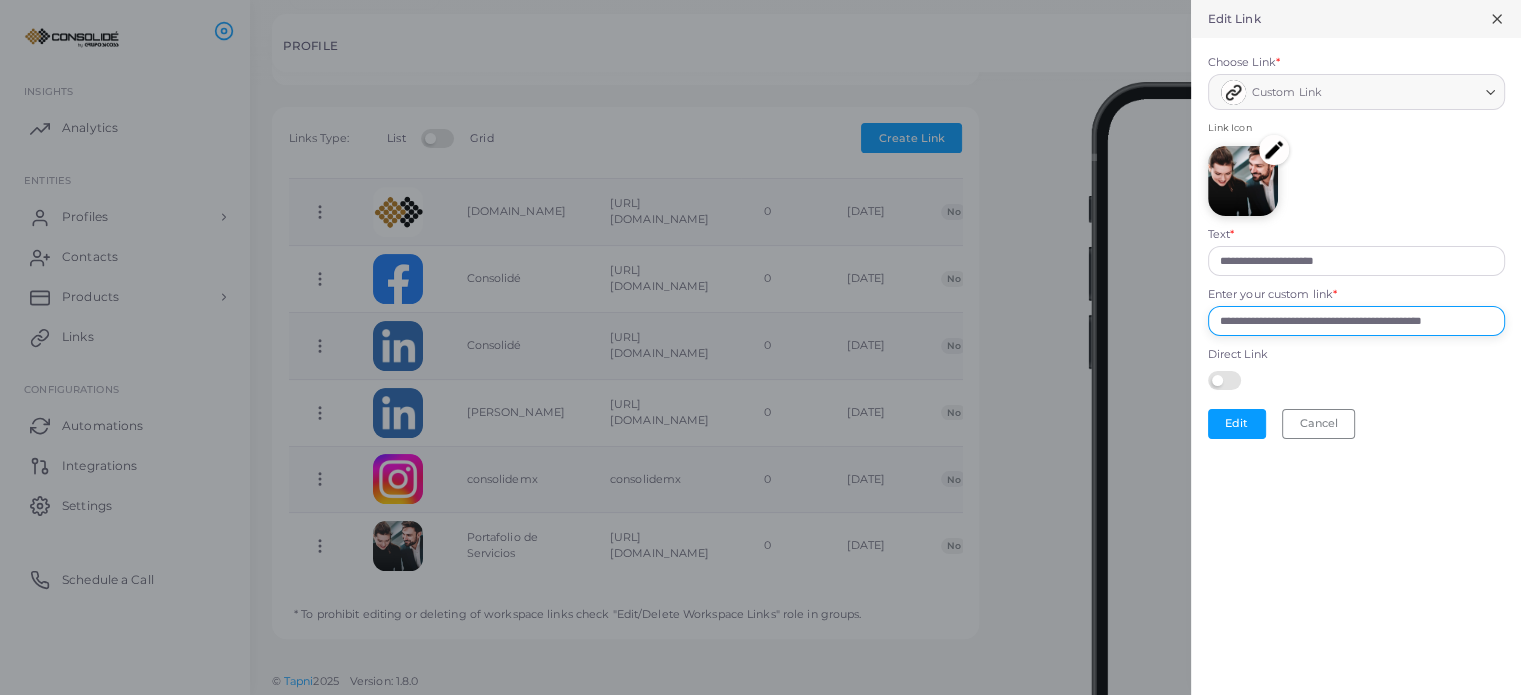 click on "**********" at bounding box center [1356, 321] 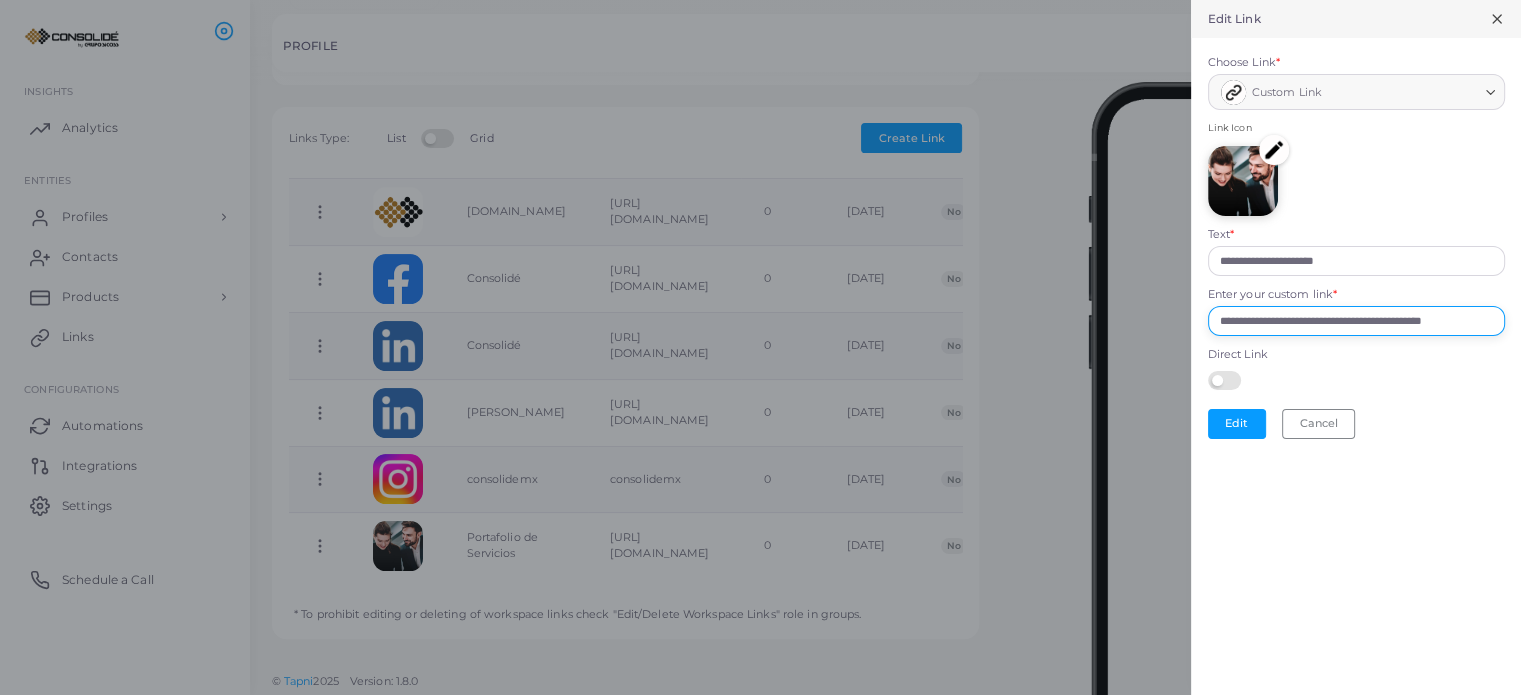 paste 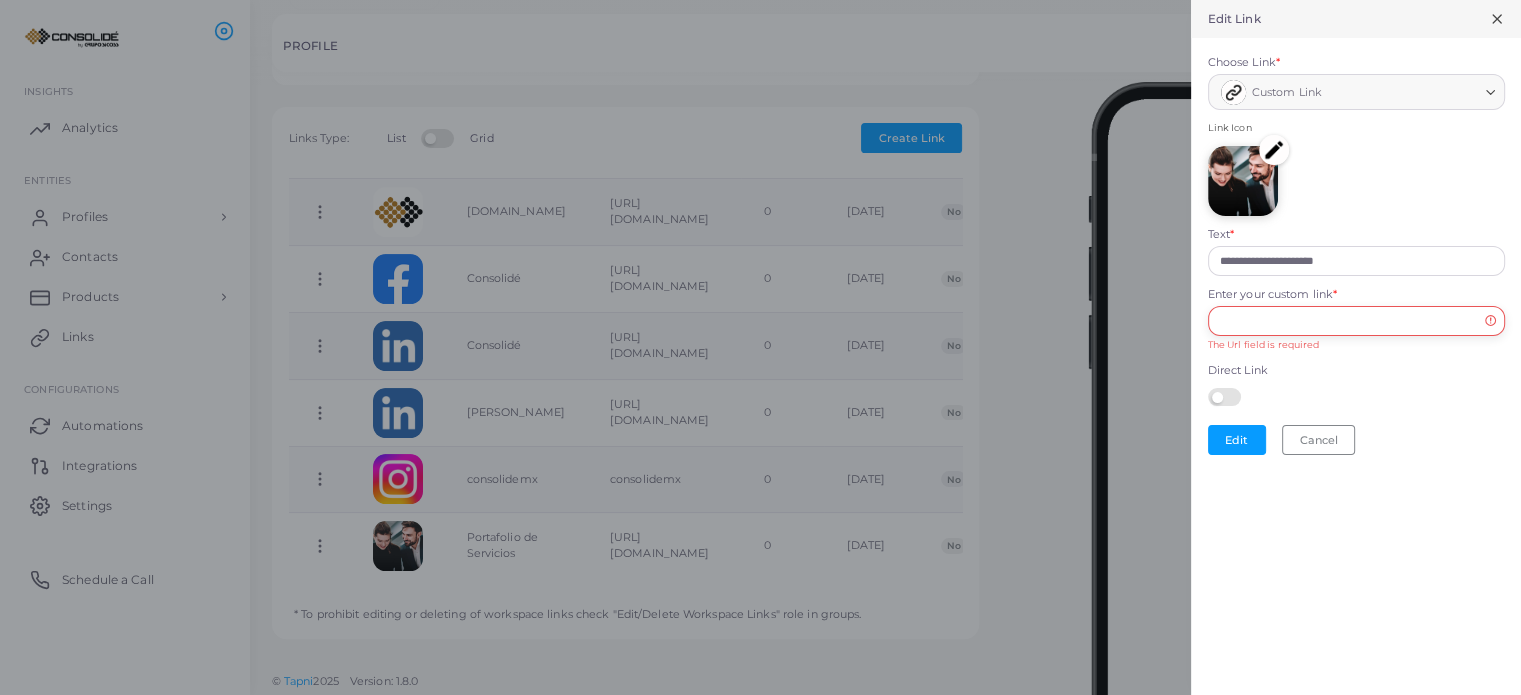 paste 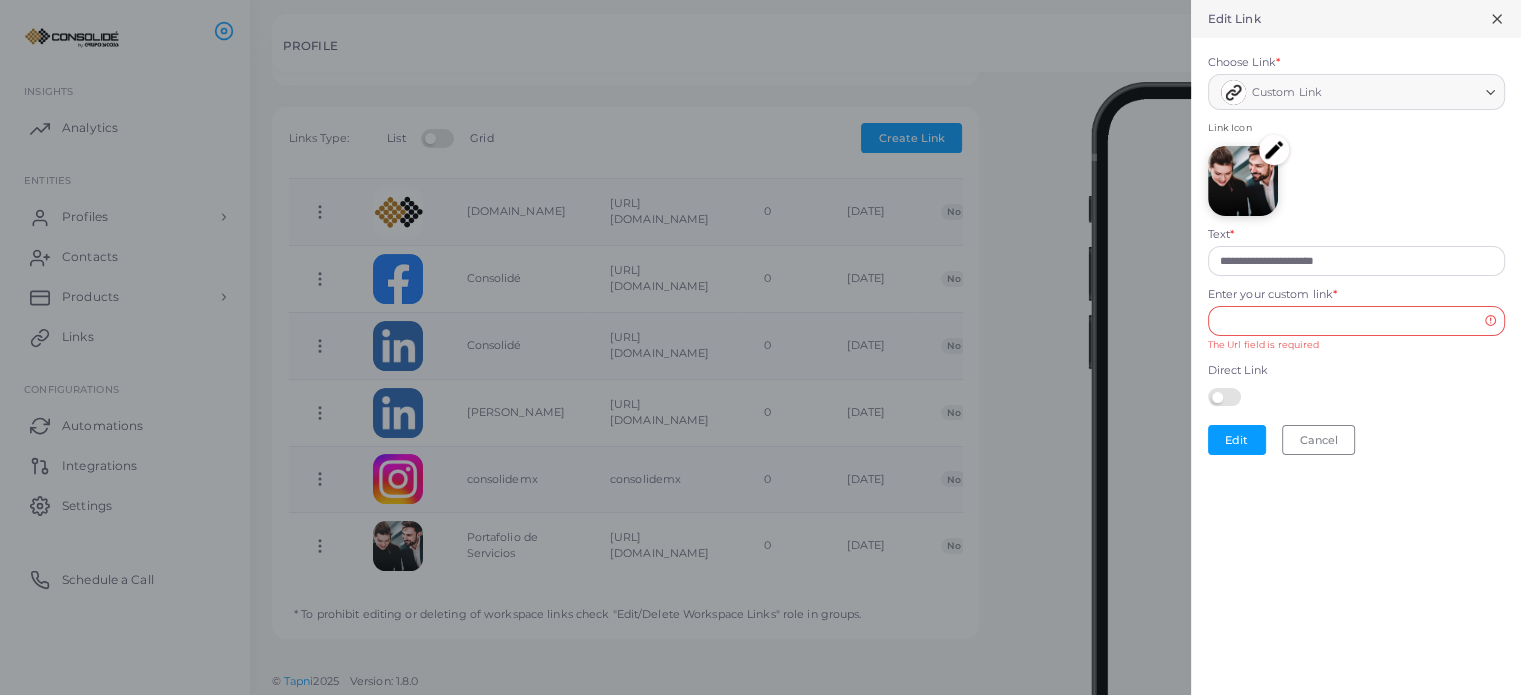 click 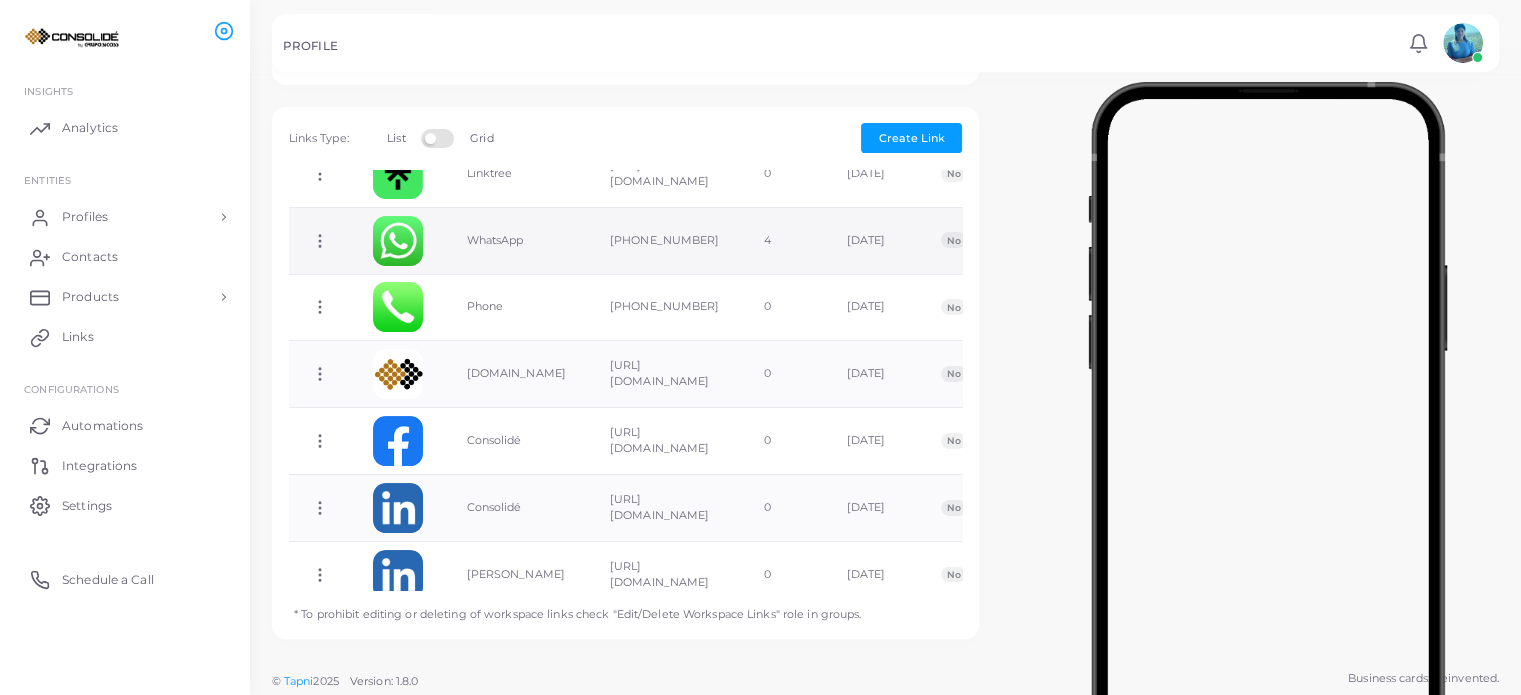 scroll, scrollTop: 0, scrollLeft: 0, axis: both 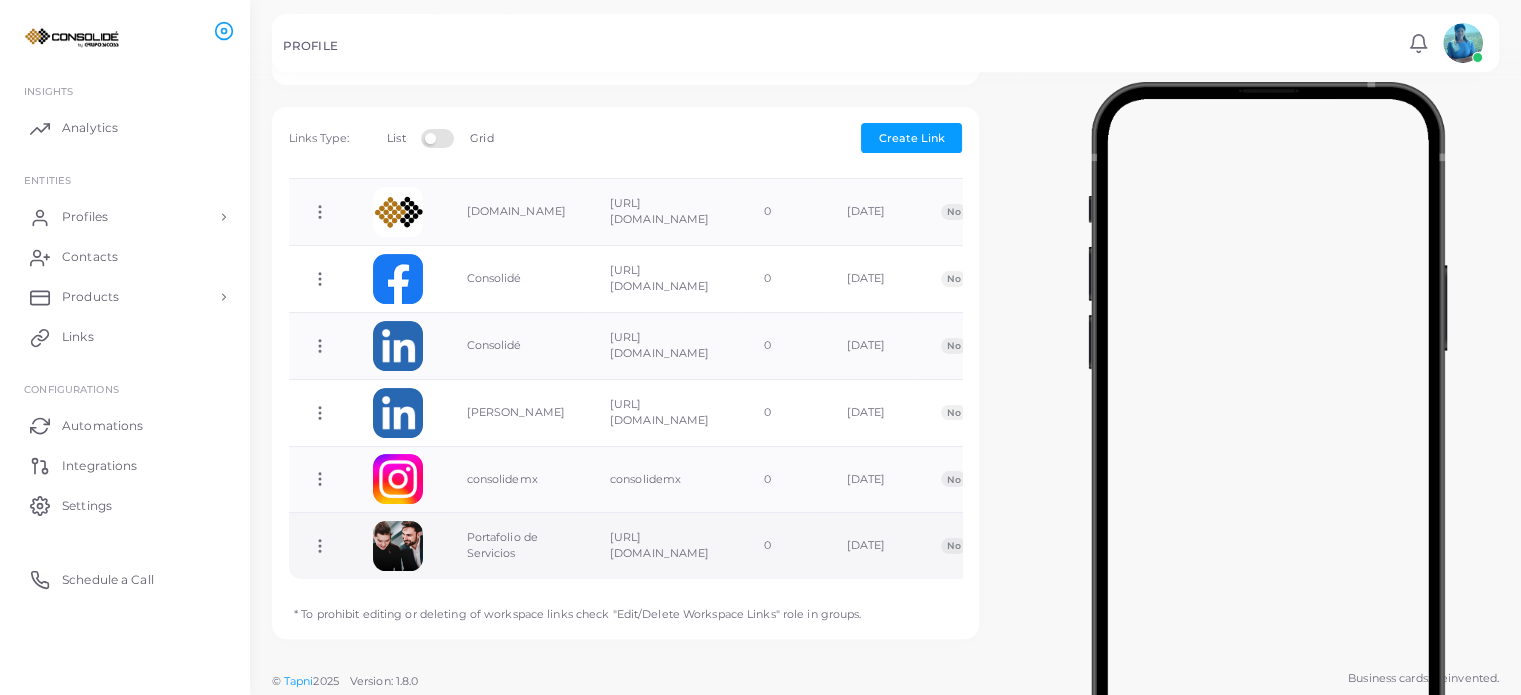 click 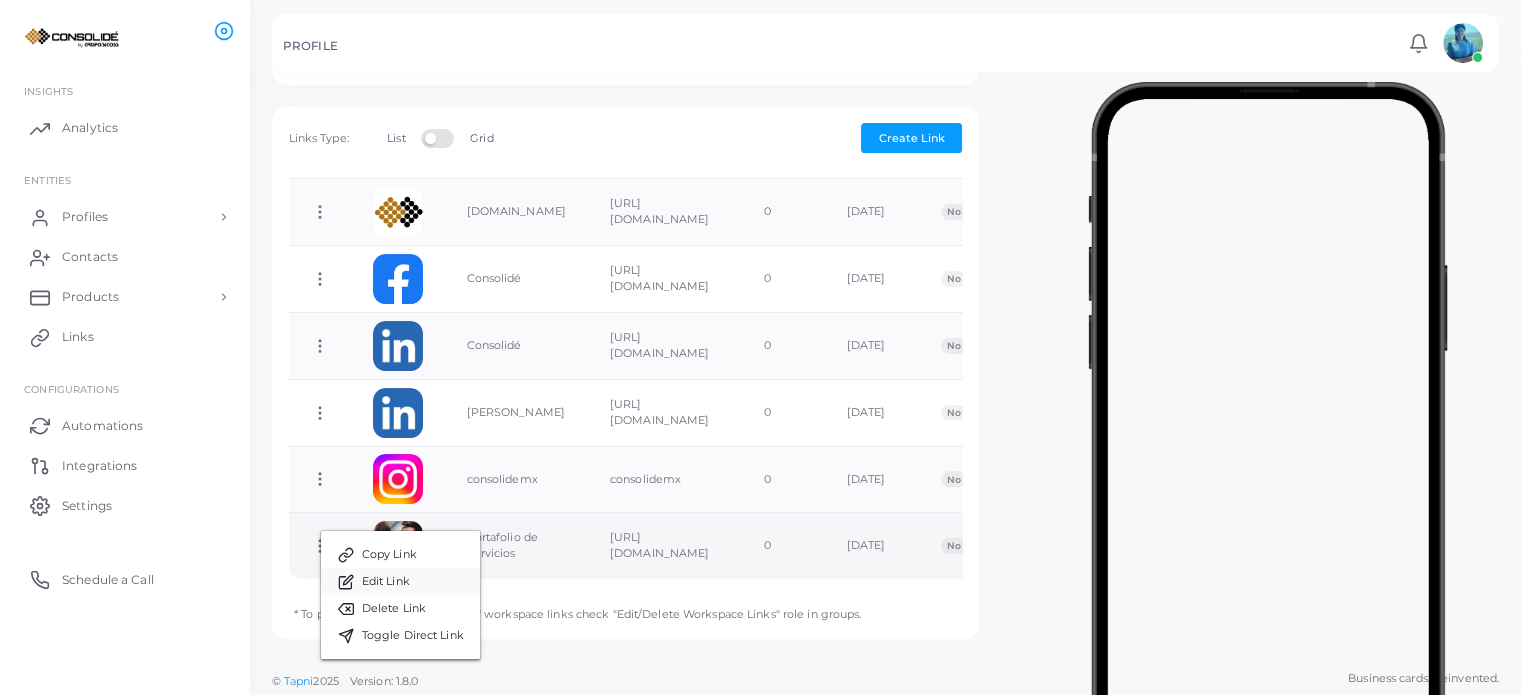 click on "Edit Link" at bounding box center (386, 582) 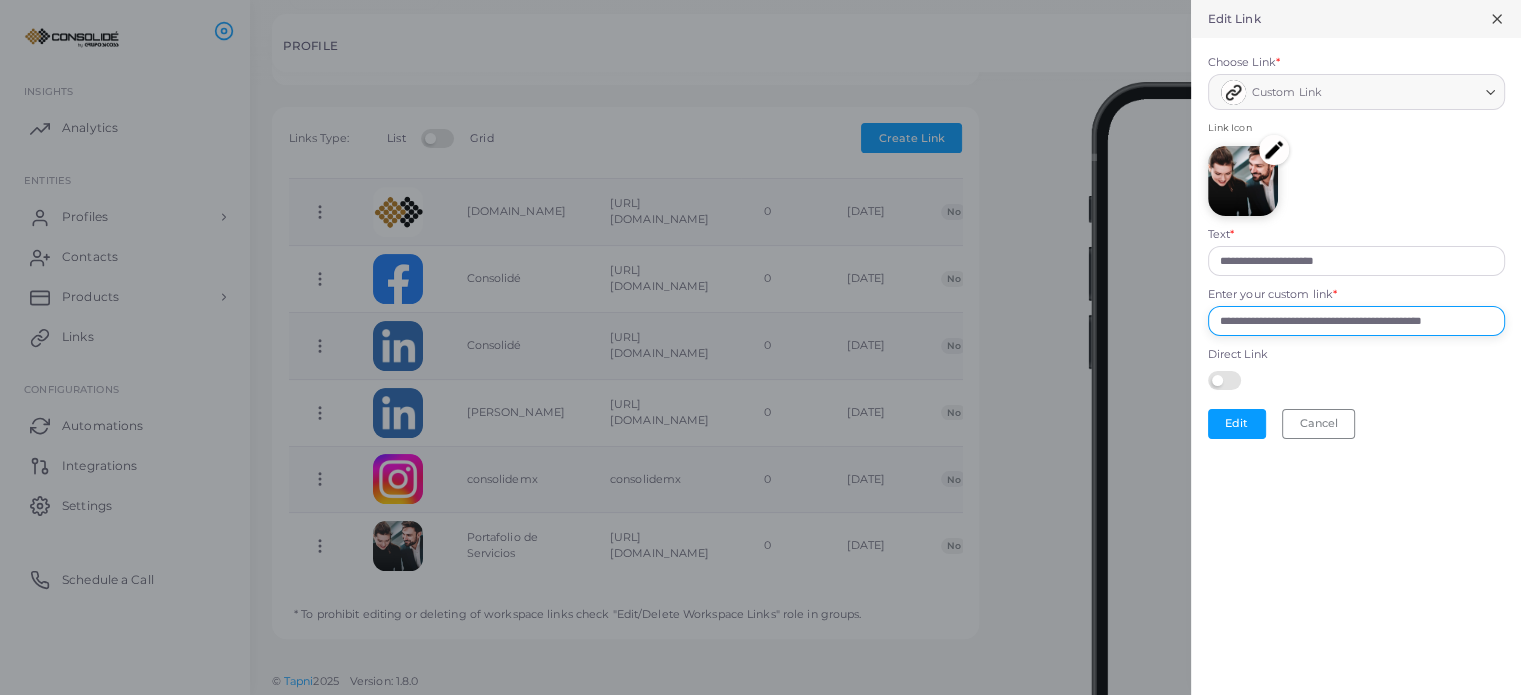click on "**********" at bounding box center (1356, 321) 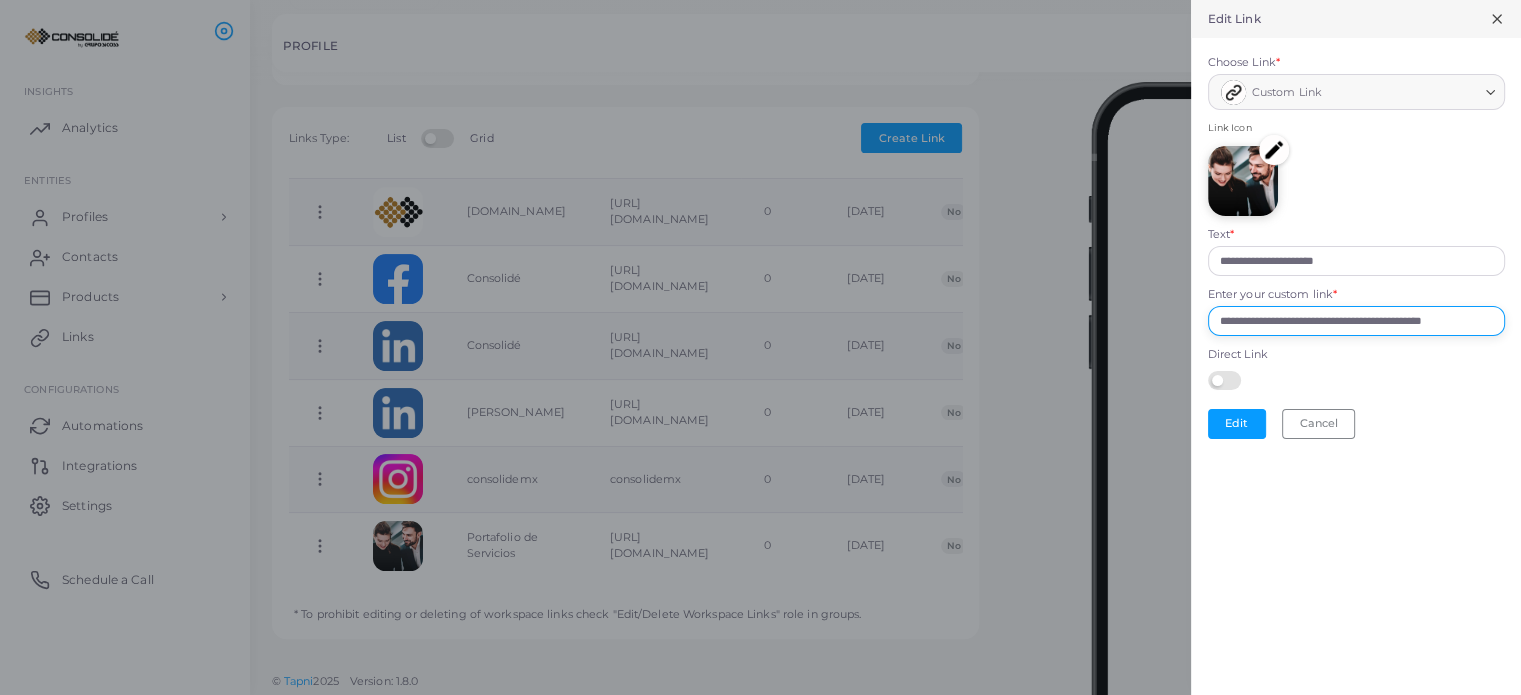 paste 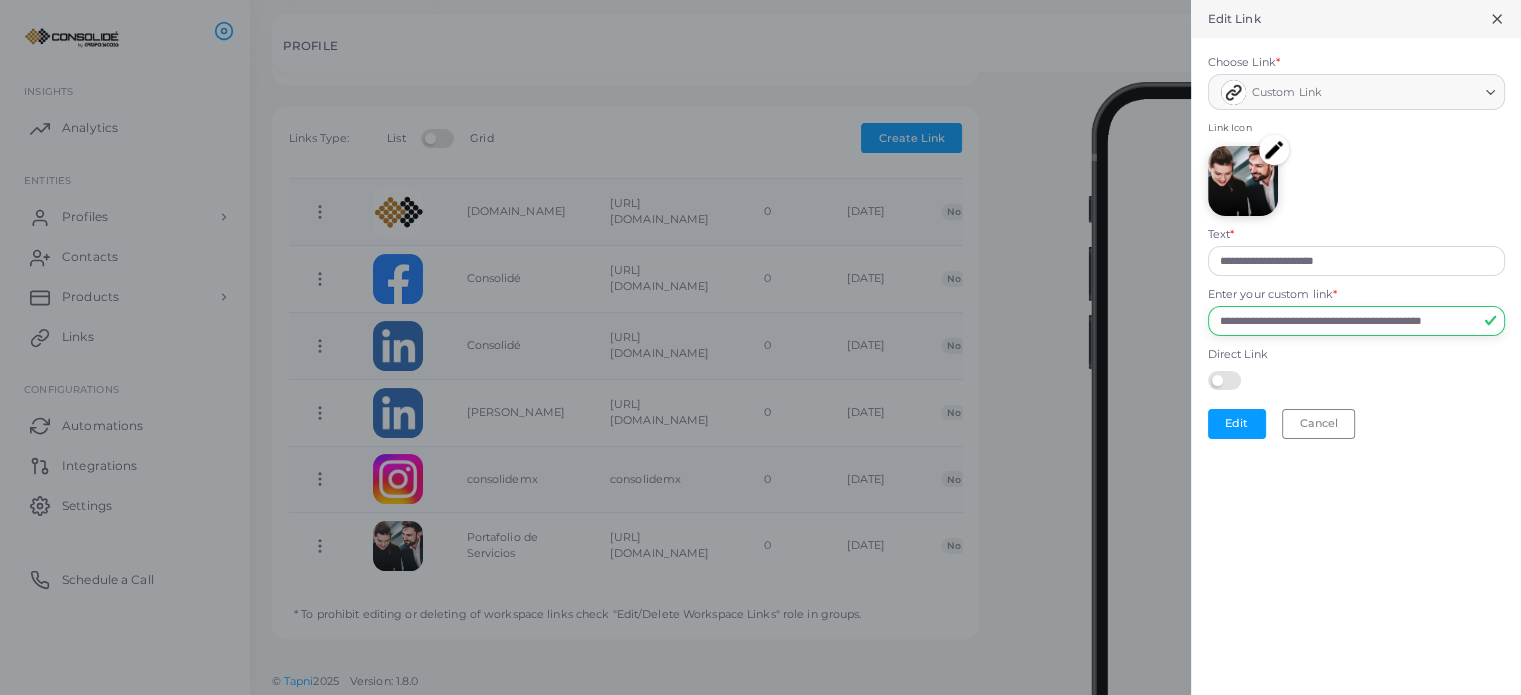 scroll, scrollTop: 0, scrollLeft: 59, axis: horizontal 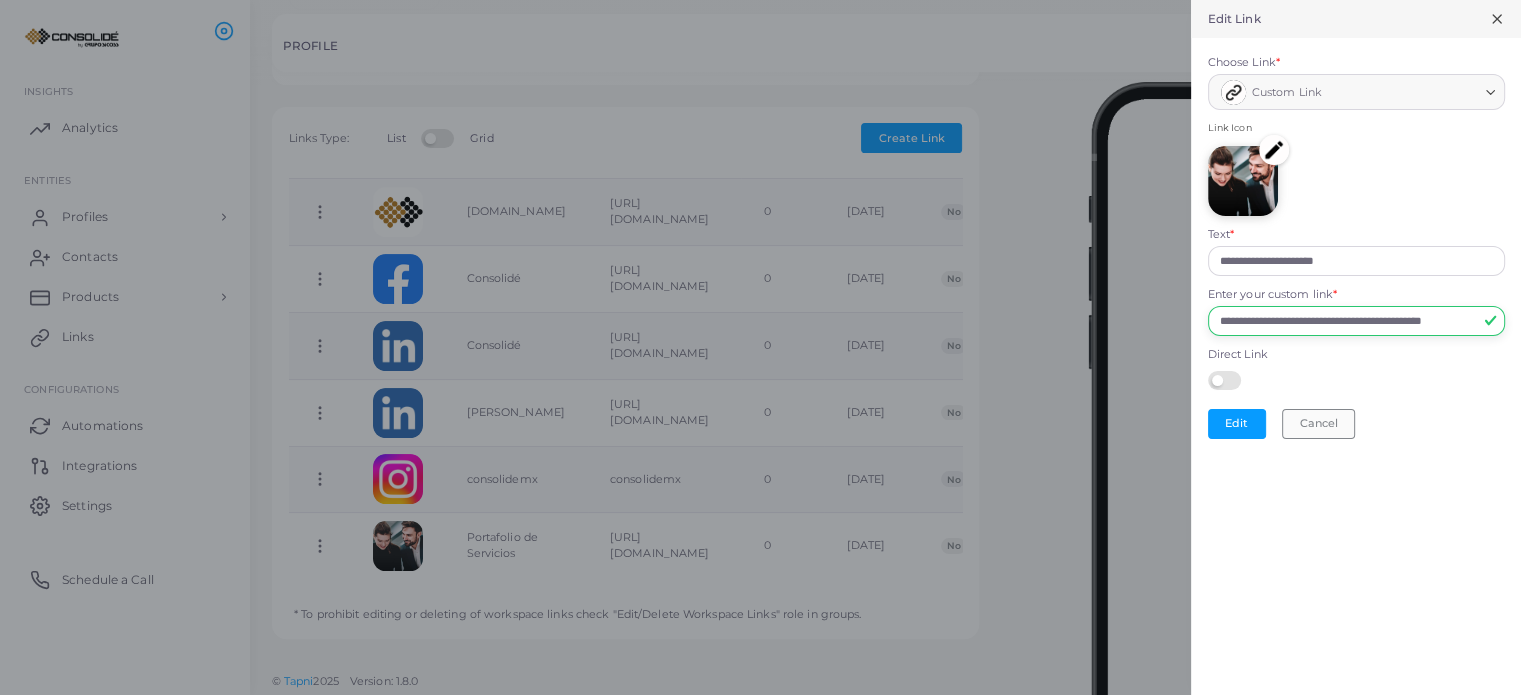 type on "**********" 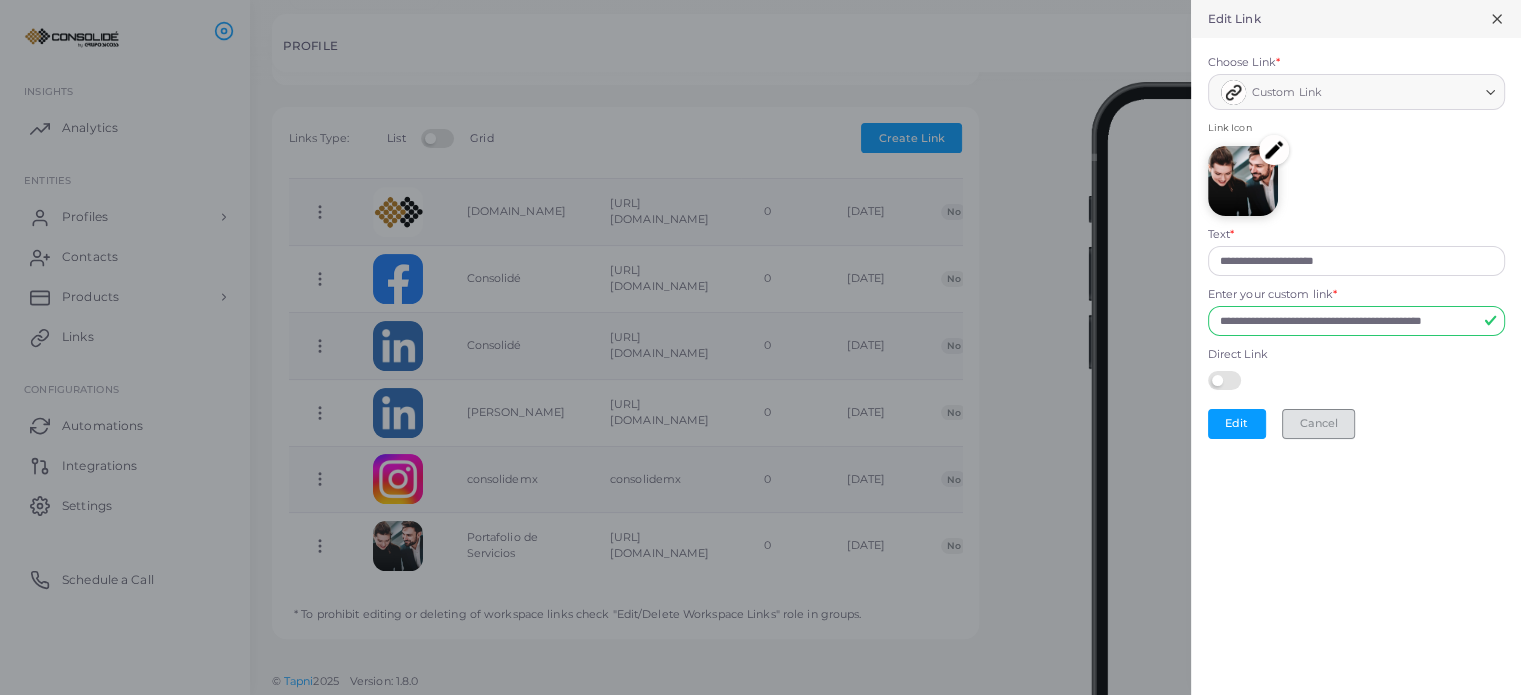 click on "Cancel" at bounding box center [1318, 424] 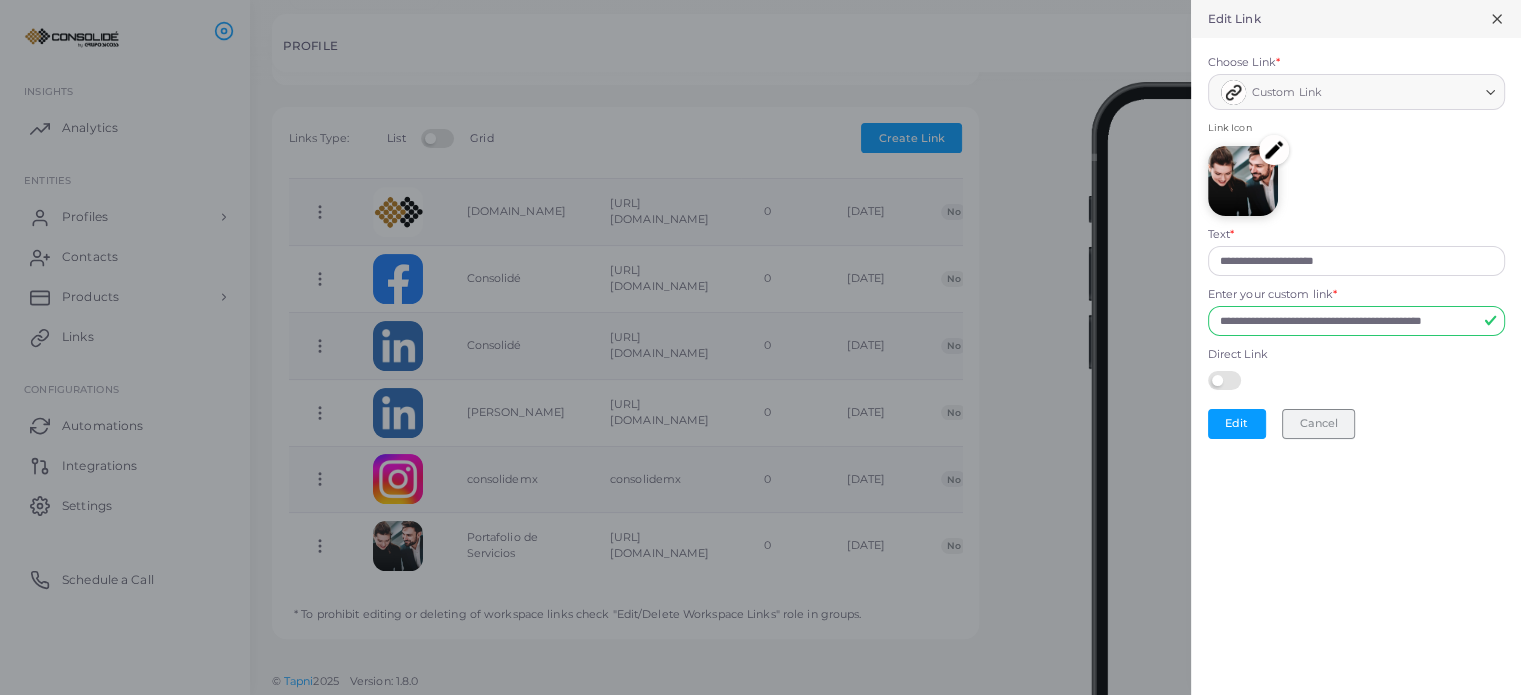 scroll, scrollTop: 0, scrollLeft: 0, axis: both 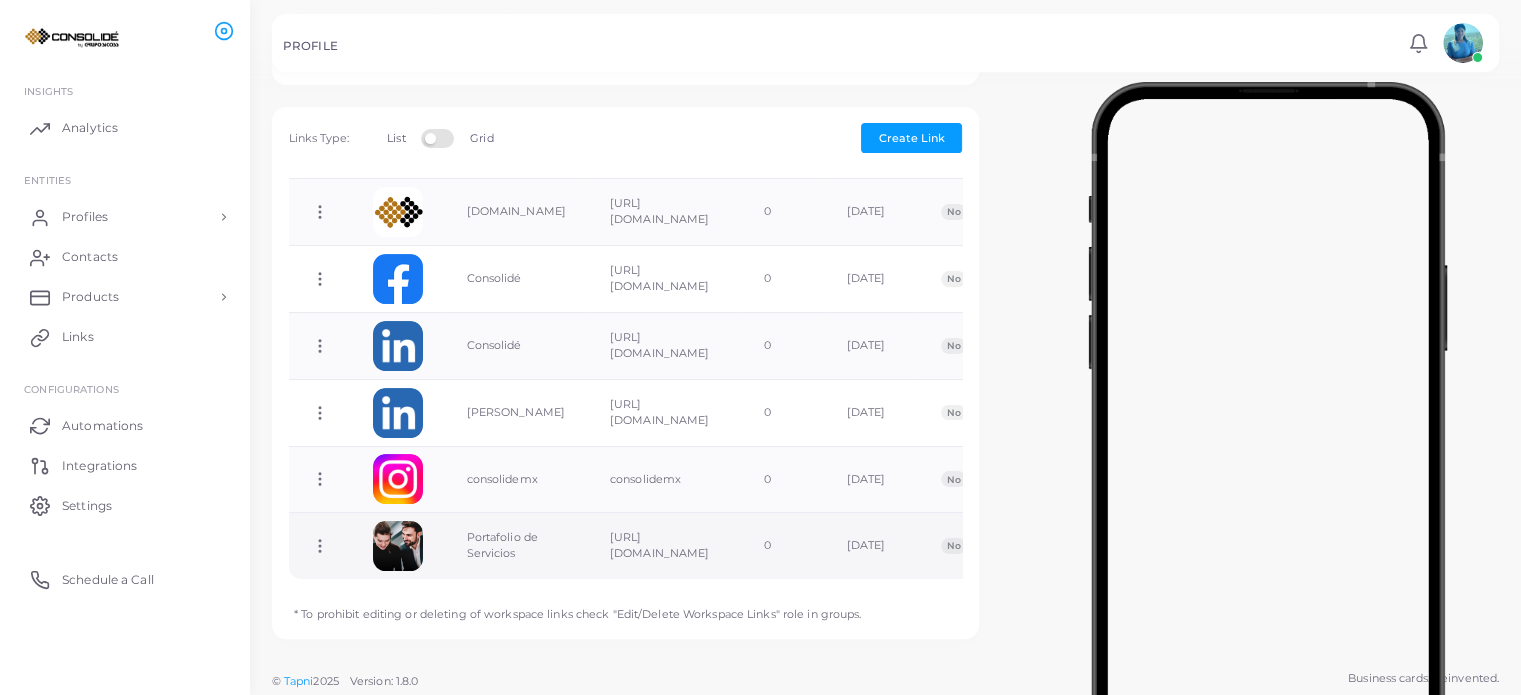 click at bounding box center (398, 546) 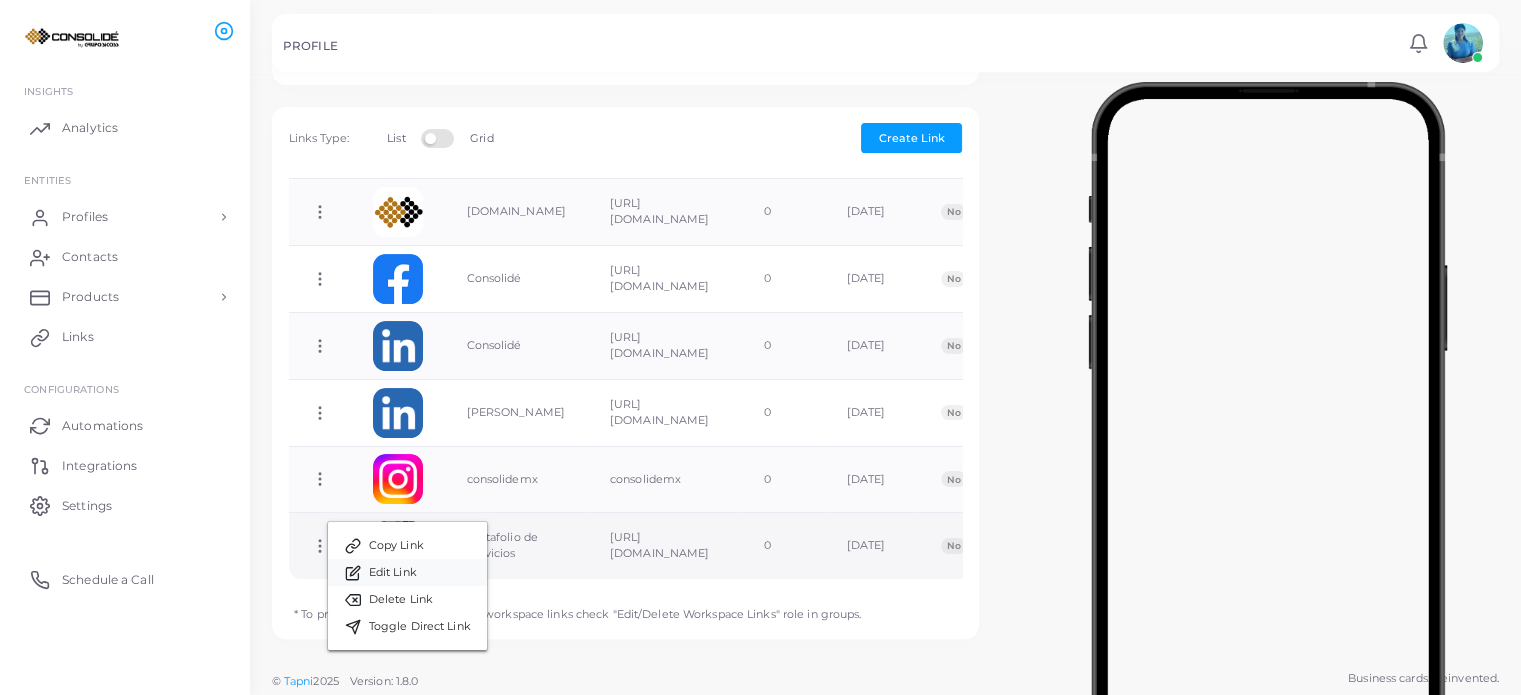 click on "Edit Link" at bounding box center [393, 573] 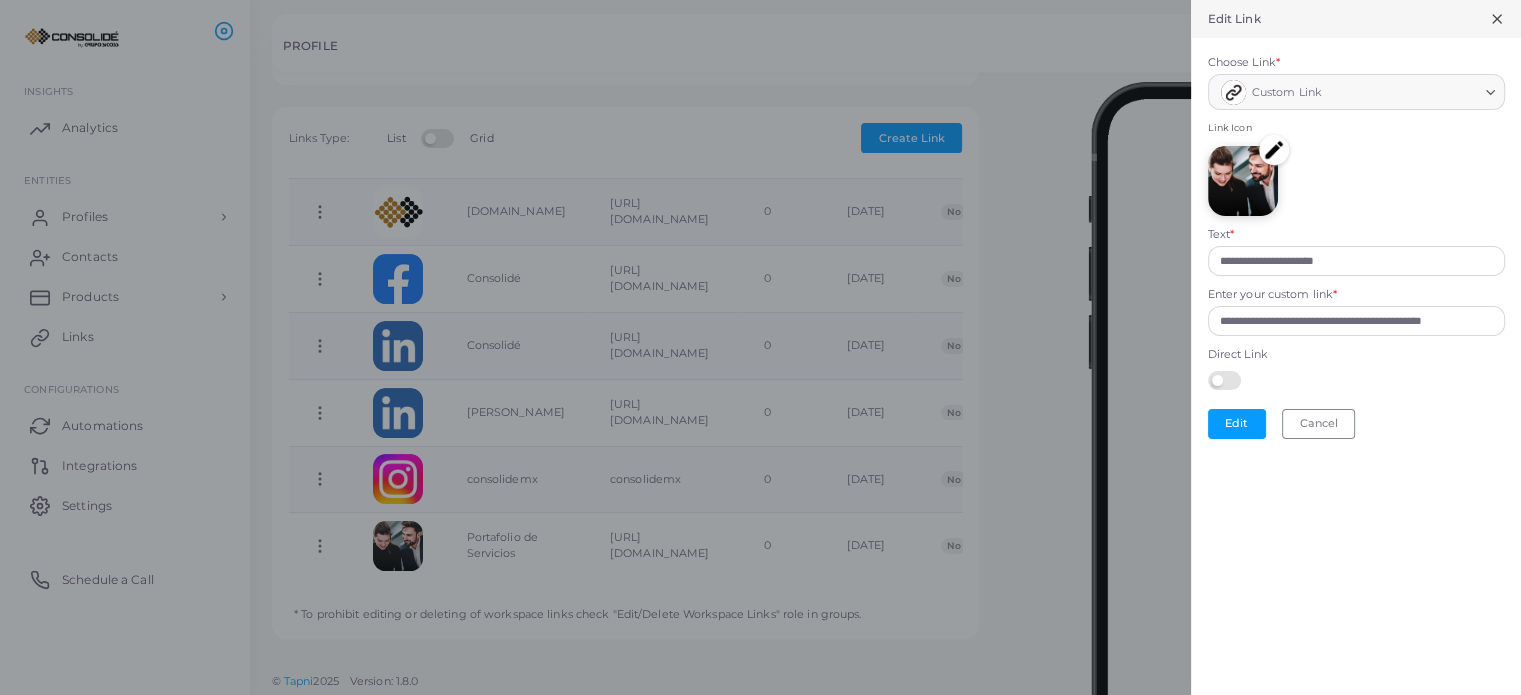 click at bounding box center [1274, 150] 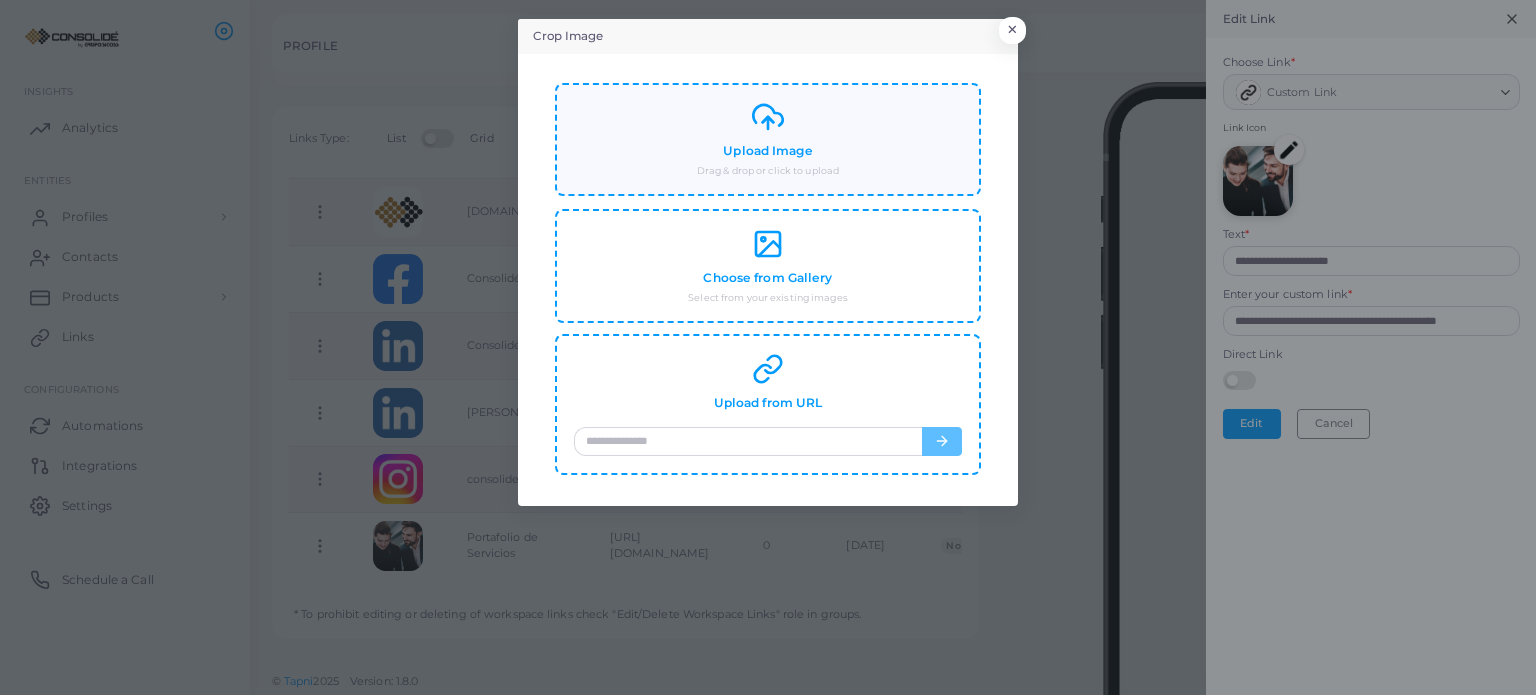 click on "Upload Image" at bounding box center [767, 151] 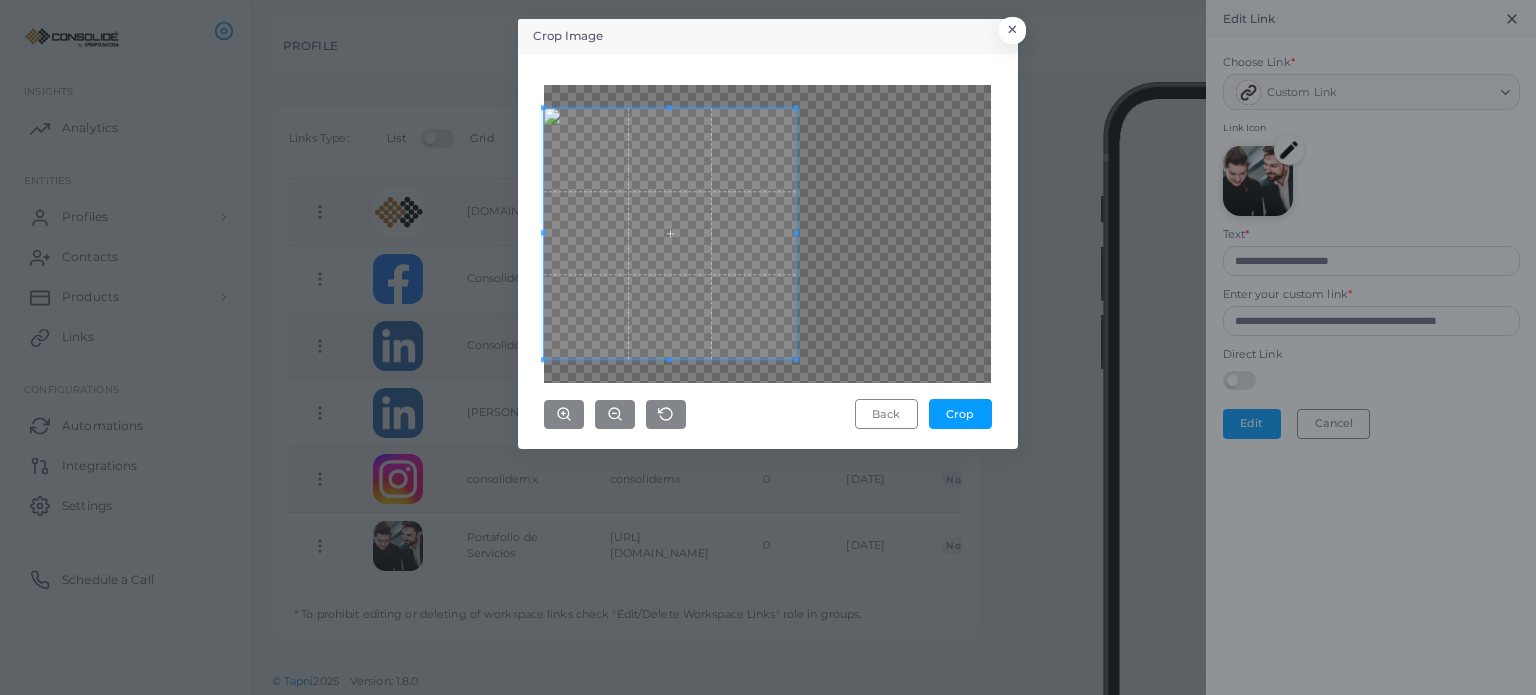 click at bounding box center [669, 233] 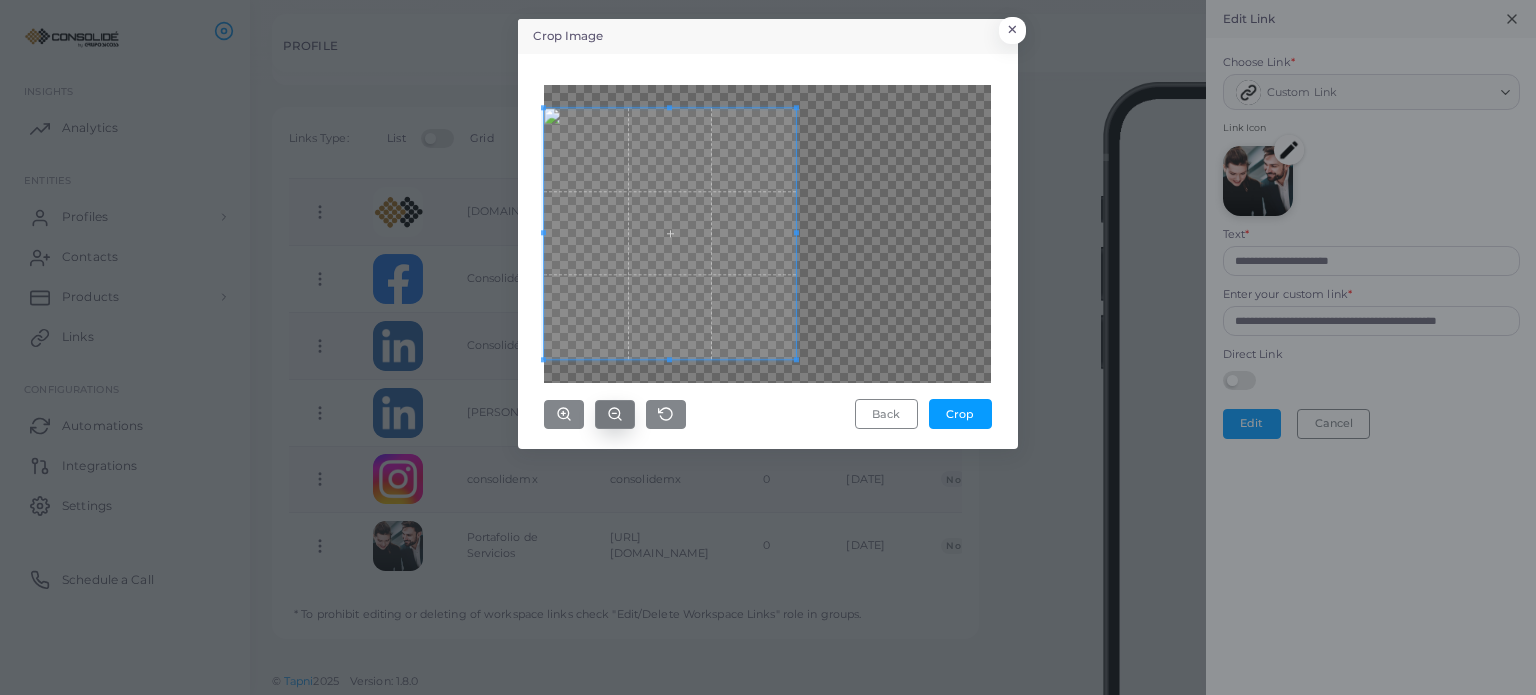 click at bounding box center [615, 414] 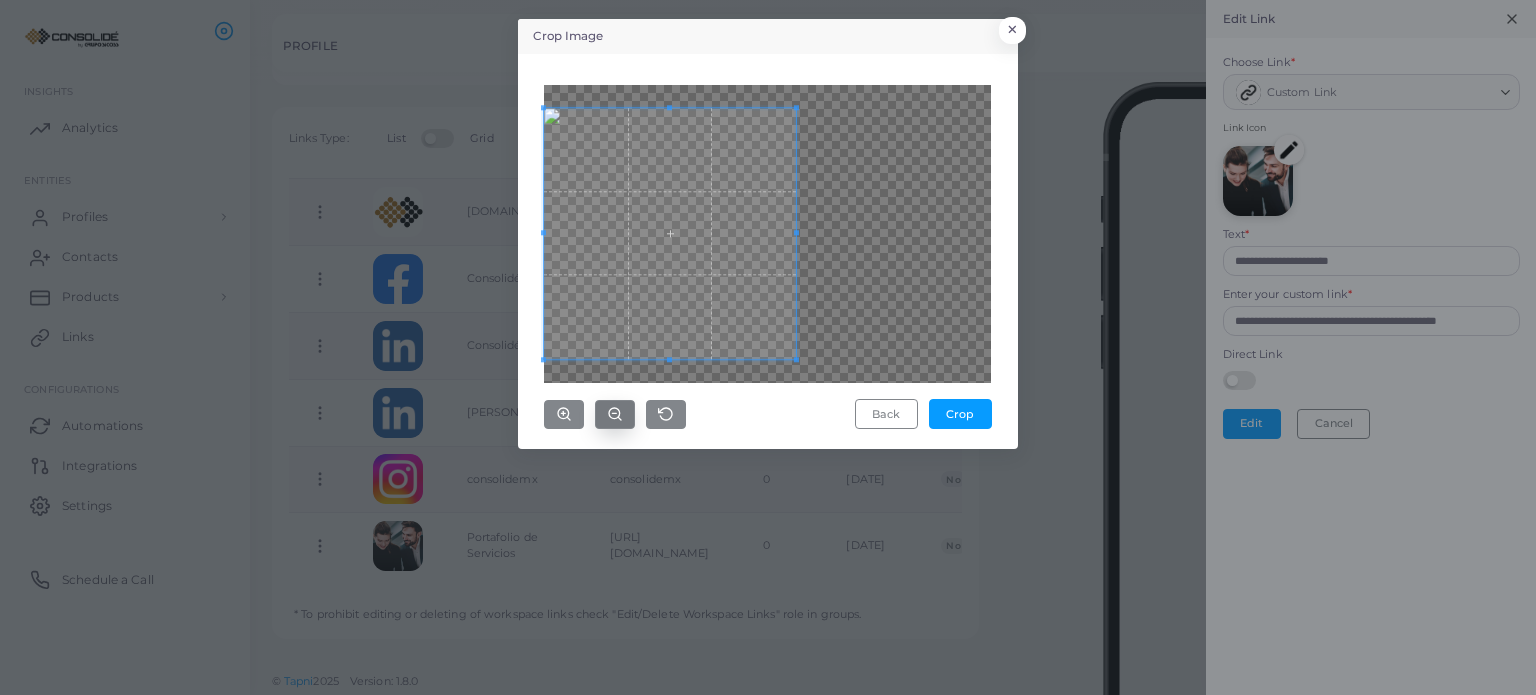 click 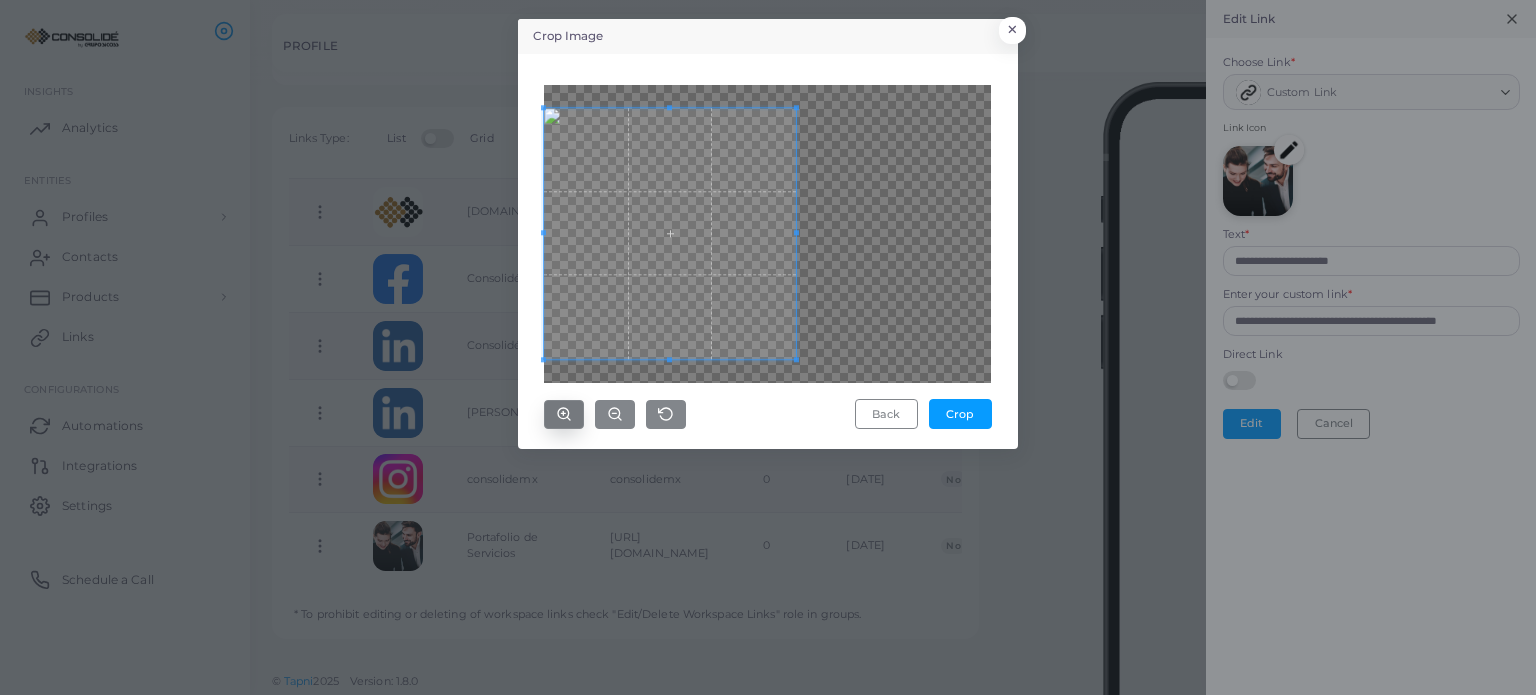 click at bounding box center (564, 414) 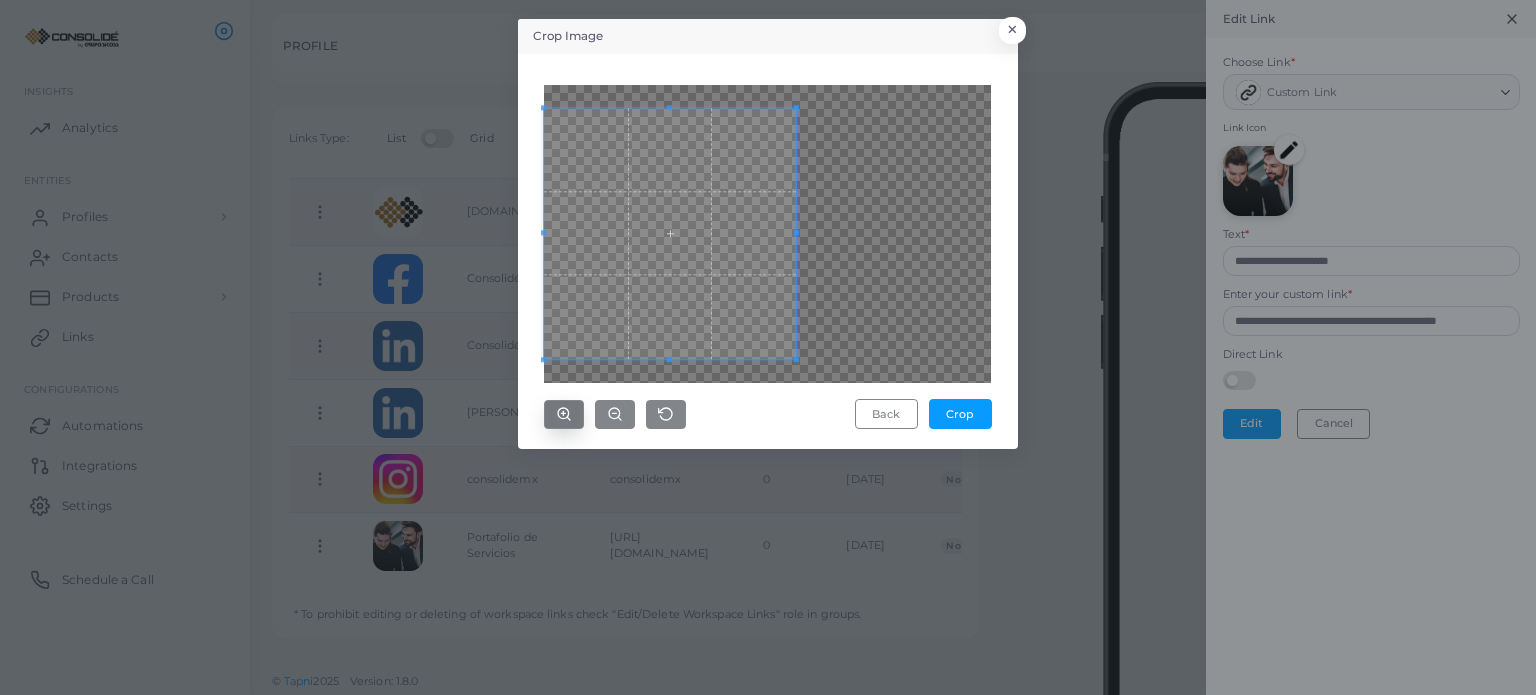 click 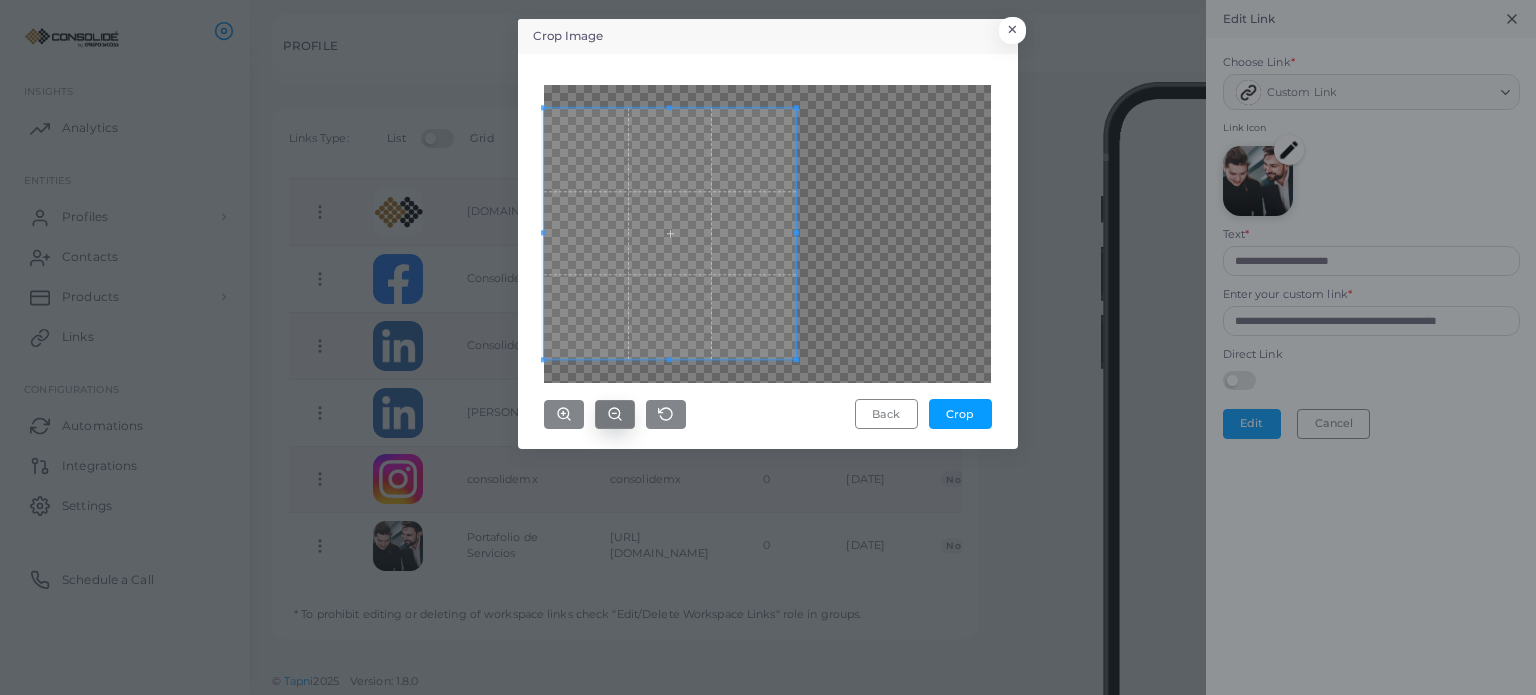 click 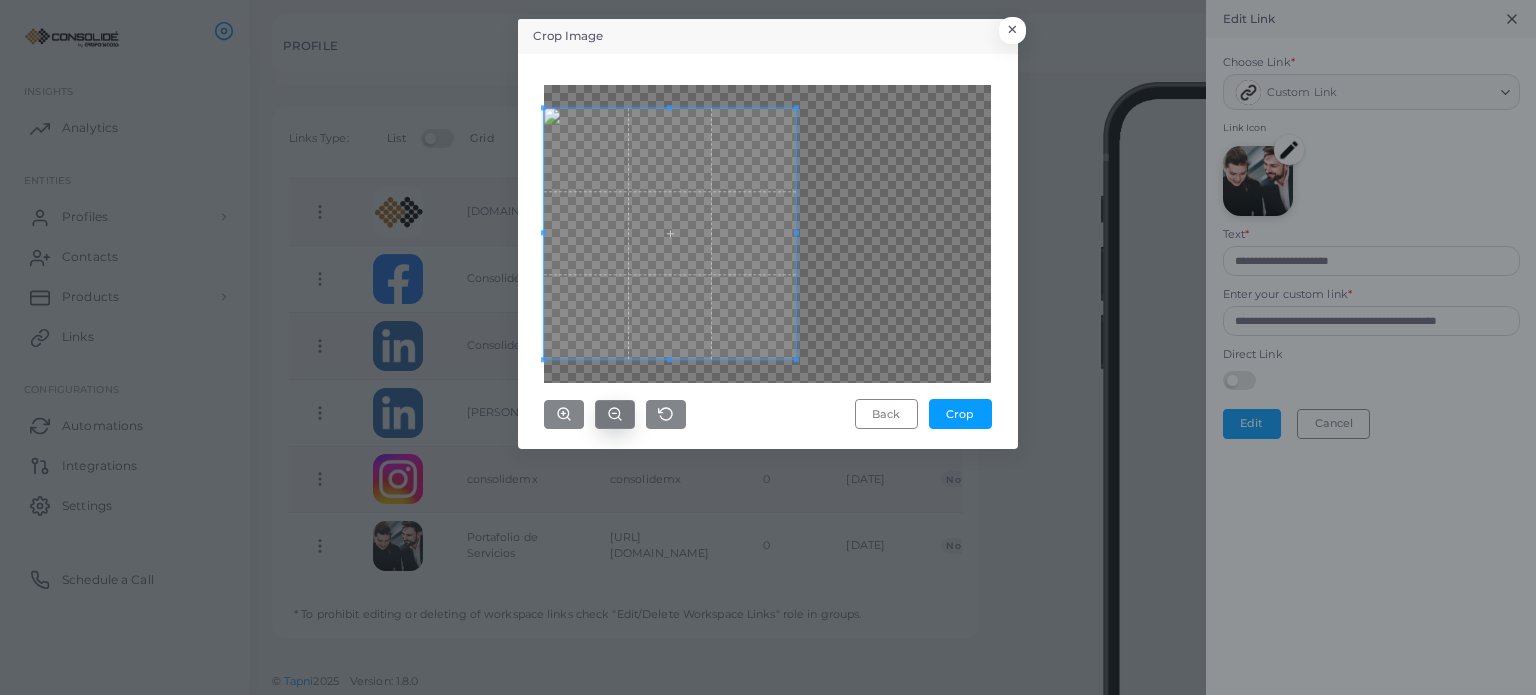 click 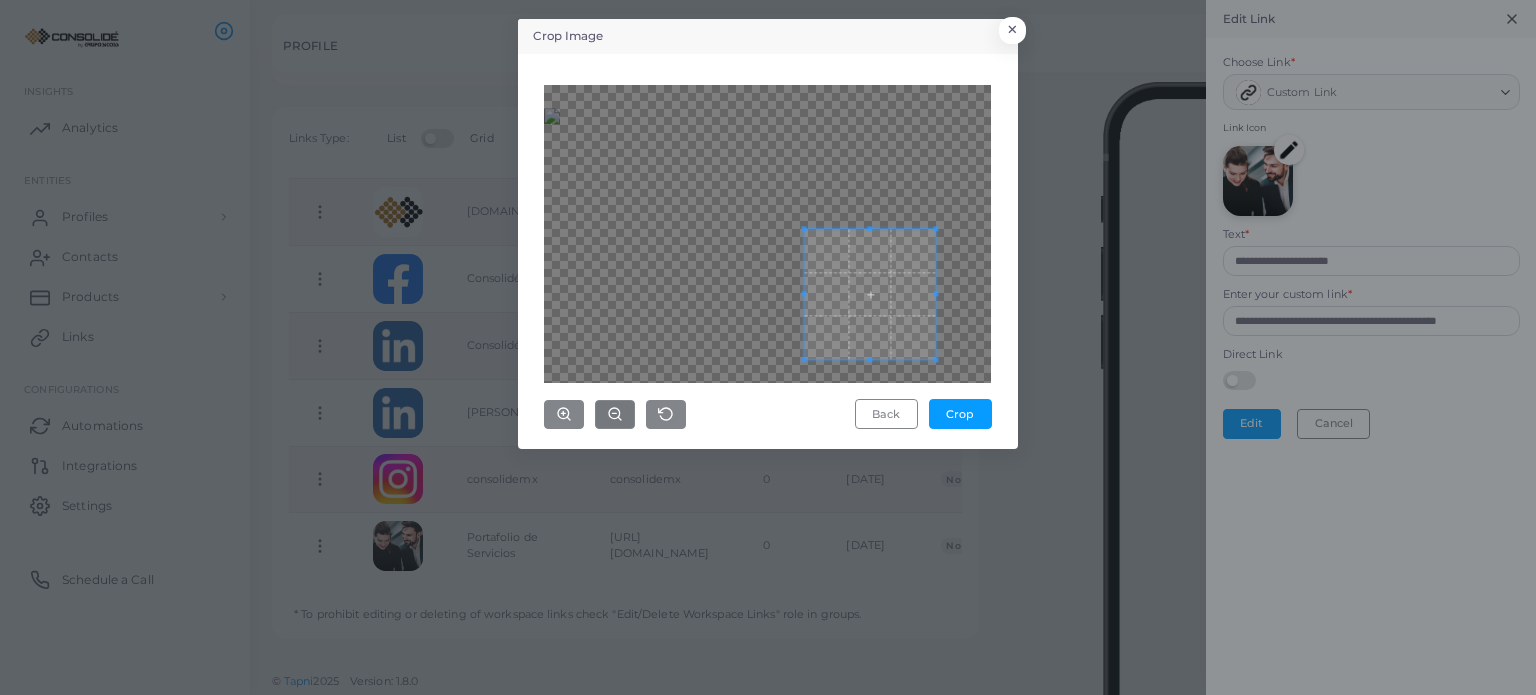 click at bounding box center [767, 234] 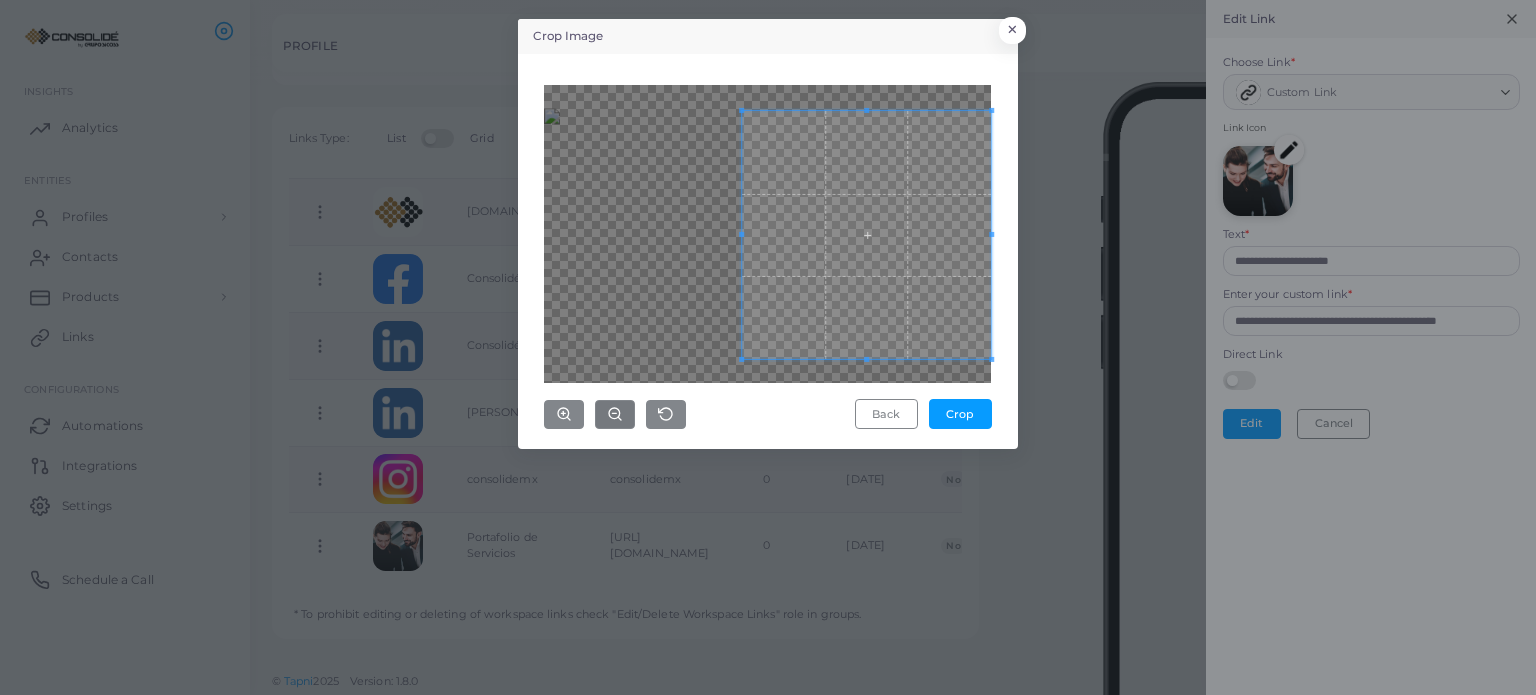 click on "Crop Image ×  Back   Crop" at bounding box center [768, 347] 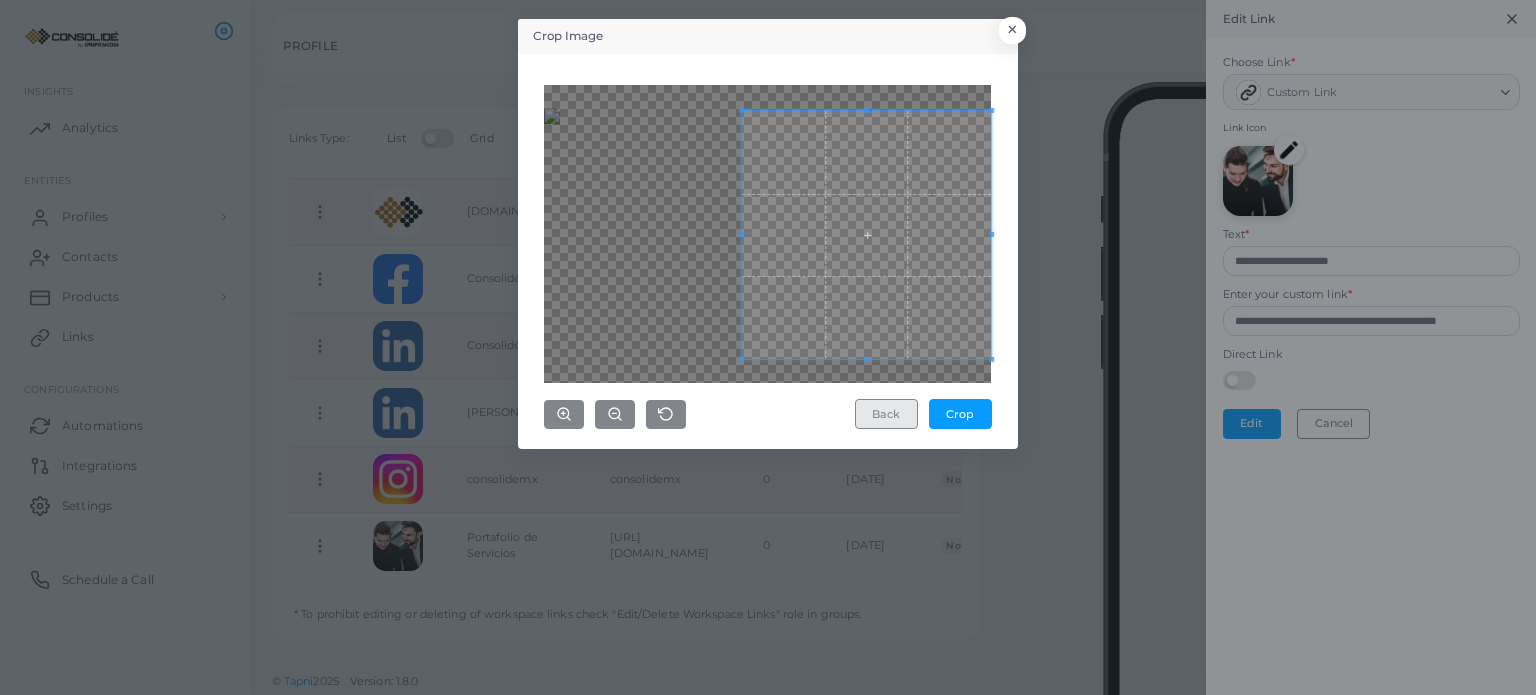 click on "Back" at bounding box center [886, 414] 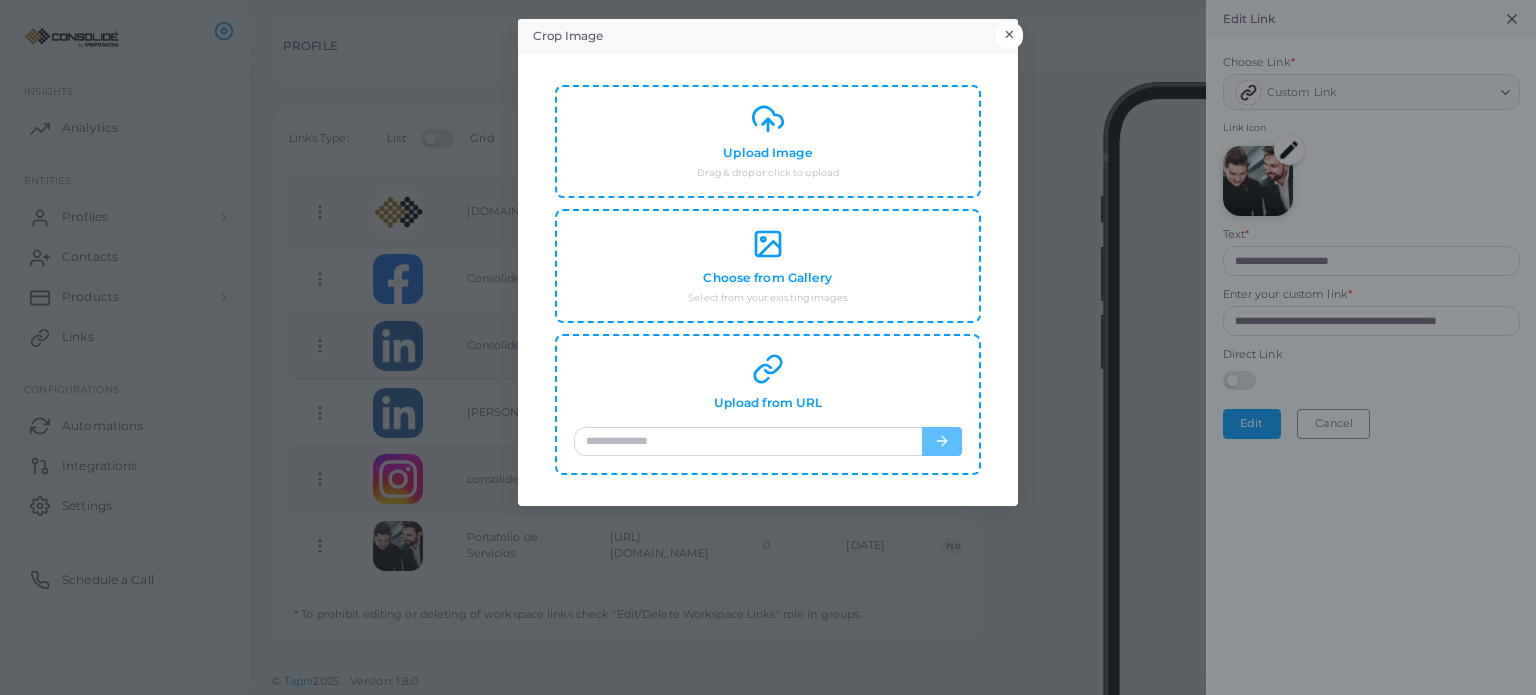 click on "×" at bounding box center (1009, 35) 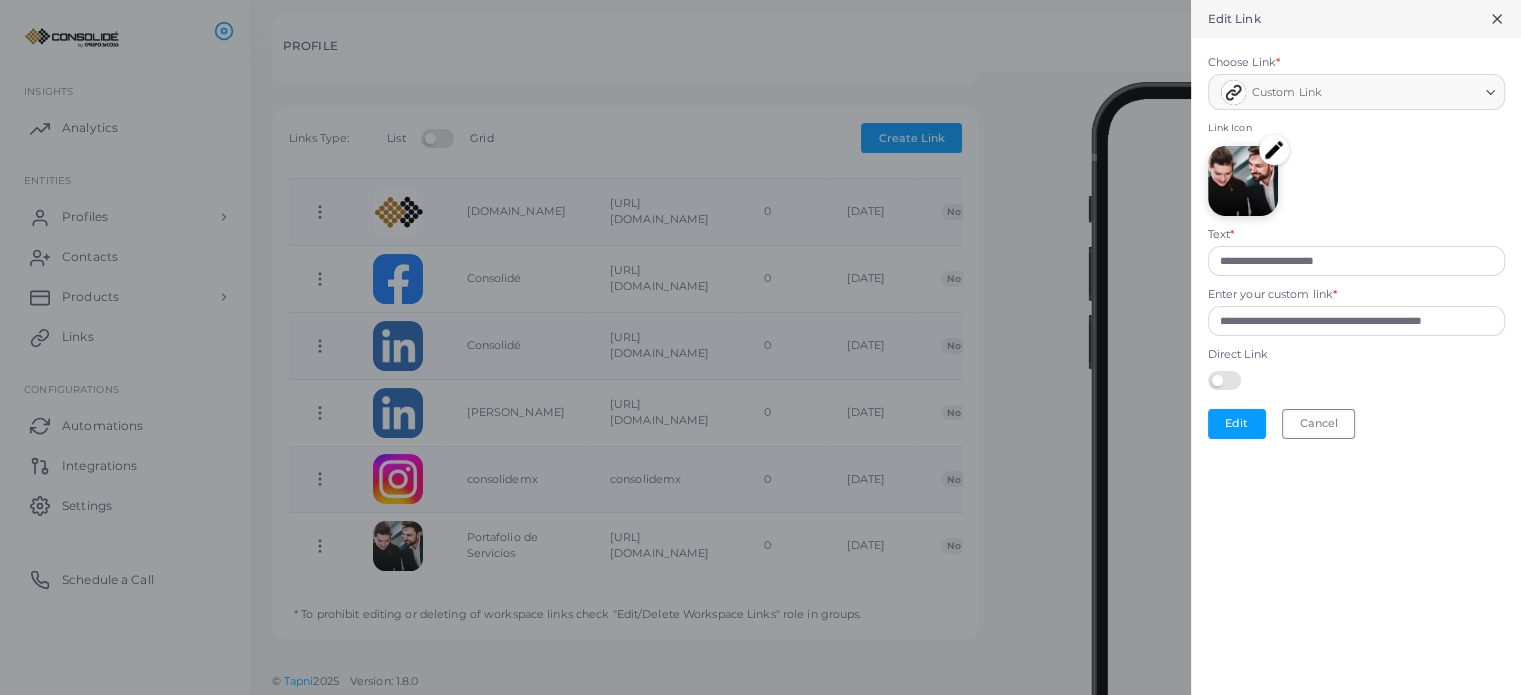 click at bounding box center (1243, 181) 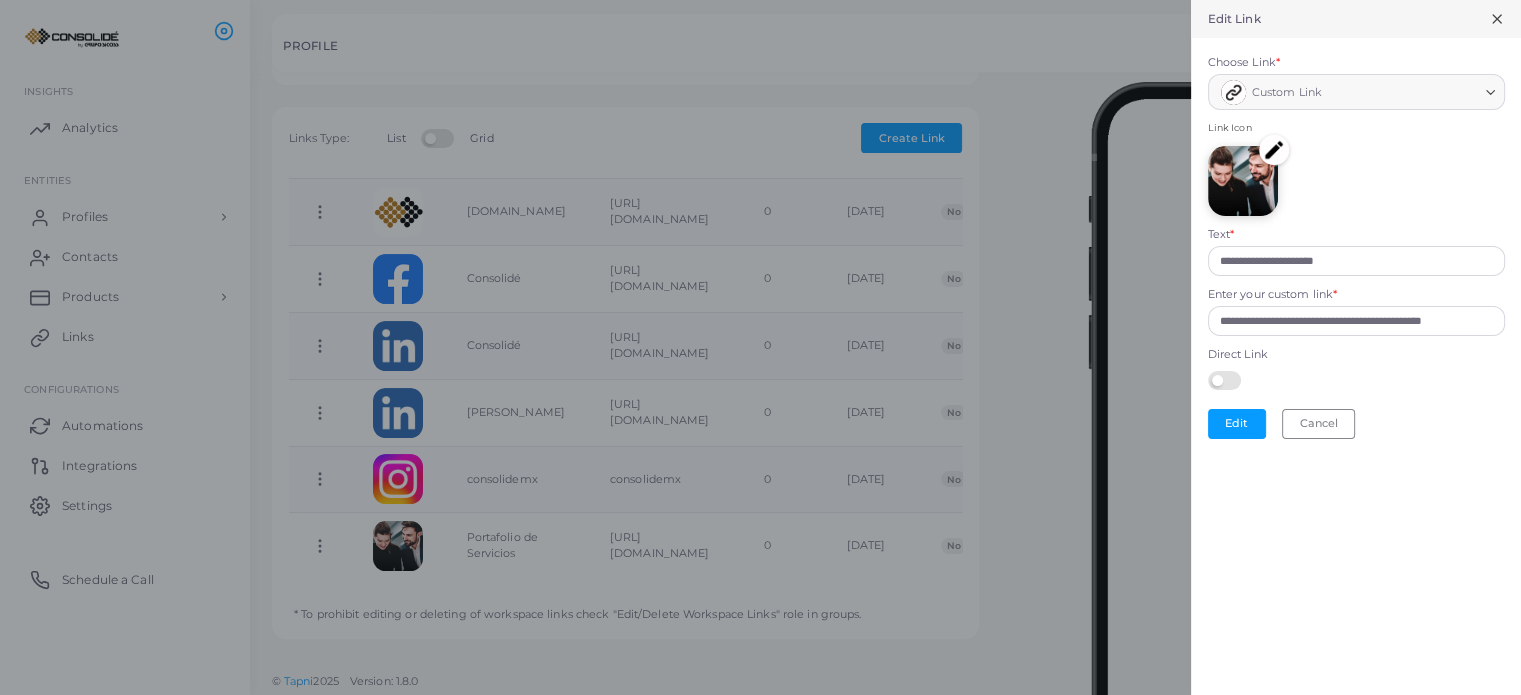 click on "Link Icon" at bounding box center (1356, 174) 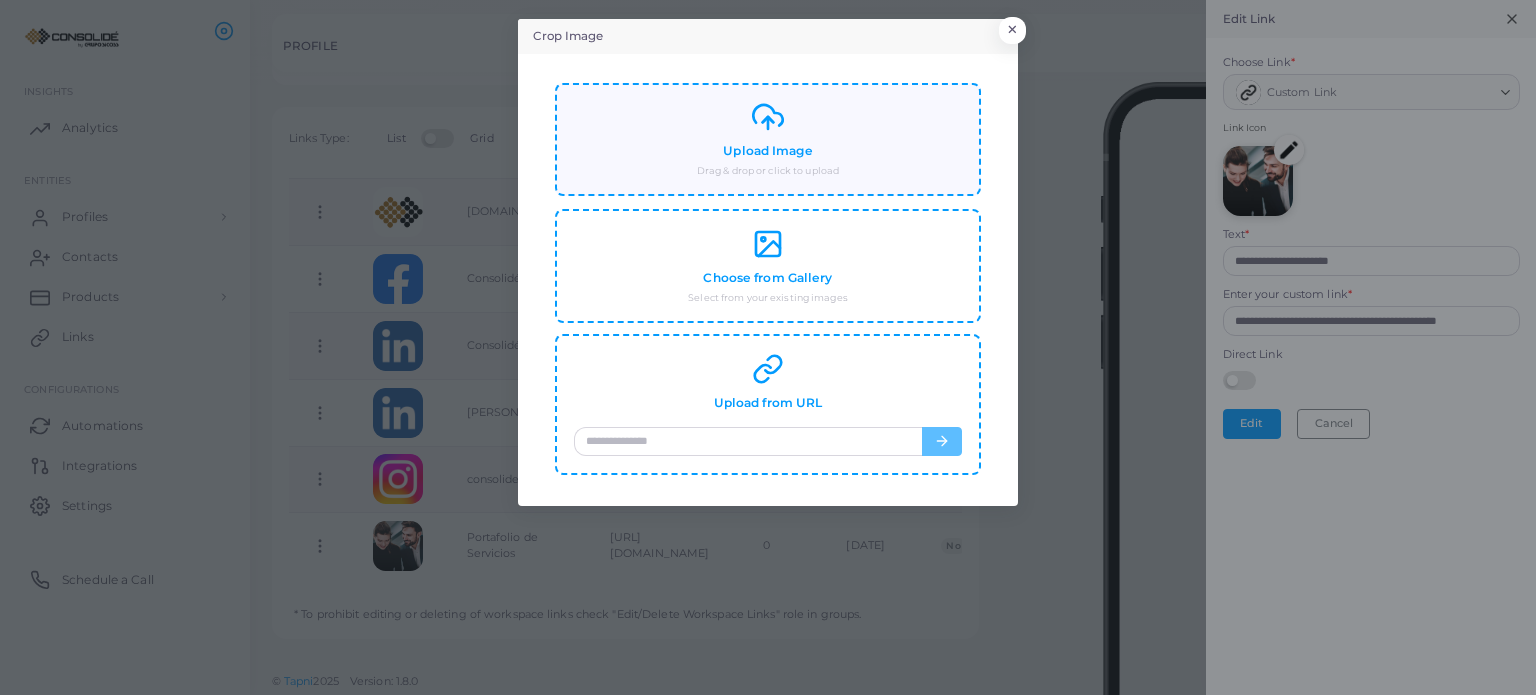 click on "Upload Image" at bounding box center (767, 151) 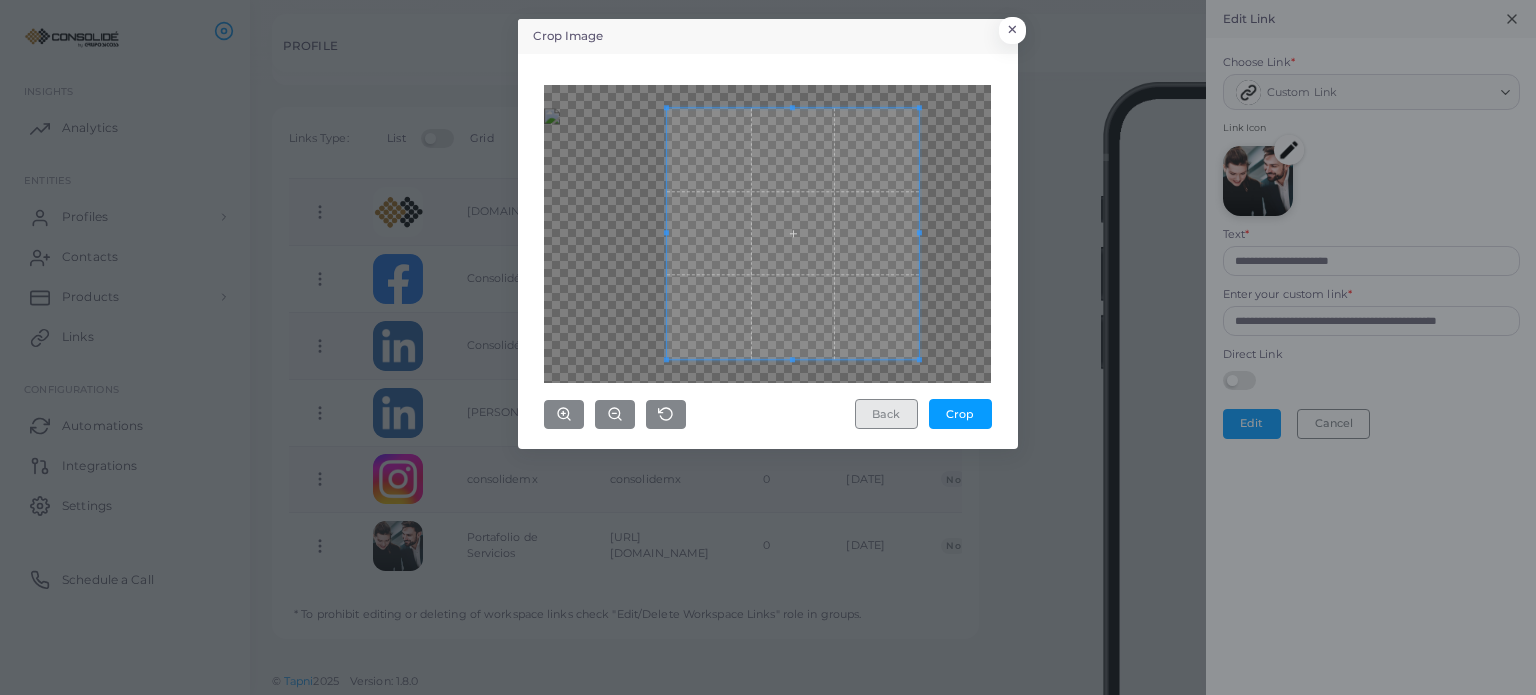 click on "Back" at bounding box center (886, 414) 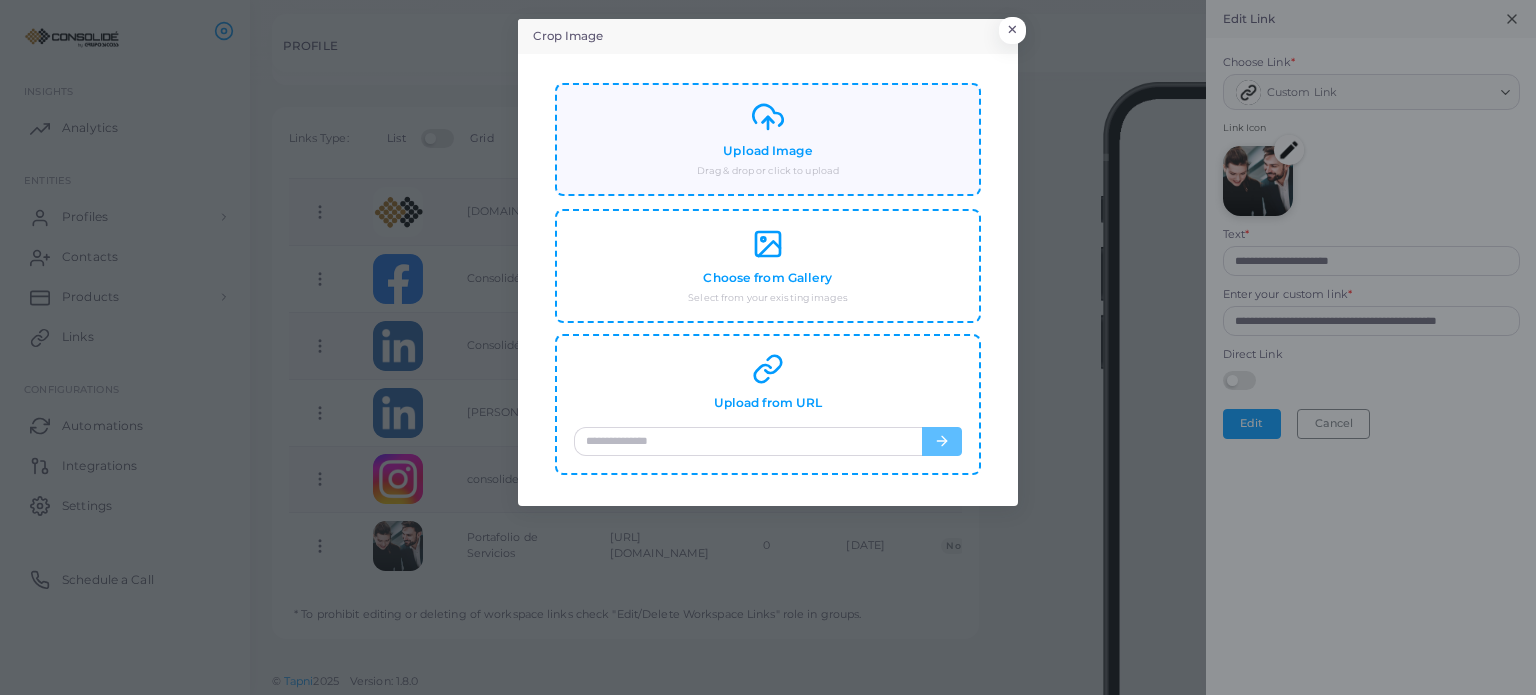 click 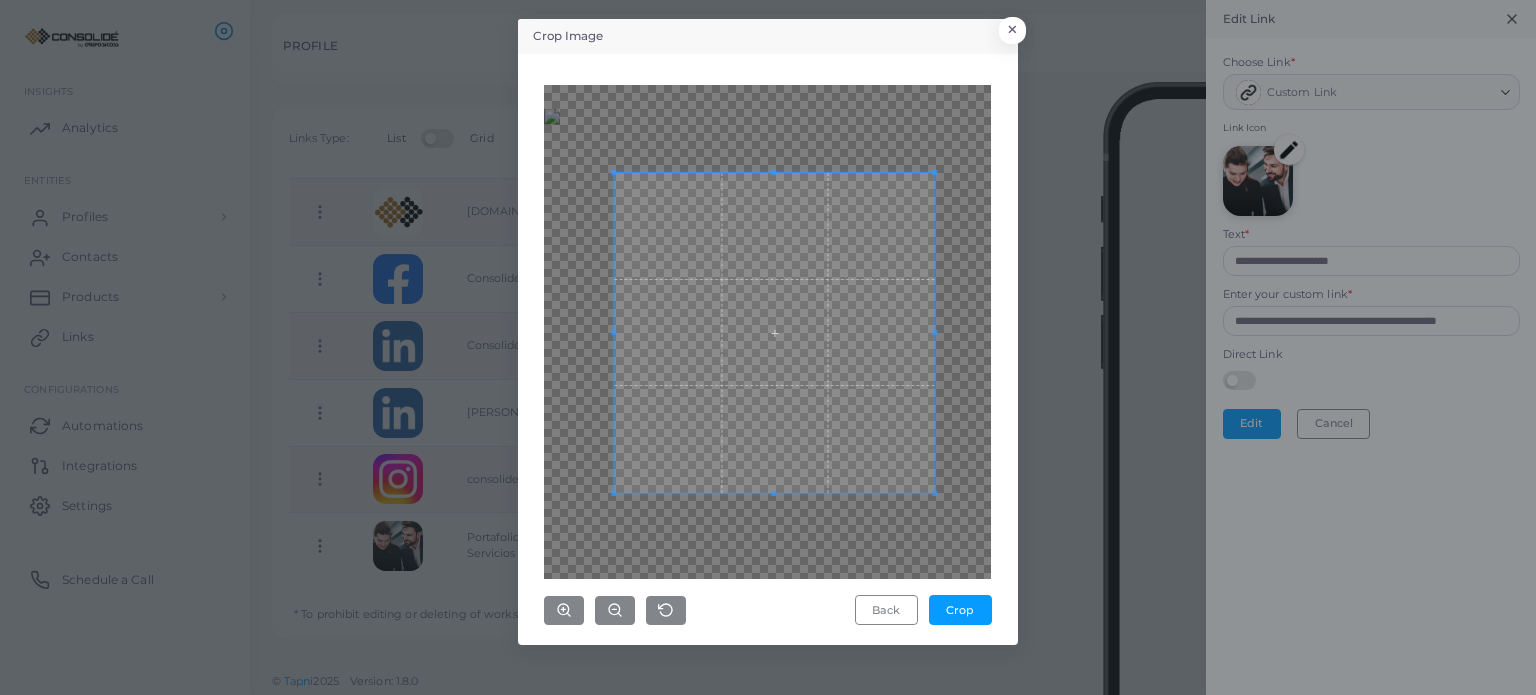click at bounding box center (775, 333) 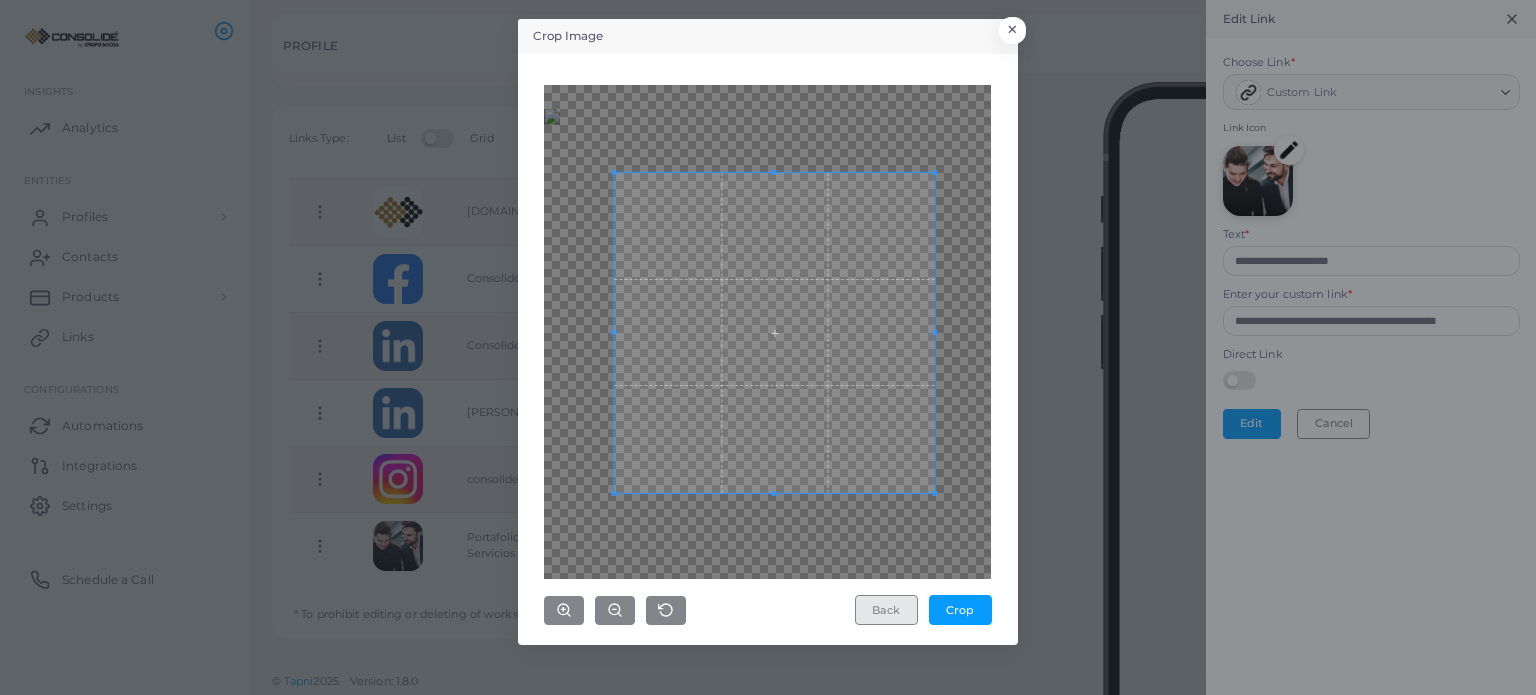 click on "Back" at bounding box center (886, 610) 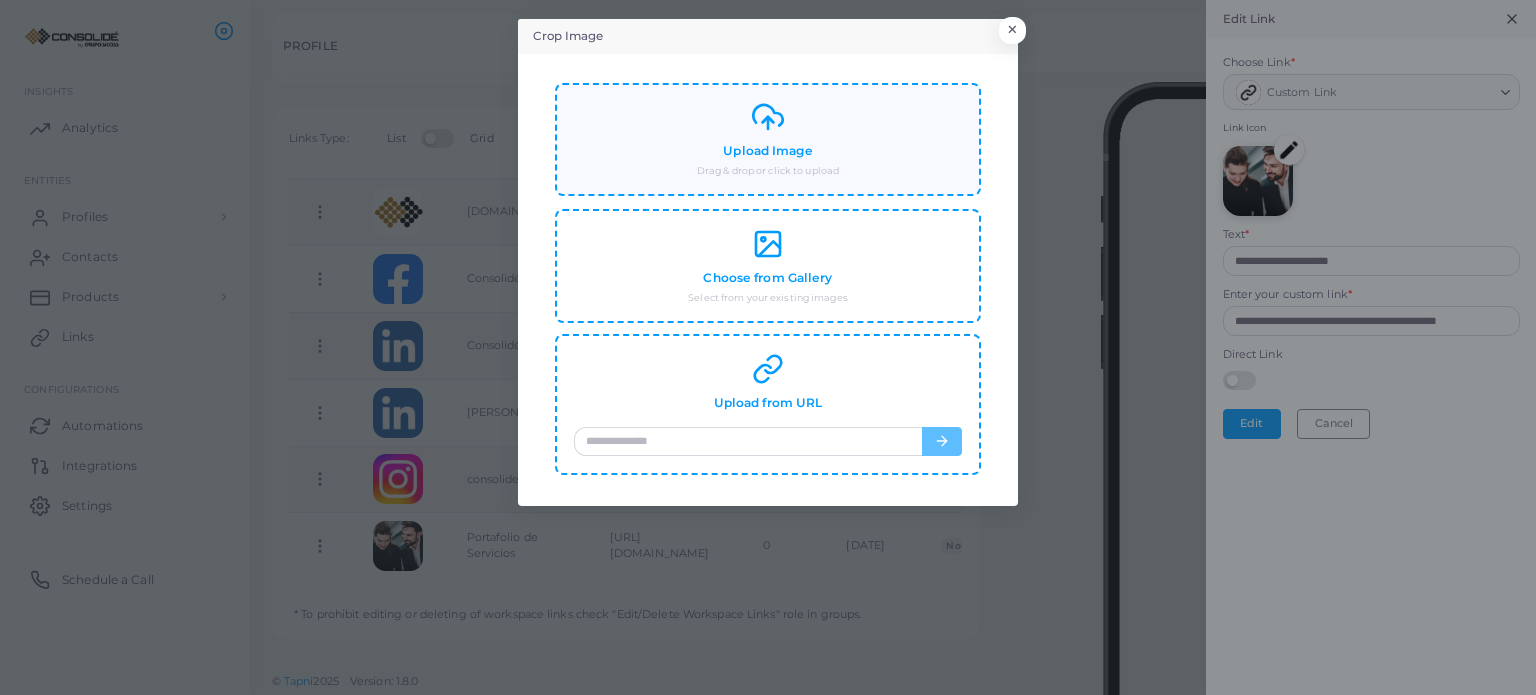 click on "Upload Image Drag & drop or click to upload" at bounding box center [768, 139] 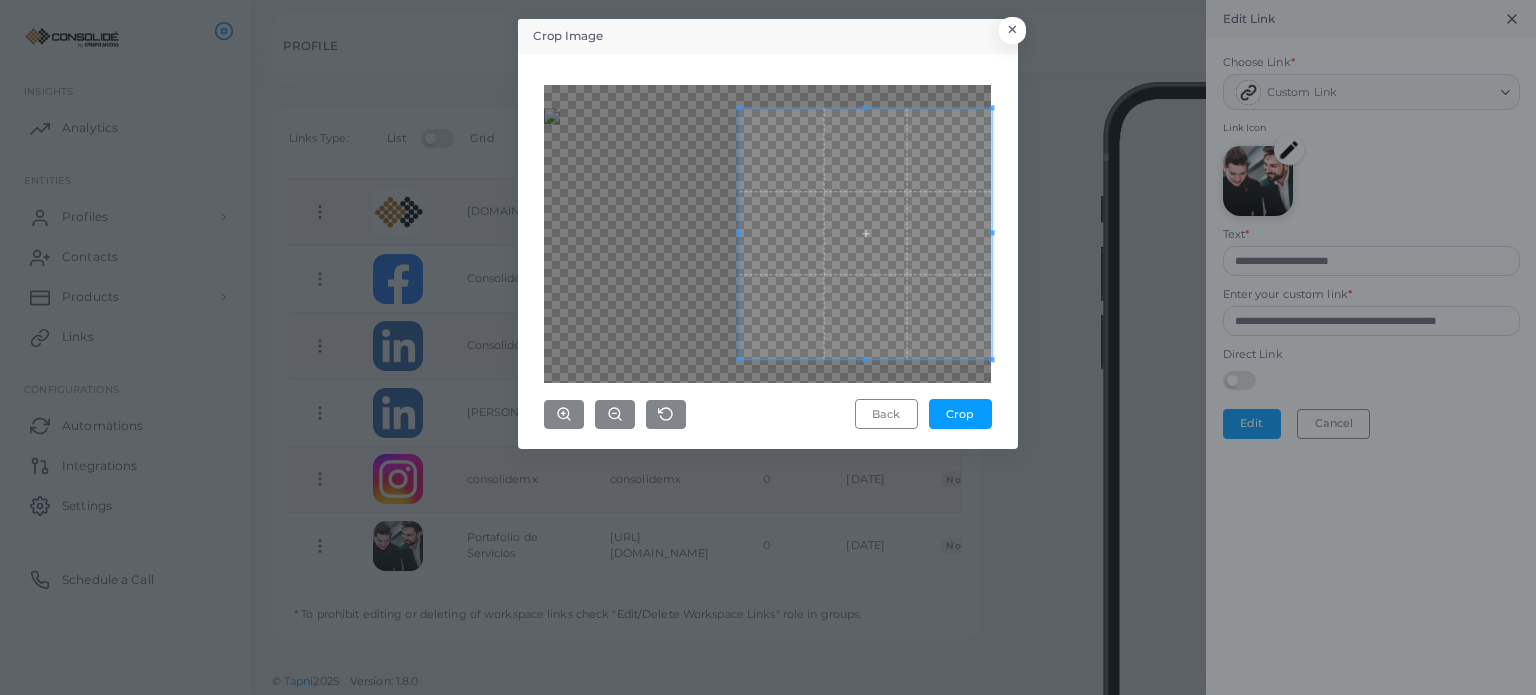 click at bounding box center [865, 233] 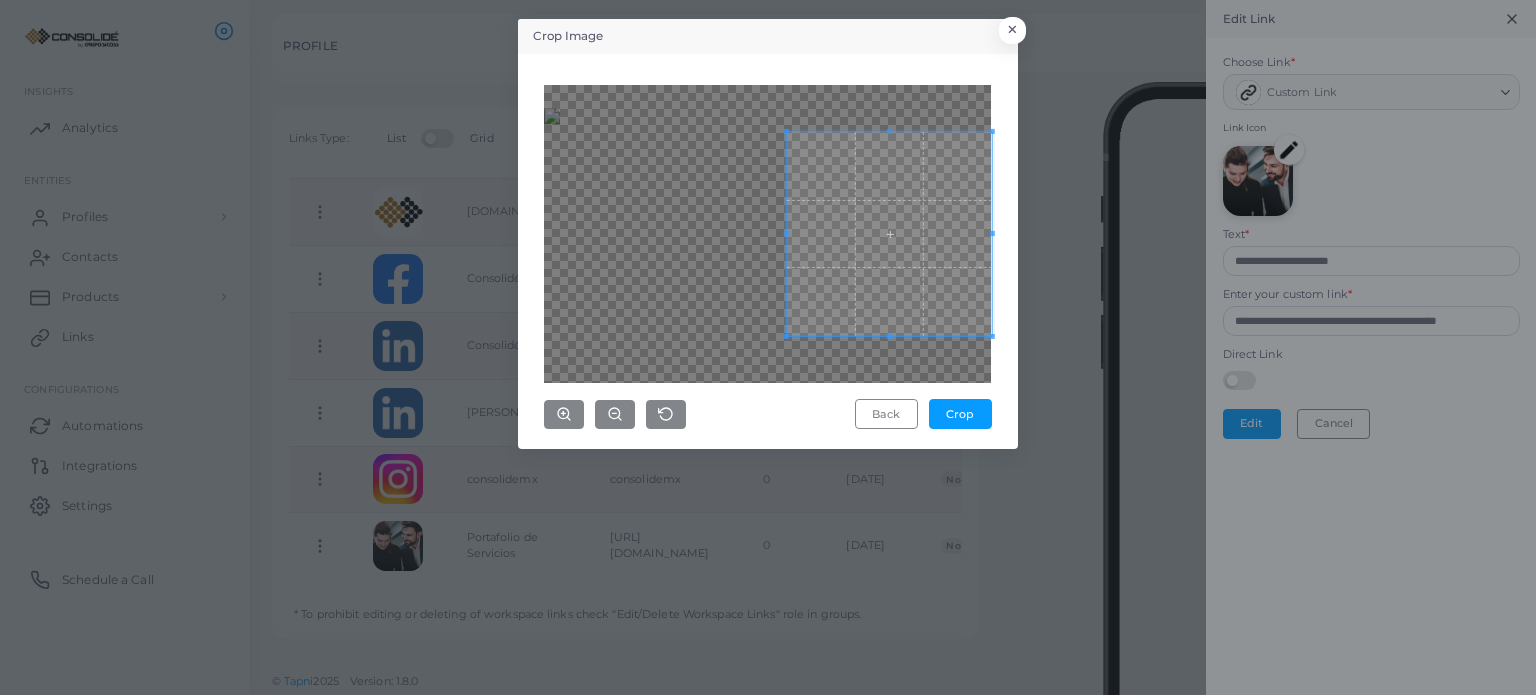 click at bounding box center (786, 234) 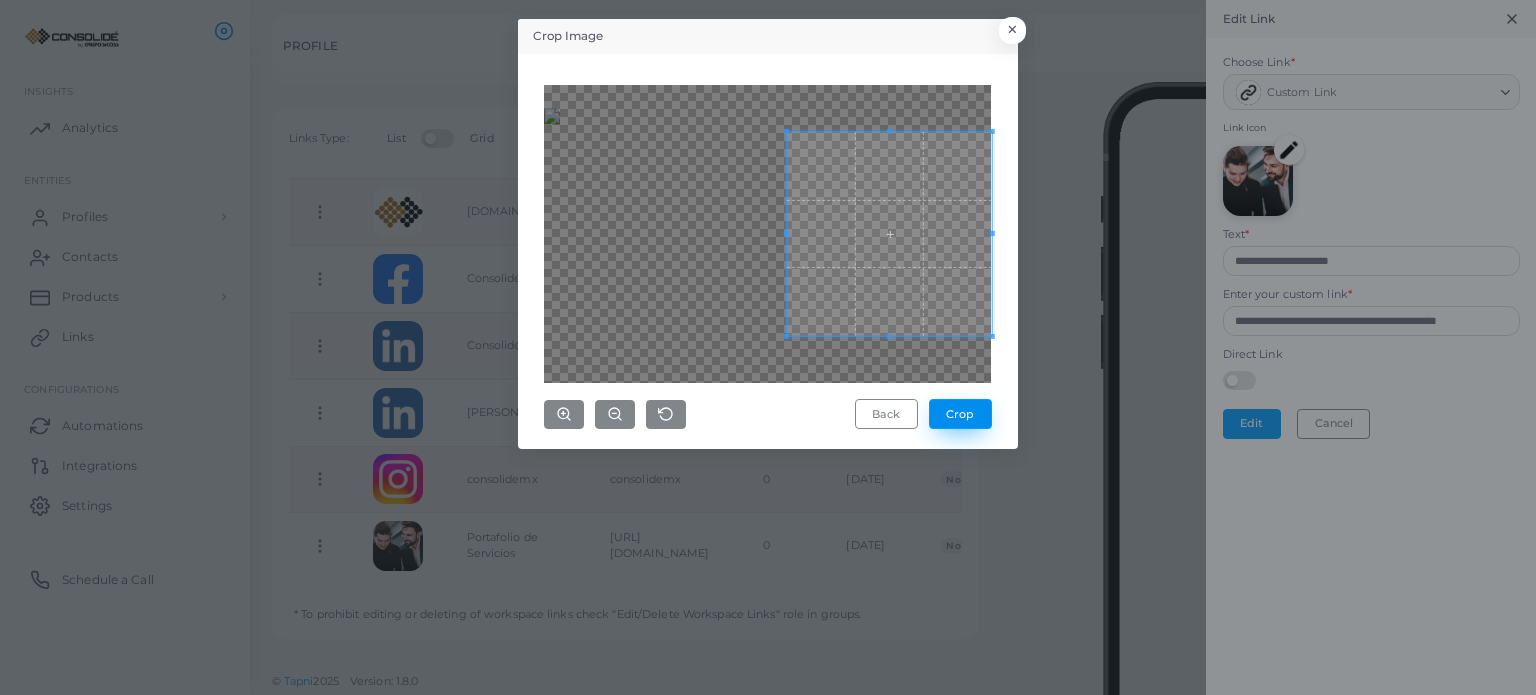click on "Crop" at bounding box center [960, 414] 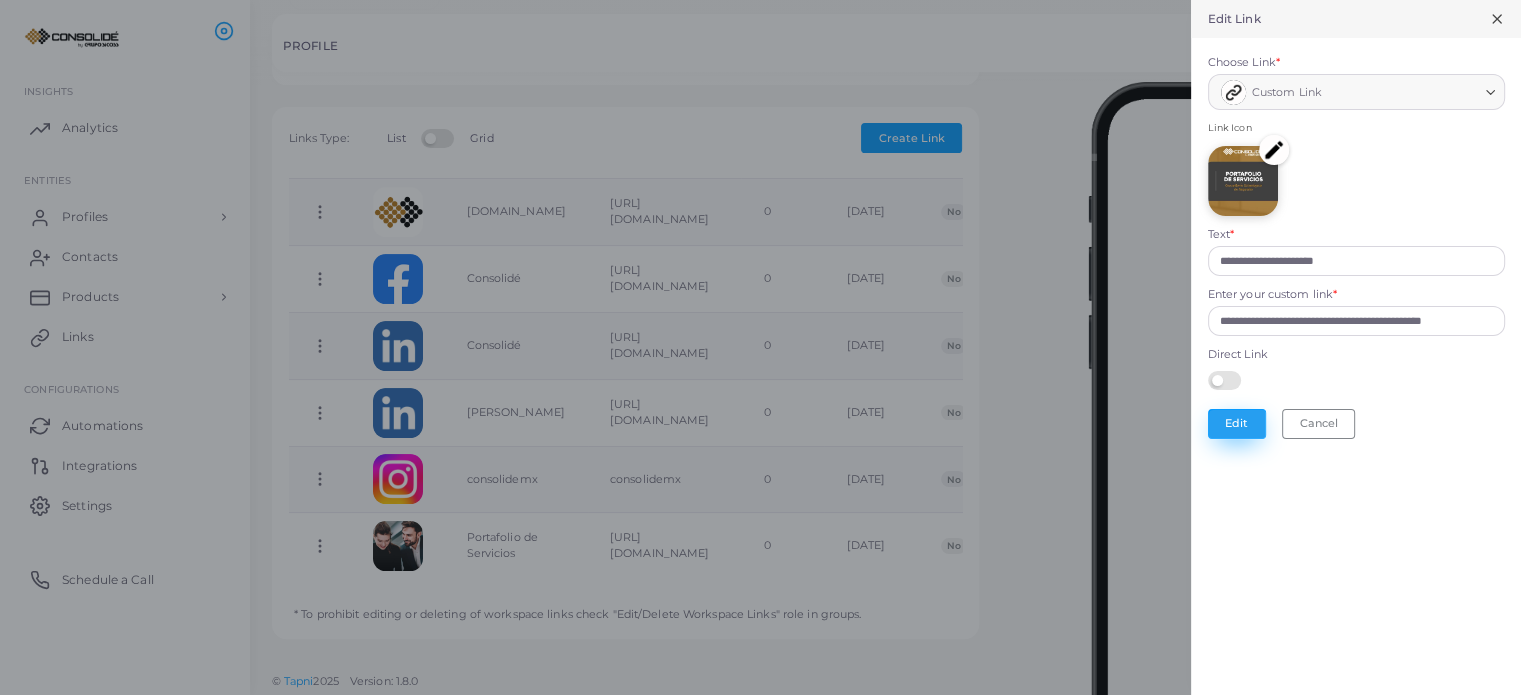 click on "Edit" at bounding box center (1237, 424) 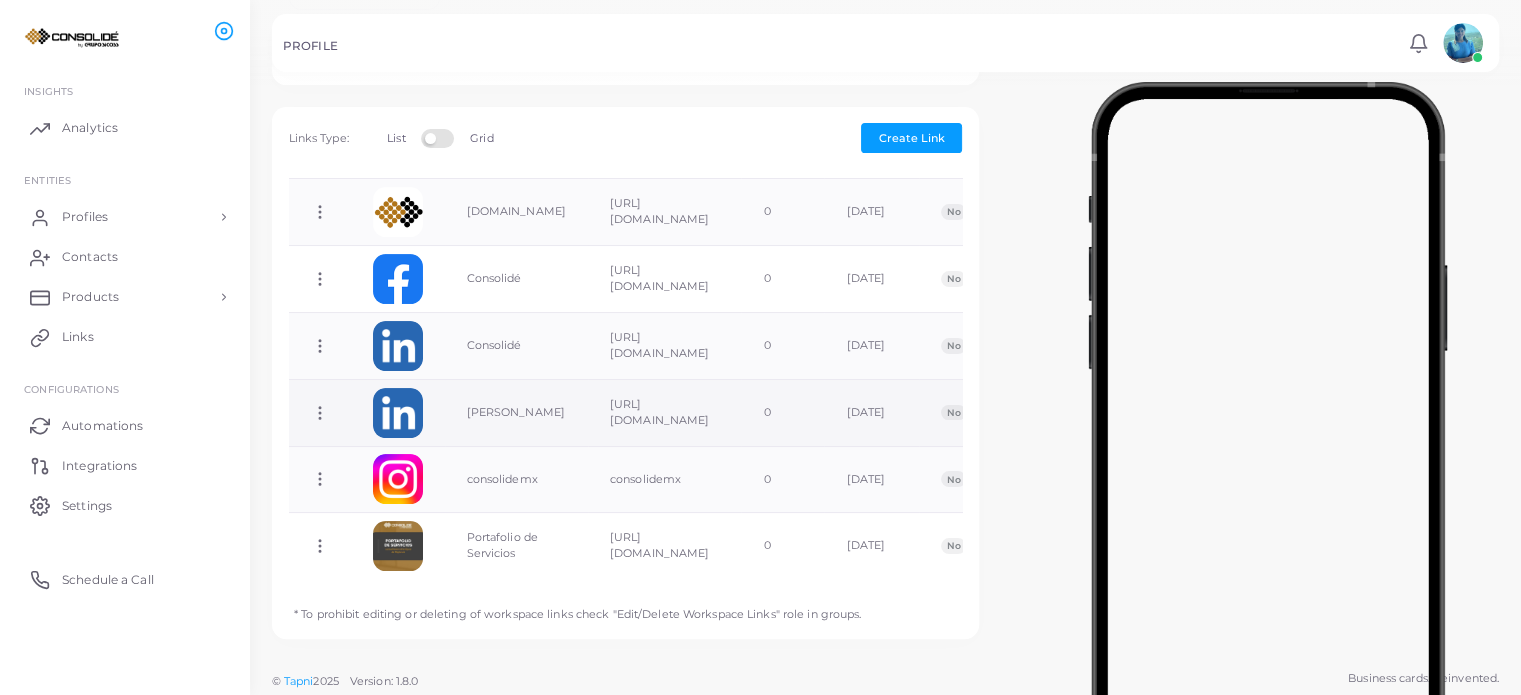 scroll, scrollTop: 316, scrollLeft: 0, axis: vertical 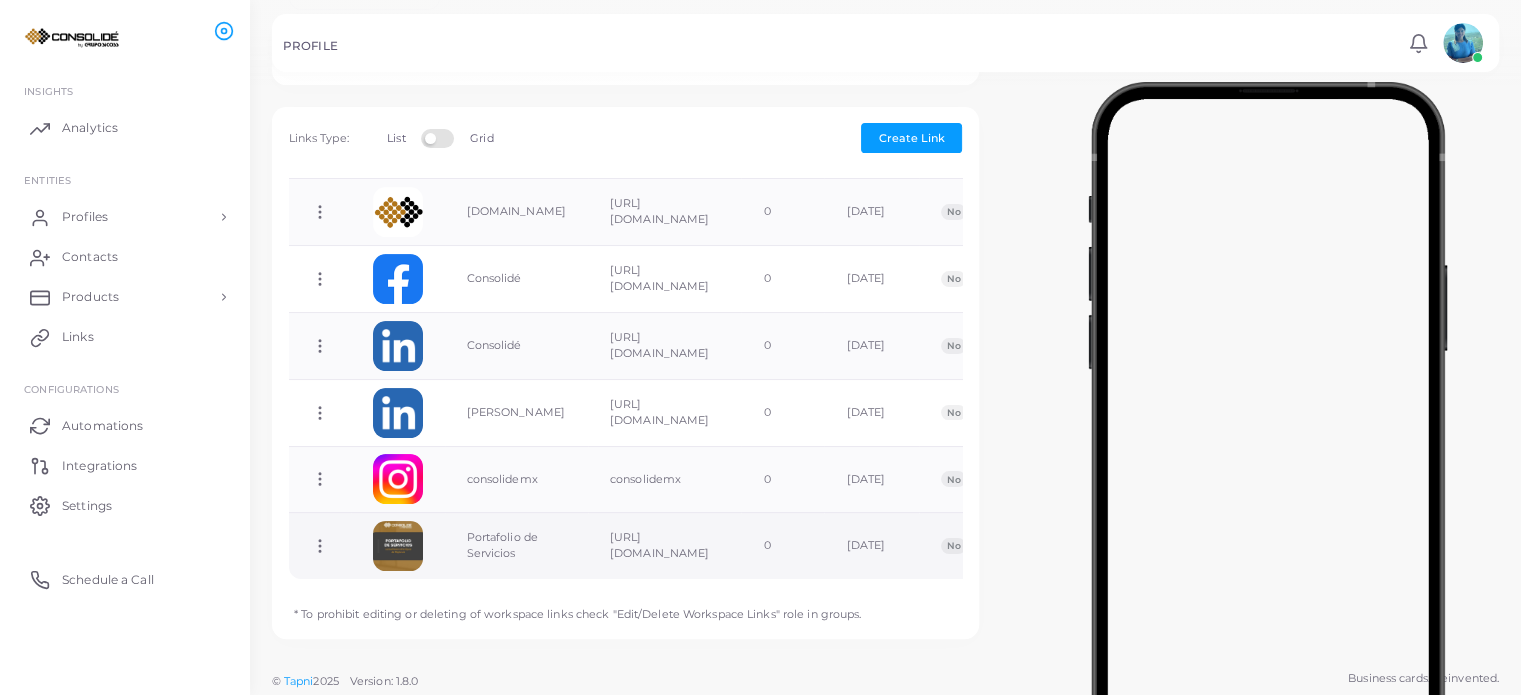 click on "Copy Link Edit Link Delete Link Toggle Direct Link" at bounding box center (320, 546) 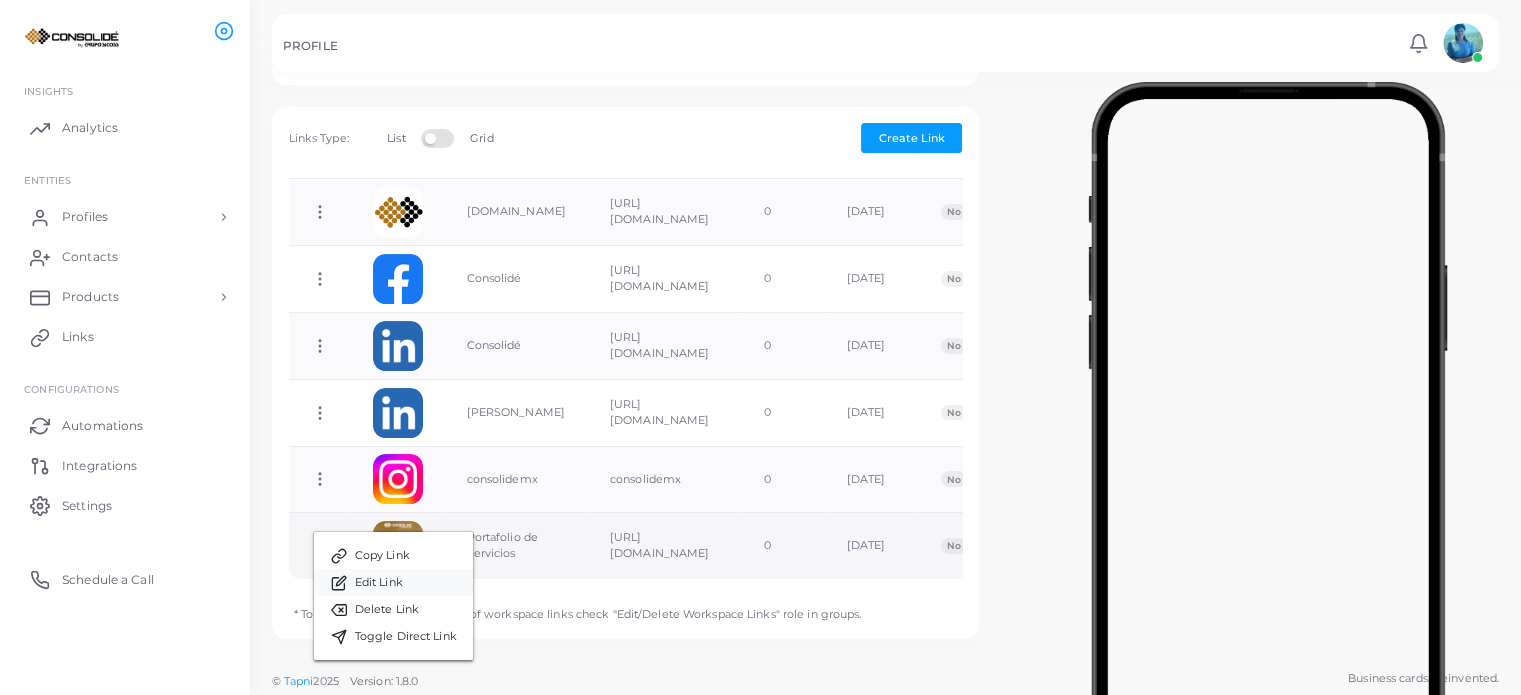 click on "Edit Link" at bounding box center [379, 583] 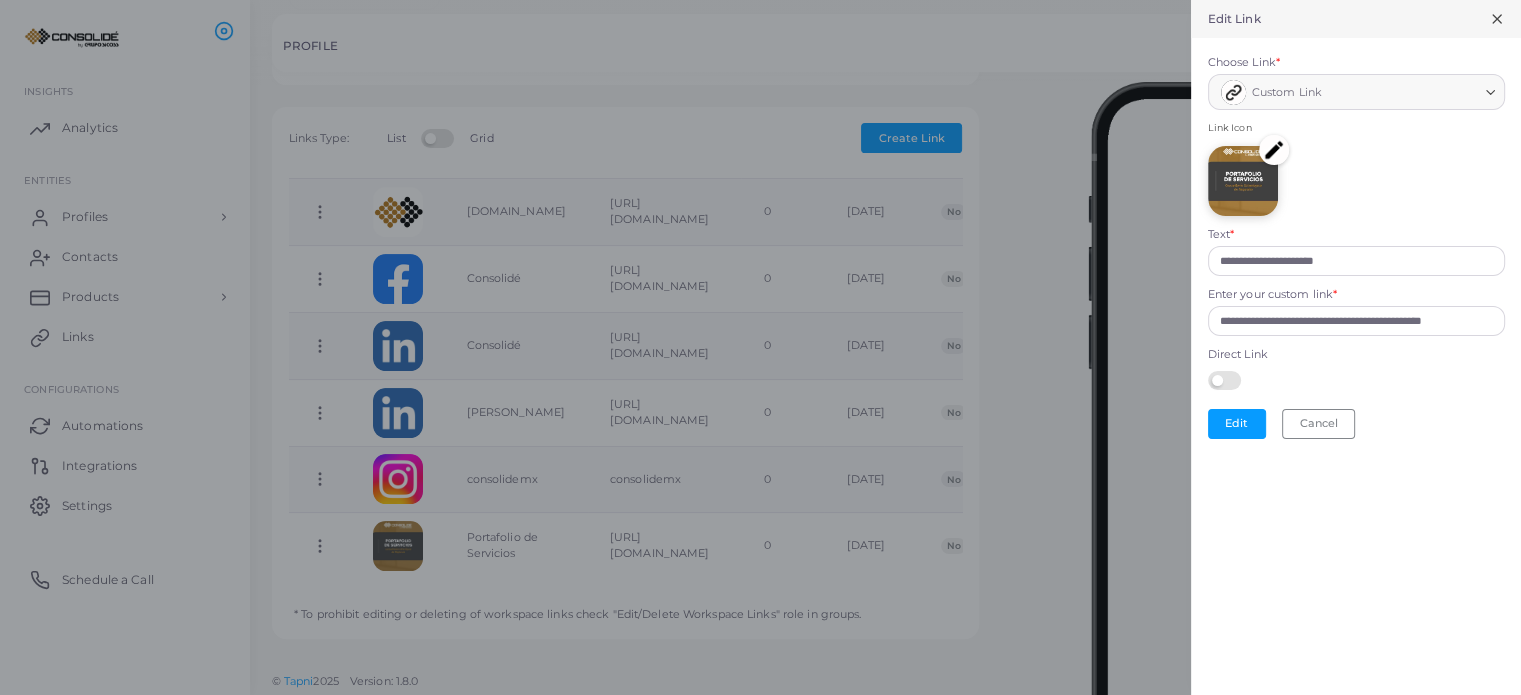 click at bounding box center (1274, 150) 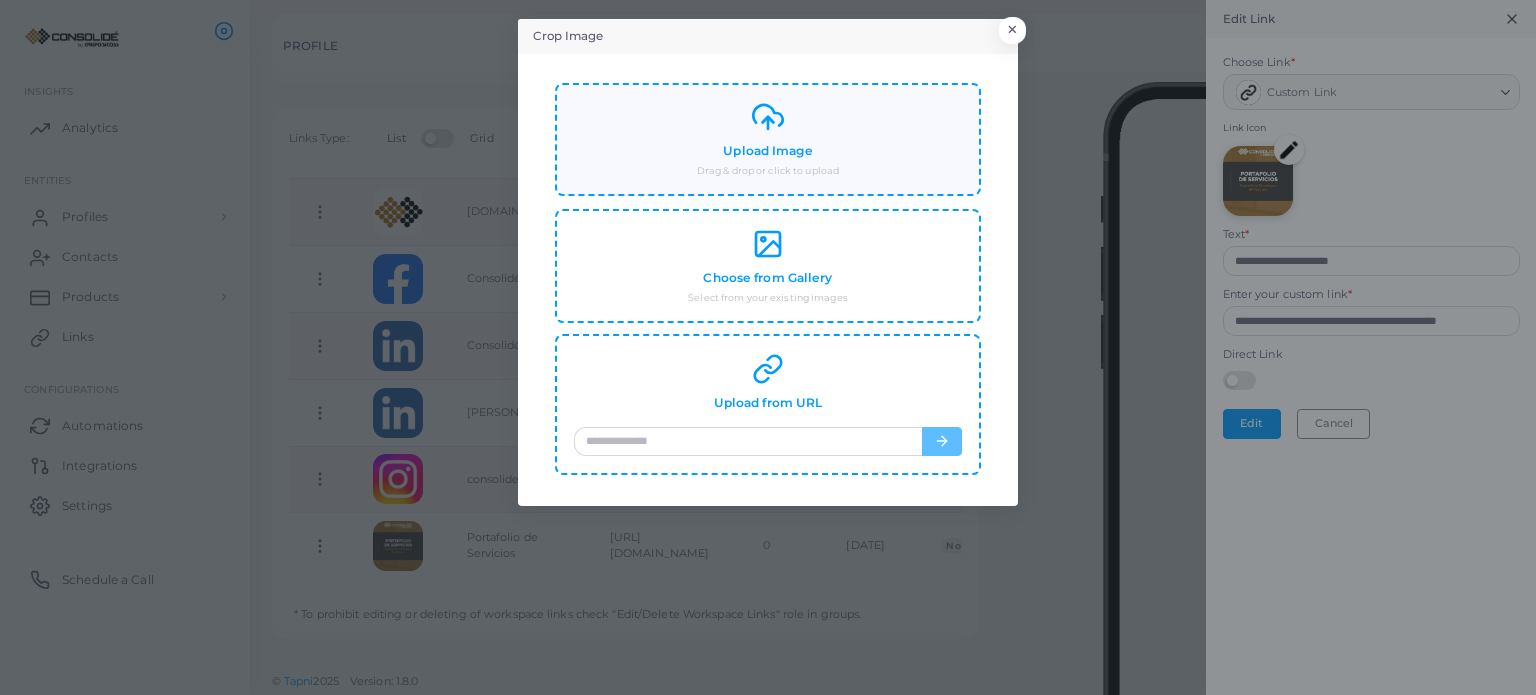 click on "Upload Image" at bounding box center [767, 151] 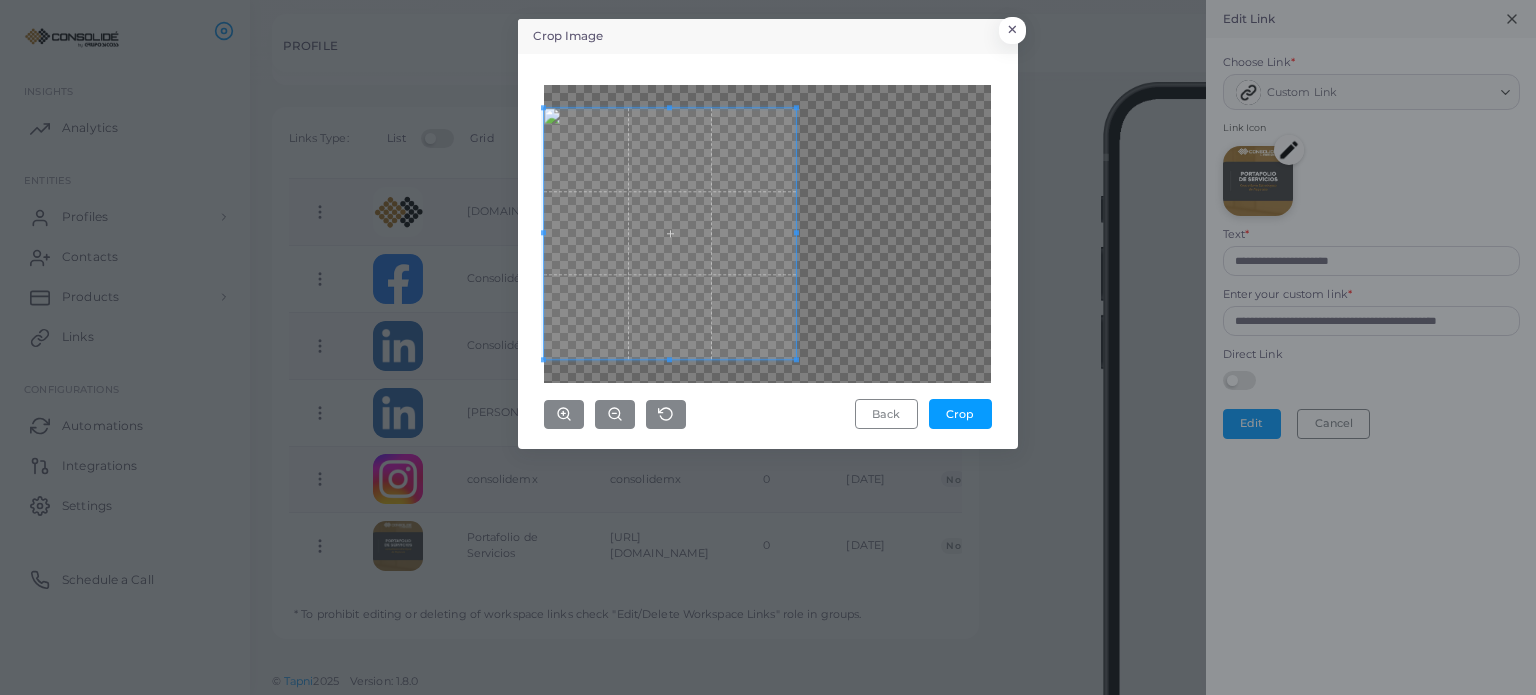 click at bounding box center [669, 233] 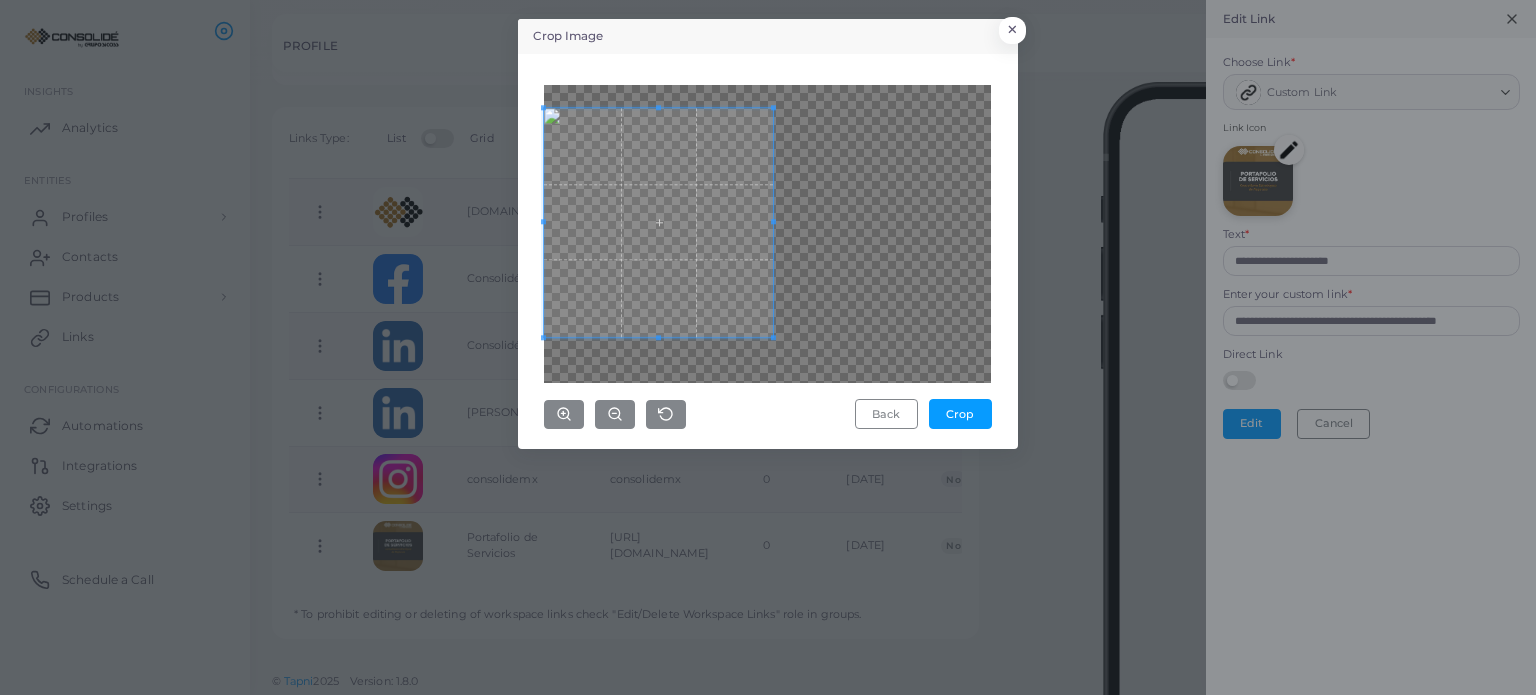 click at bounding box center [767, 234] 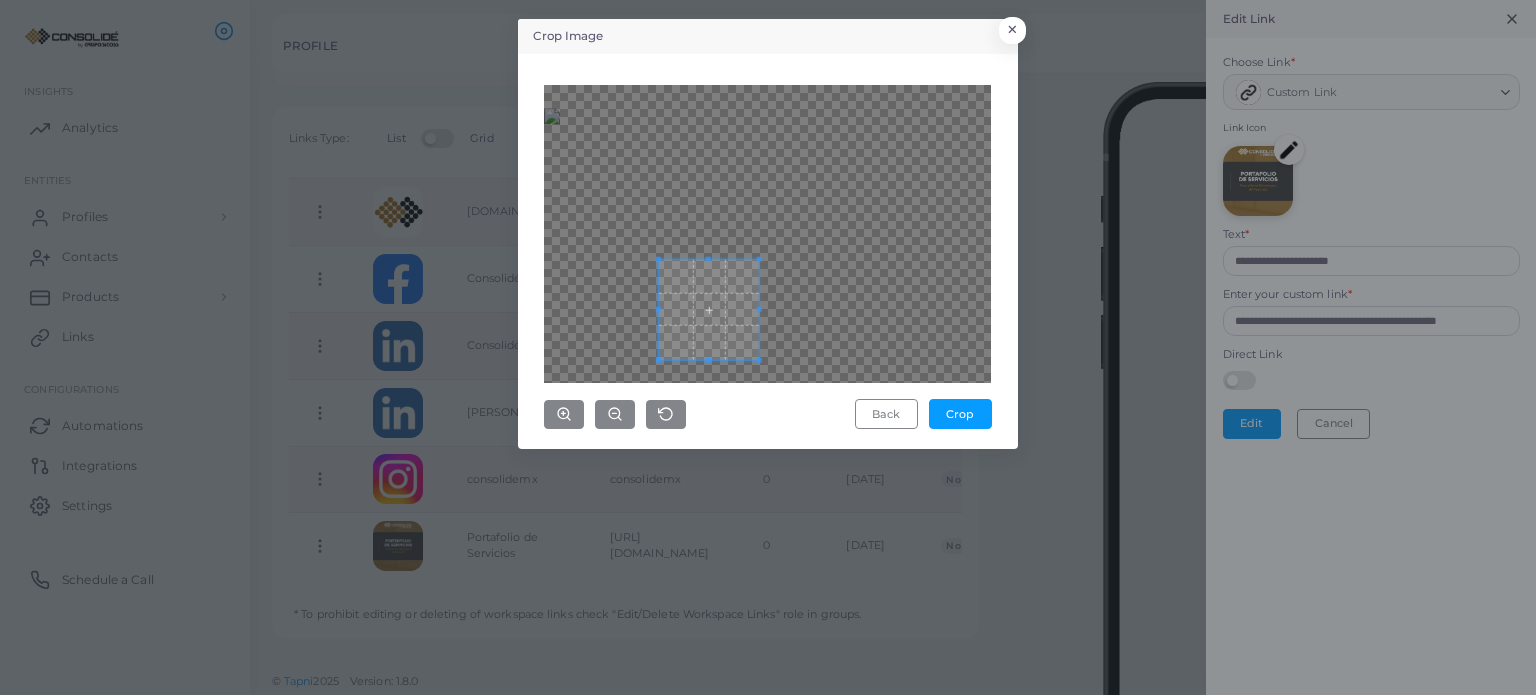 click at bounding box center [767, 234] 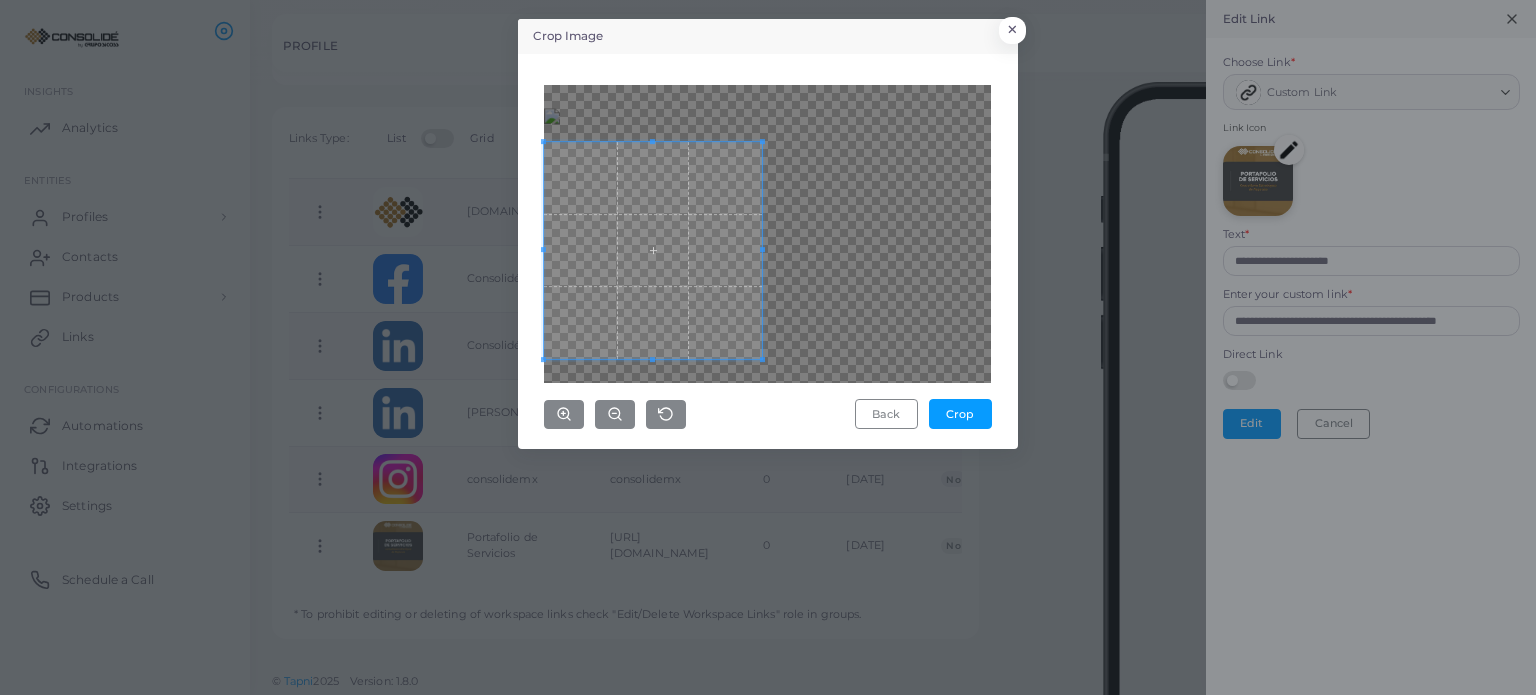 click on "Back   Crop" at bounding box center [768, 251] 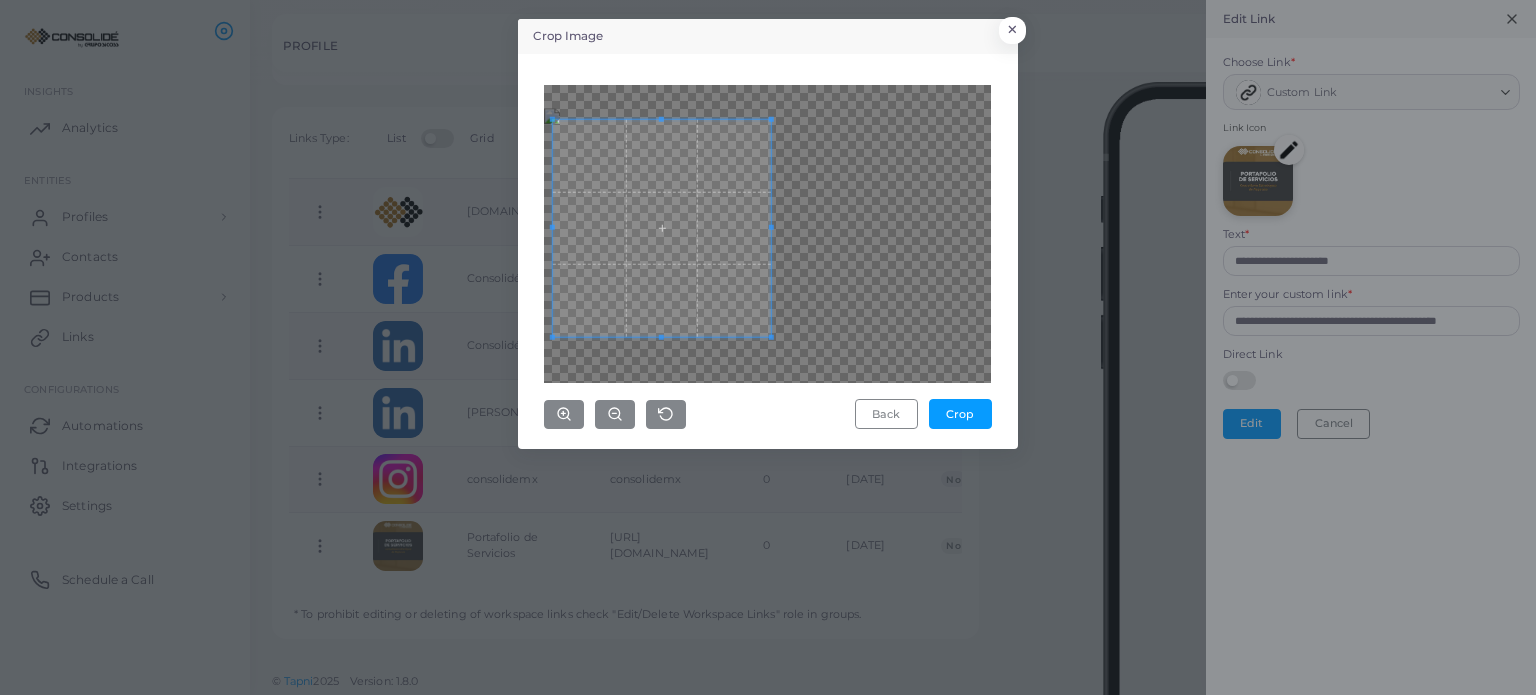 click at bounding box center [662, 228] 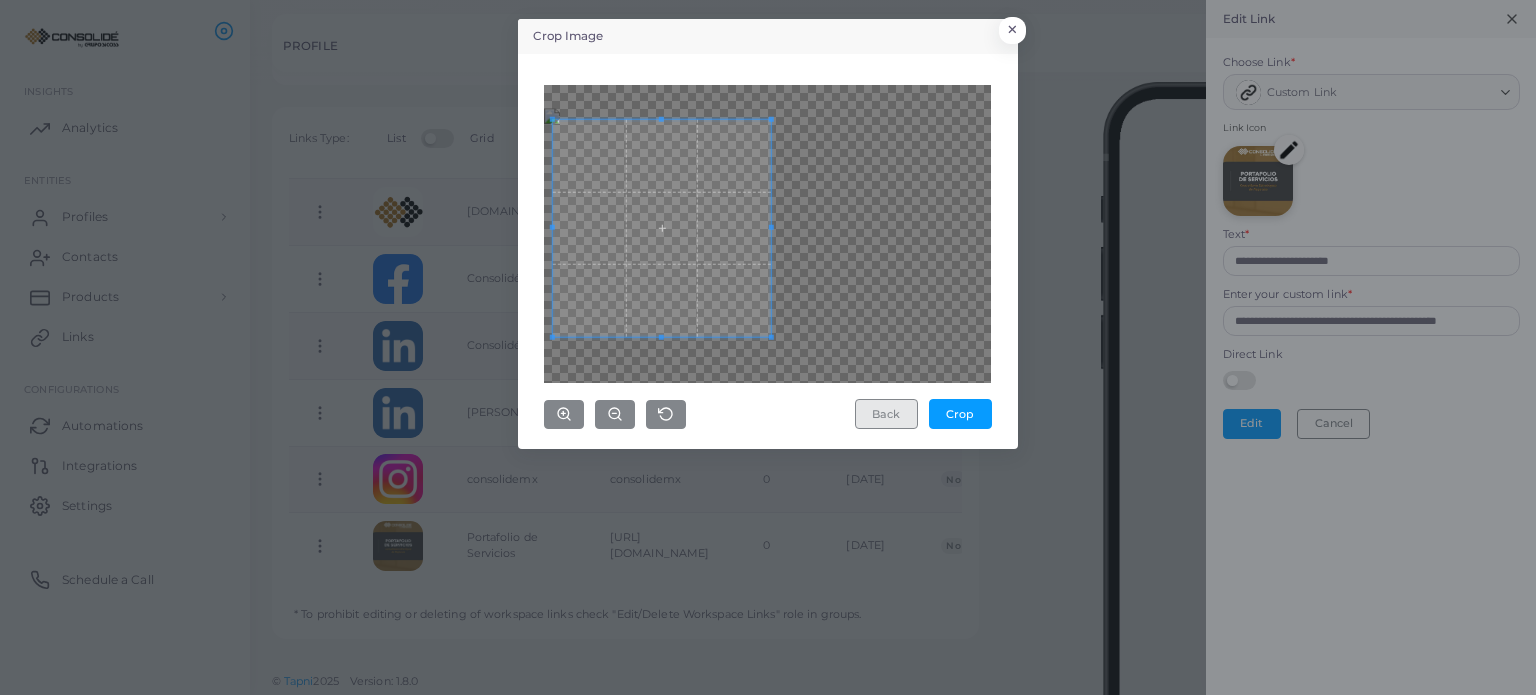 click on "Back" at bounding box center (886, 414) 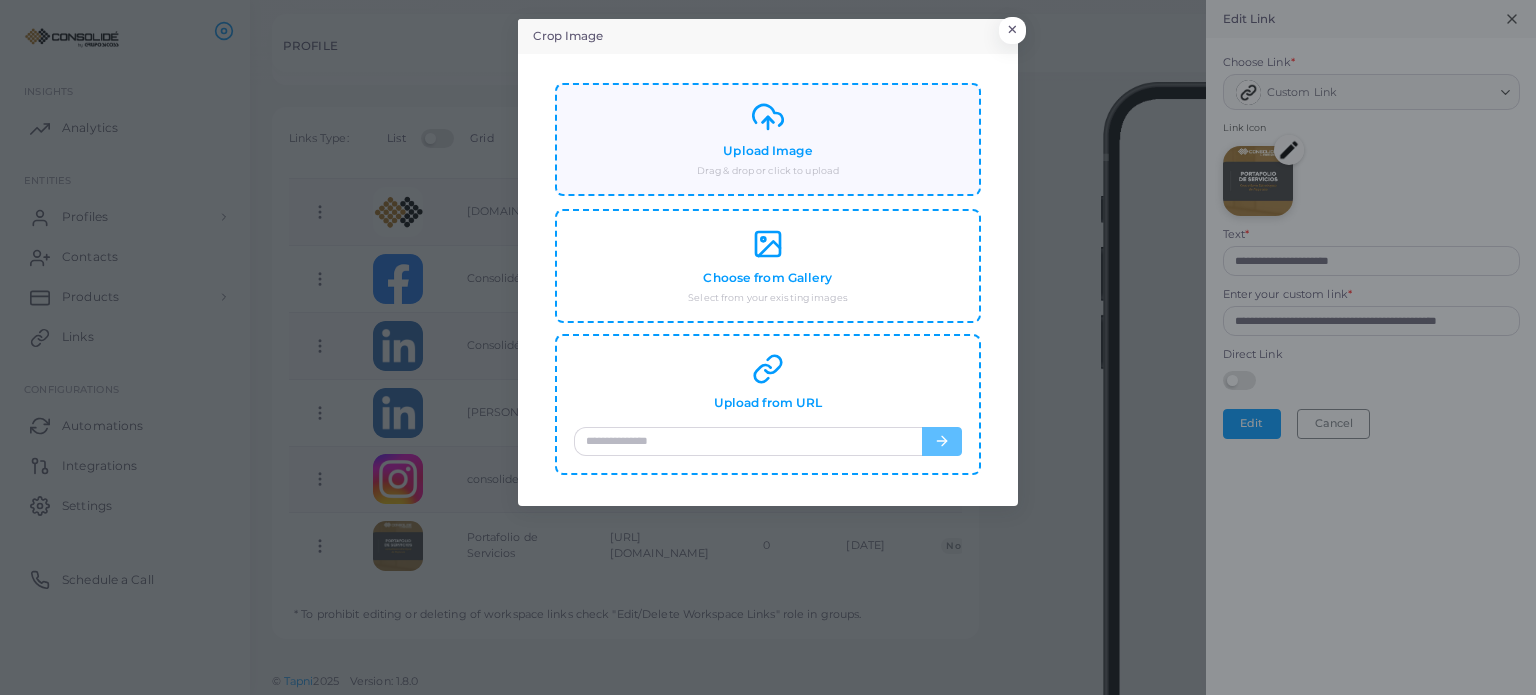 click 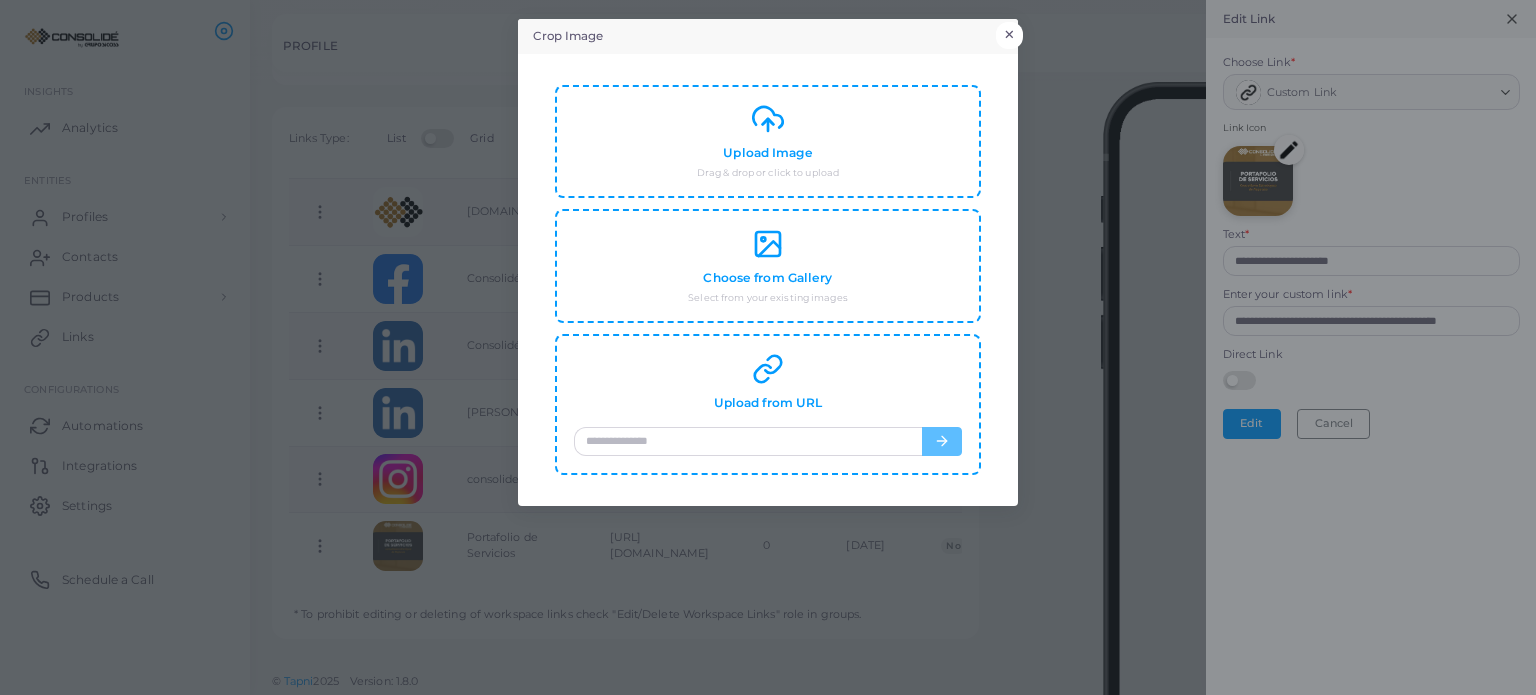 click on "×" at bounding box center [1009, 35] 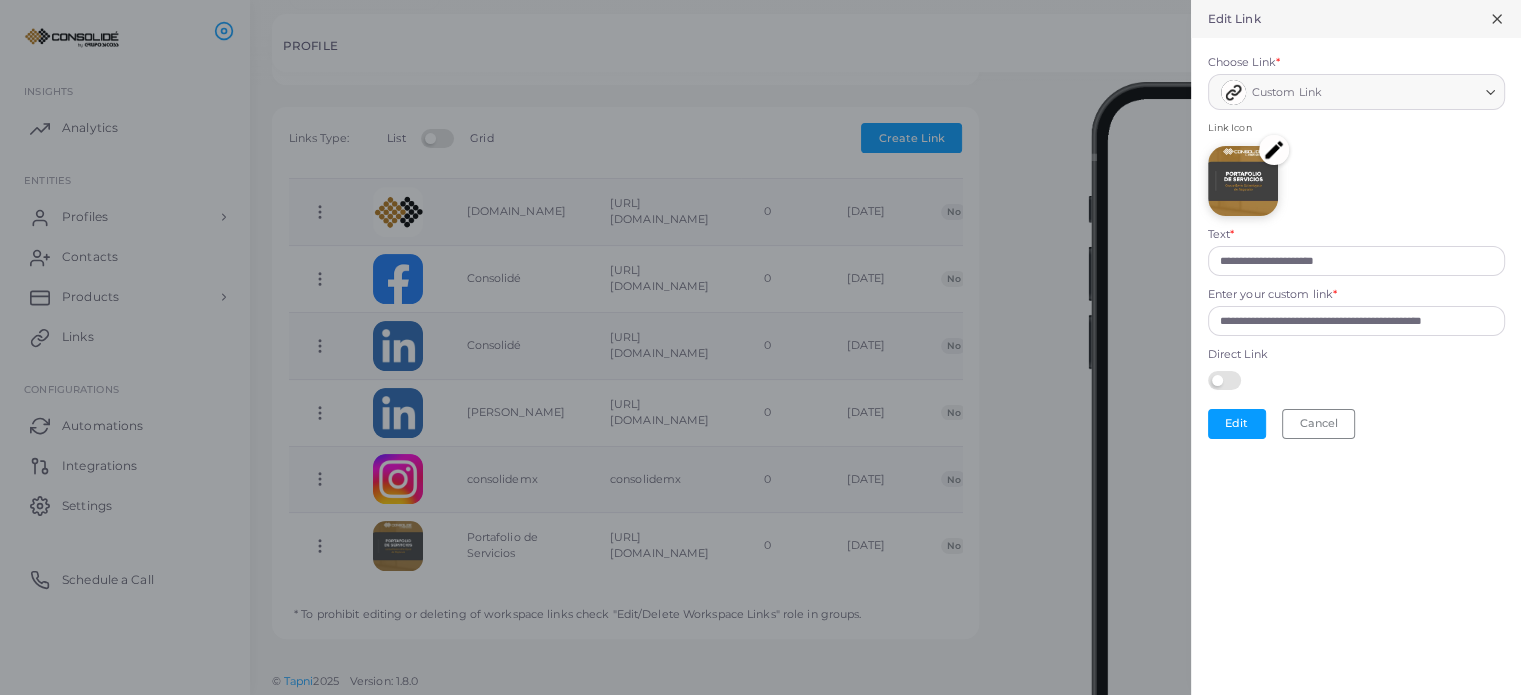 click at bounding box center (1274, 150) 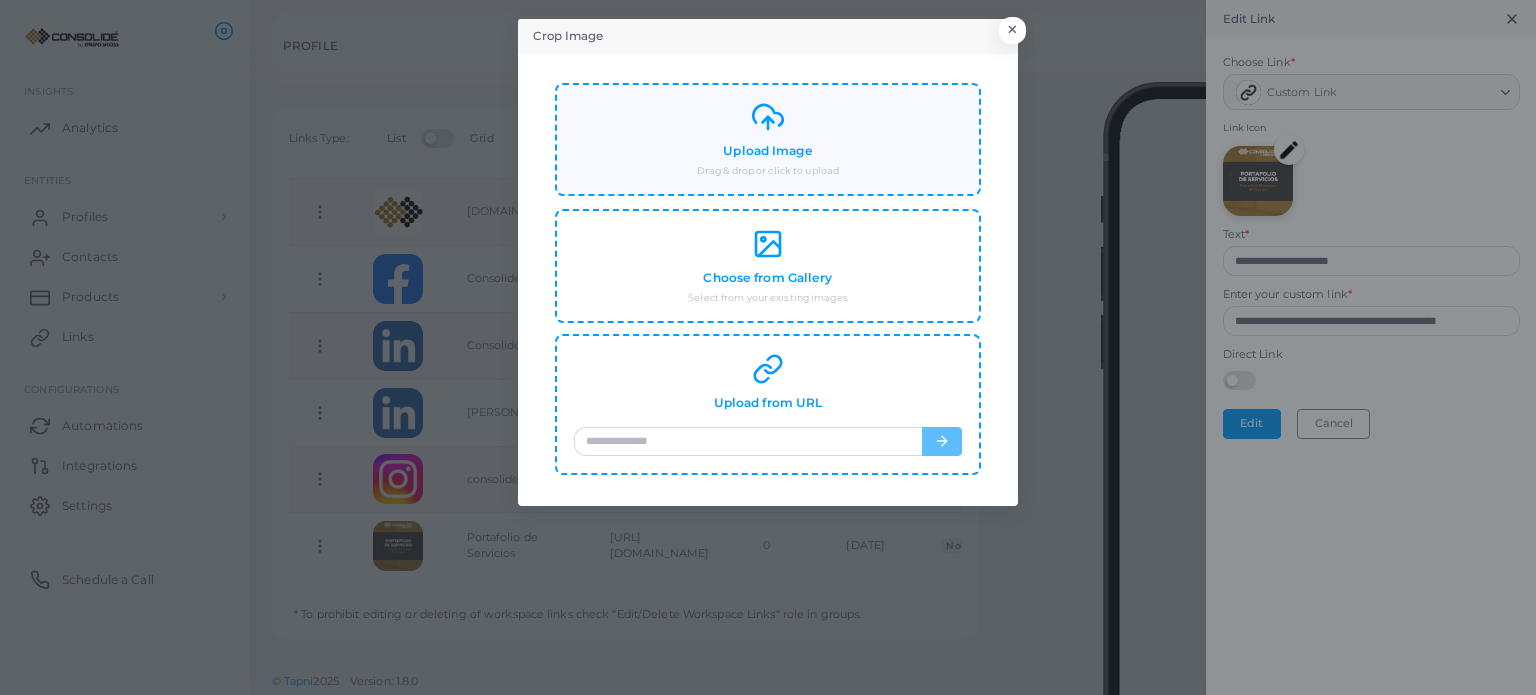 click 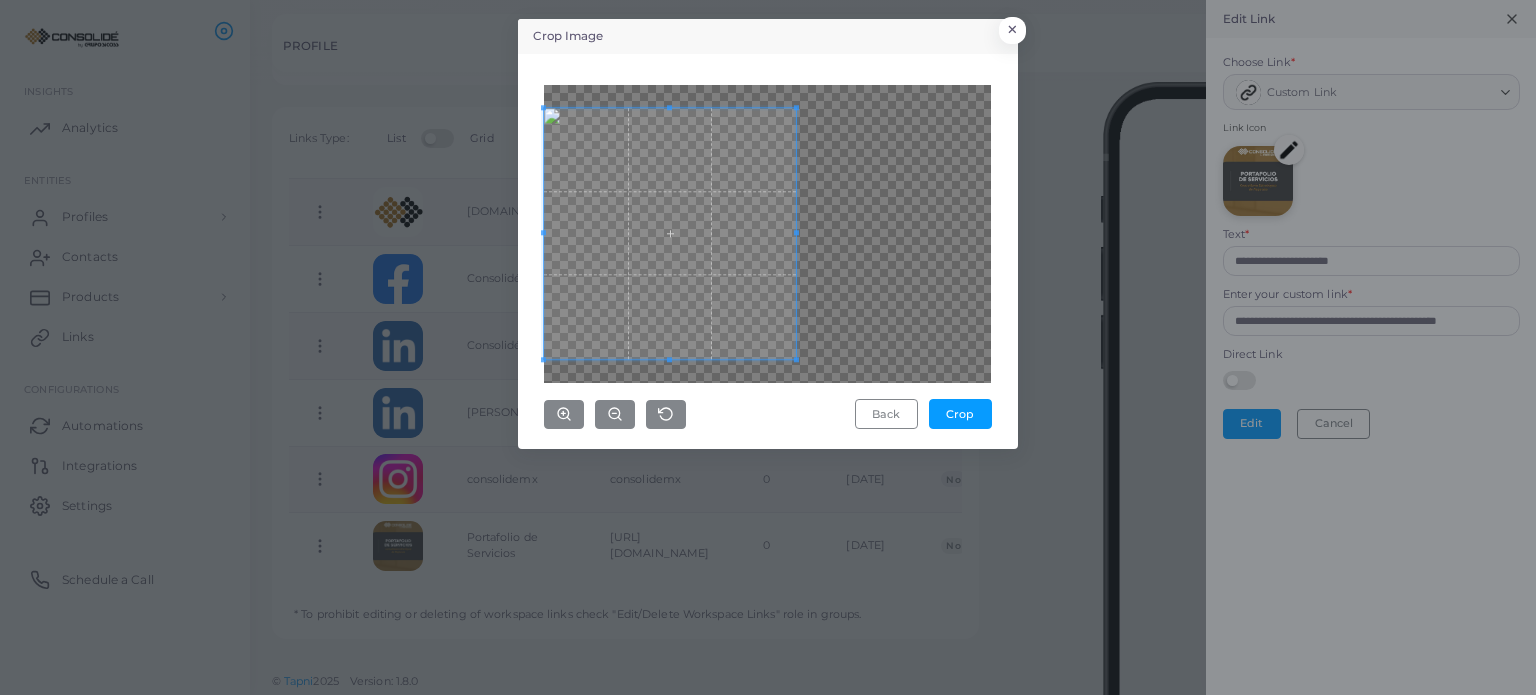 click at bounding box center (669, 233) 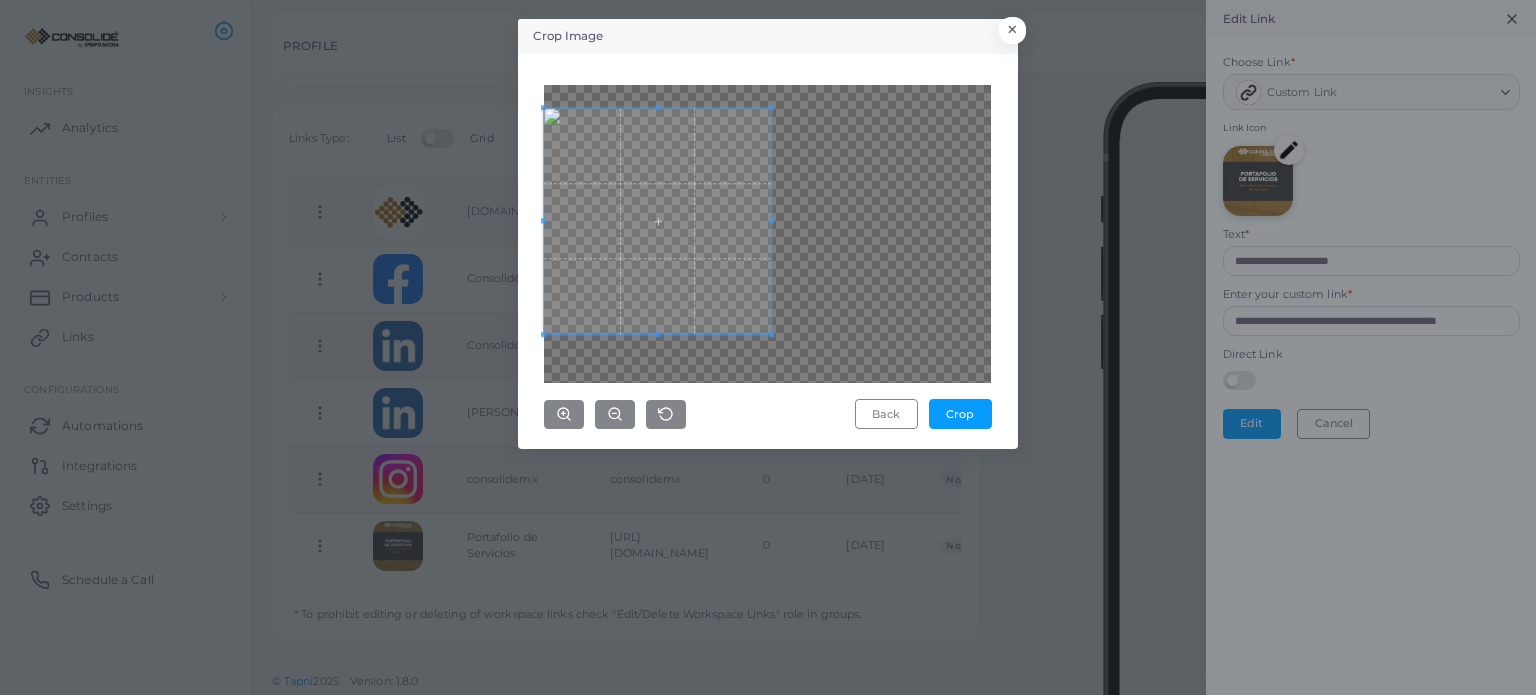 click at bounding box center (767, 234) 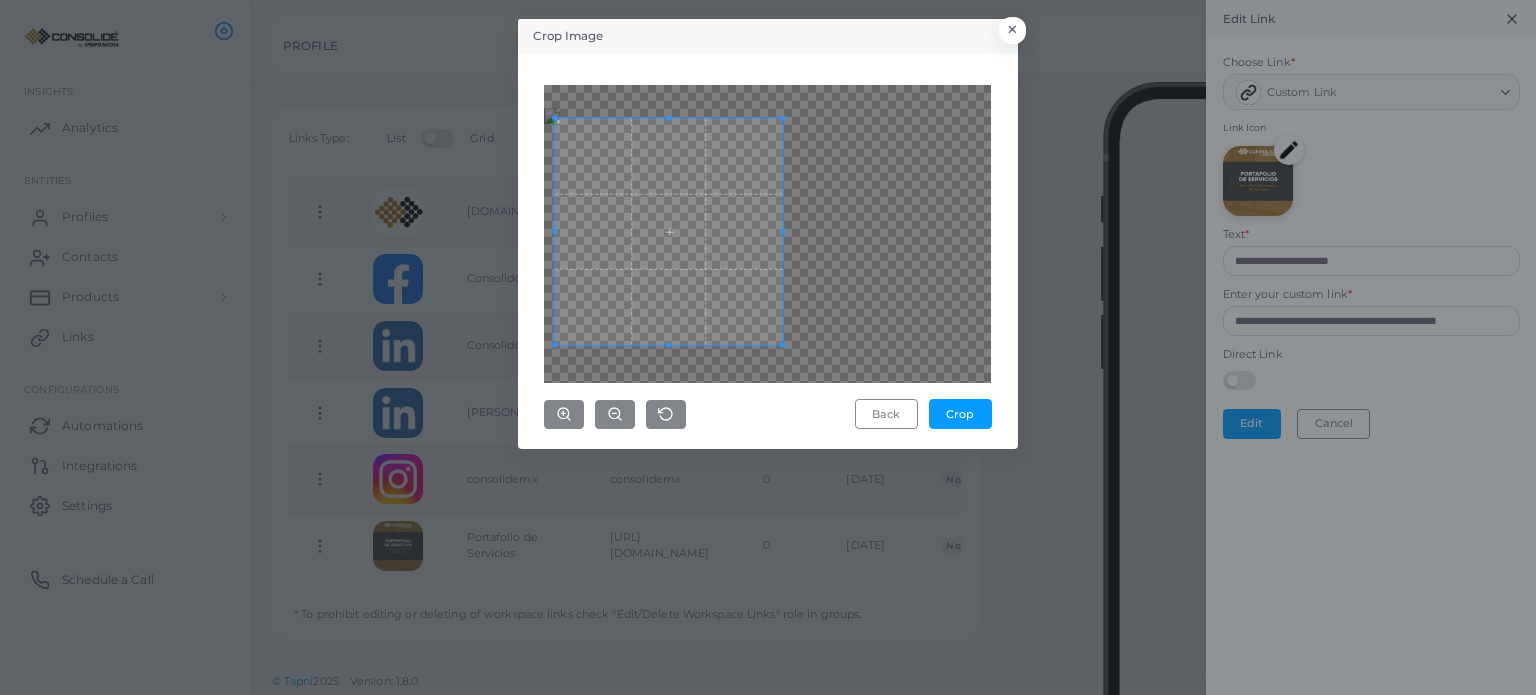 click at bounding box center [669, 231] 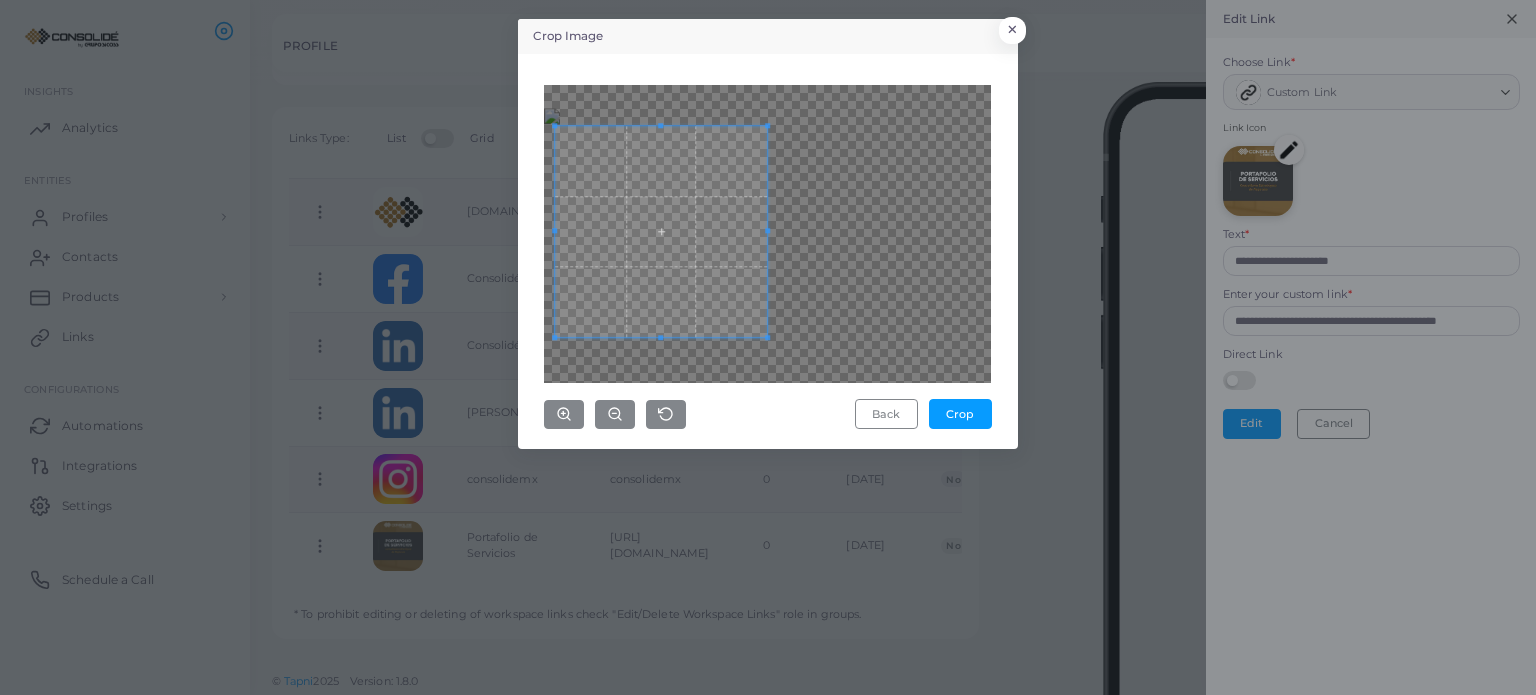 click at bounding box center [767, 231] 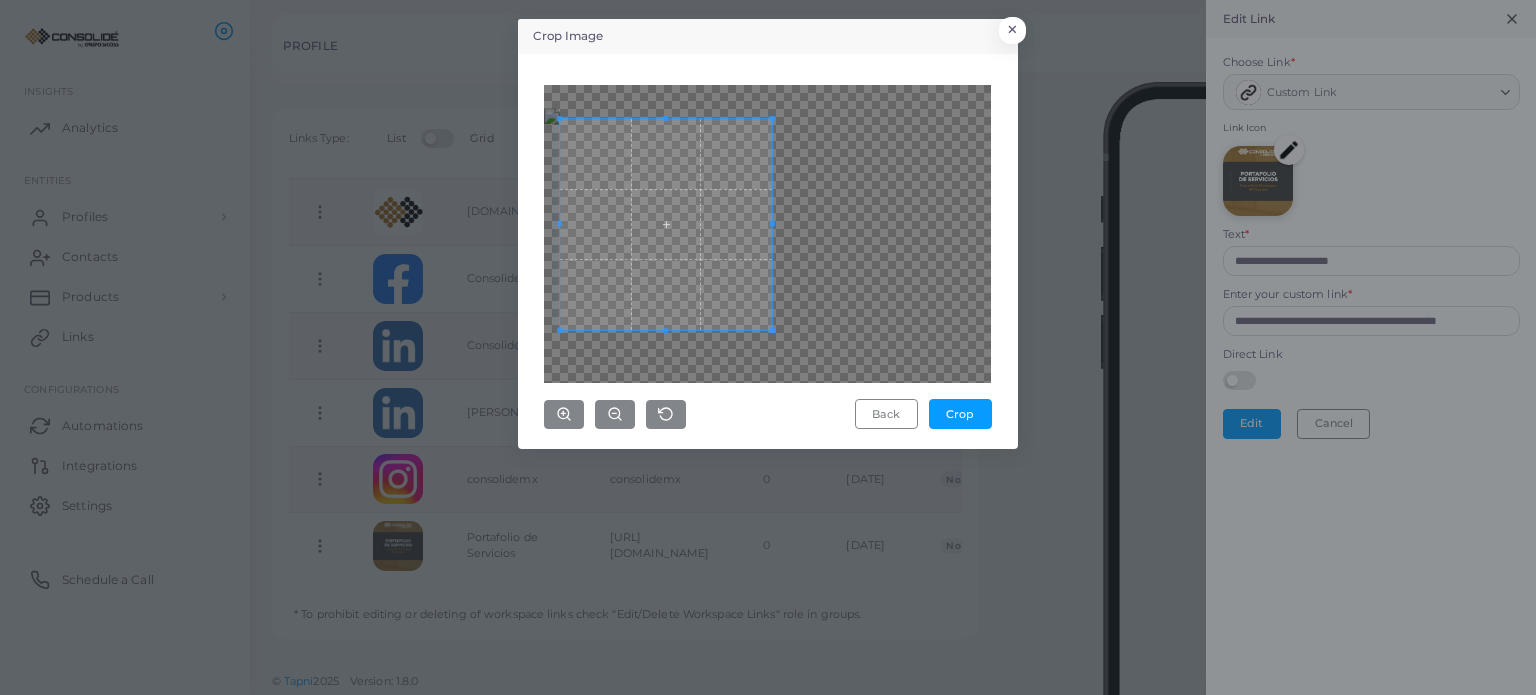 click at bounding box center (665, 224) 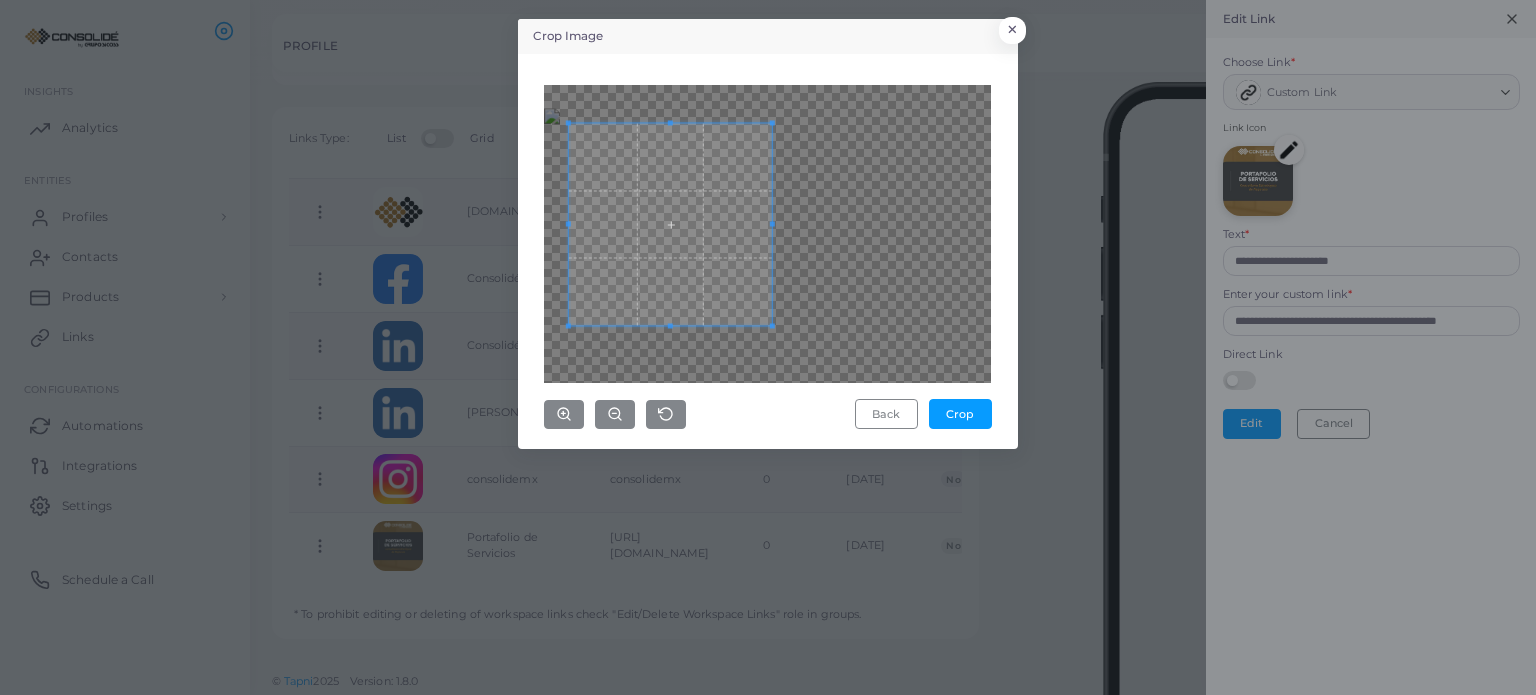 click at bounding box center [568, 223] 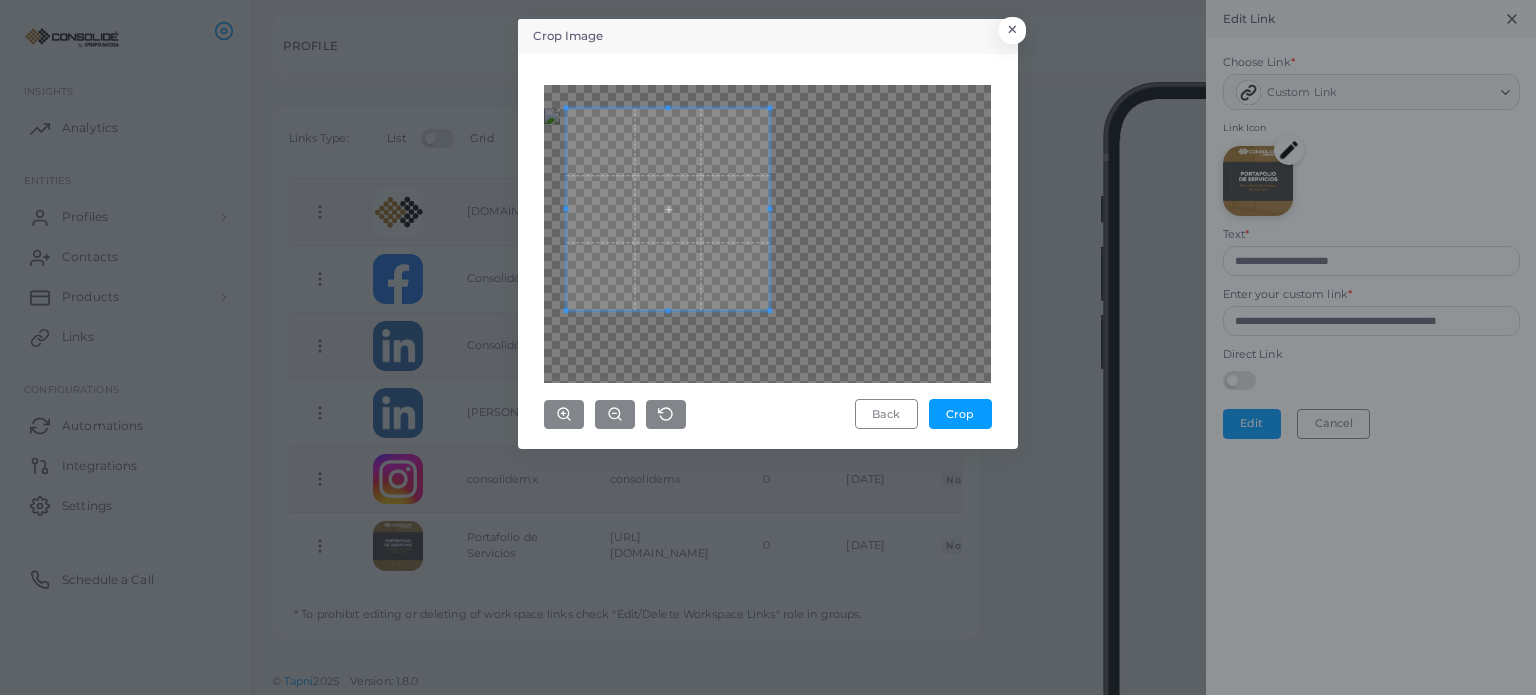click at bounding box center (668, 209) 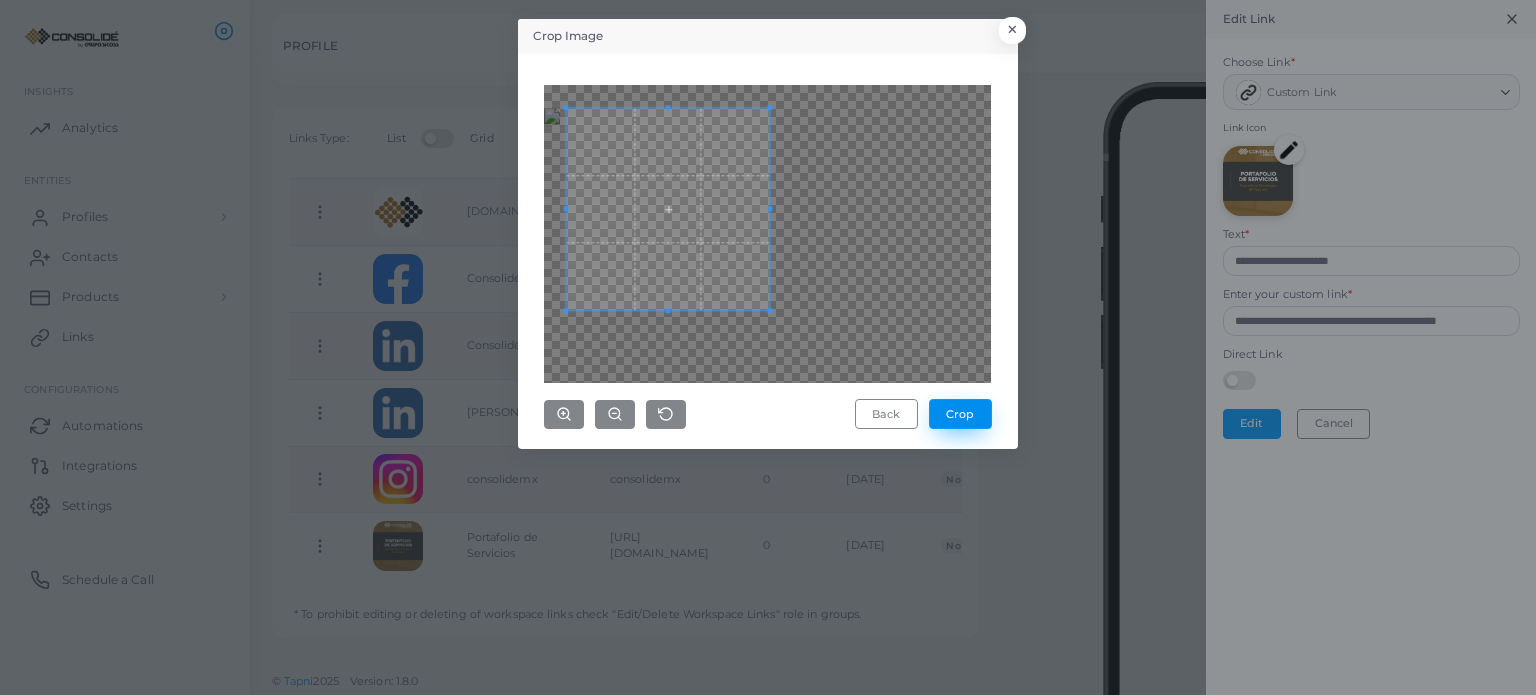click on "Crop" at bounding box center (960, 414) 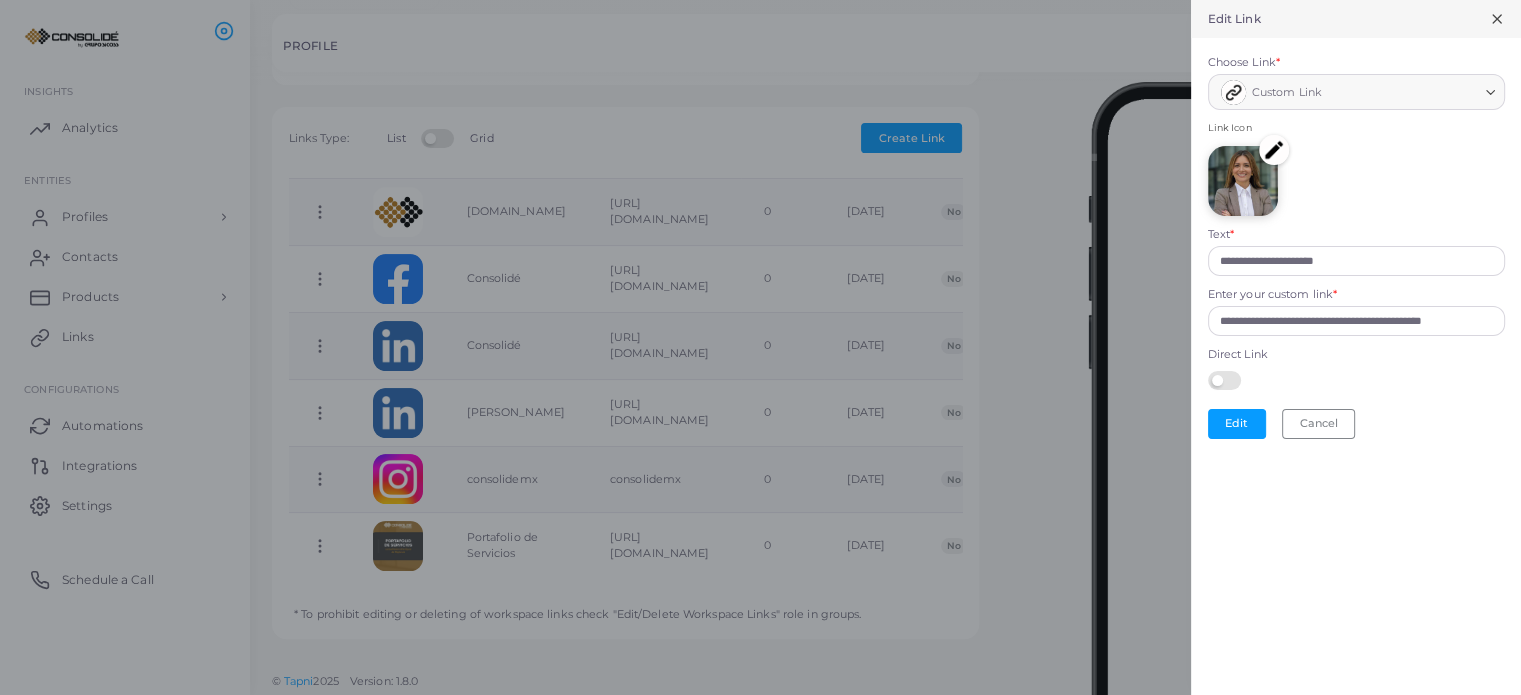 click at bounding box center (1243, 181) 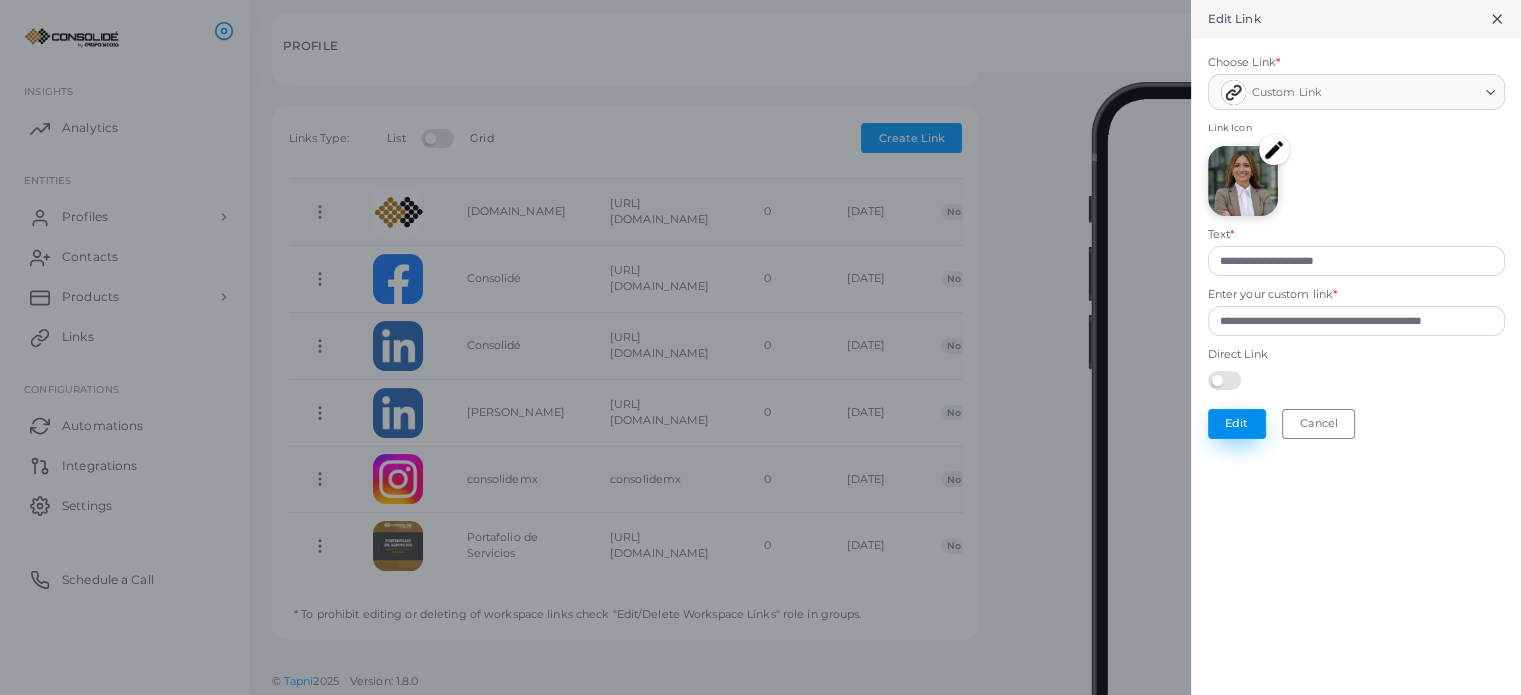 click on "Edit" at bounding box center [1237, 424] 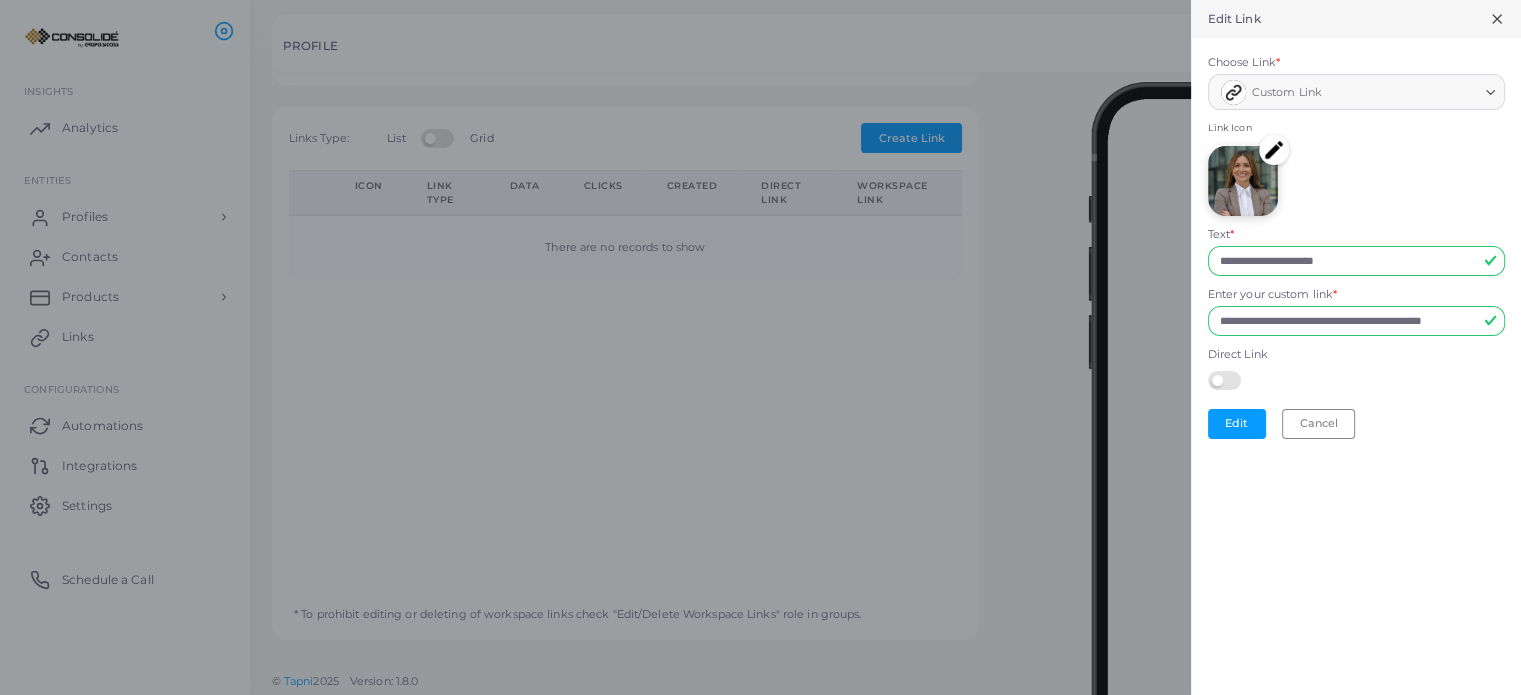 scroll, scrollTop: 0, scrollLeft: 0, axis: both 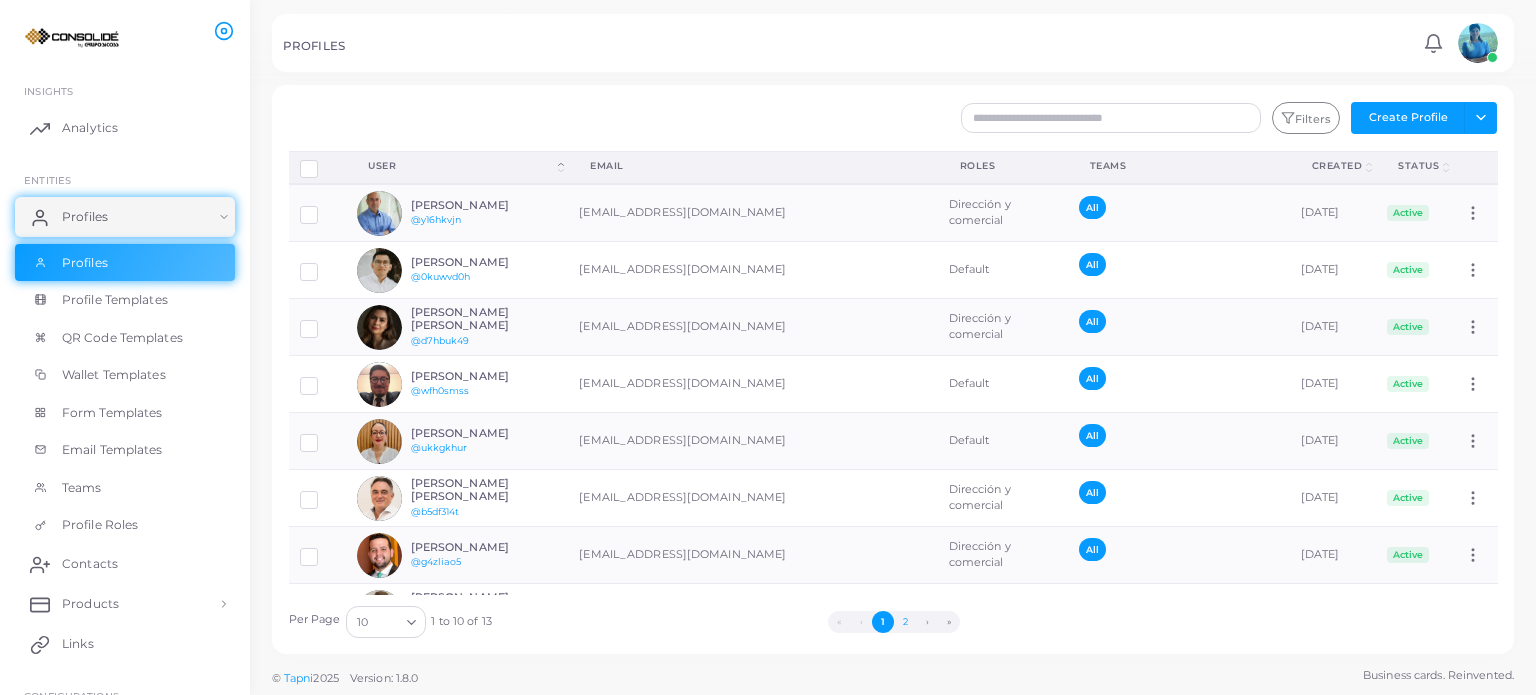 click on "2" at bounding box center [905, 622] 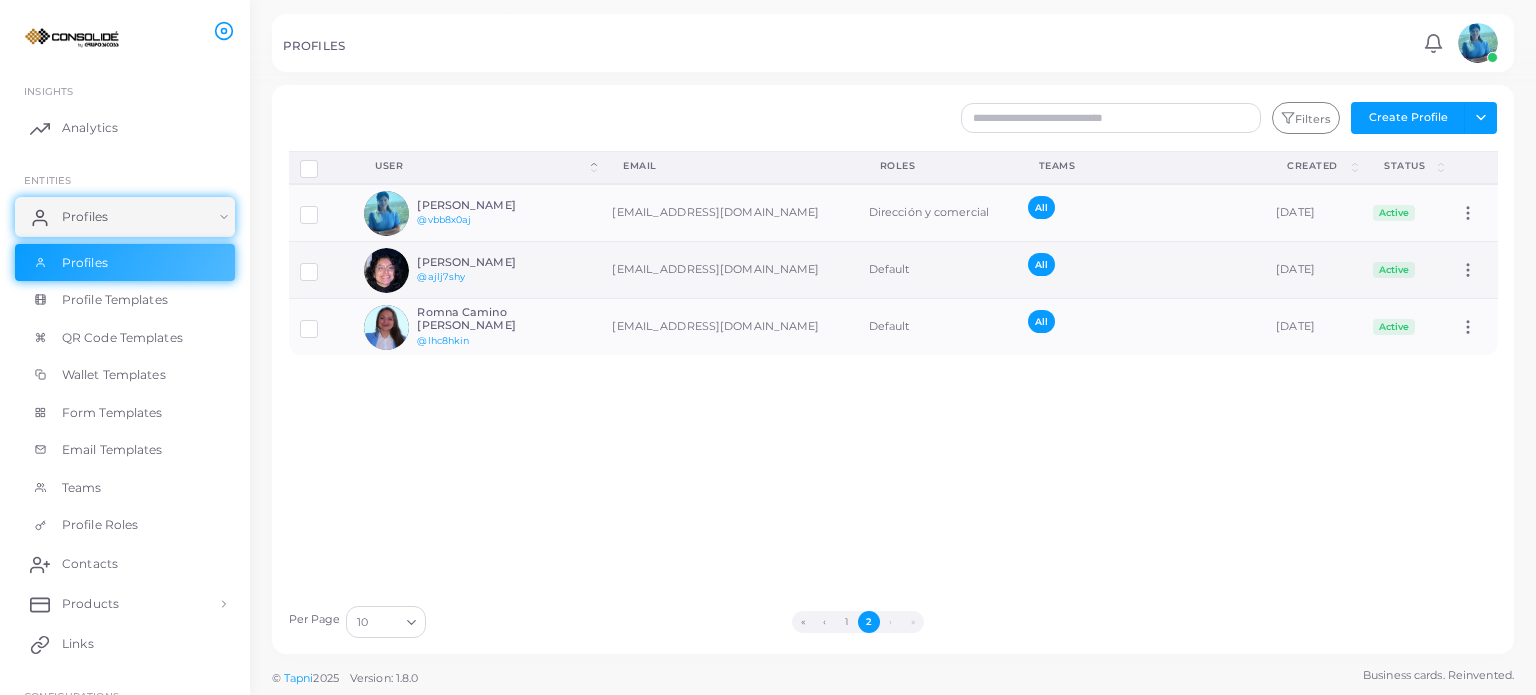 click on "[PERSON_NAME]" at bounding box center [490, 262] 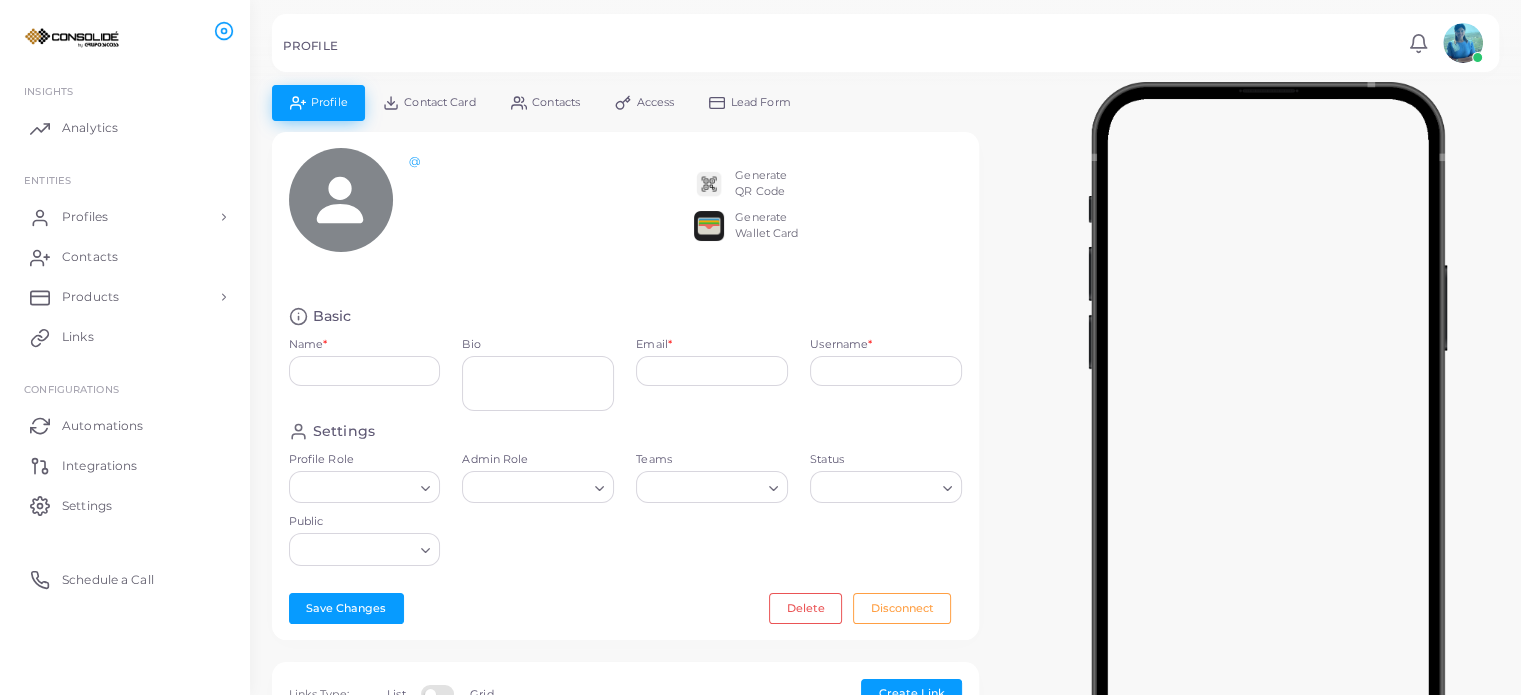 type on "**********" 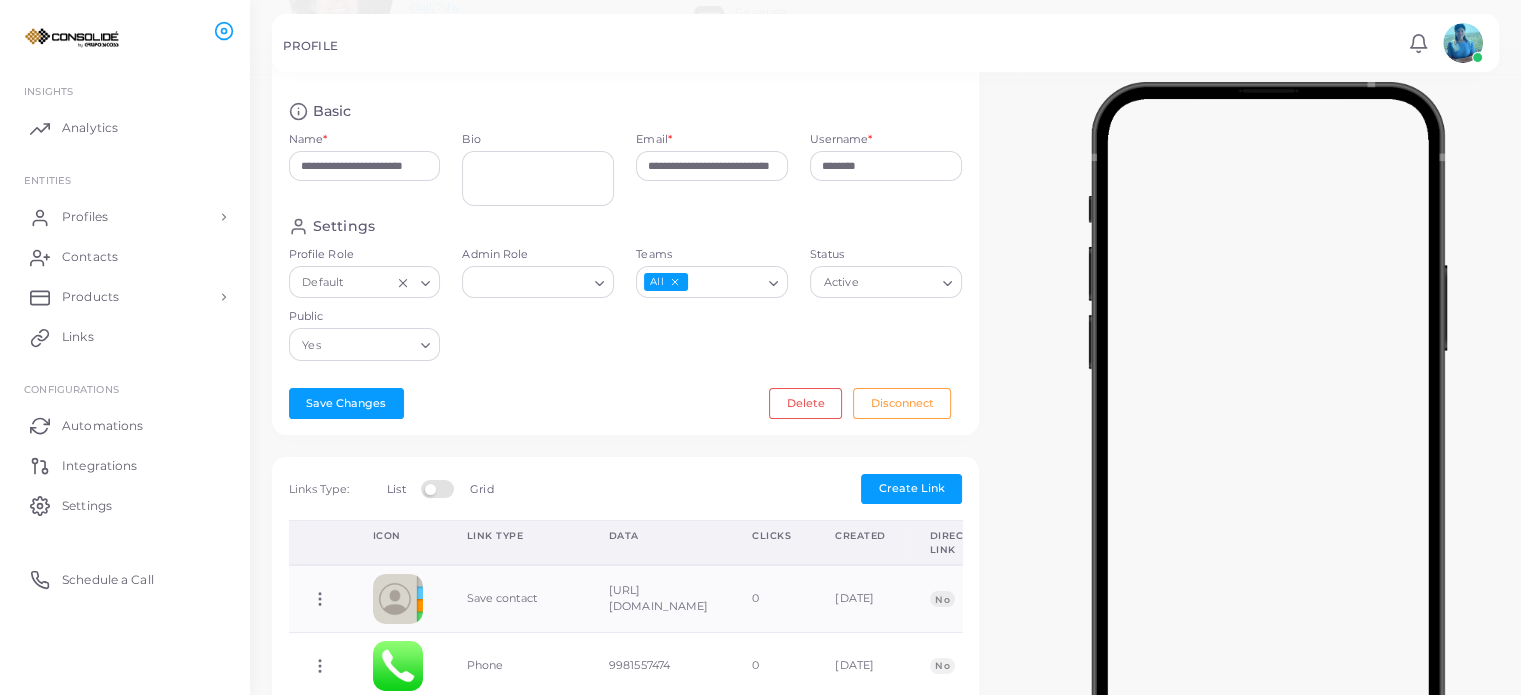 scroll, scrollTop: 500, scrollLeft: 0, axis: vertical 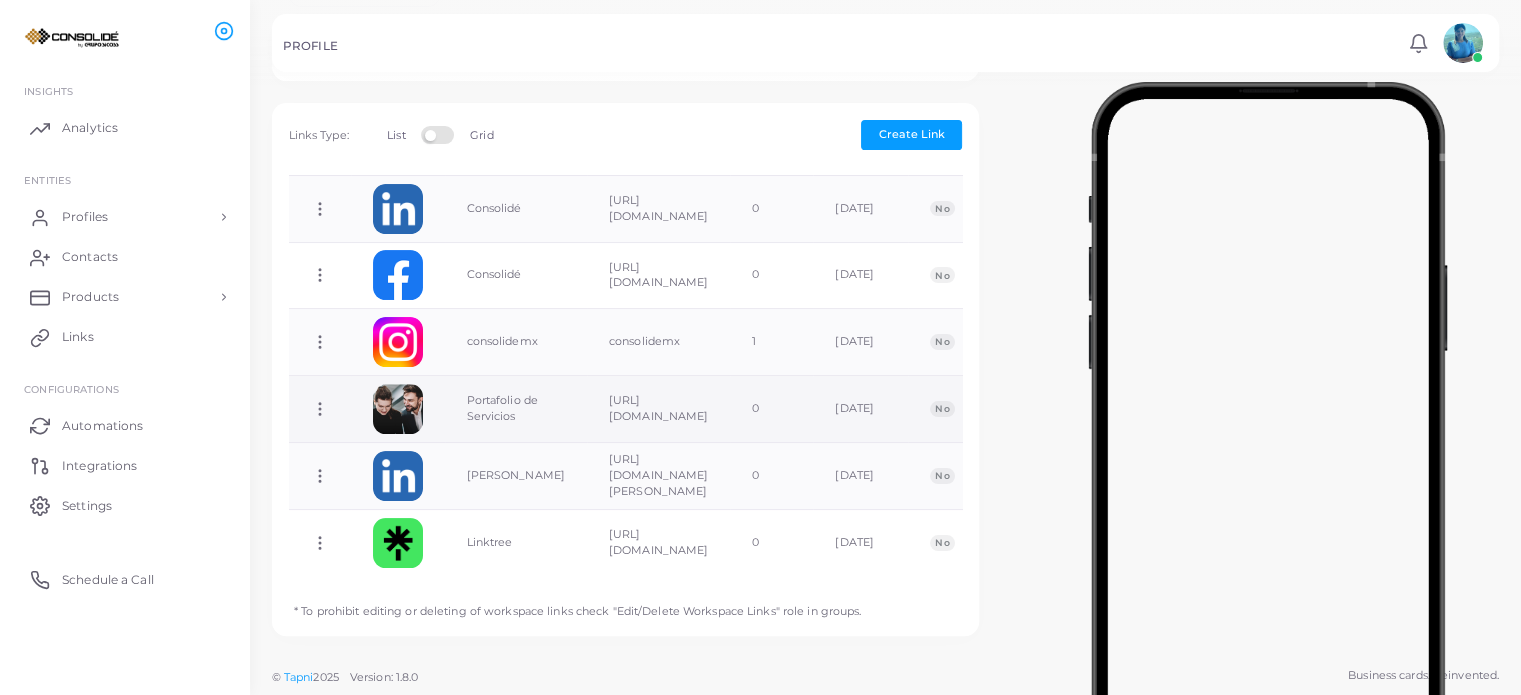 click 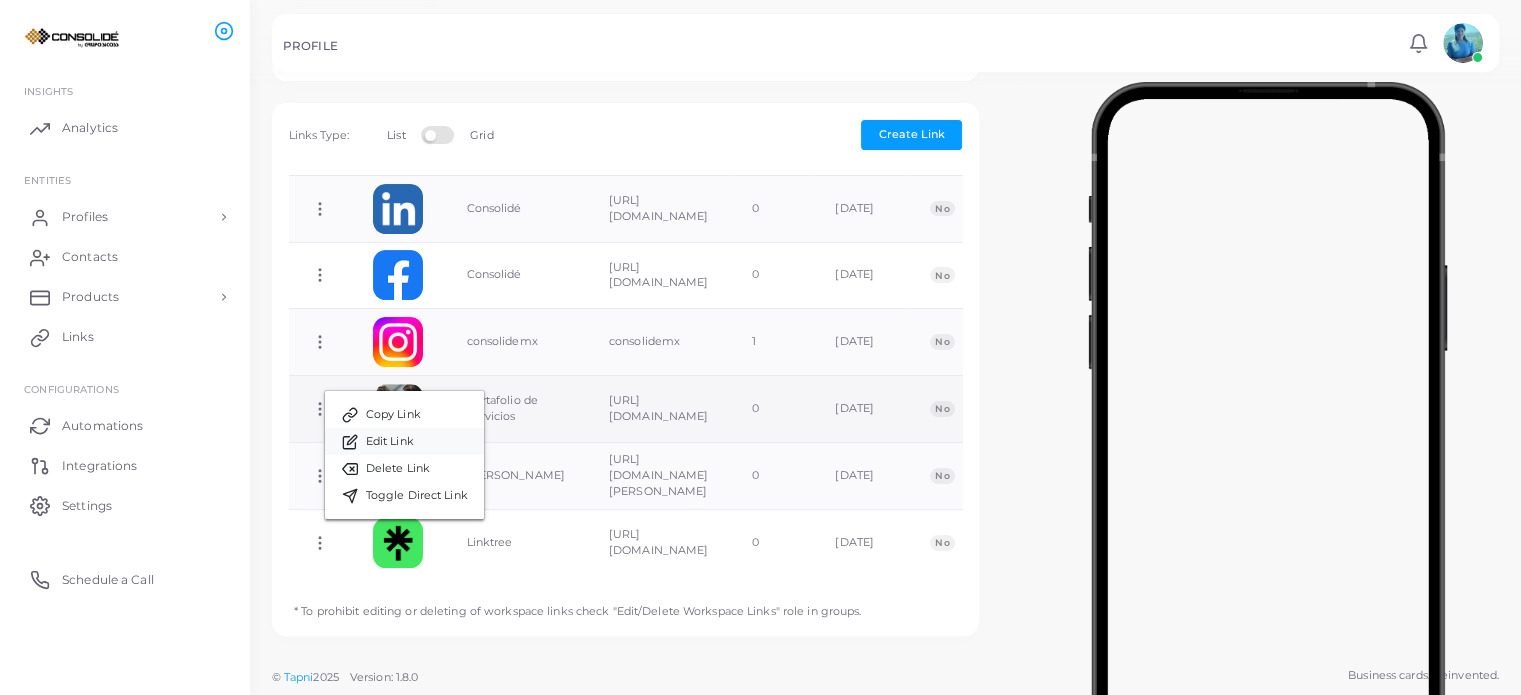 click on "Edit Link" at bounding box center (390, 442) 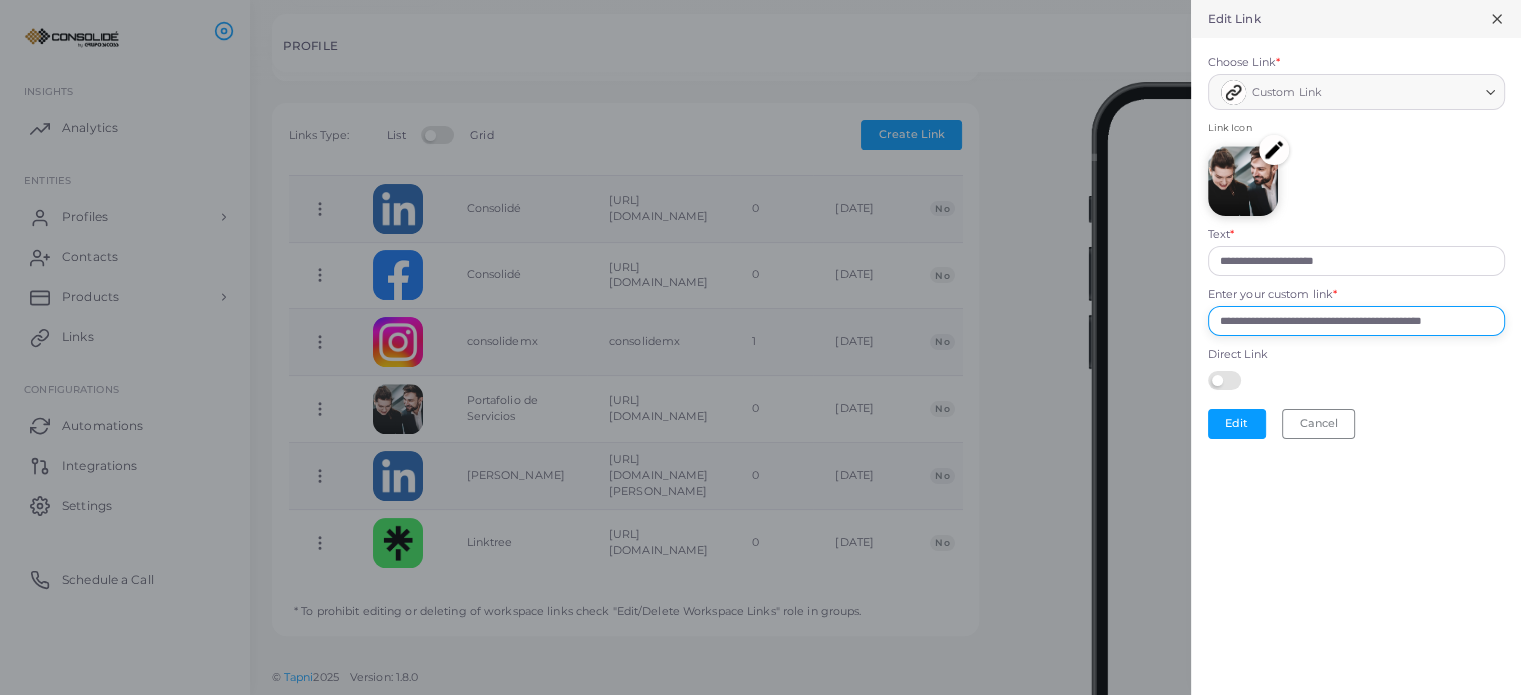 click on "**********" at bounding box center (1356, 321) 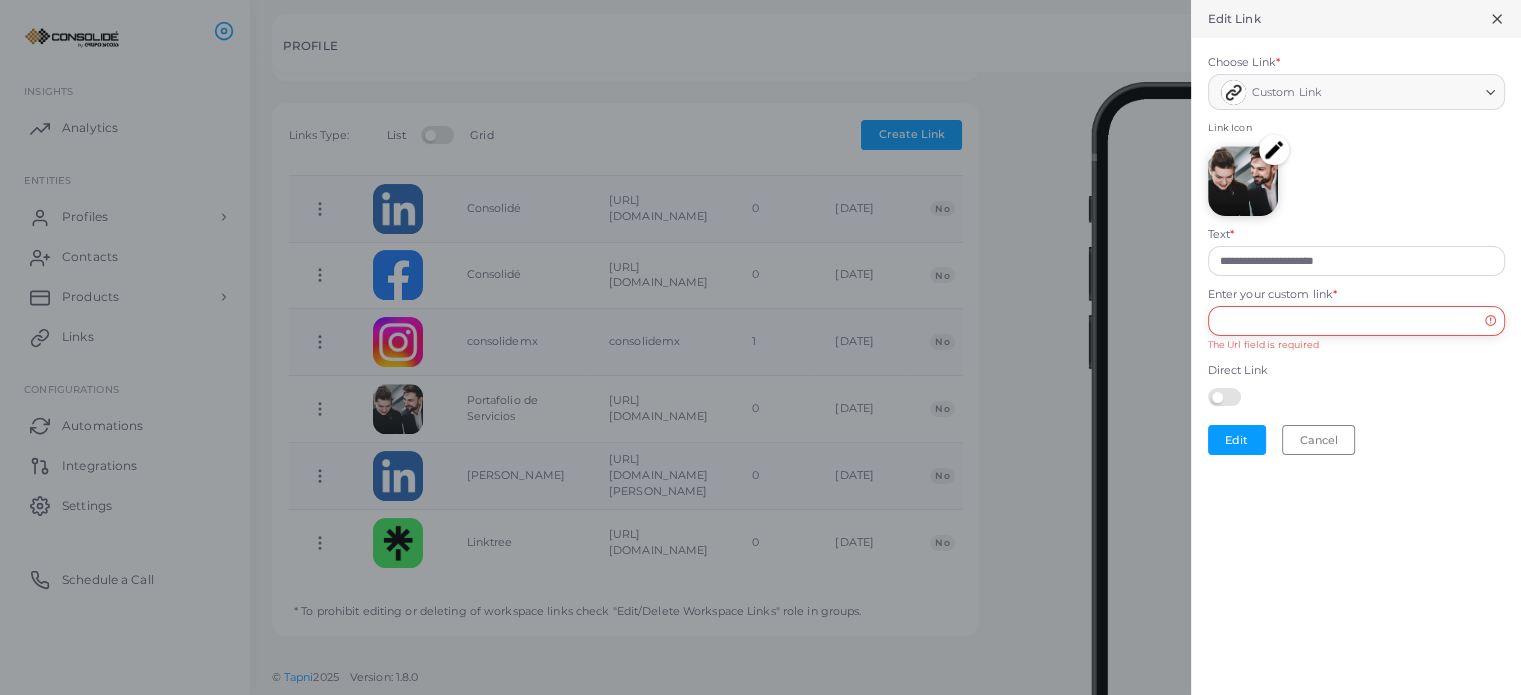 paste on "**********" 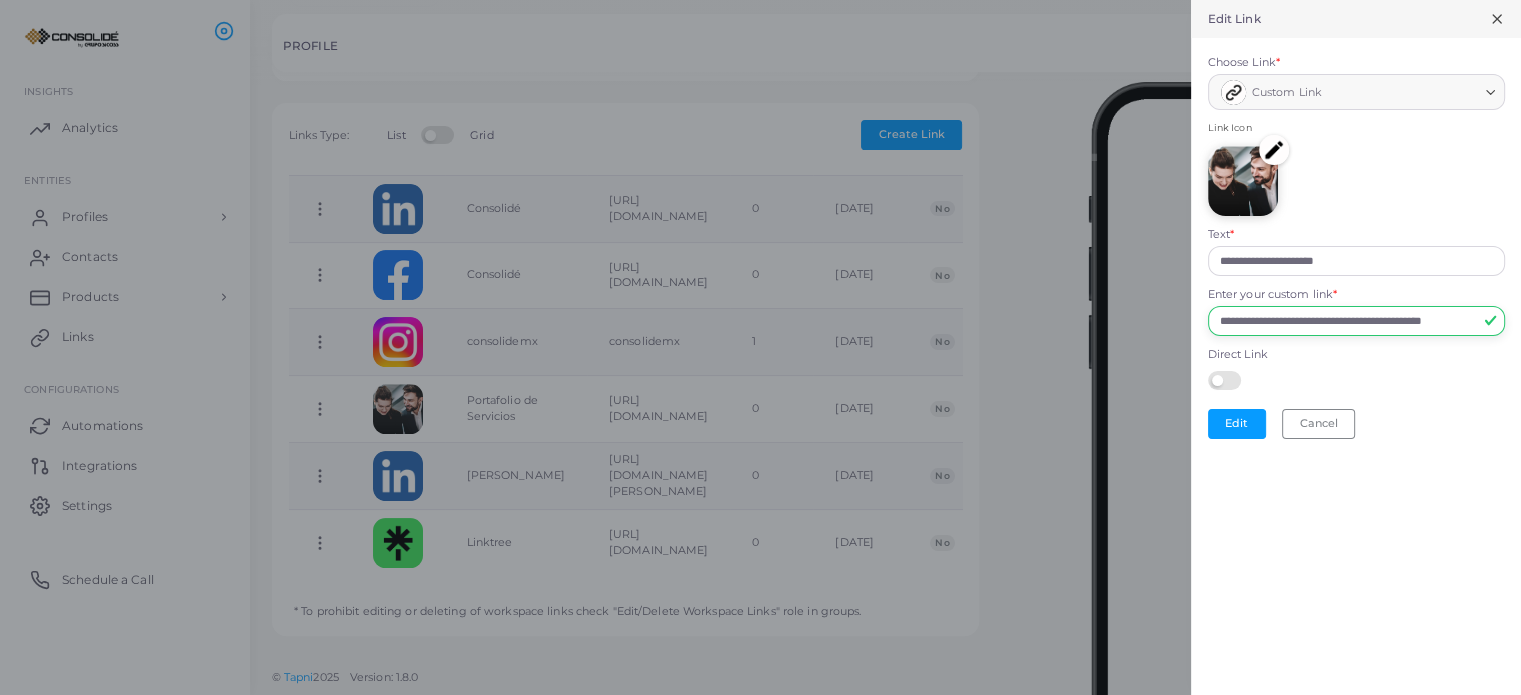 scroll, scrollTop: 0, scrollLeft: 59, axis: horizontal 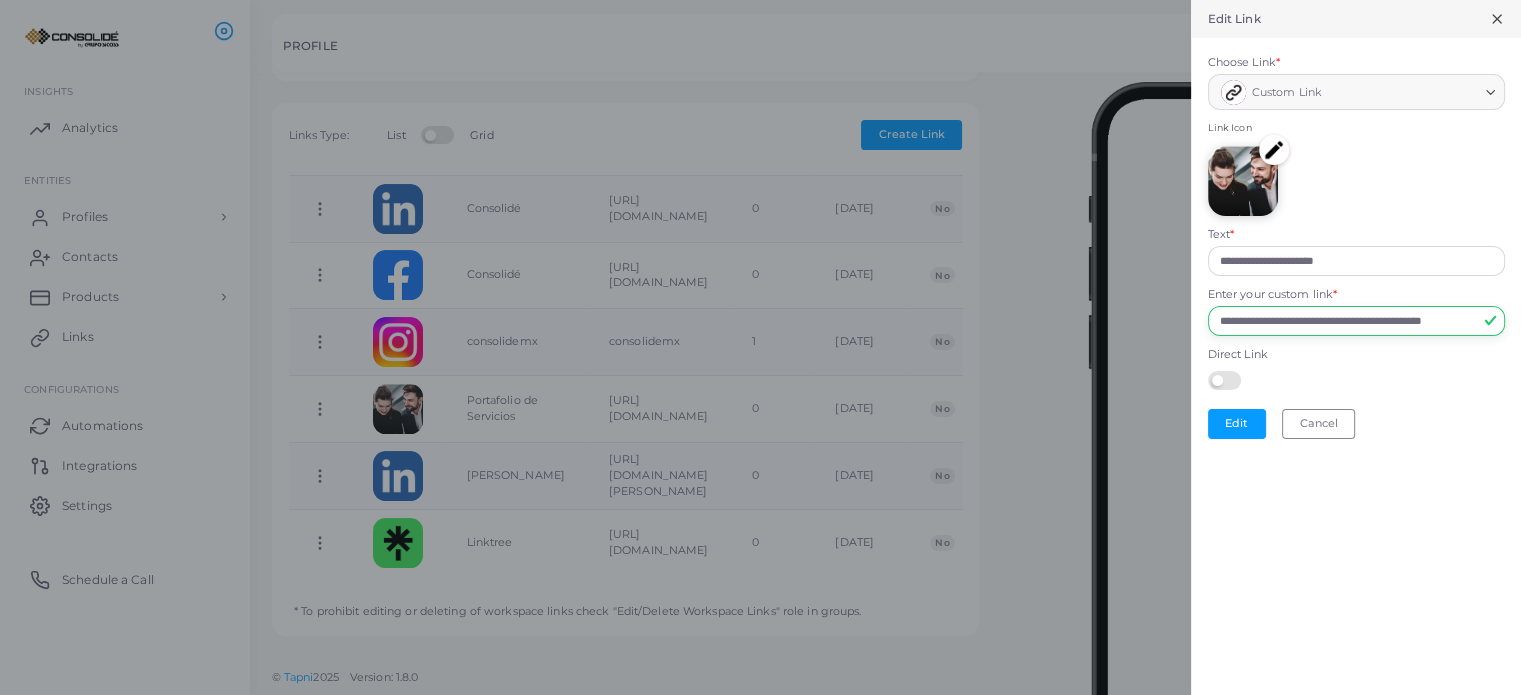 type on "**********" 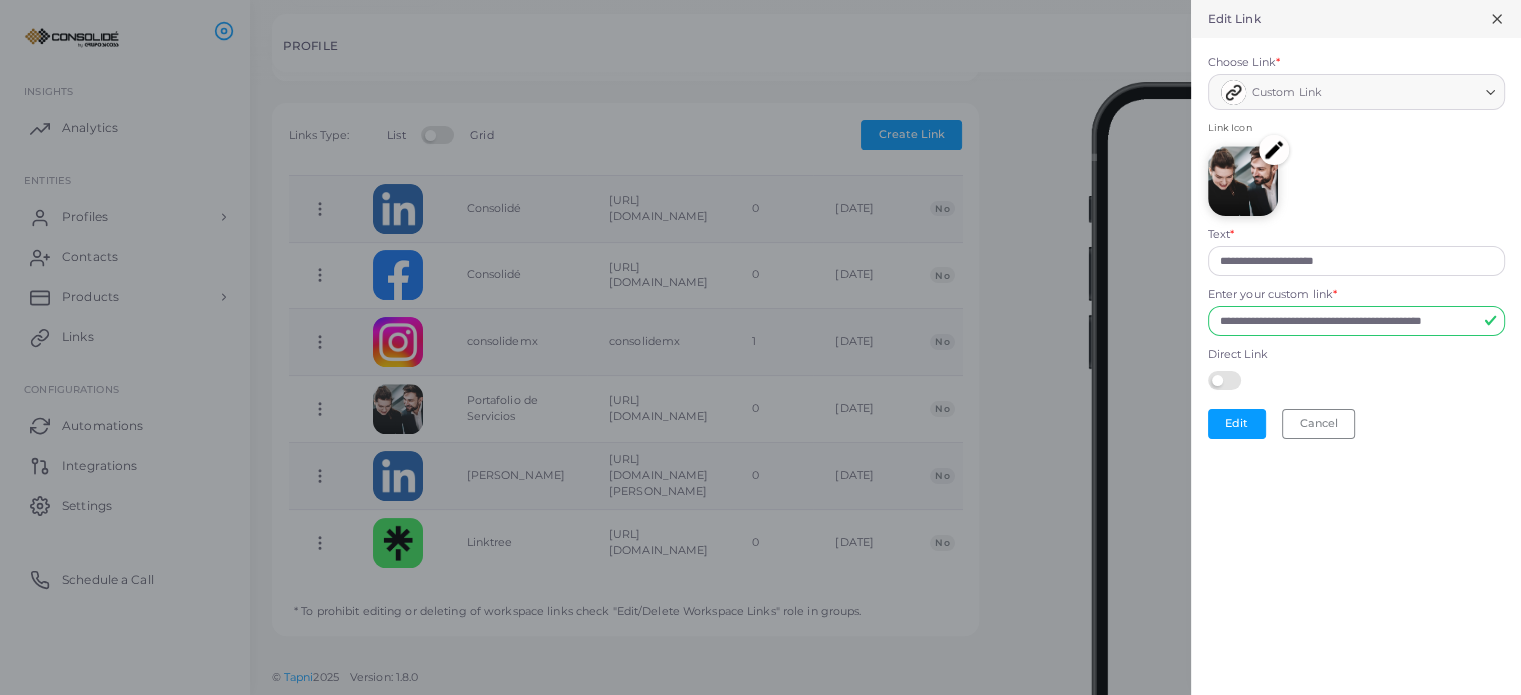 click at bounding box center [1274, 150] 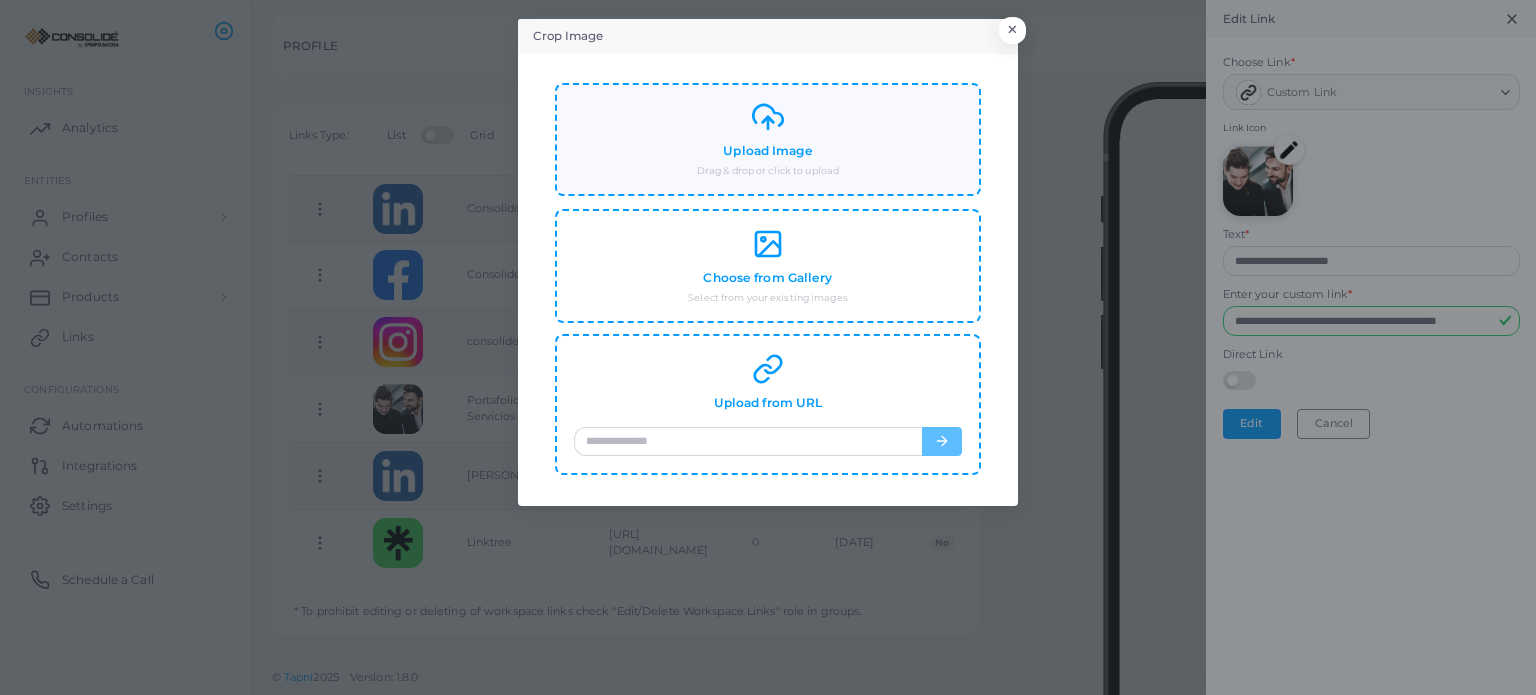 click on "Upload Image Drag & drop or click to upload" at bounding box center (768, 139) 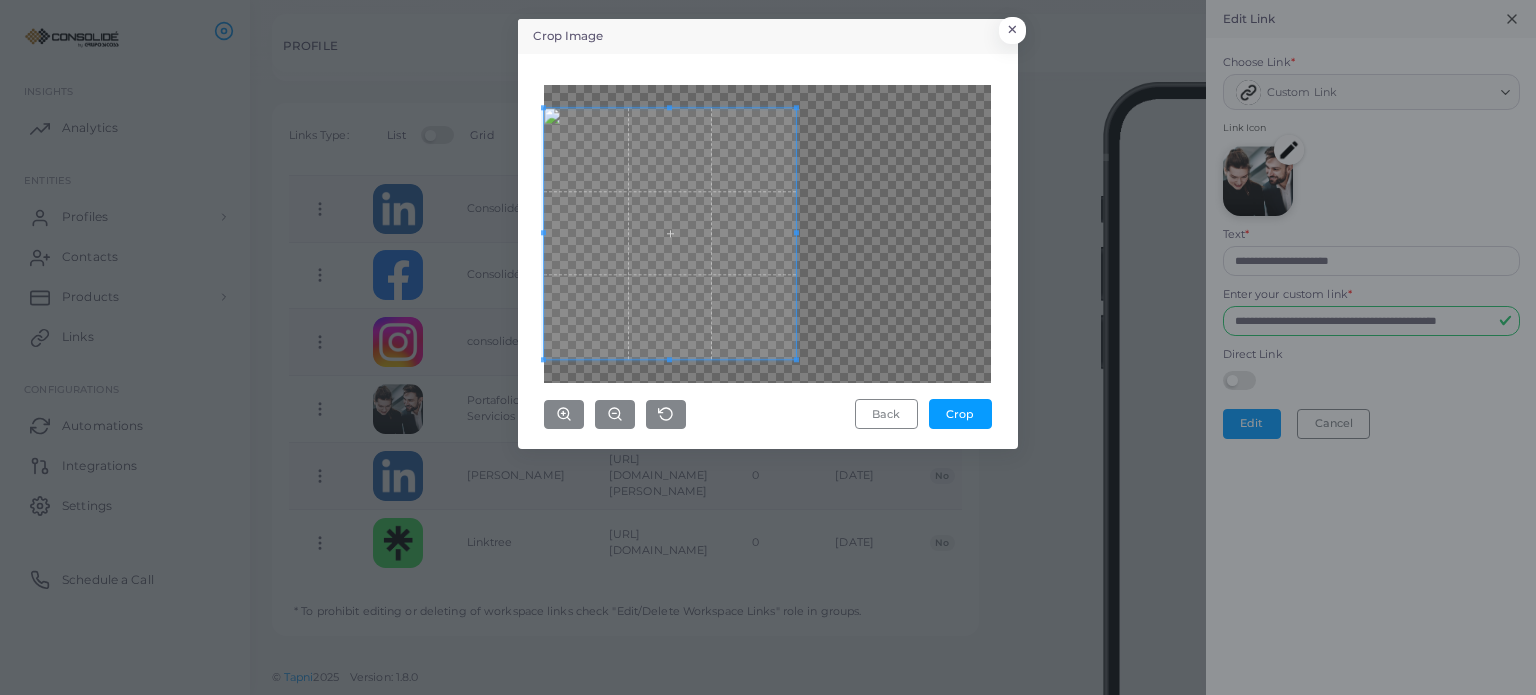 click at bounding box center [669, 233] 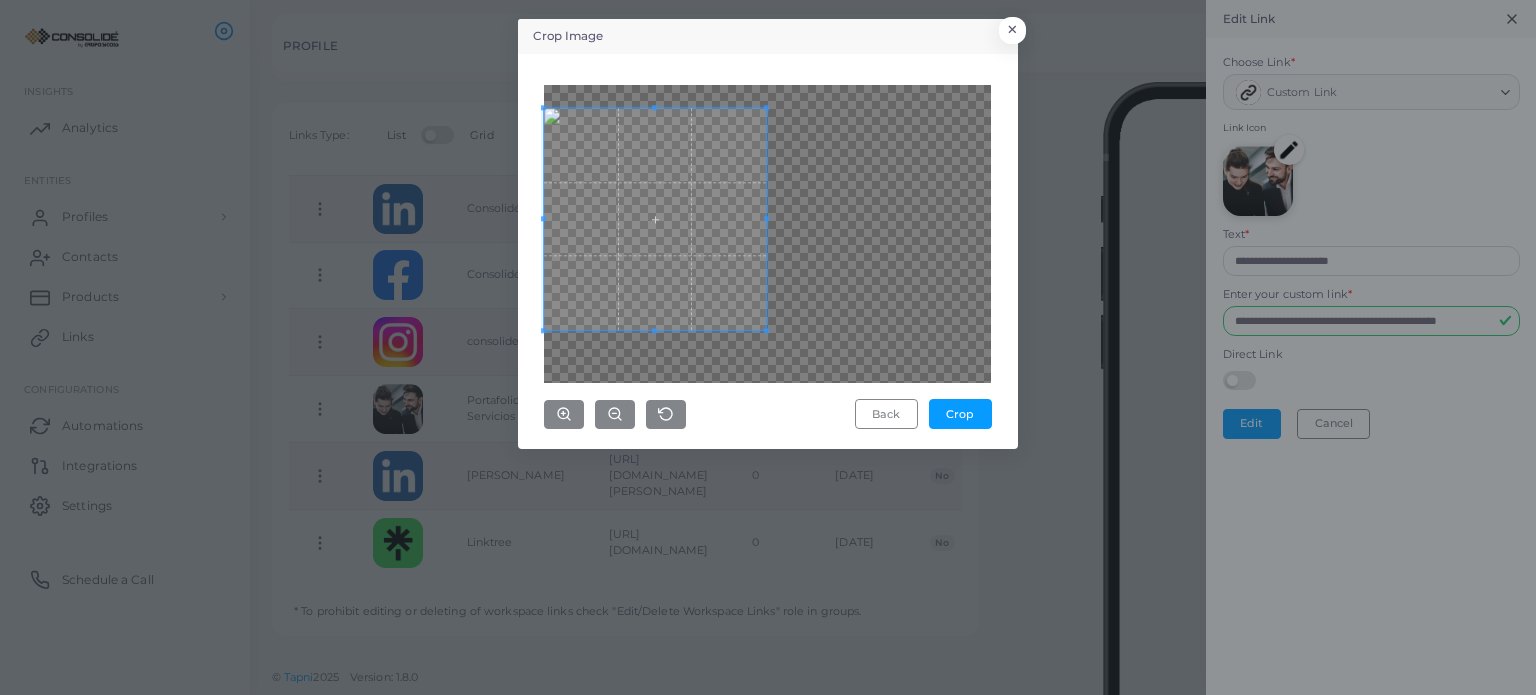 click at bounding box center [767, 234] 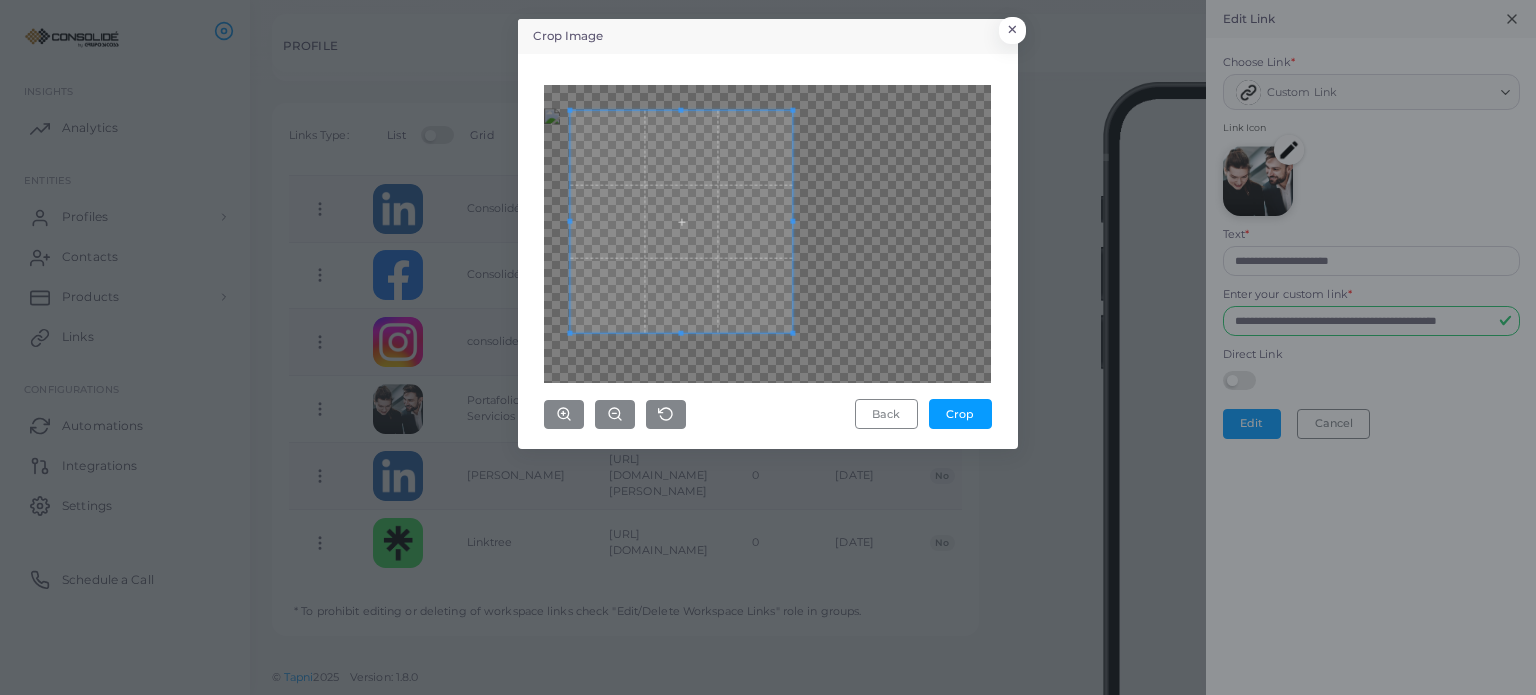 click at bounding box center [682, 221] 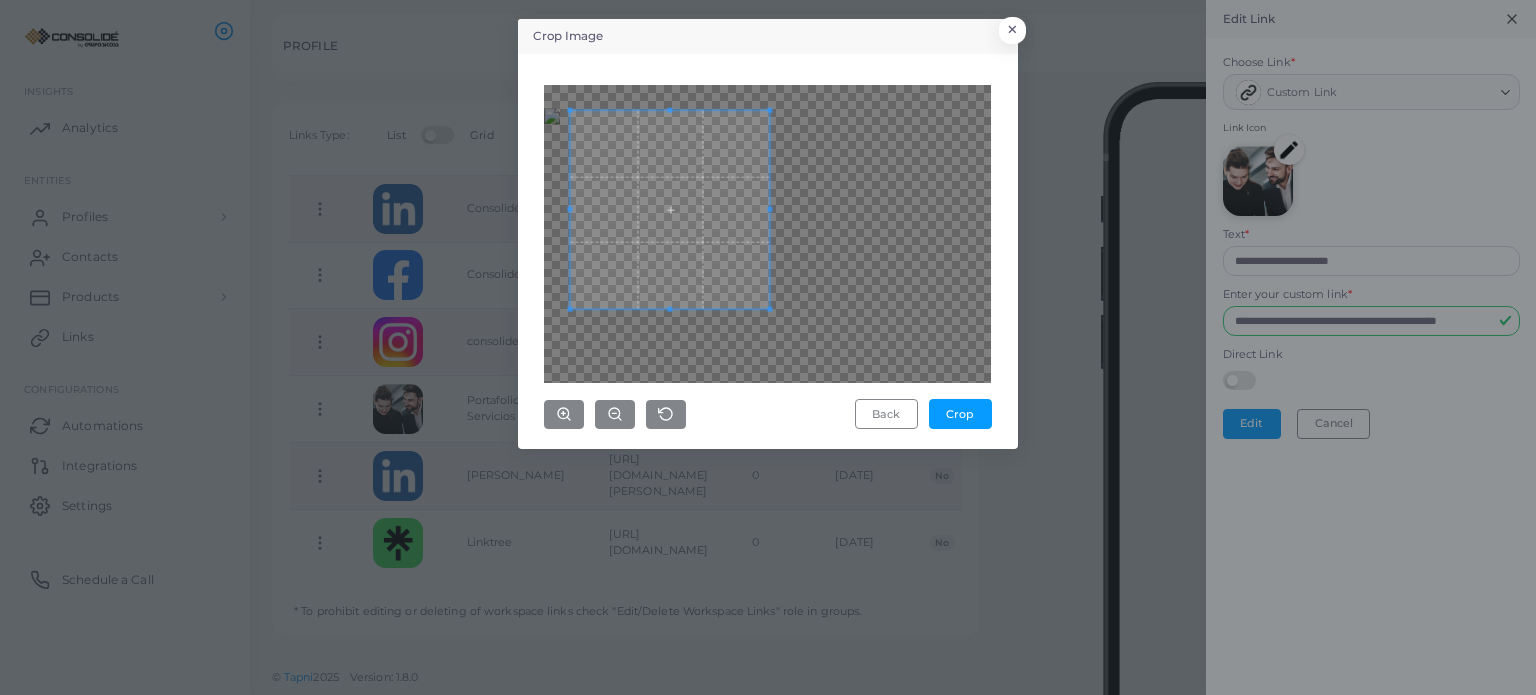 click at bounding box center [767, 234] 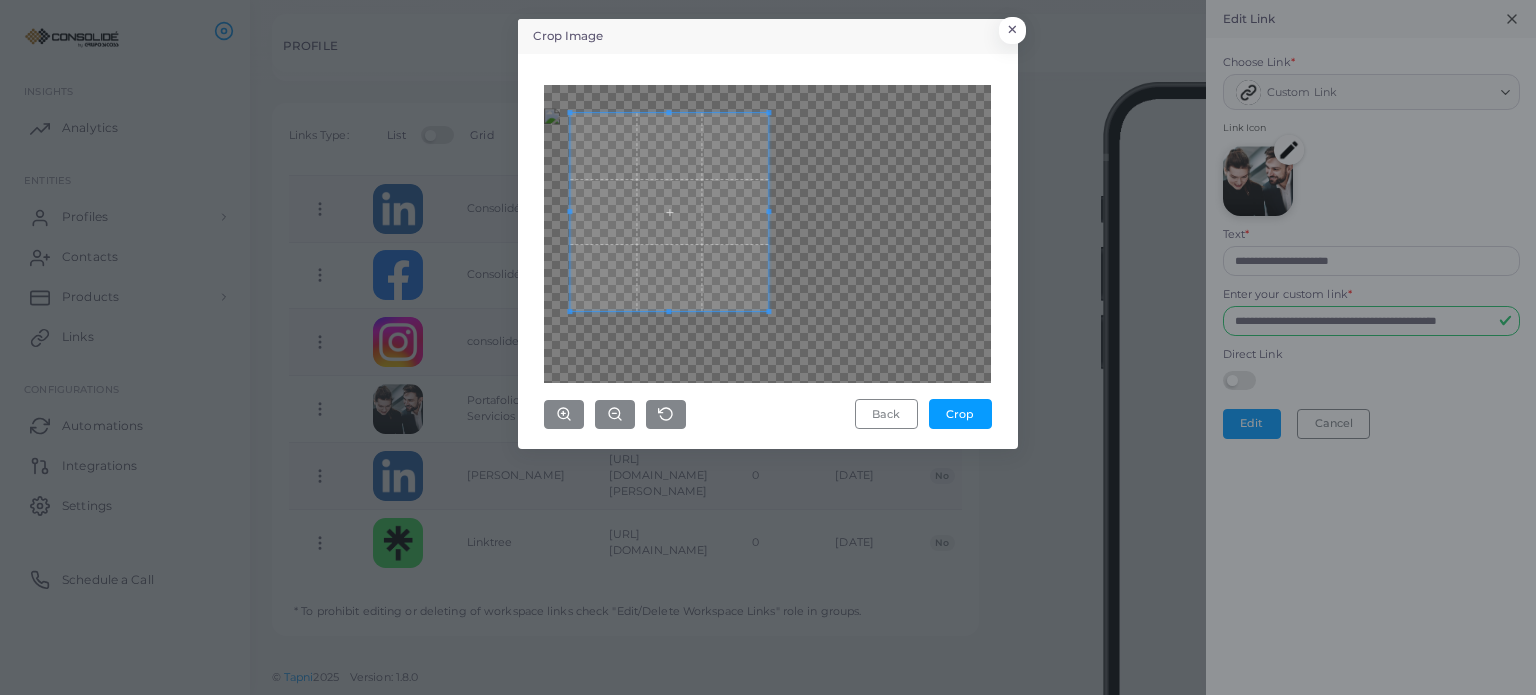click at bounding box center [670, 212] 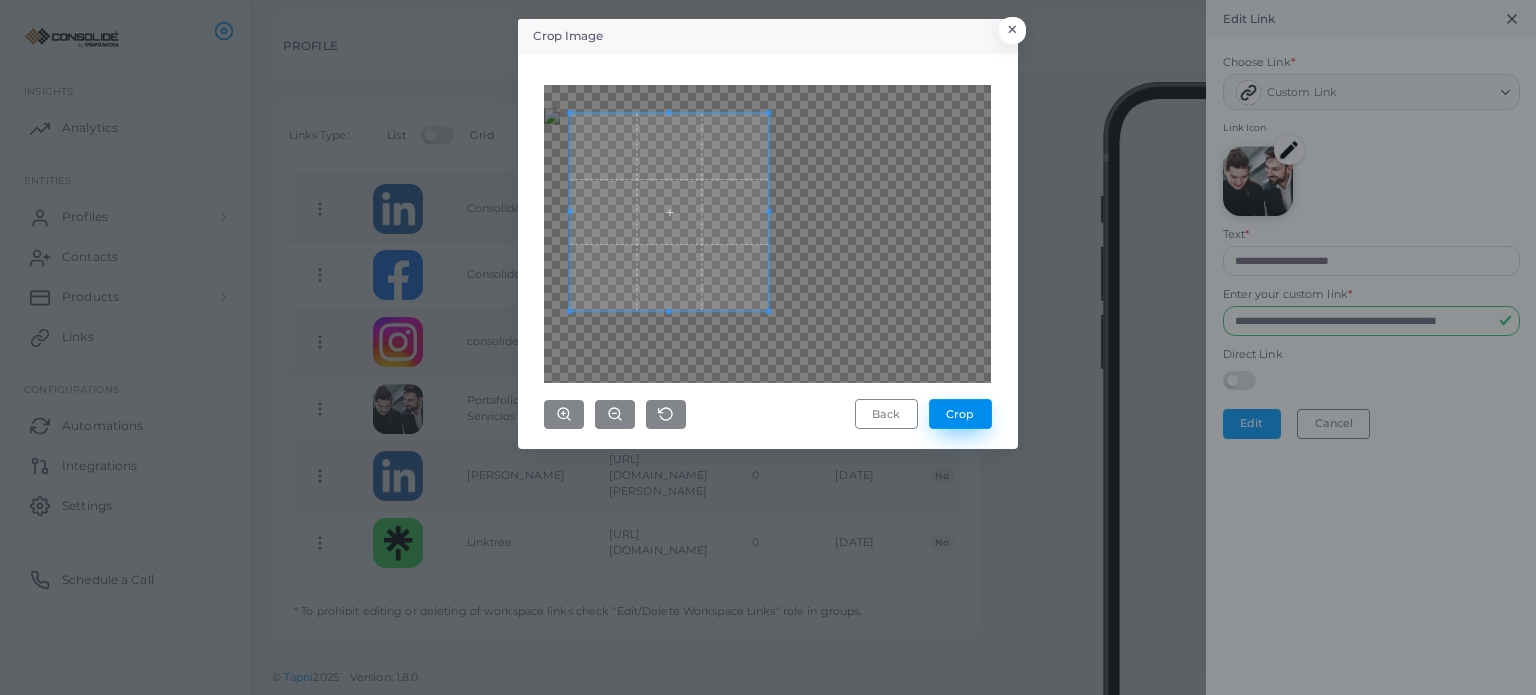 click on "Crop" at bounding box center (960, 414) 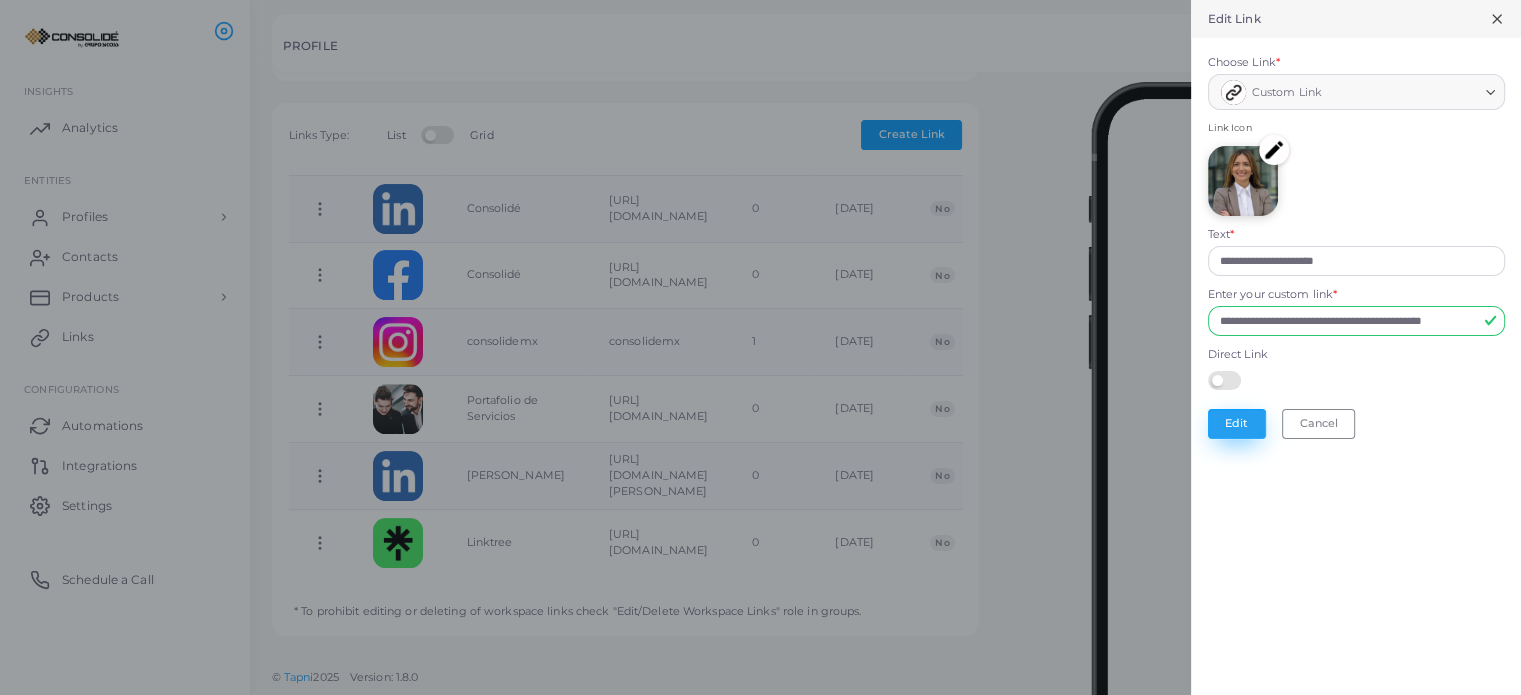 click on "Edit" at bounding box center [1237, 424] 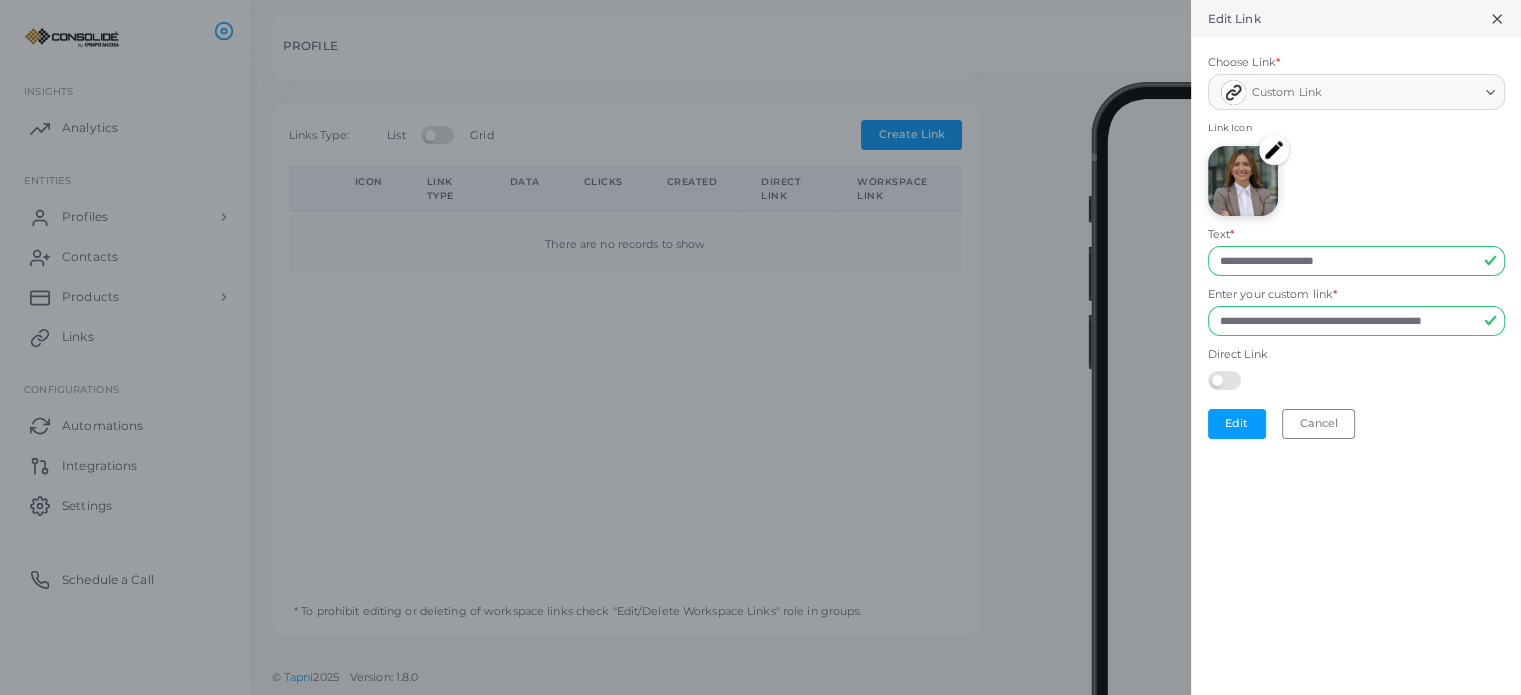scroll, scrollTop: 555, scrollLeft: 0, axis: vertical 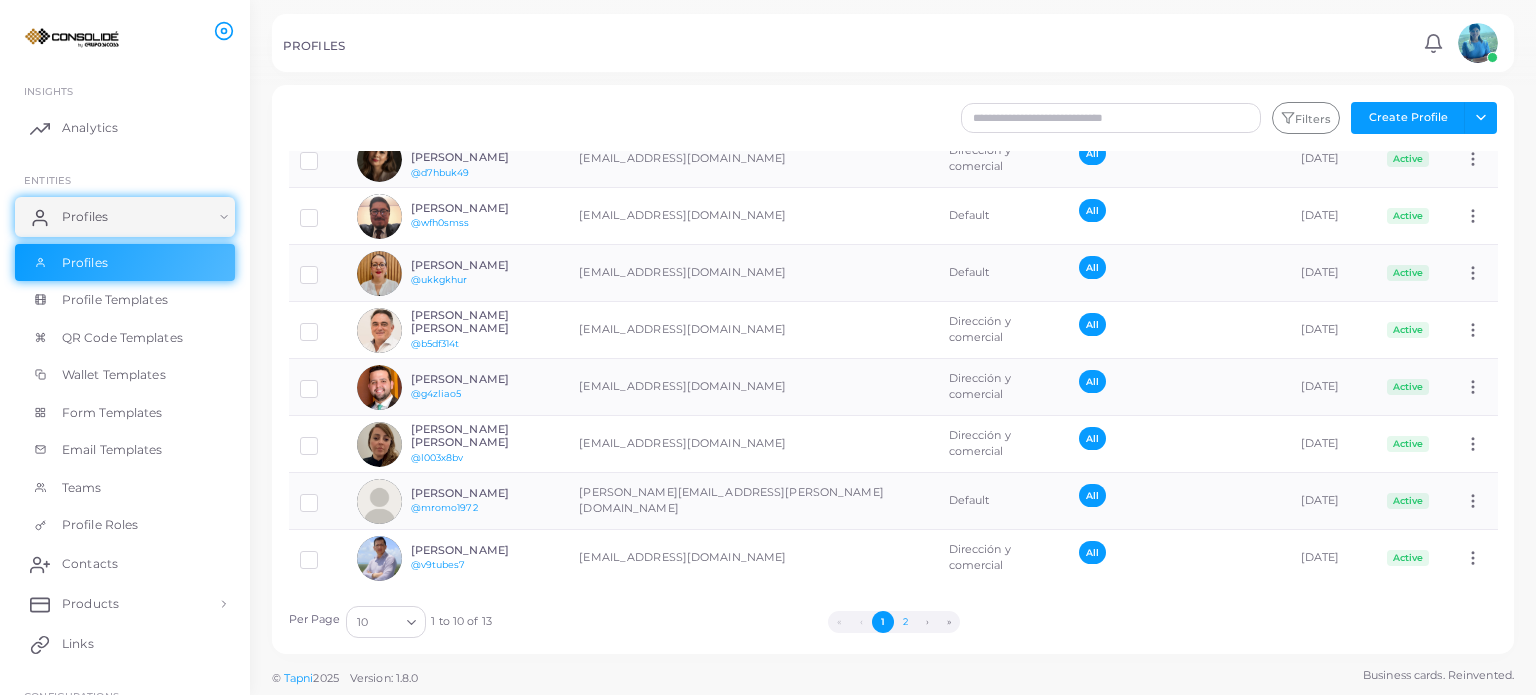 click on "2" at bounding box center (905, 622) 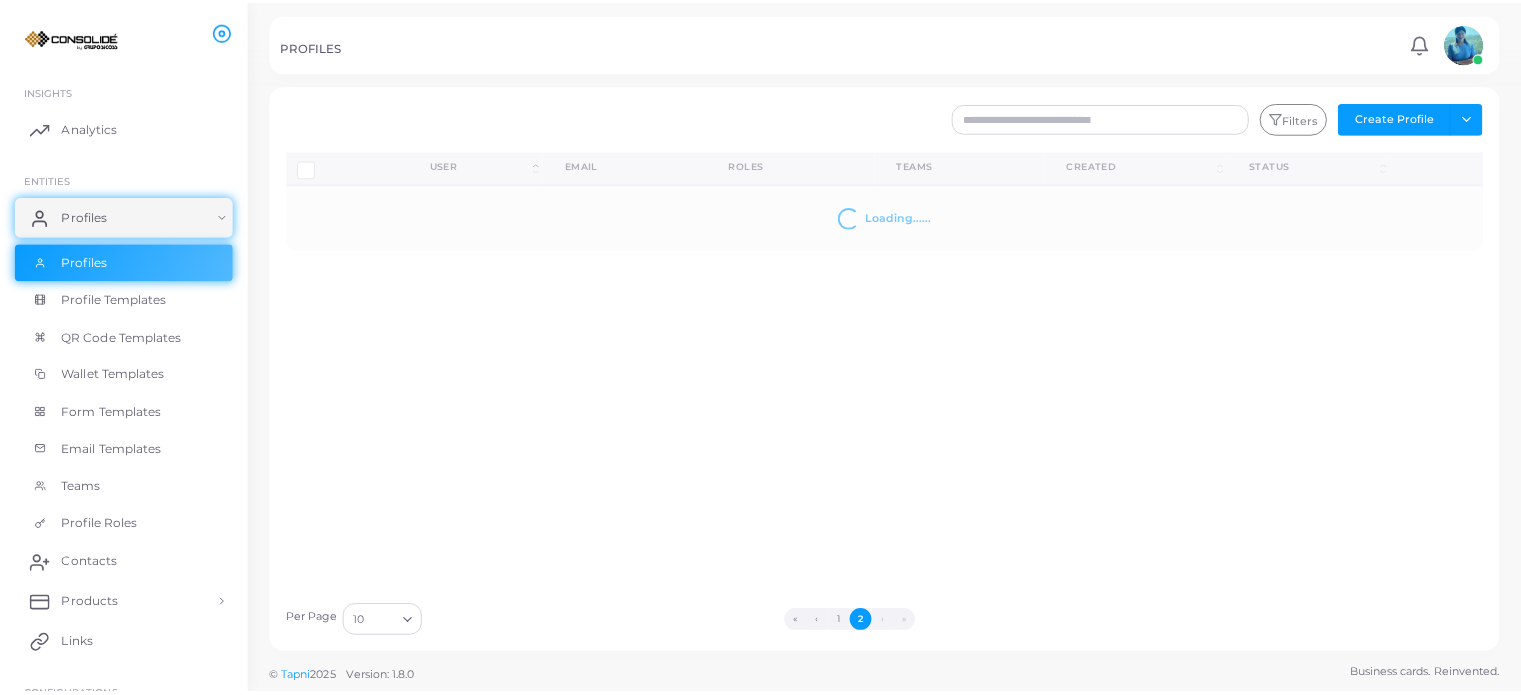 scroll, scrollTop: 0, scrollLeft: 0, axis: both 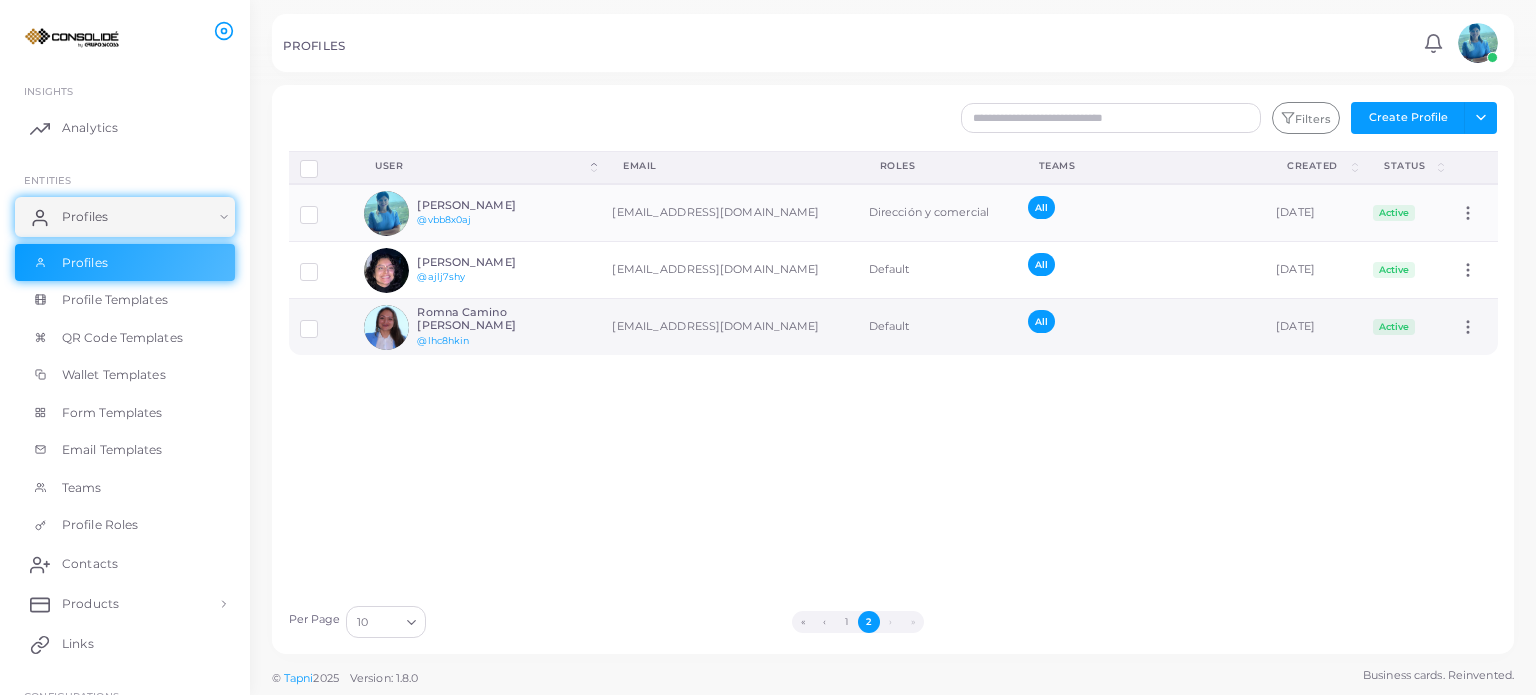 click on "Romna Camino [PERSON_NAME]" at bounding box center [490, 319] 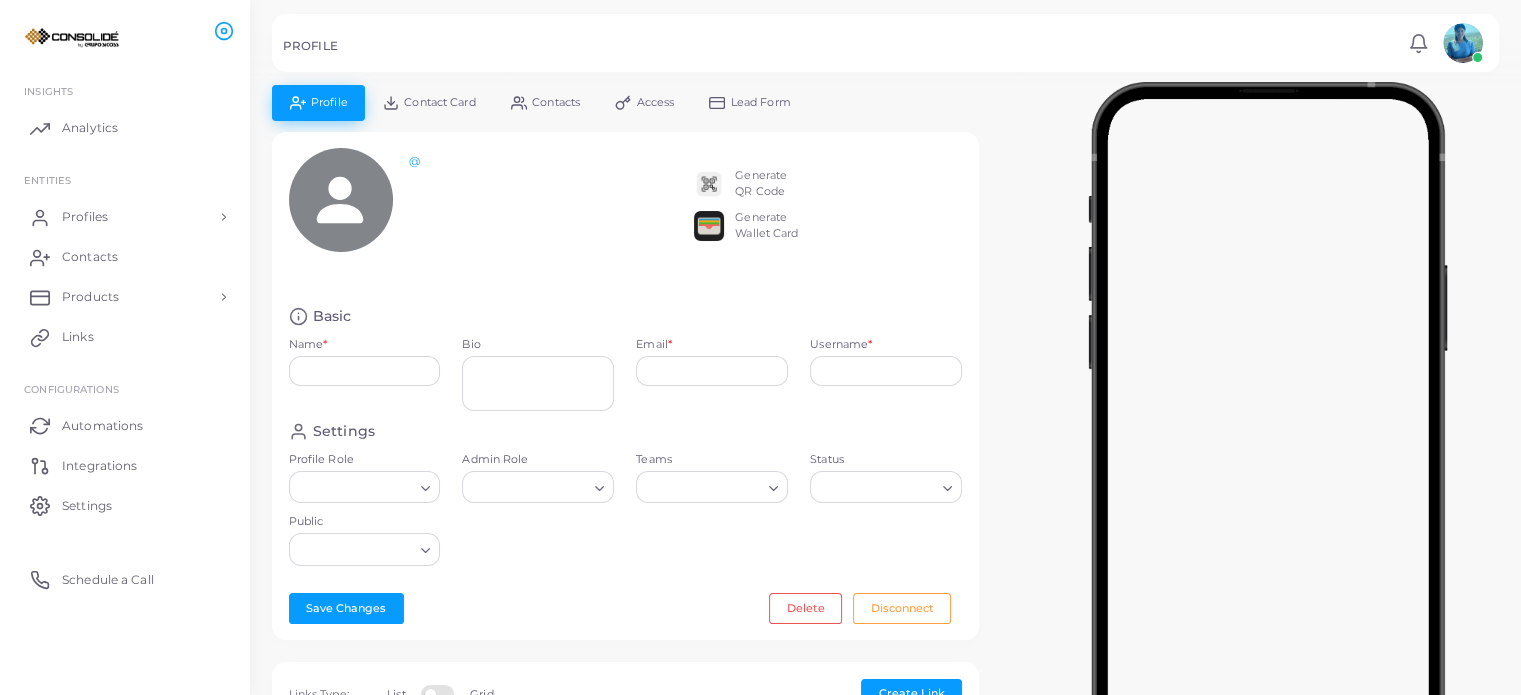 type on "**********" 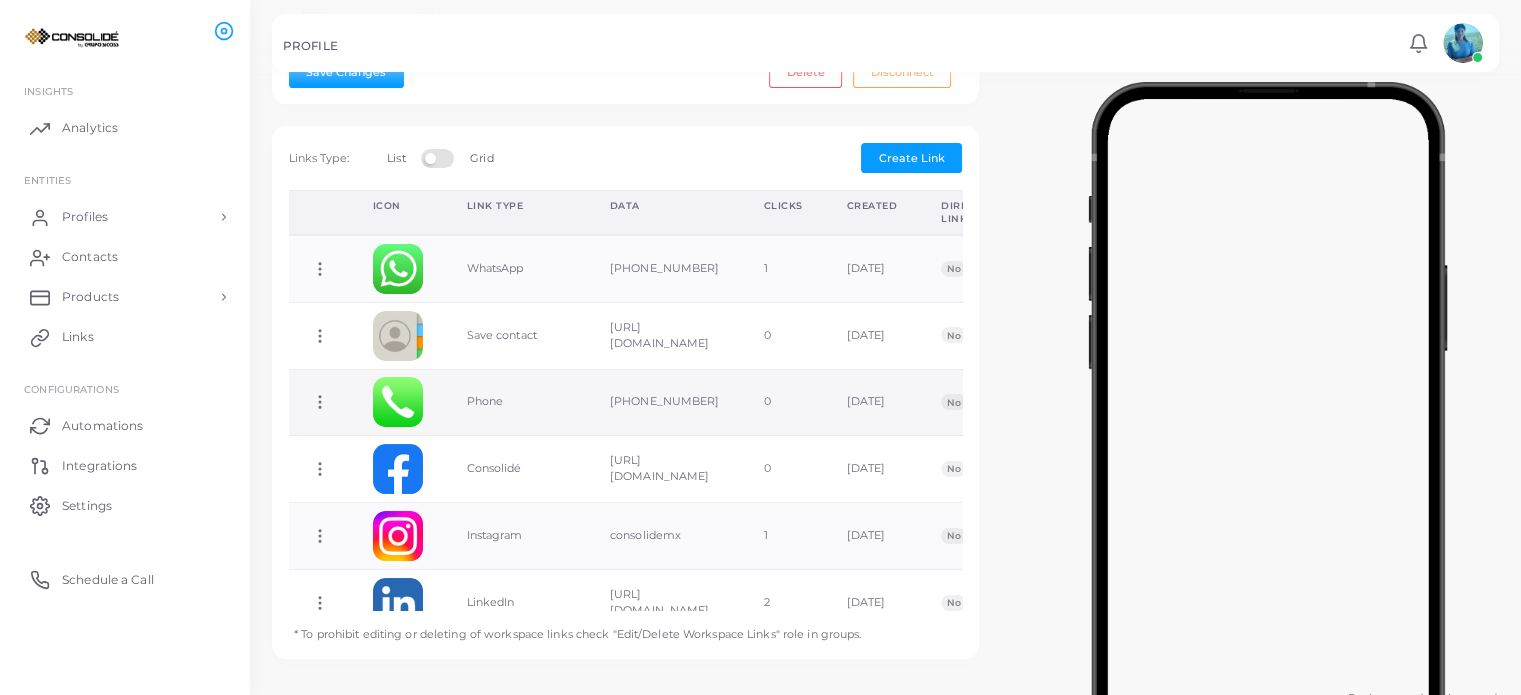 scroll, scrollTop: 560, scrollLeft: 0, axis: vertical 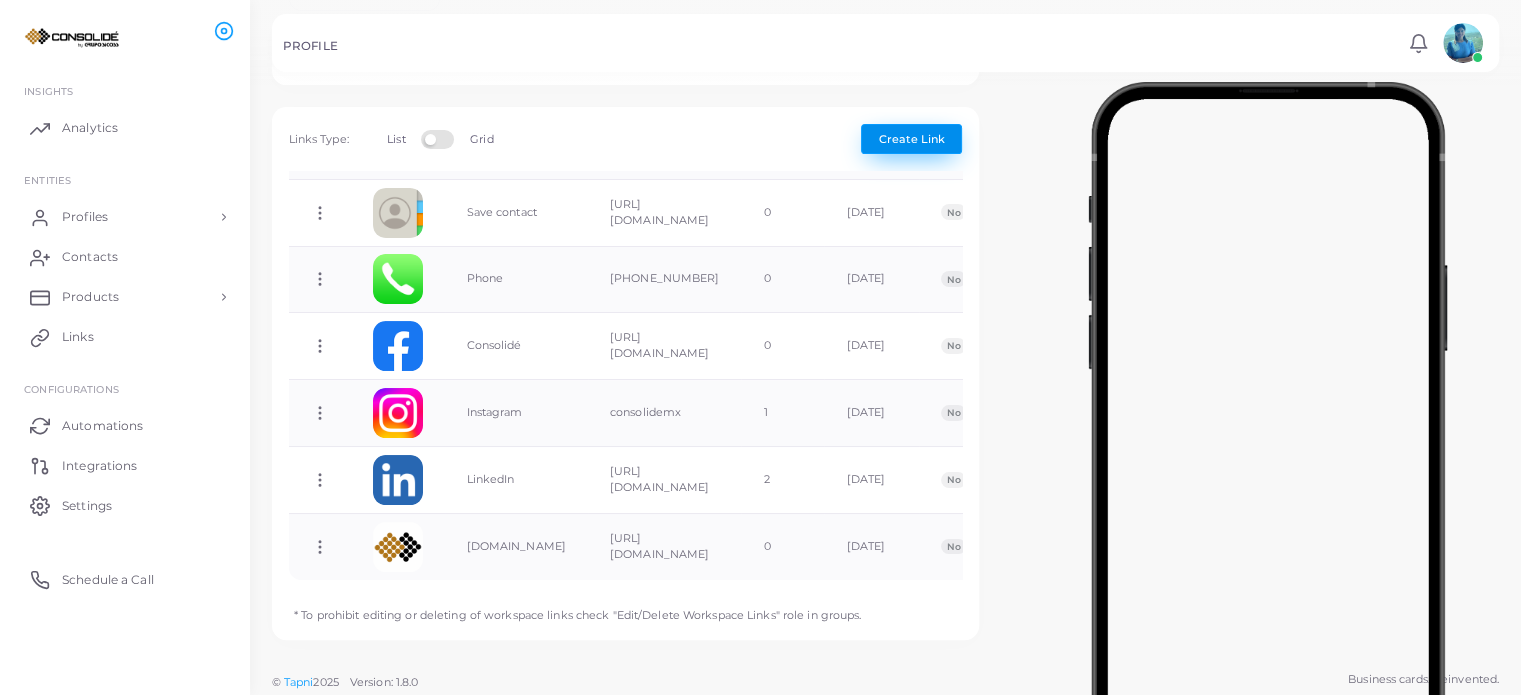 click on "Create Link" at bounding box center [911, 139] 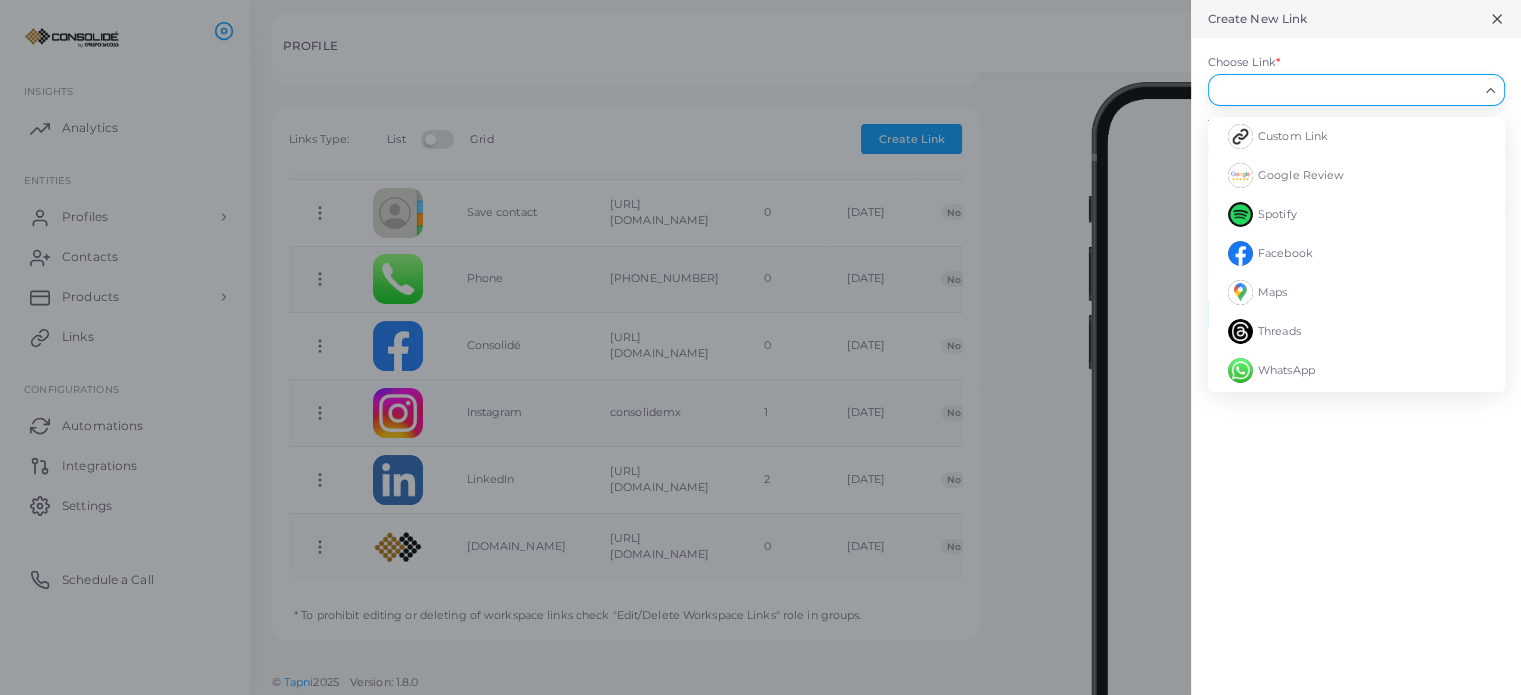 click on "Choose Link  *" at bounding box center [1347, 90] 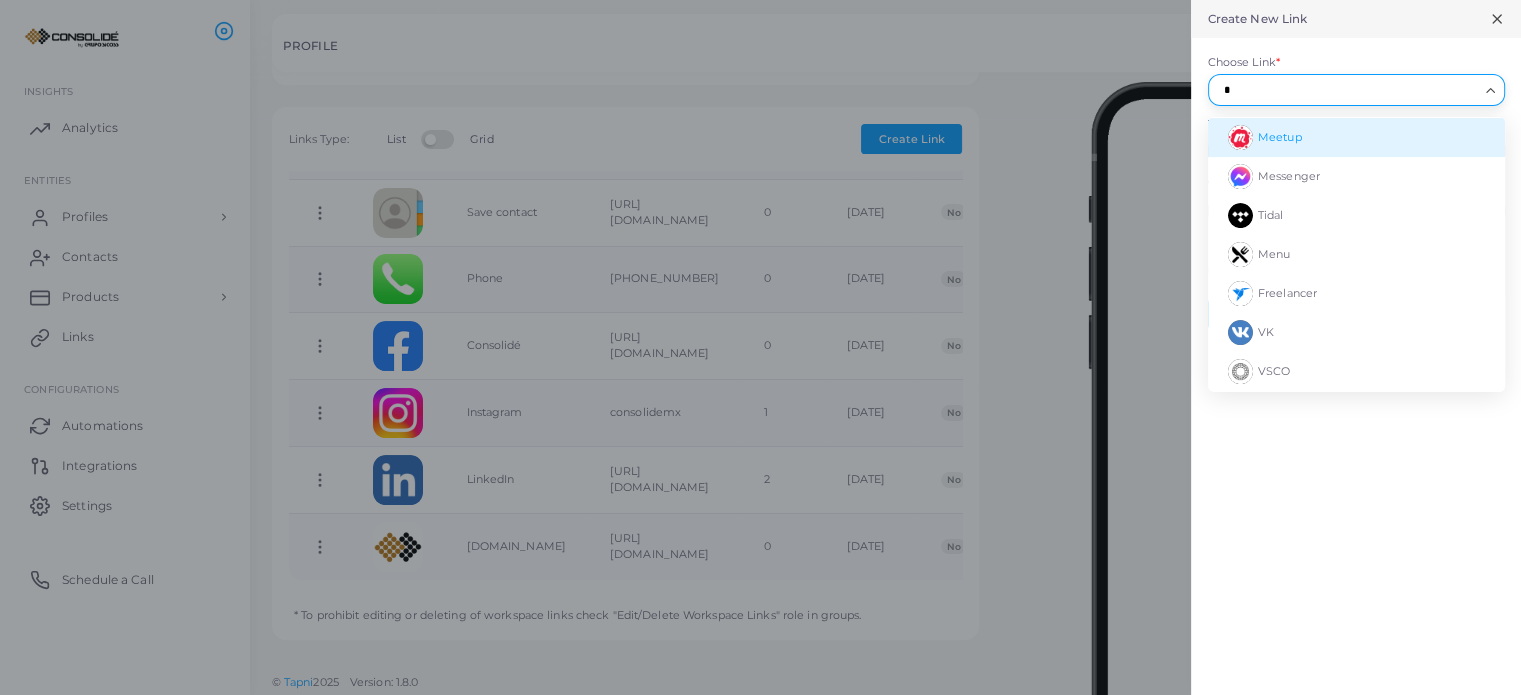 scroll, scrollTop: 0, scrollLeft: 0, axis: both 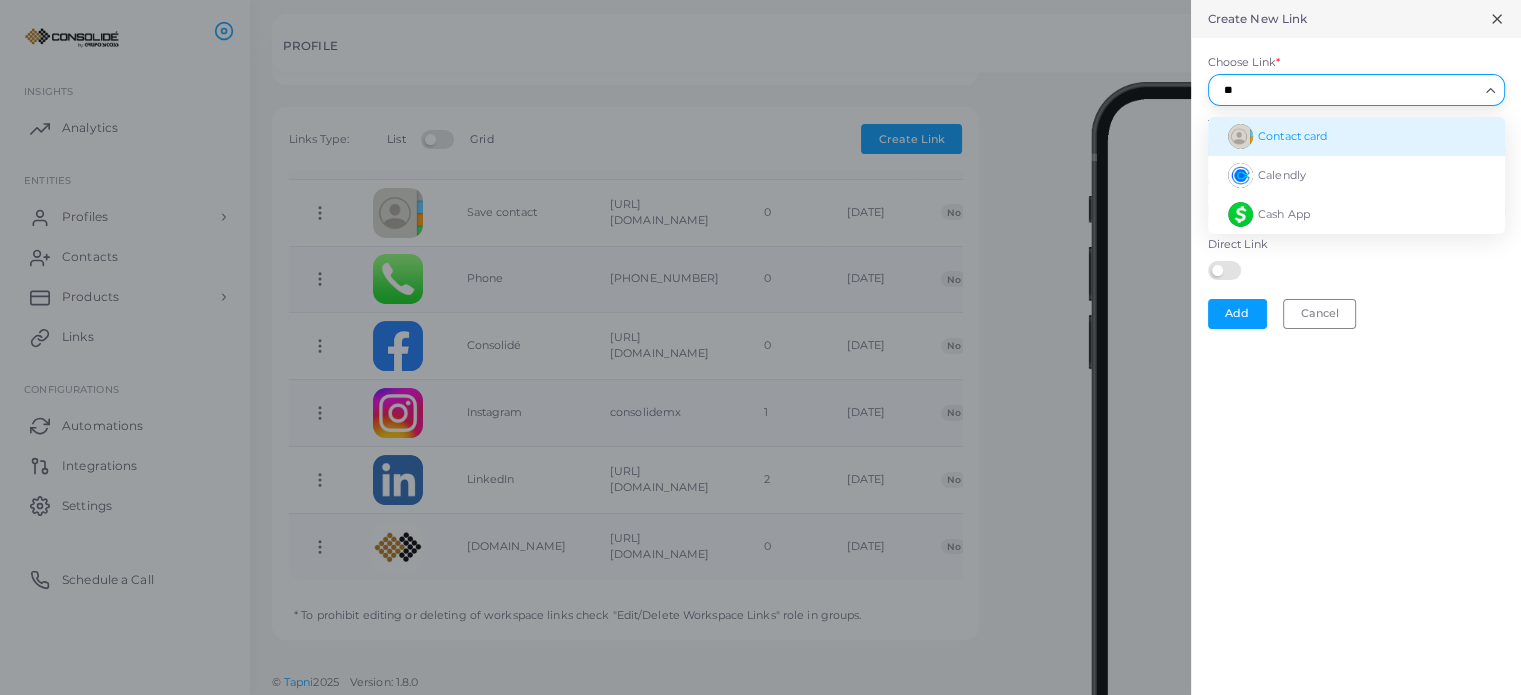 type on "*" 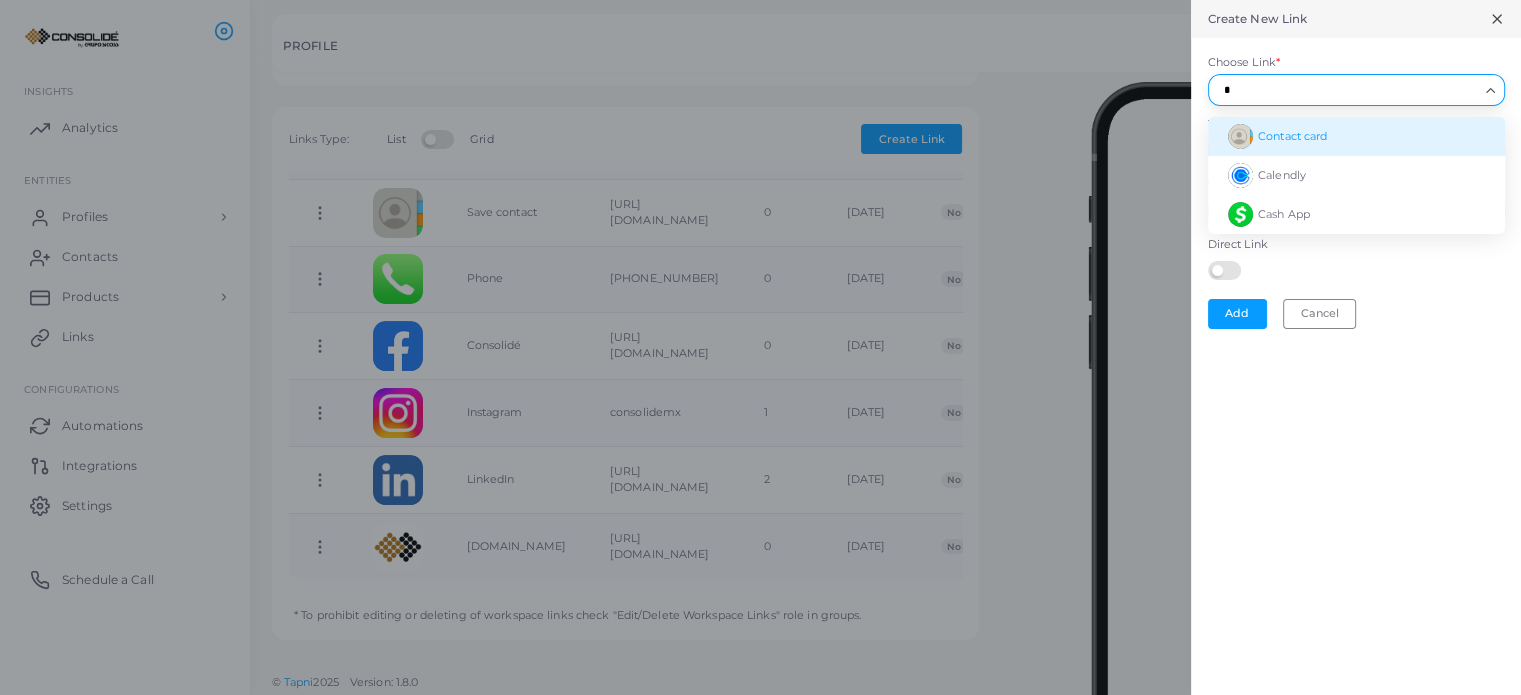 type 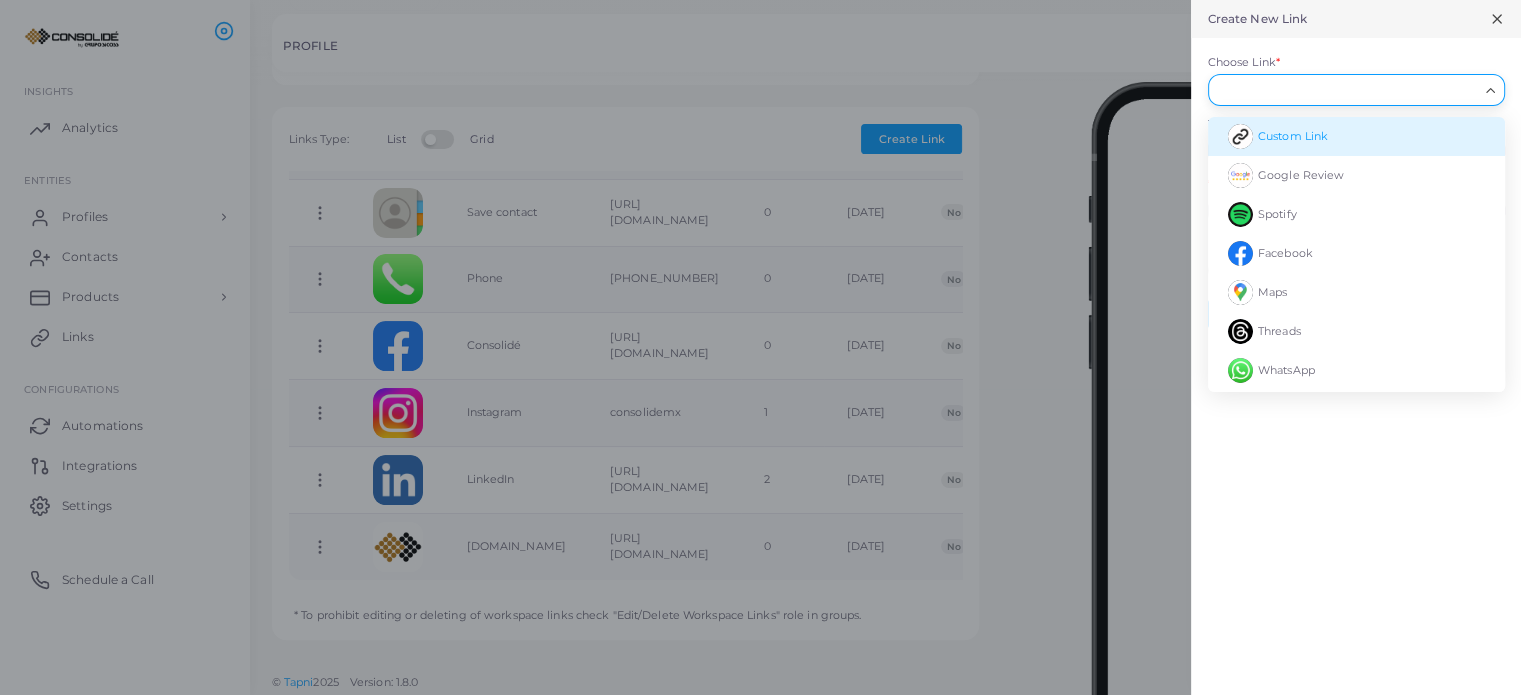 drag, startPoint x: 1498, startPoint y: 15, endPoint x: 1487, endPoint y: 15, distance: 11 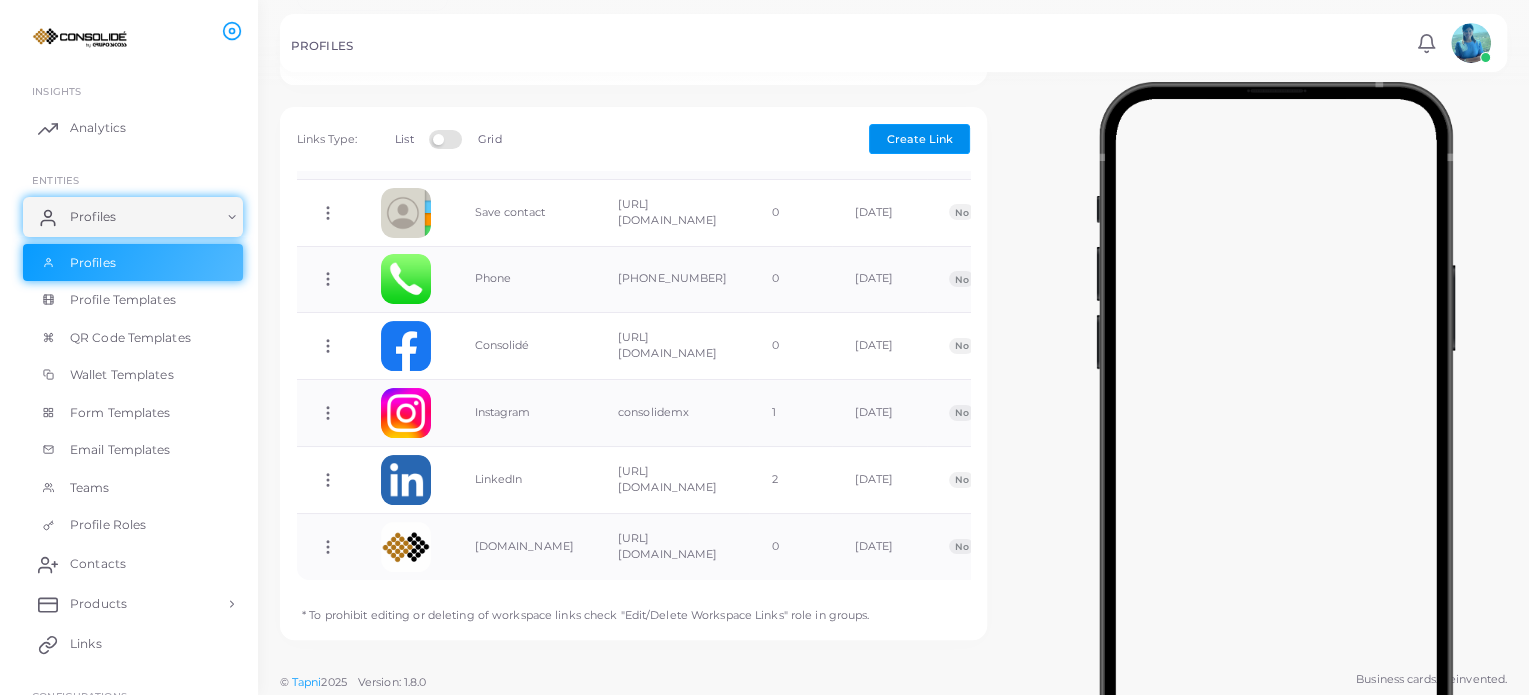 scroll, scrollTop: 0, scrollLeft: 0, axis: both 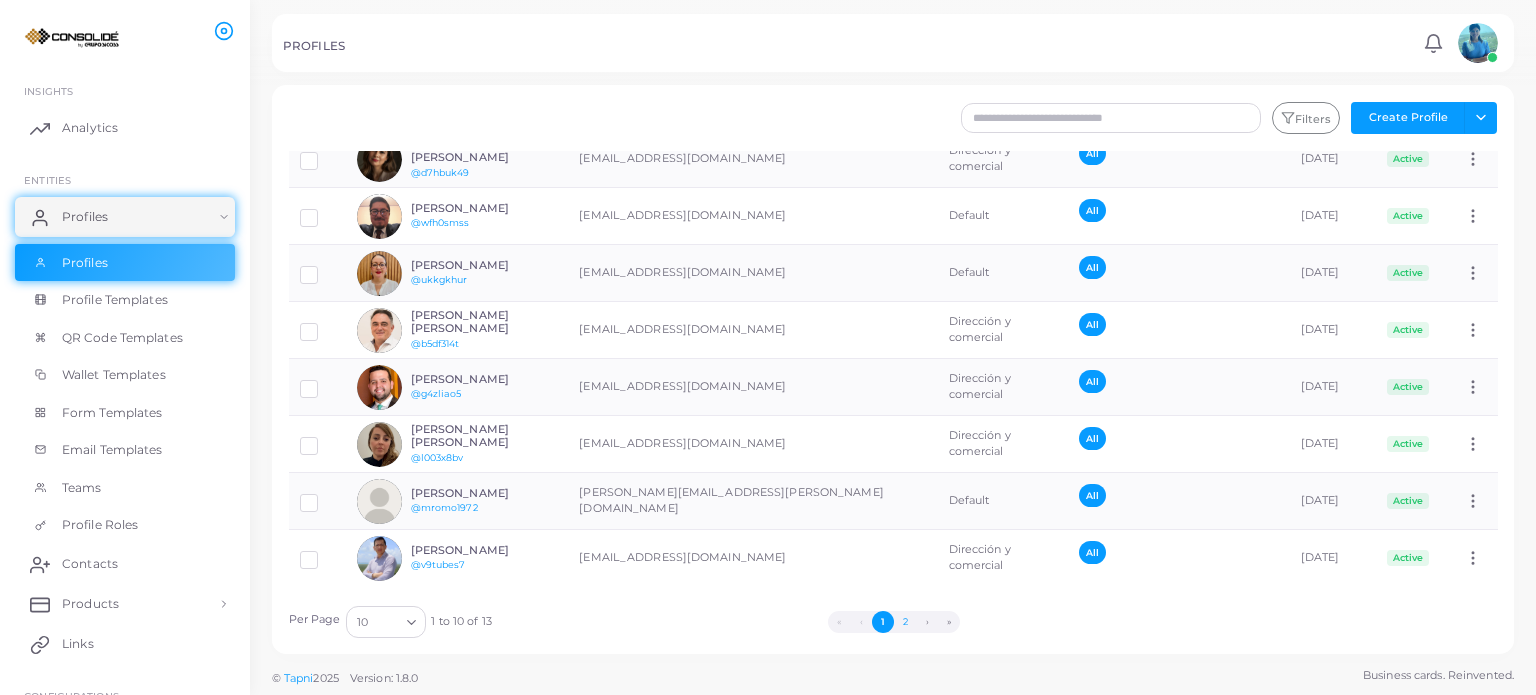 click on "2" at bounding box center [905, 622] 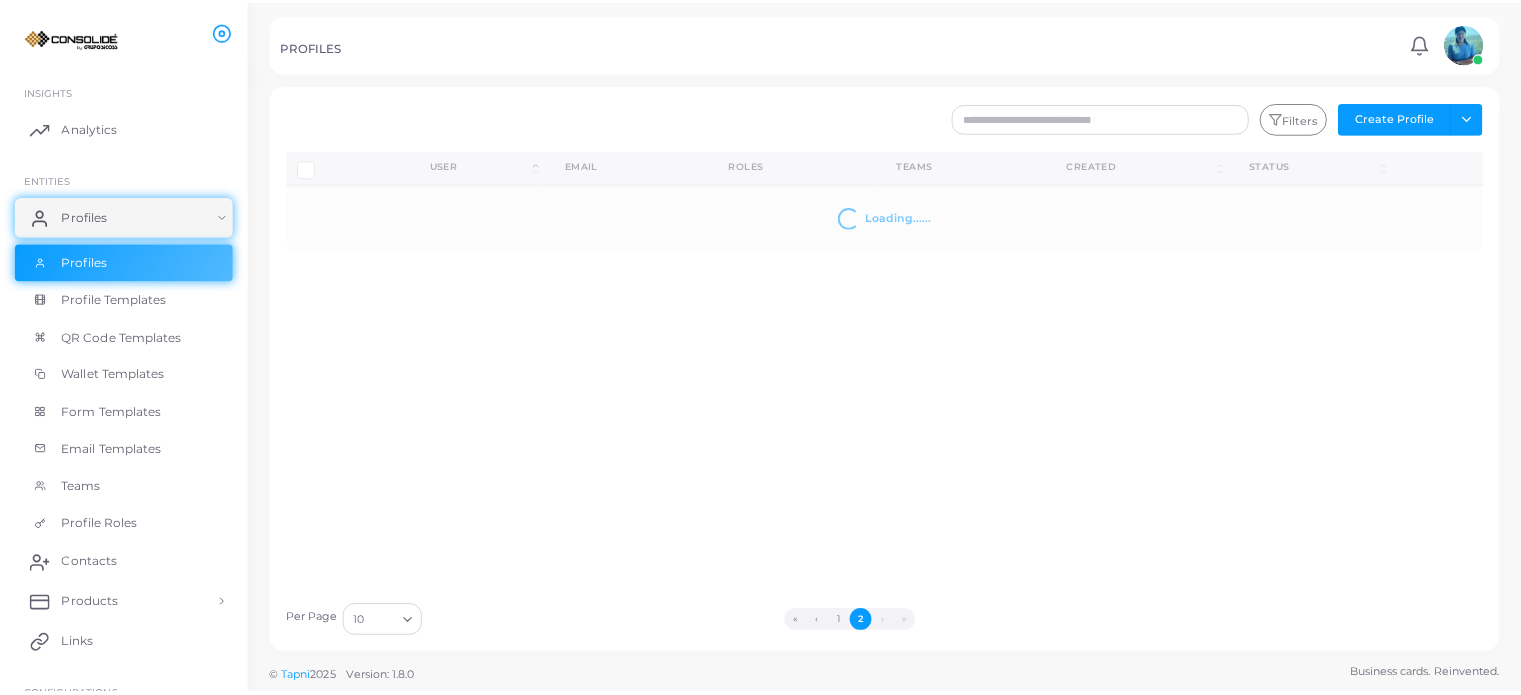 scroll, scrollTop: 0, scrollLeft: 0, axis: both 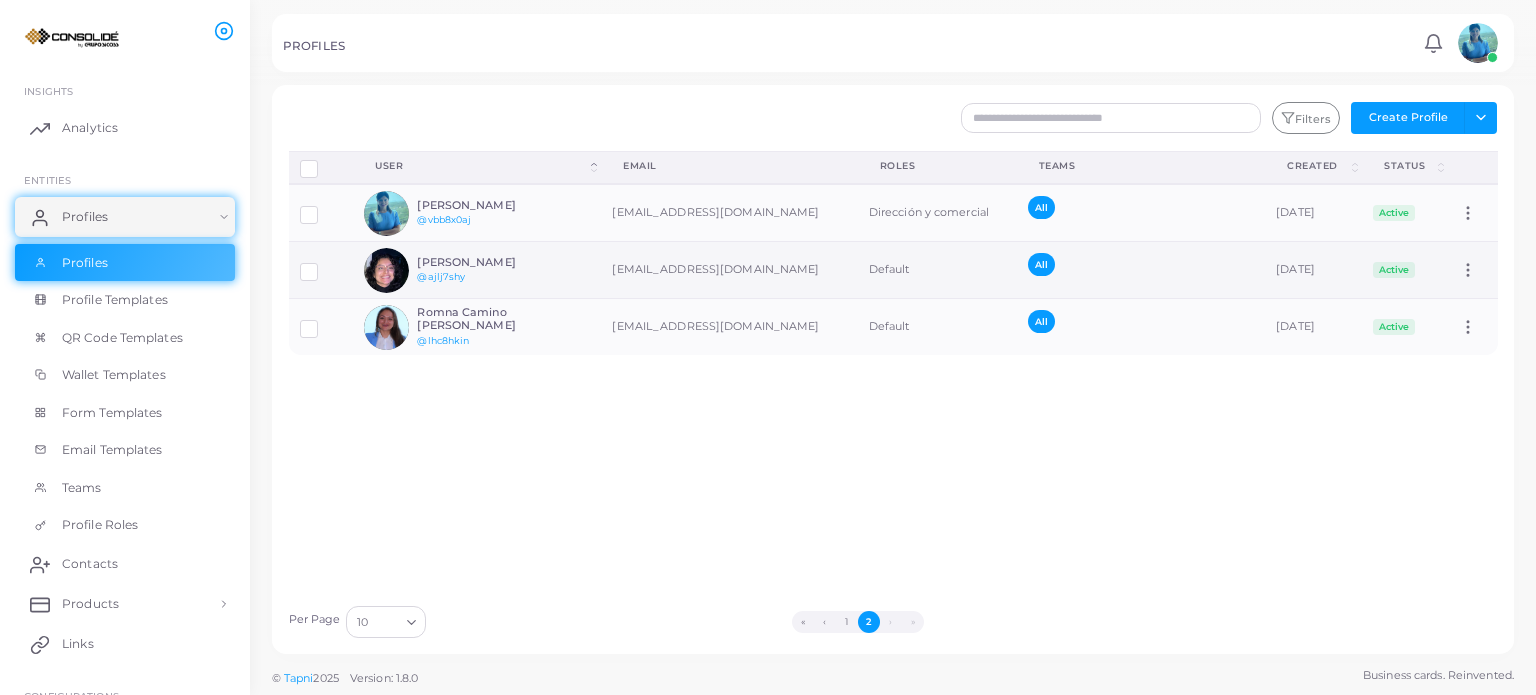 click on "[PERSON_NAME]" at bounding box center (490, 262) 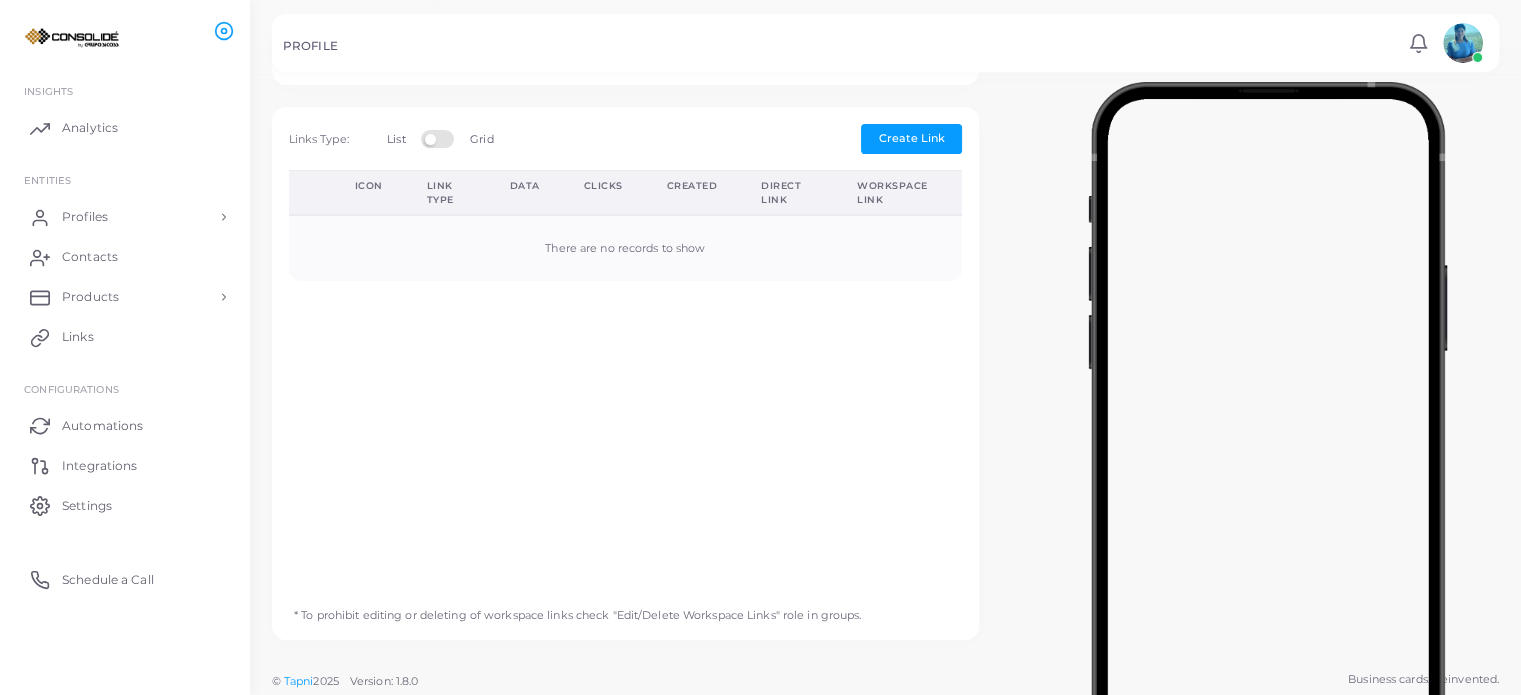 type on "**********" 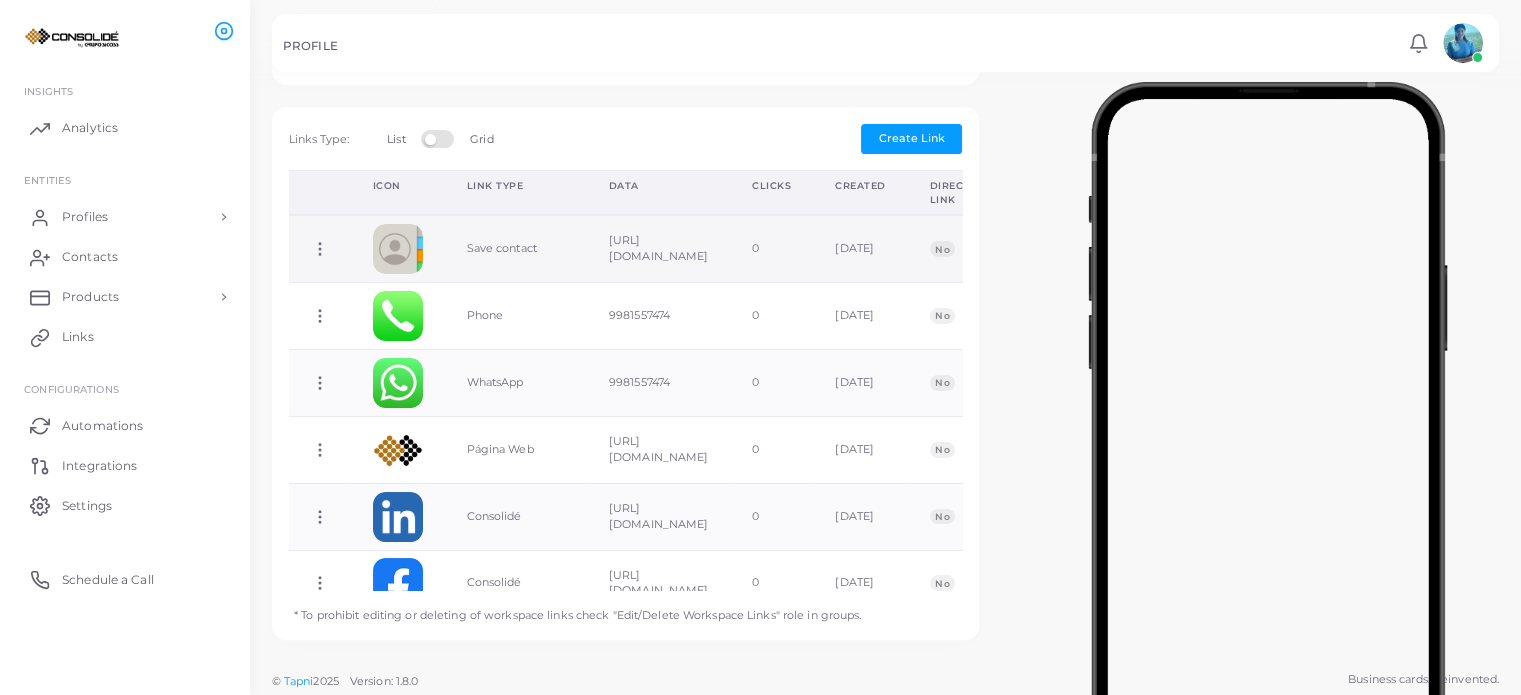scroll, scrollTop: 560, scrollLeft: 0, axis: vertical 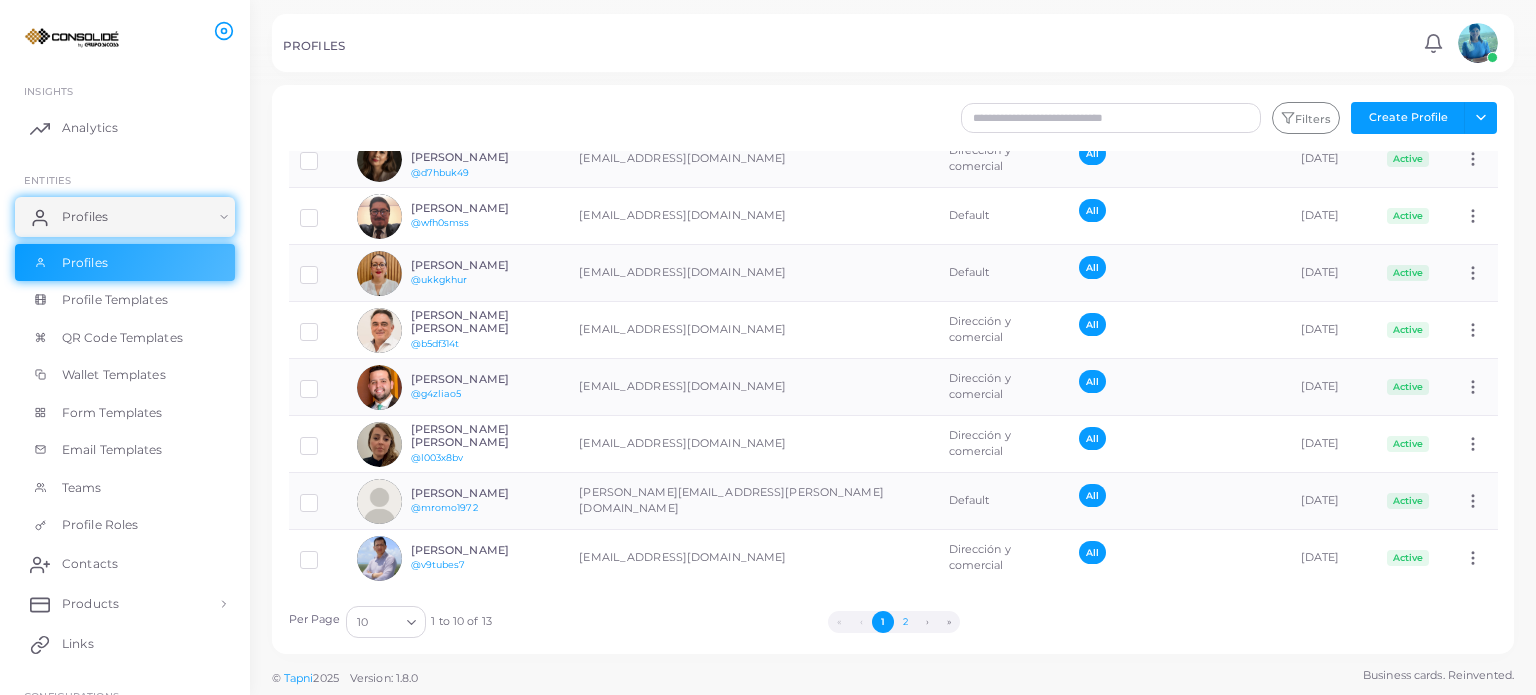 click on "2" at bounding box center [905, 622] 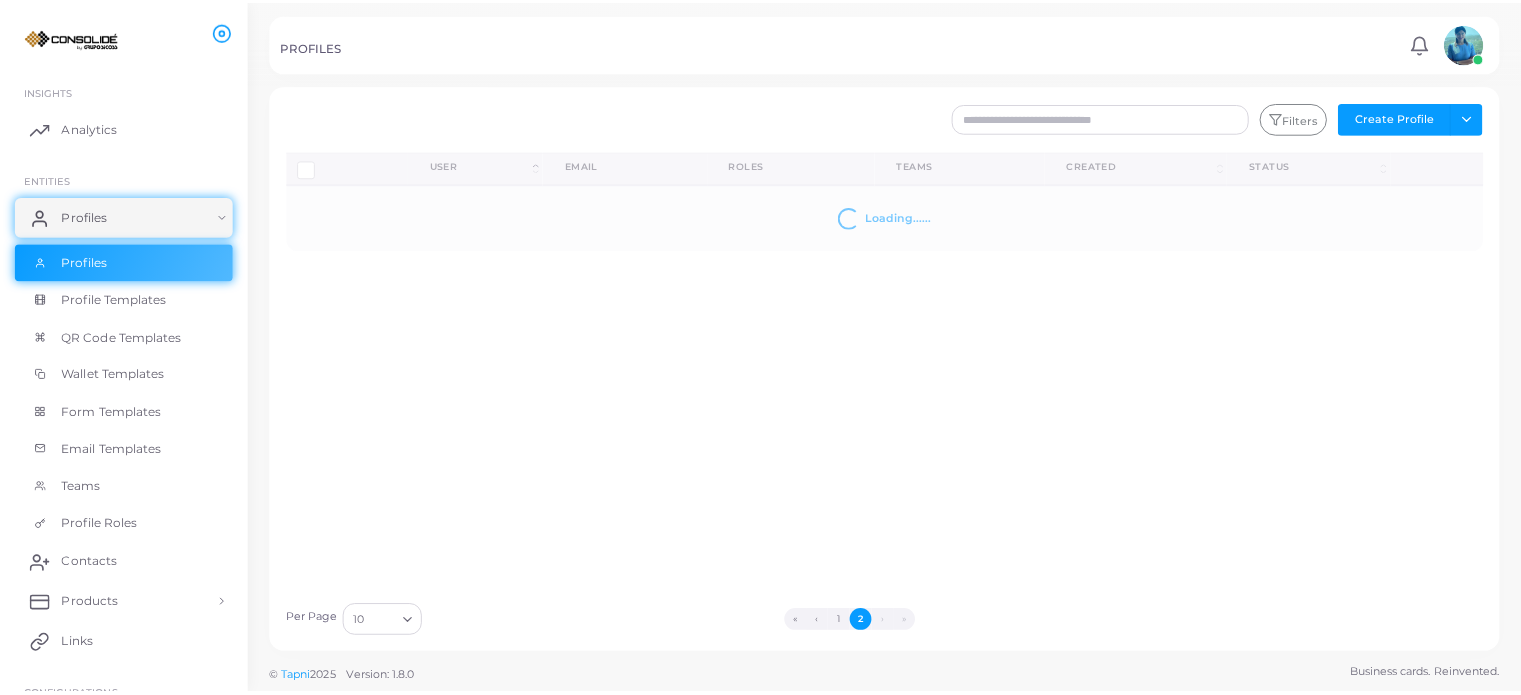 scroll, scrollTop: 0, scrollLeft: 0, axis: both 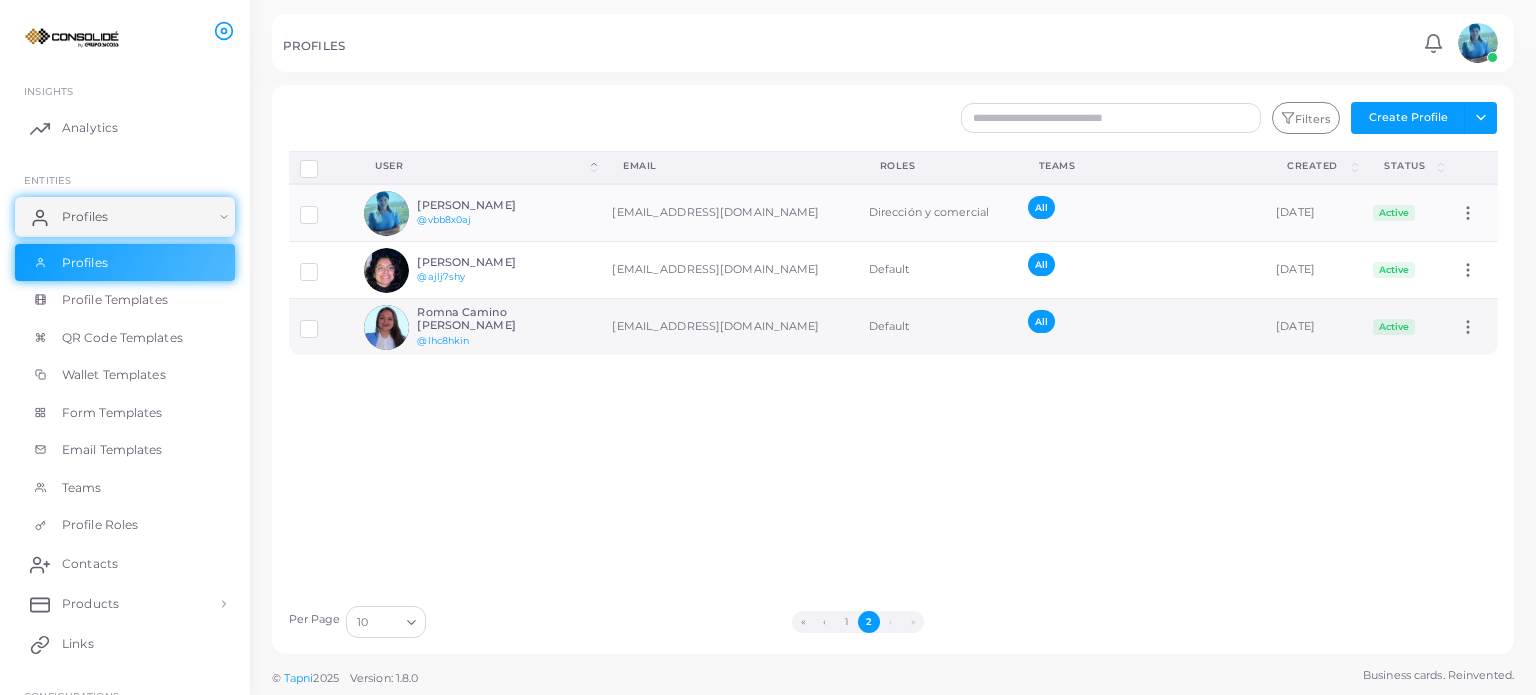 click on "Romna Camino [PERSON_NAME]" at bounding box center [490, 319] 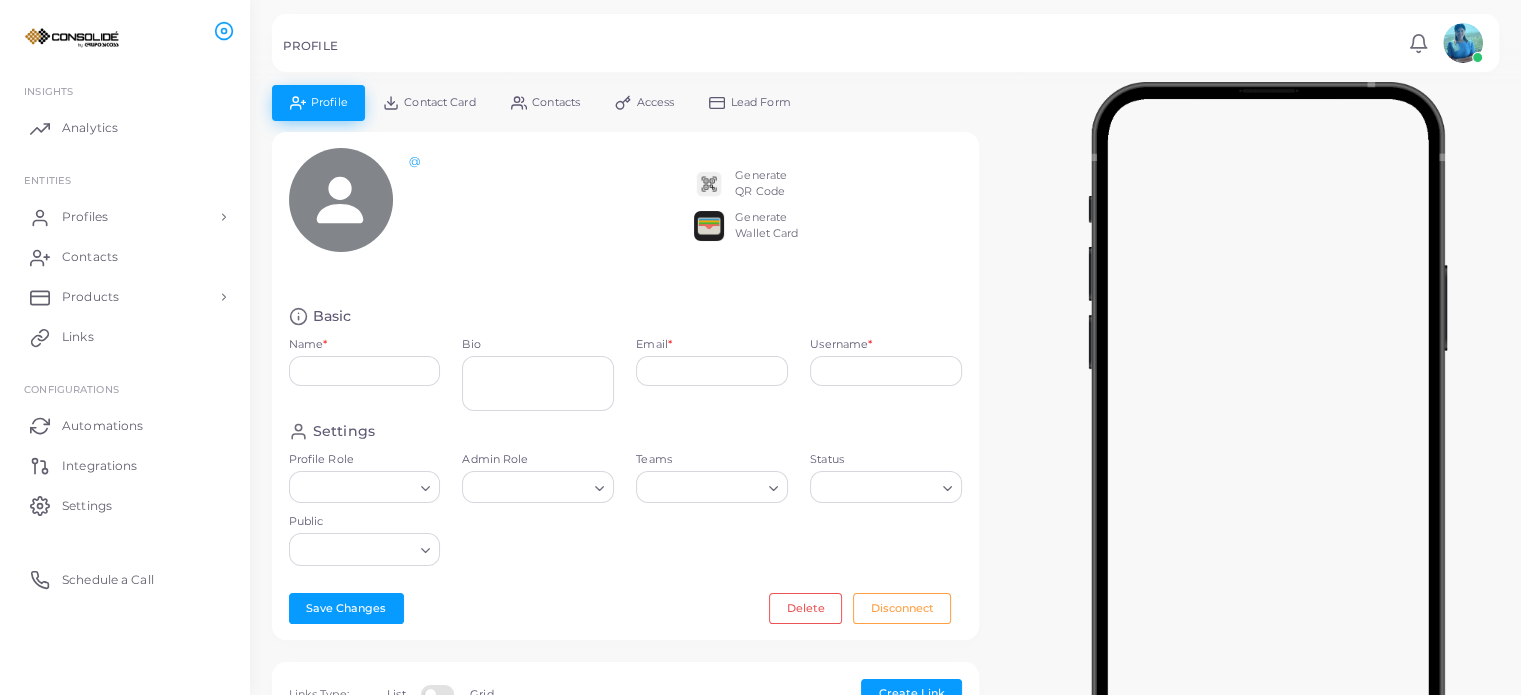 type on "**********" 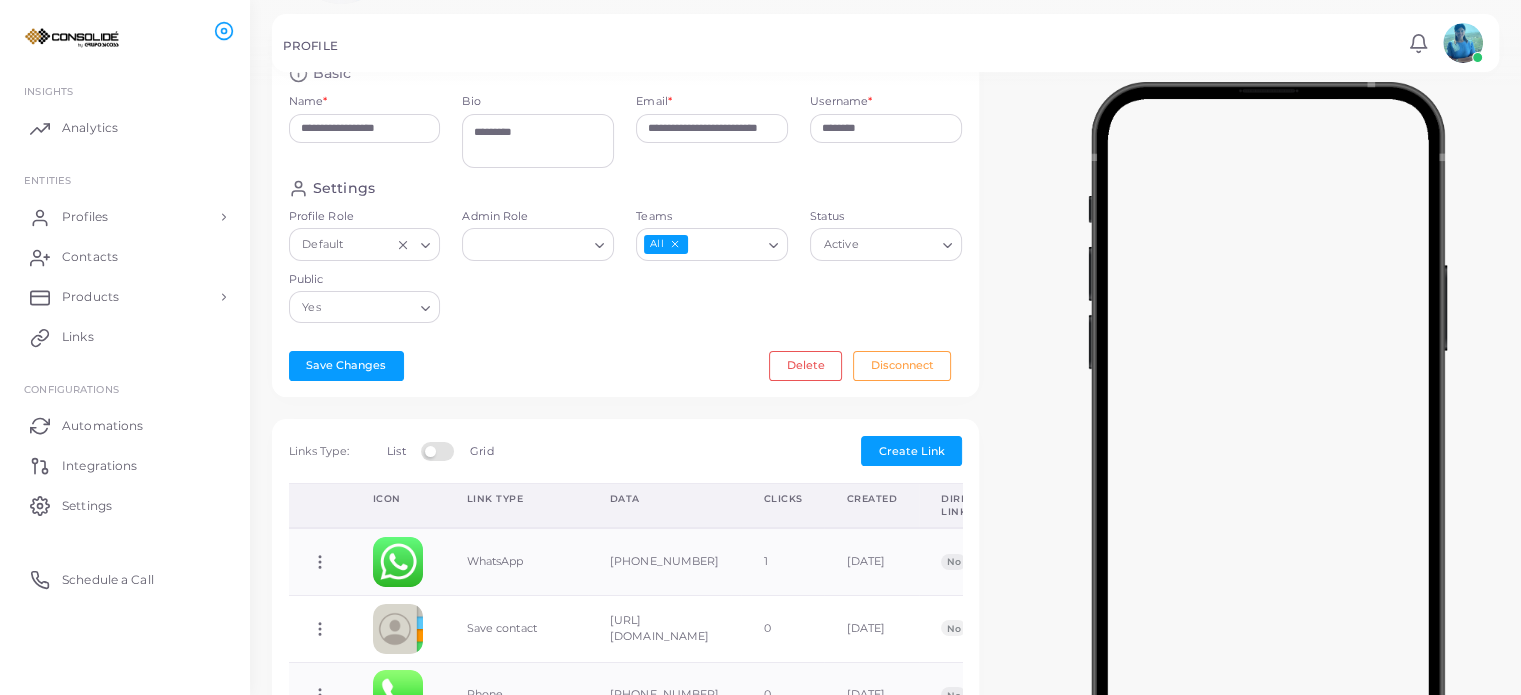 scroll, scrollTop: 400, scrollLeft: 0, axis: vertical 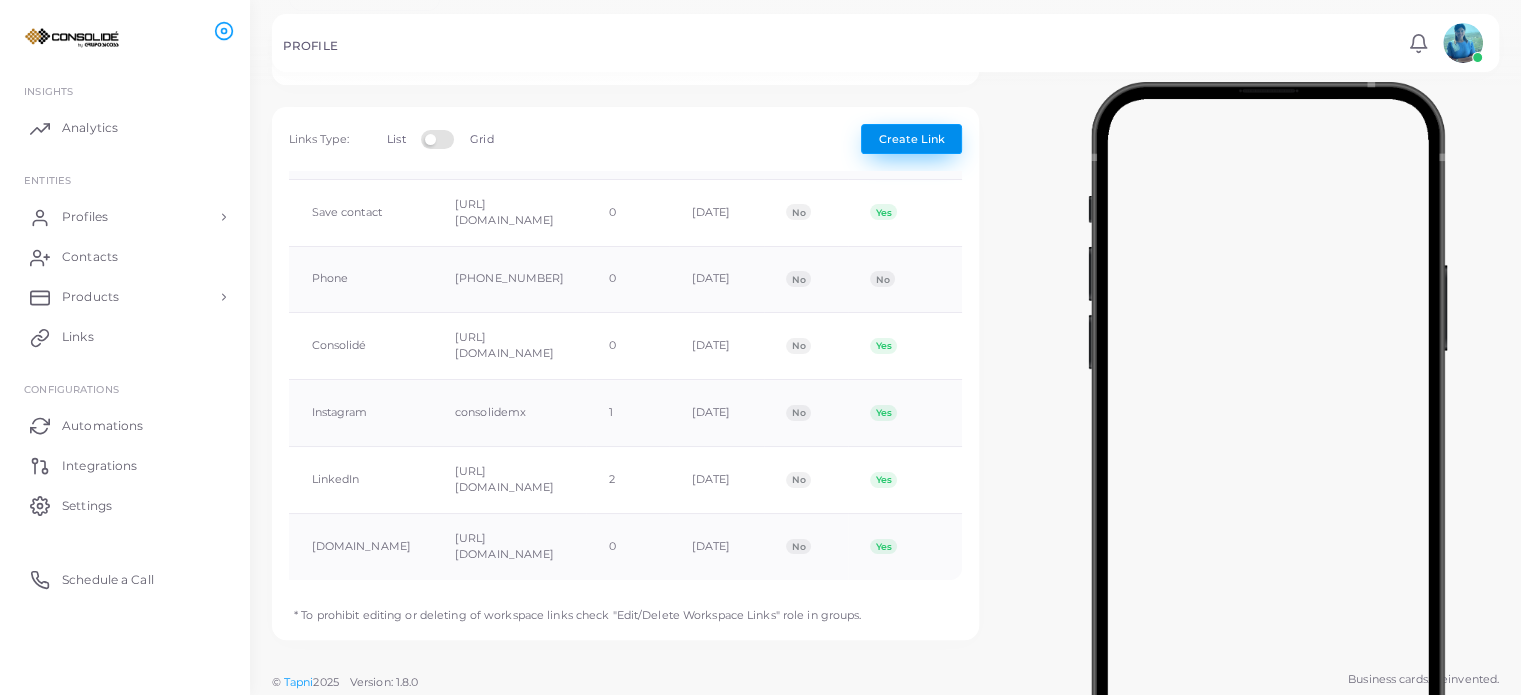 click on "Create Link" at bounding box center [912, 139] 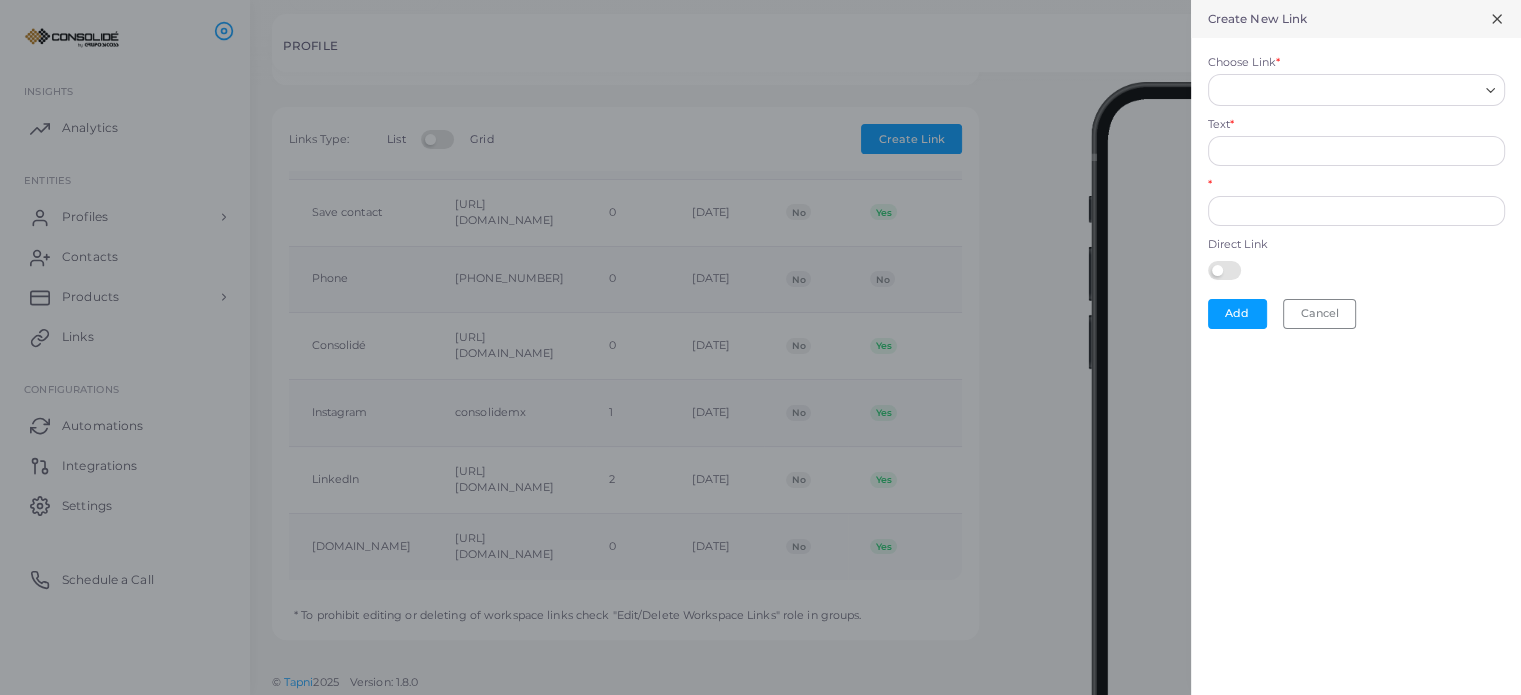 click on "Choose Link  *" at bounding box center (1347, 90) 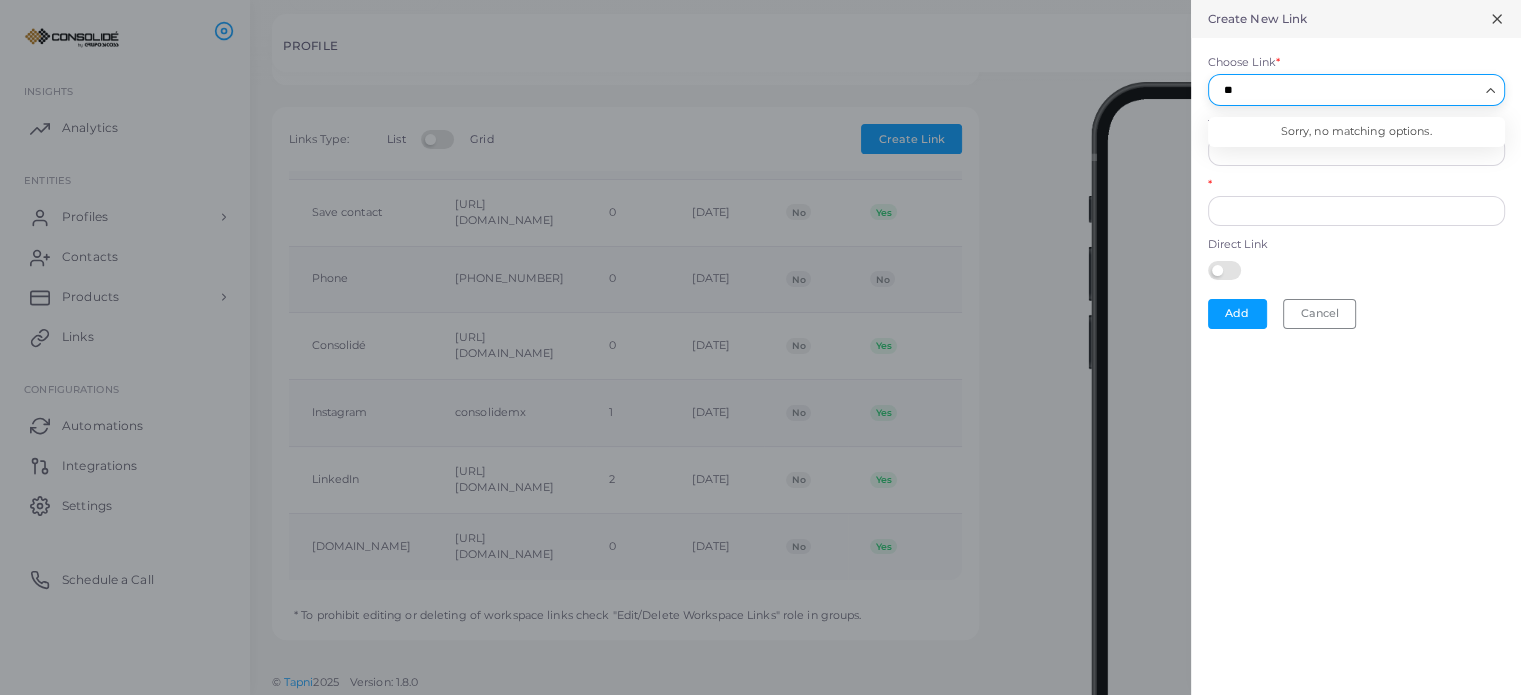 type on "*" 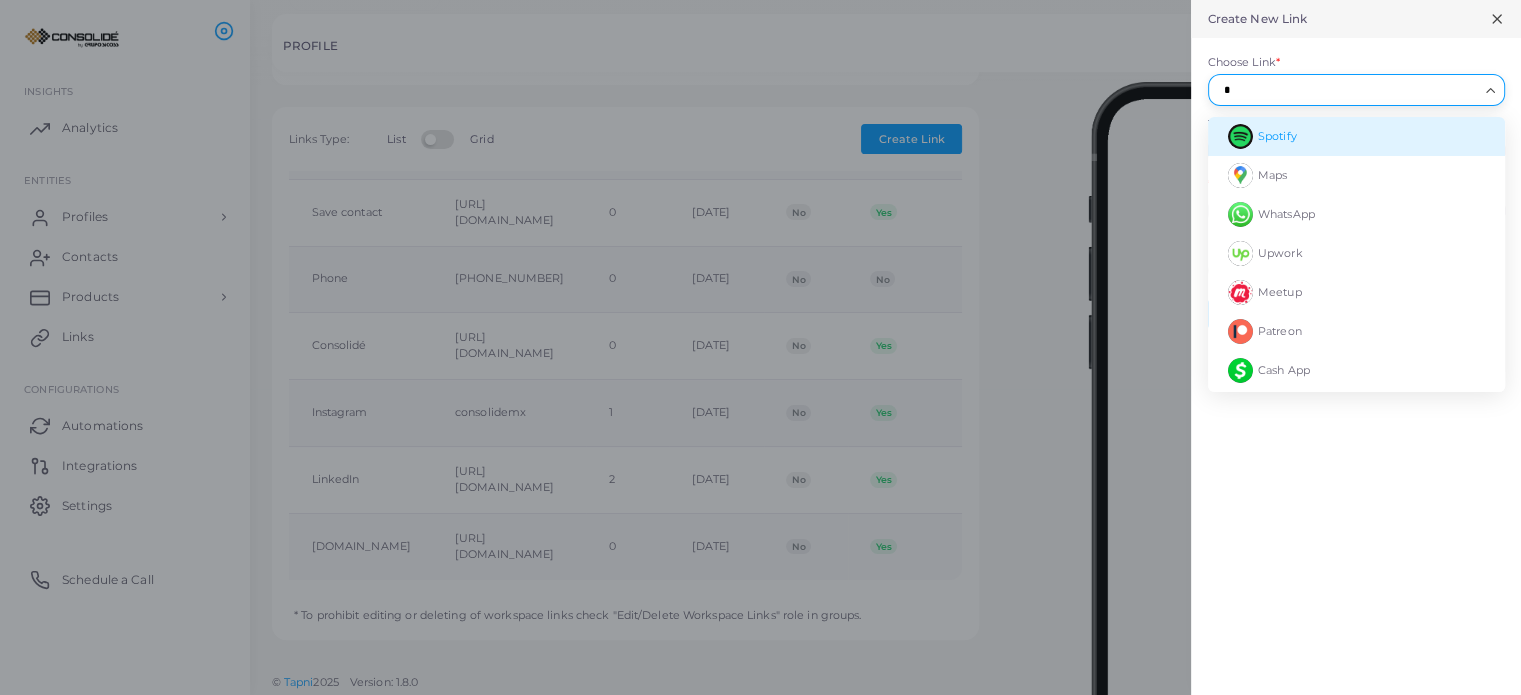 type 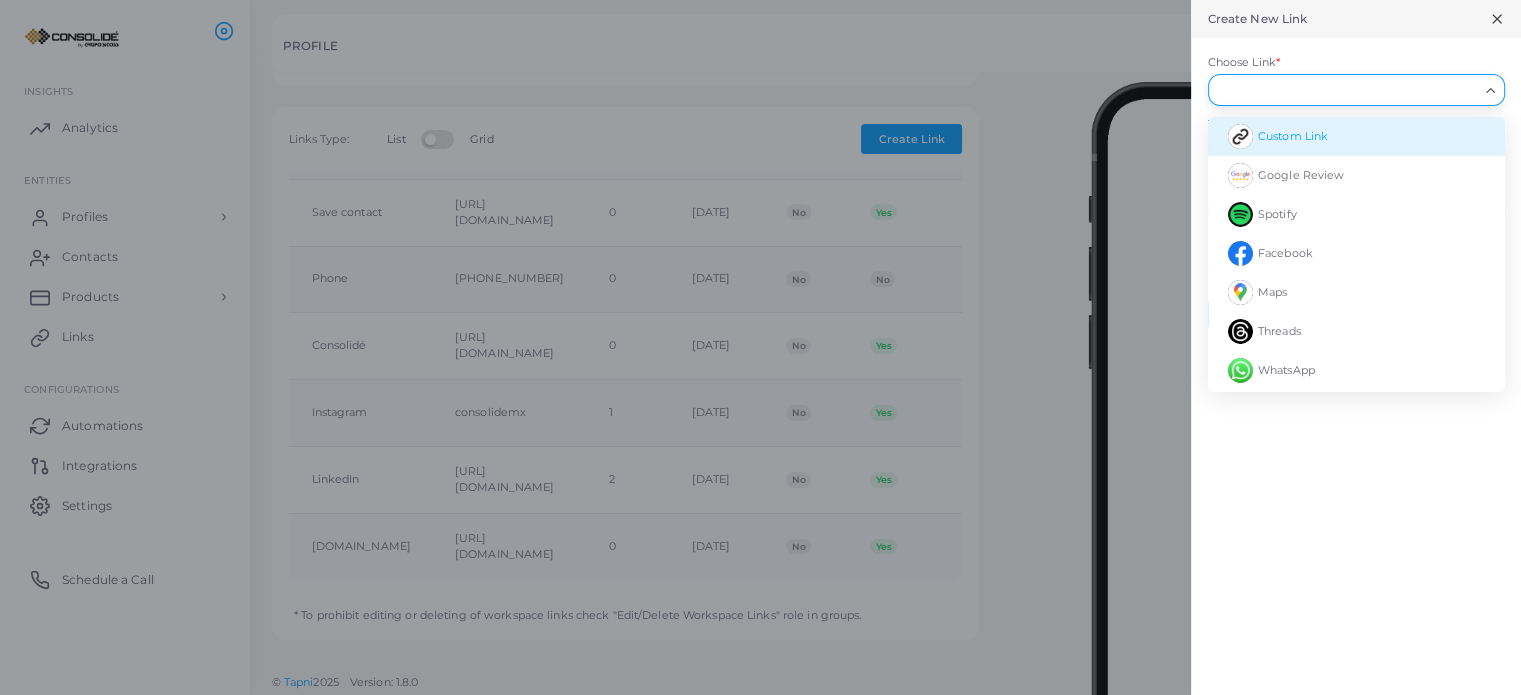 click on "Custom Link" at bounding box center (1293, 136) 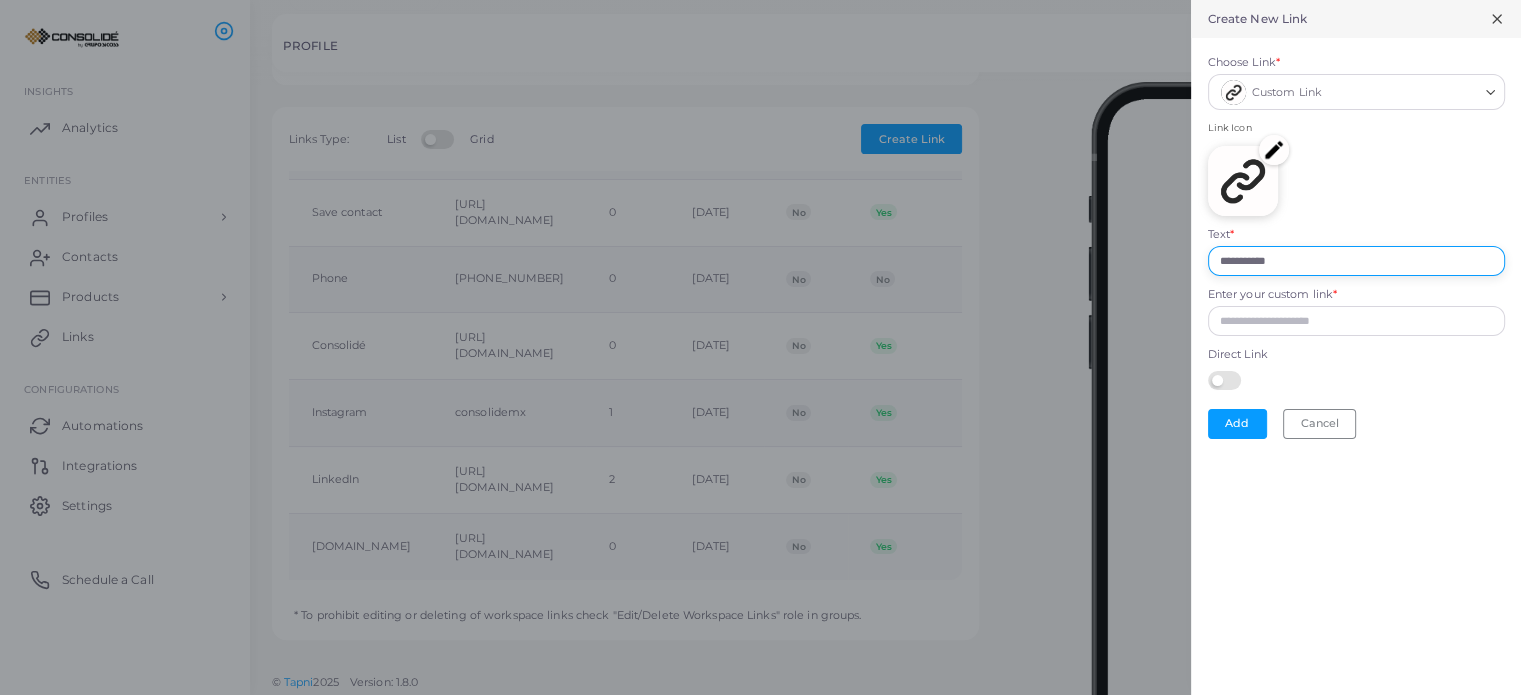 click on "**********" at bounding box center [1356, 261] 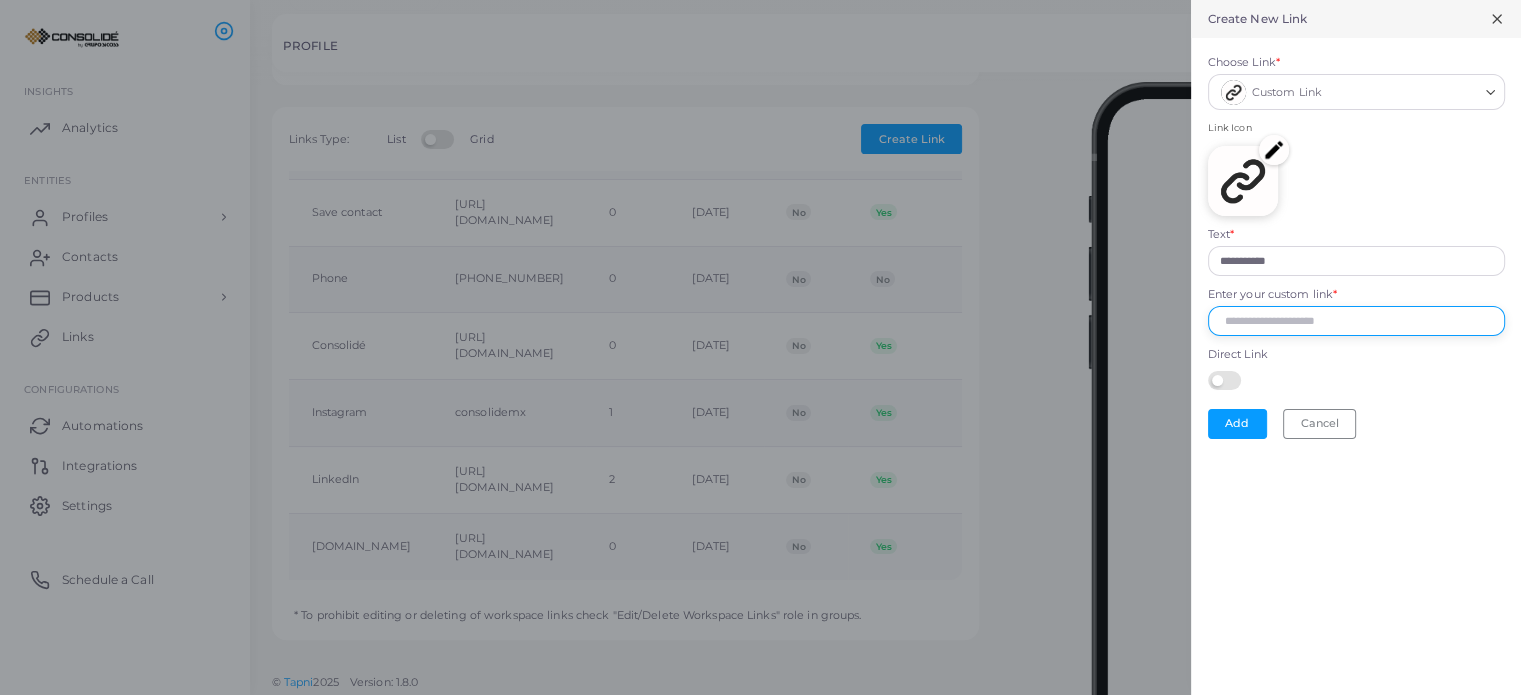 click on "Enter your custom link  *" at bounding box center (1356, 321) 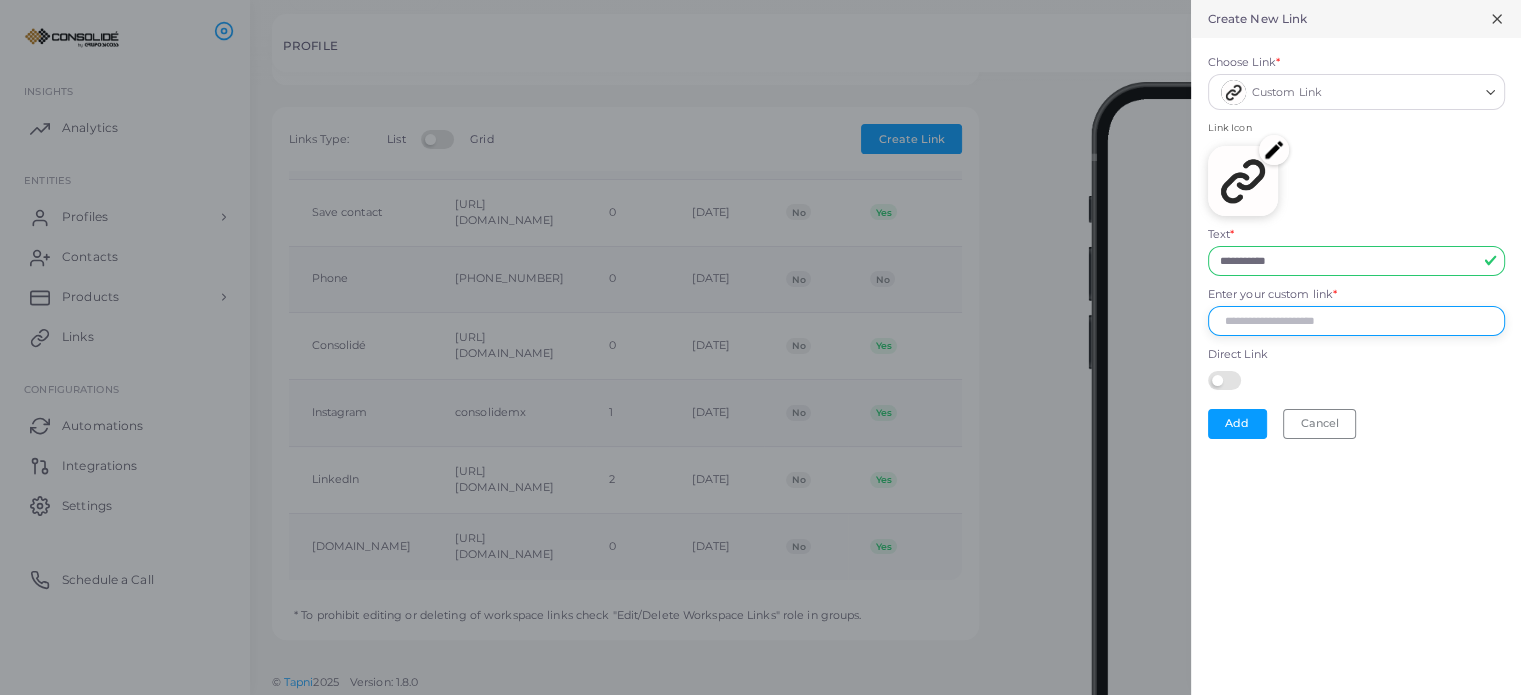 paste on "**********" 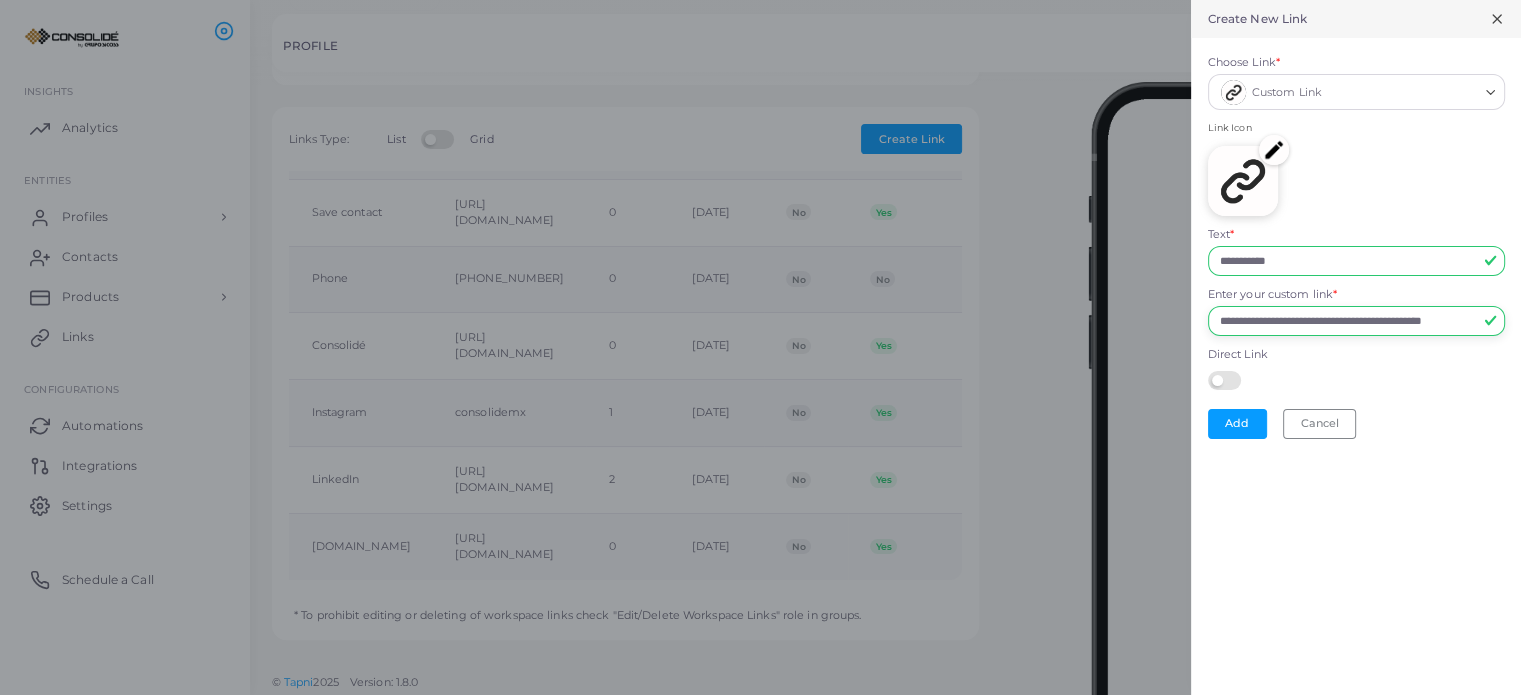 scroll, scrollTop: 0, scrollLeft: 59, axis: horizontal 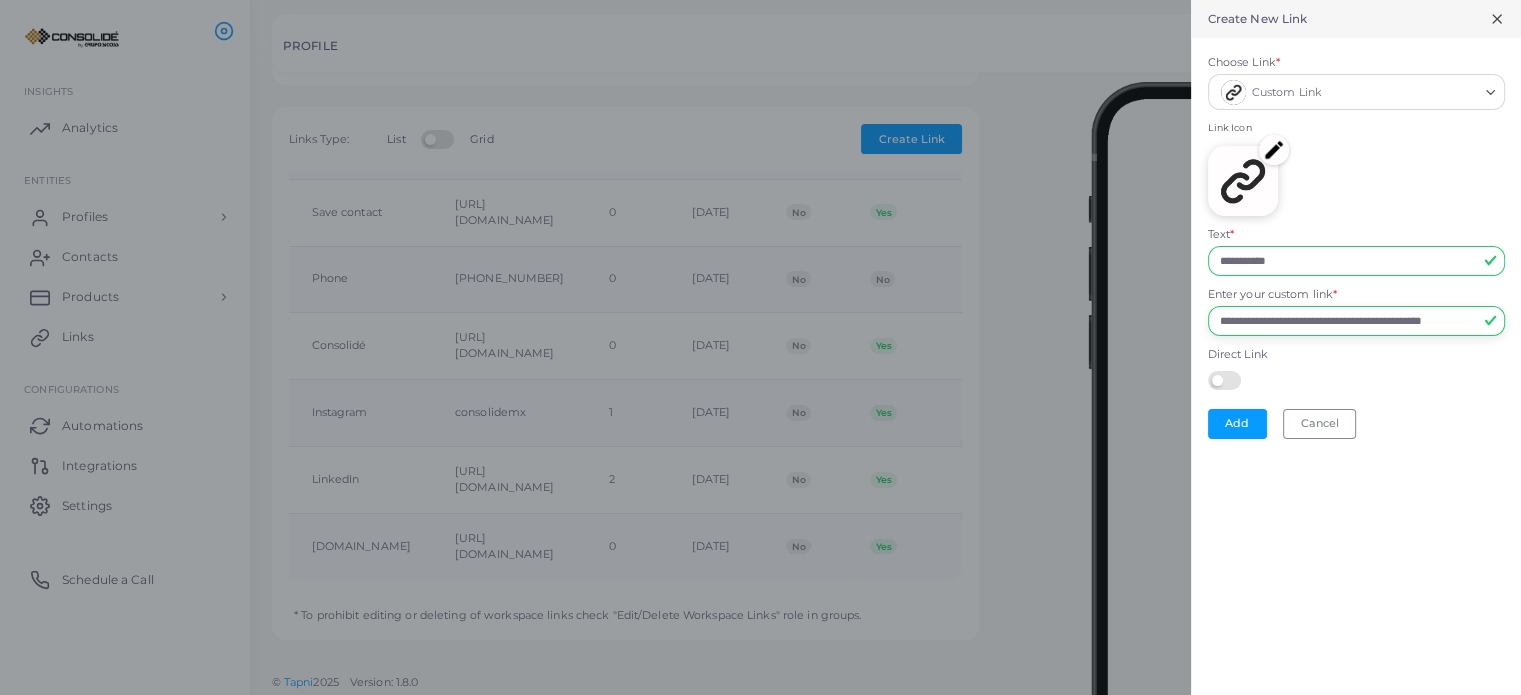 type on "**********" 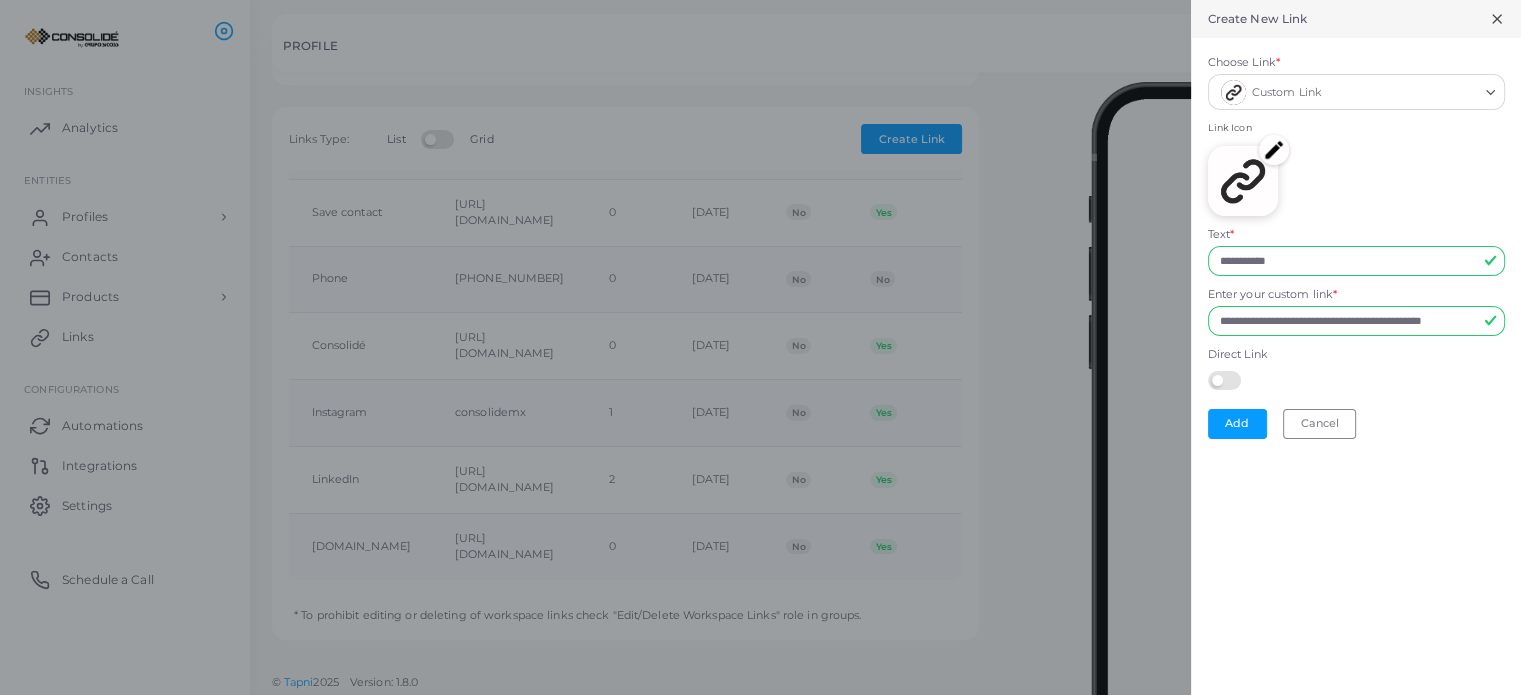 click at bounding box center (1243, 181) 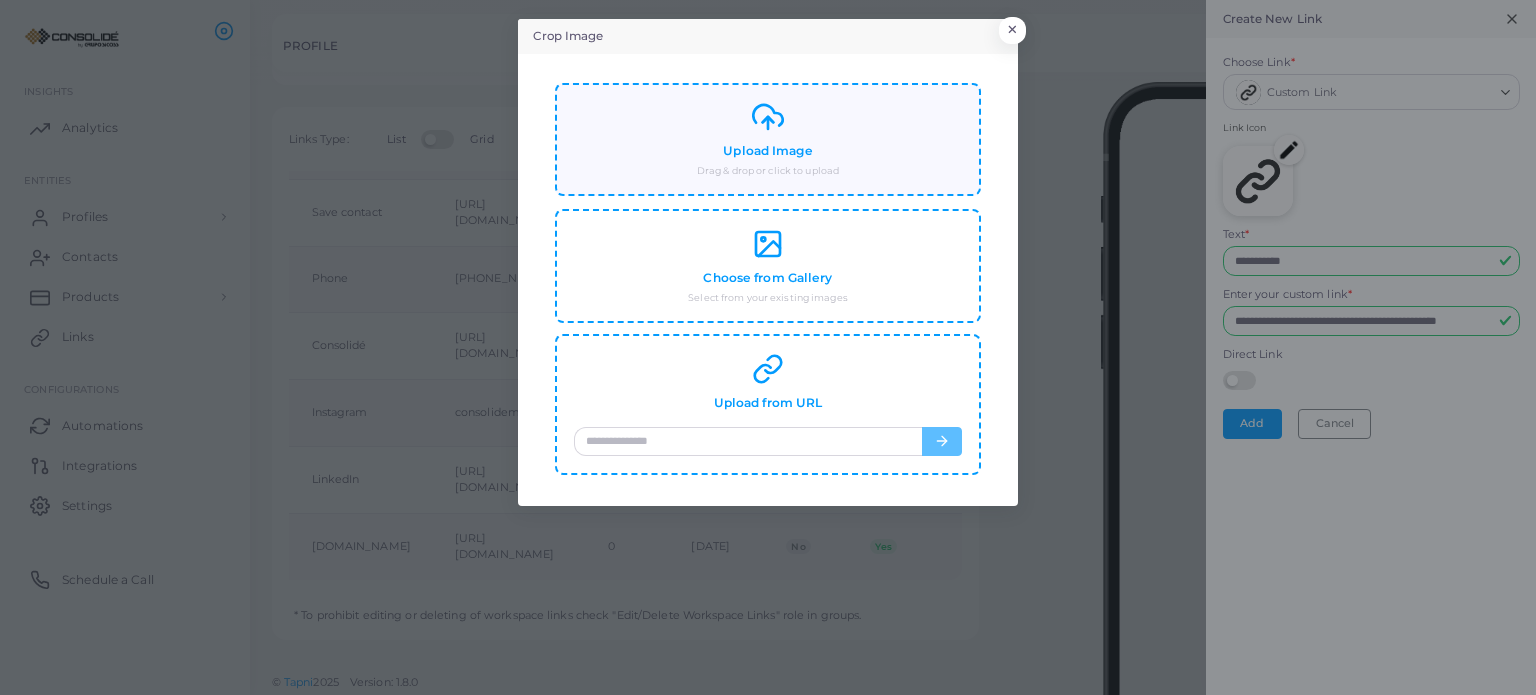 click on "Upload Image Drag & drop or click to upload" at bounding box center [768, 139] 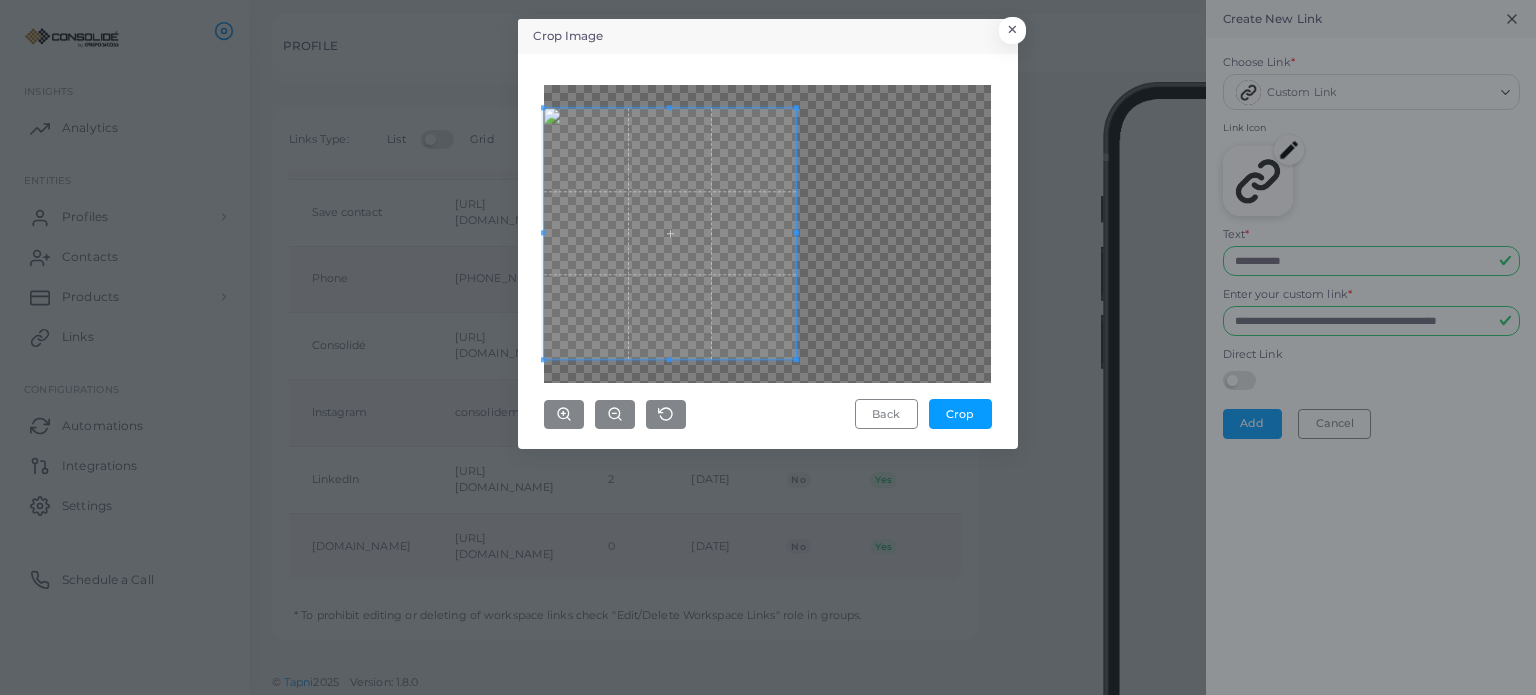 click at bounding box center (669, 233) 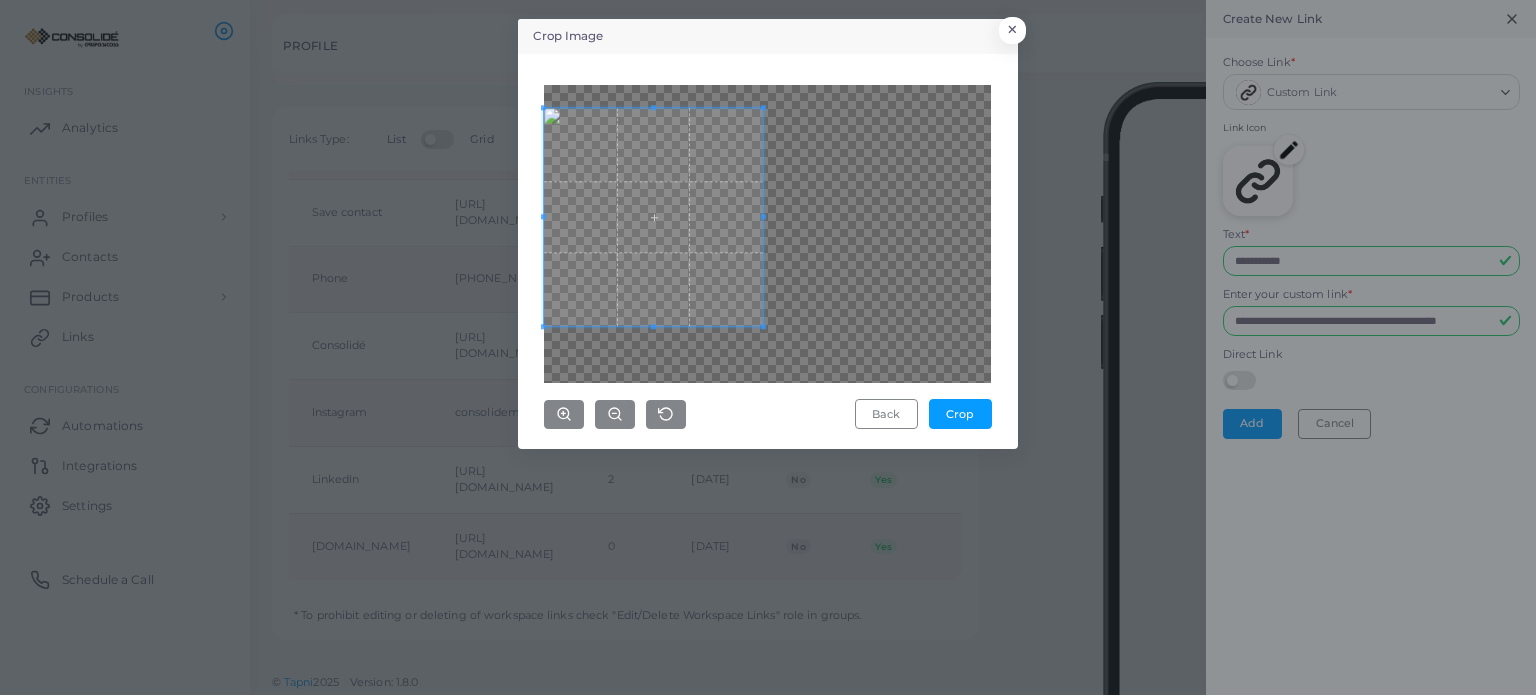 click at bounding box center (767, 234) 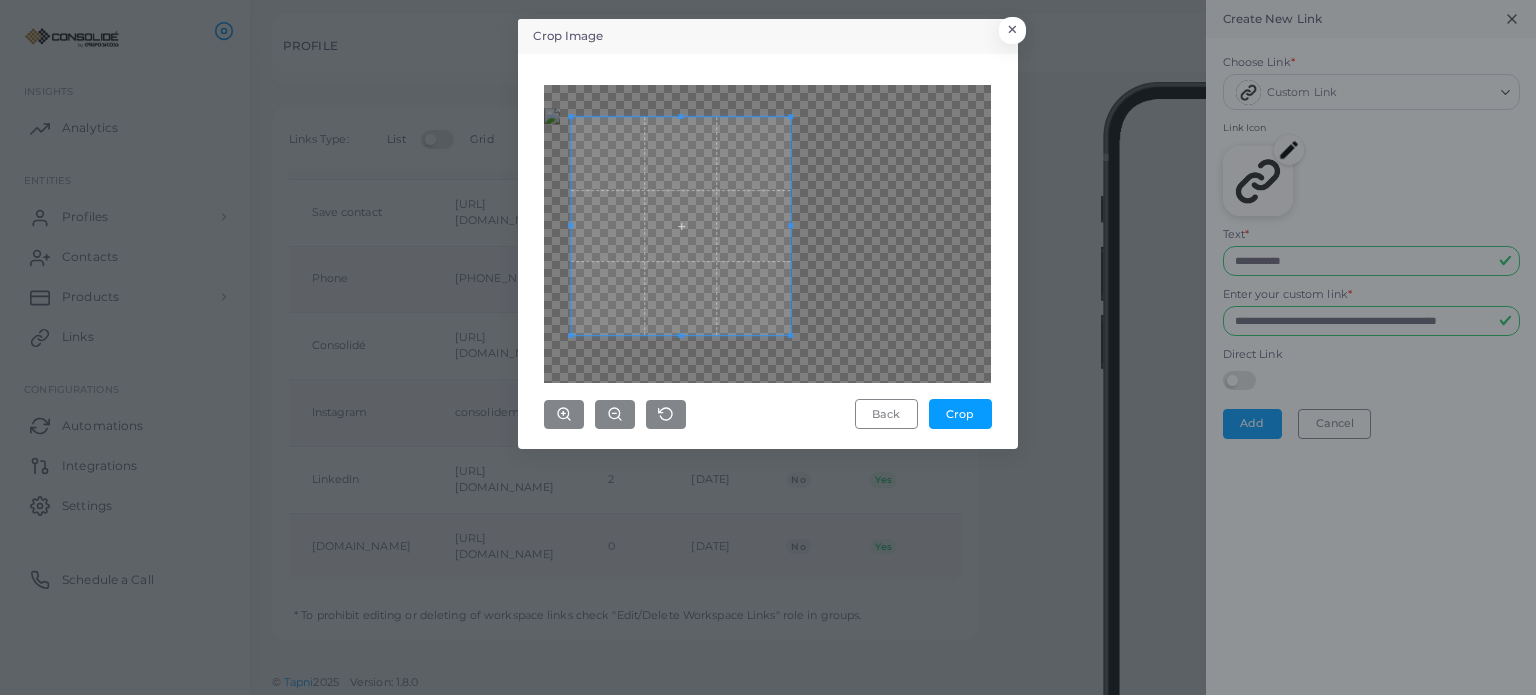 click at bounding box center (681, 226) 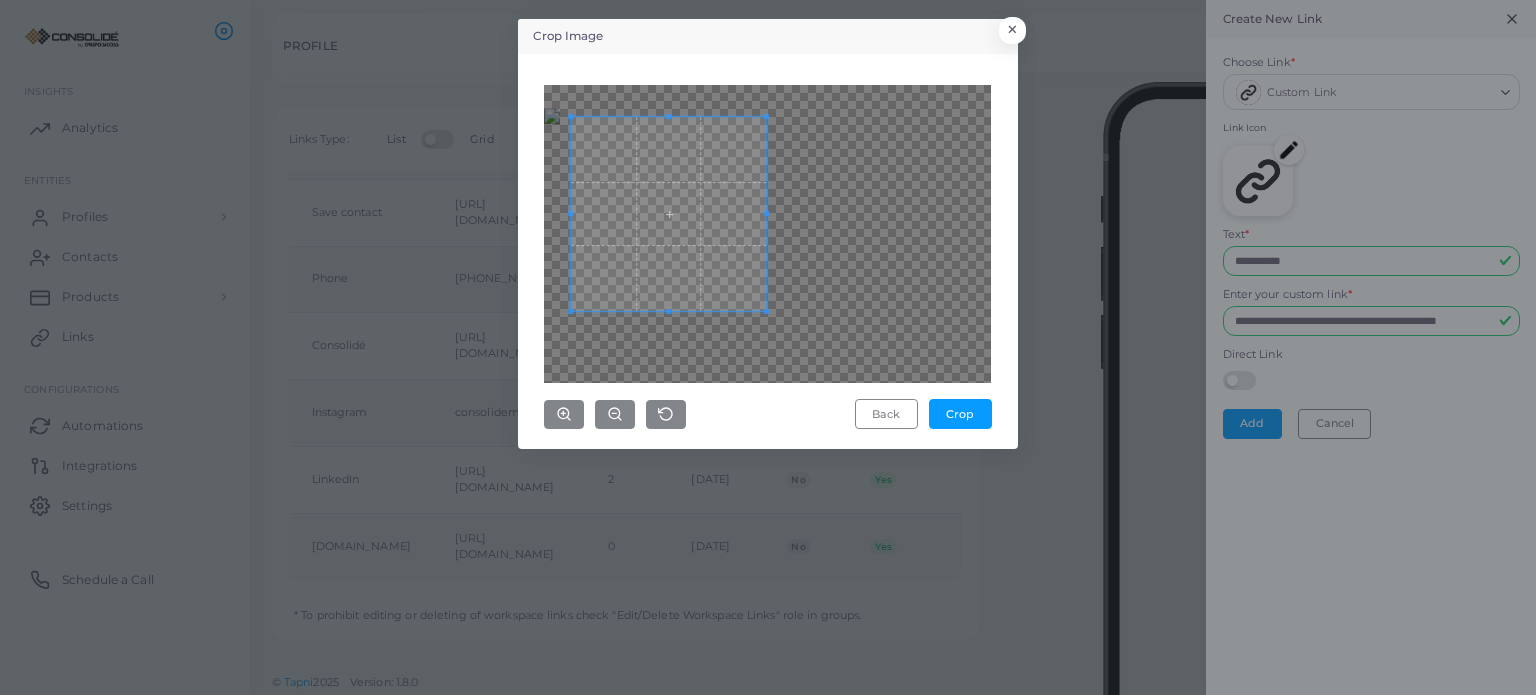 click at bounding box center [767, 234] 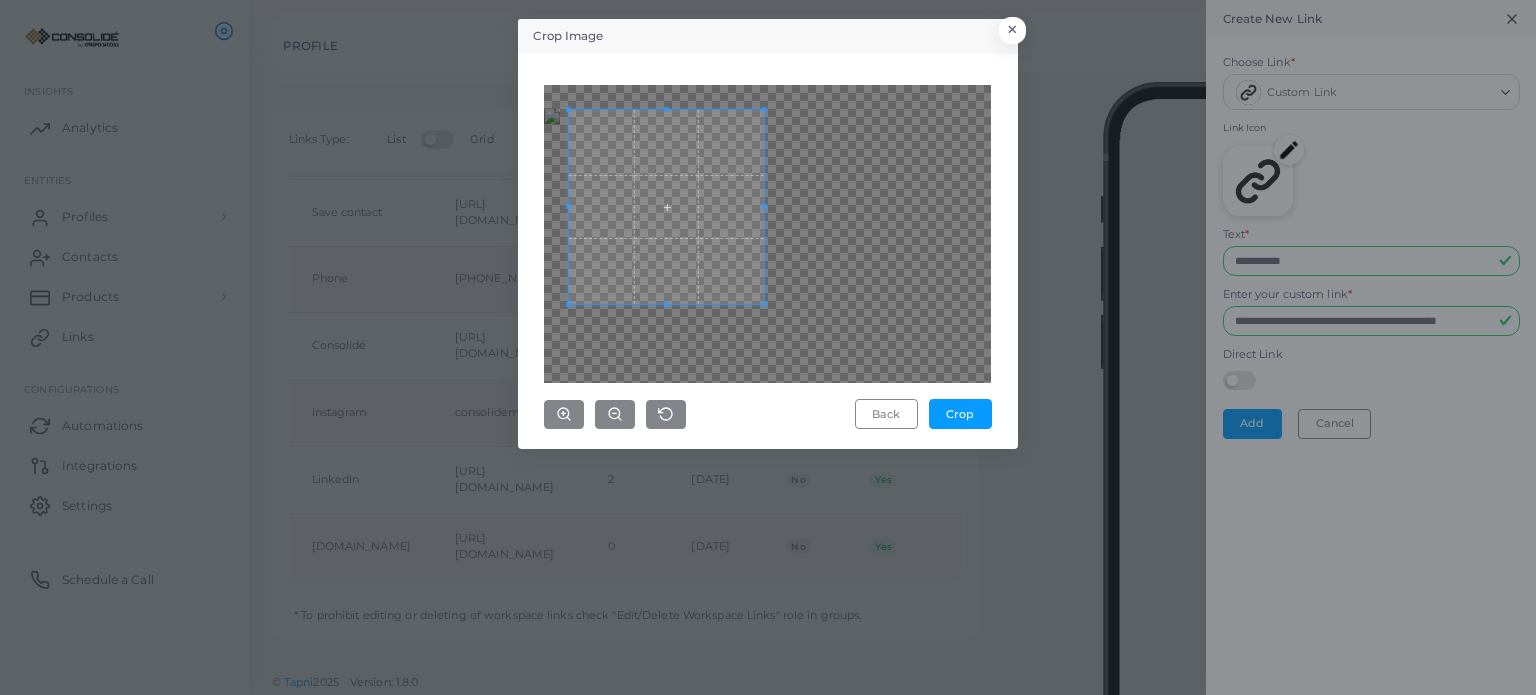 click at bounding box center (666, 207) 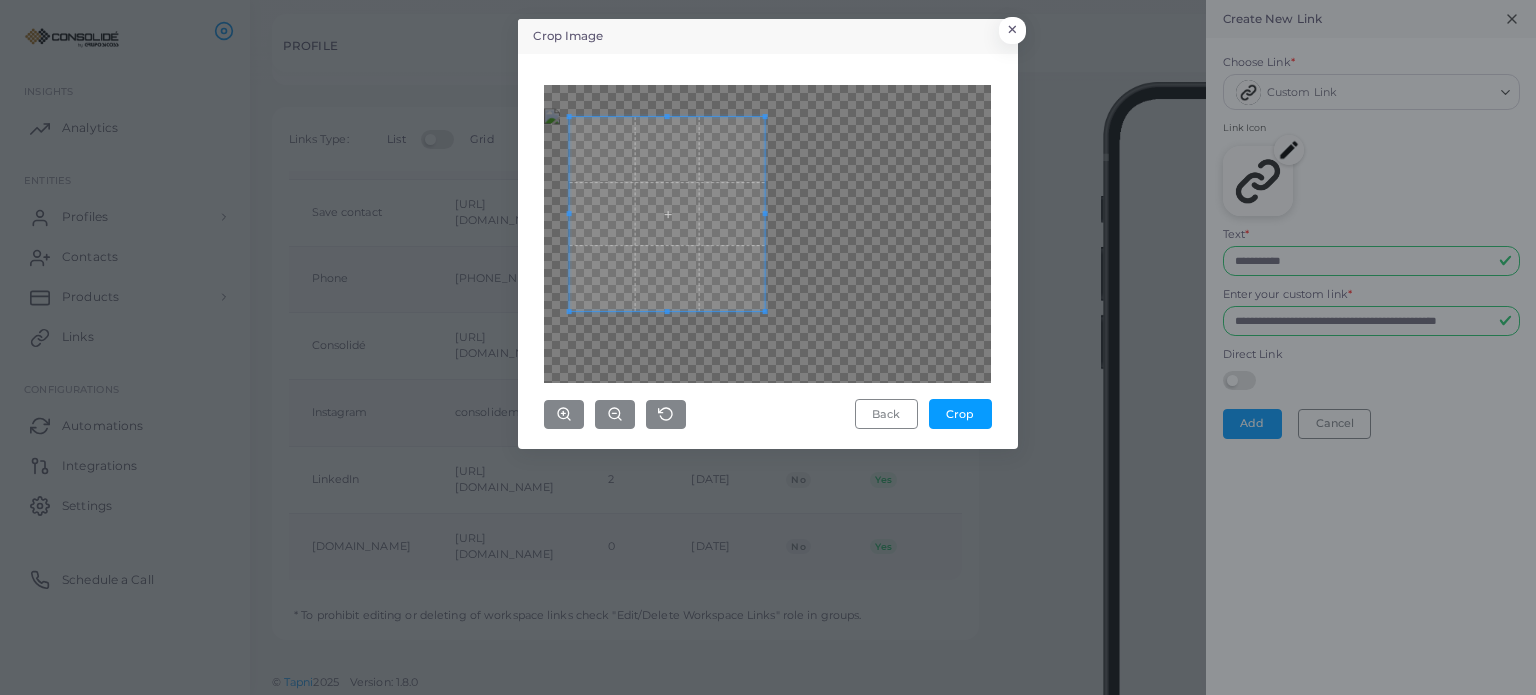 click at bounding box center [667, 214] 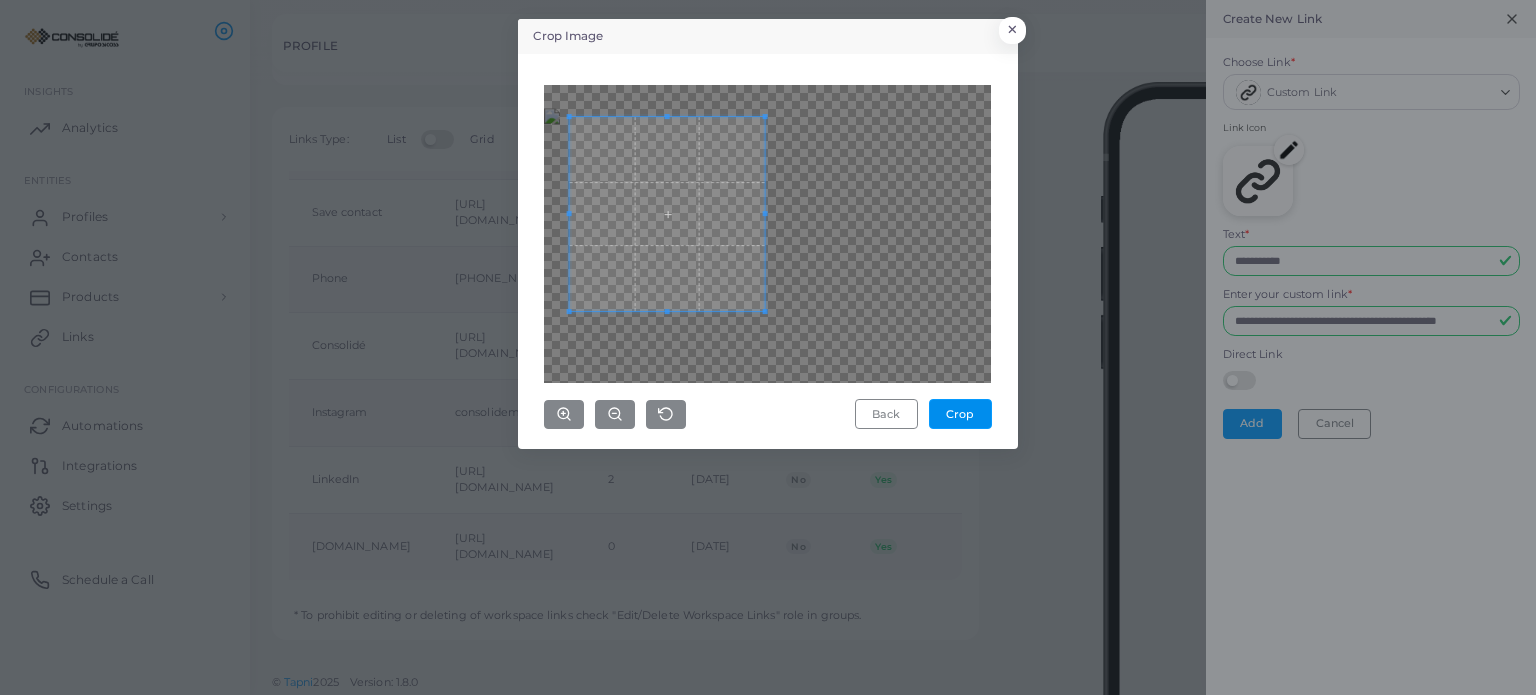 click on "Crop" at bounding box center (960, 414) 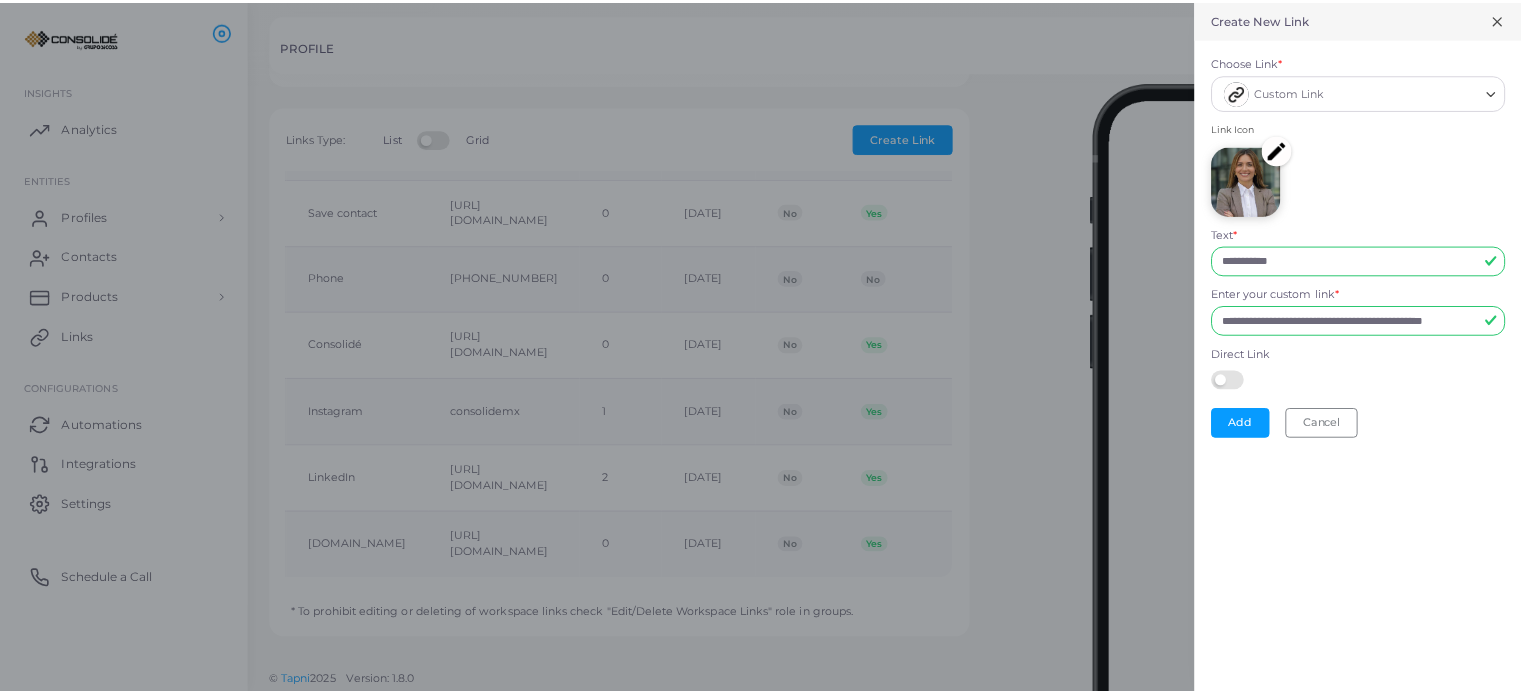 scroll, scrollTop: 0, scrollLeft: 319, axis: horizontal 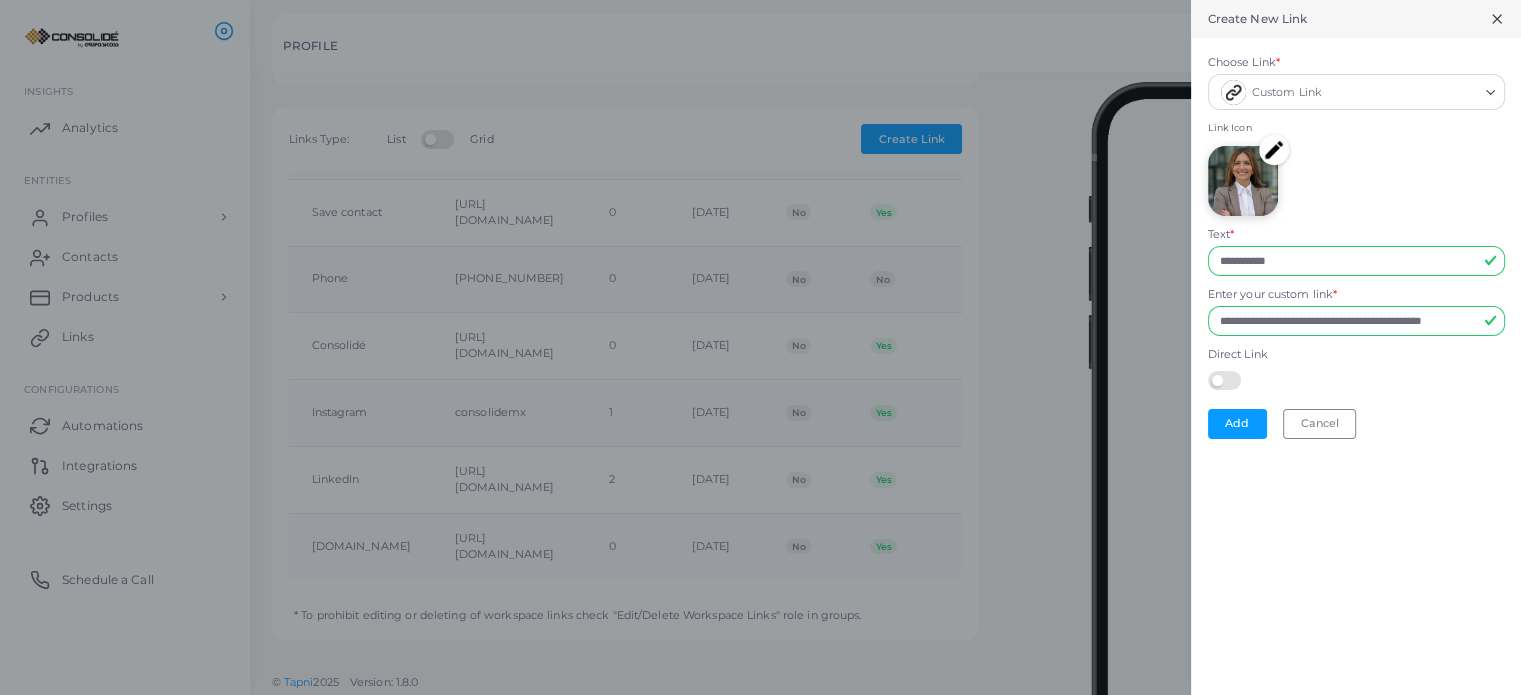 click 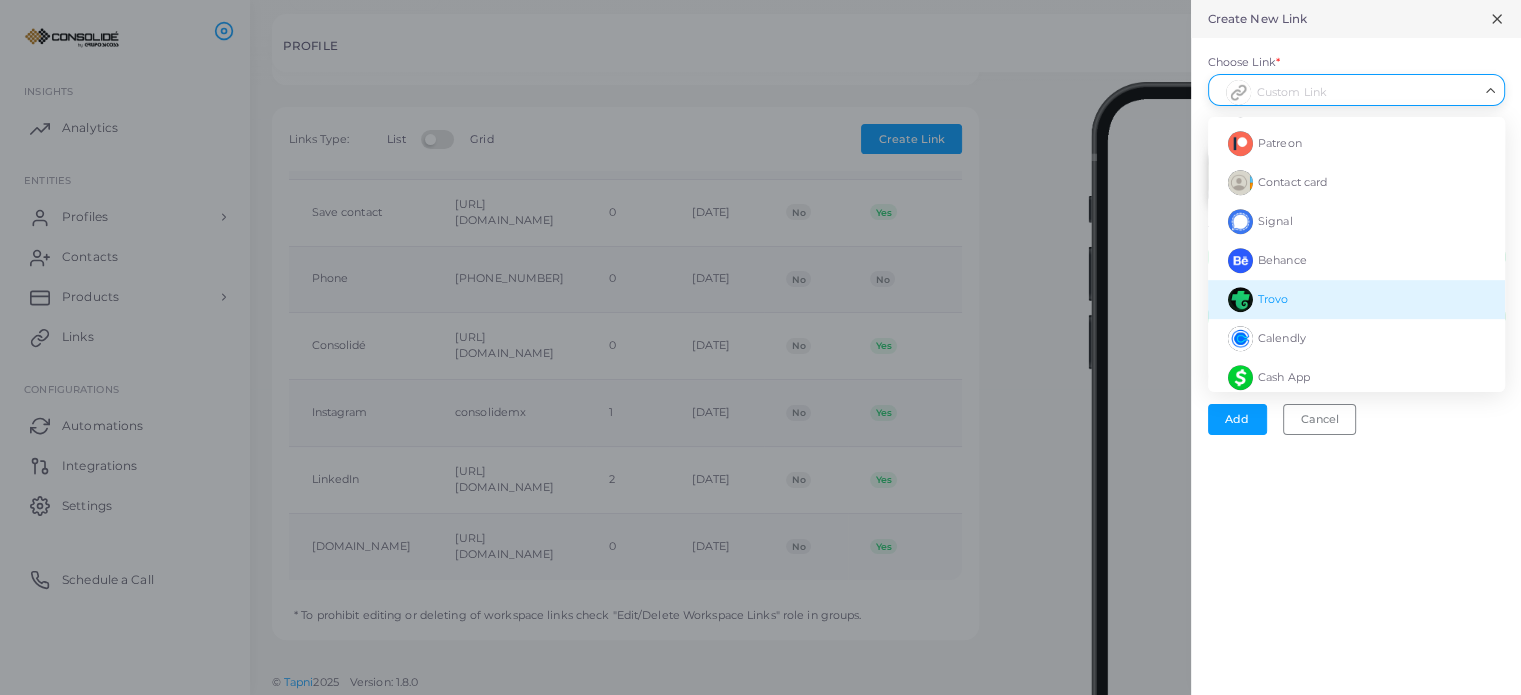 scroll, scrollTop: 1000, scrollLeft: 0, axis: vertical 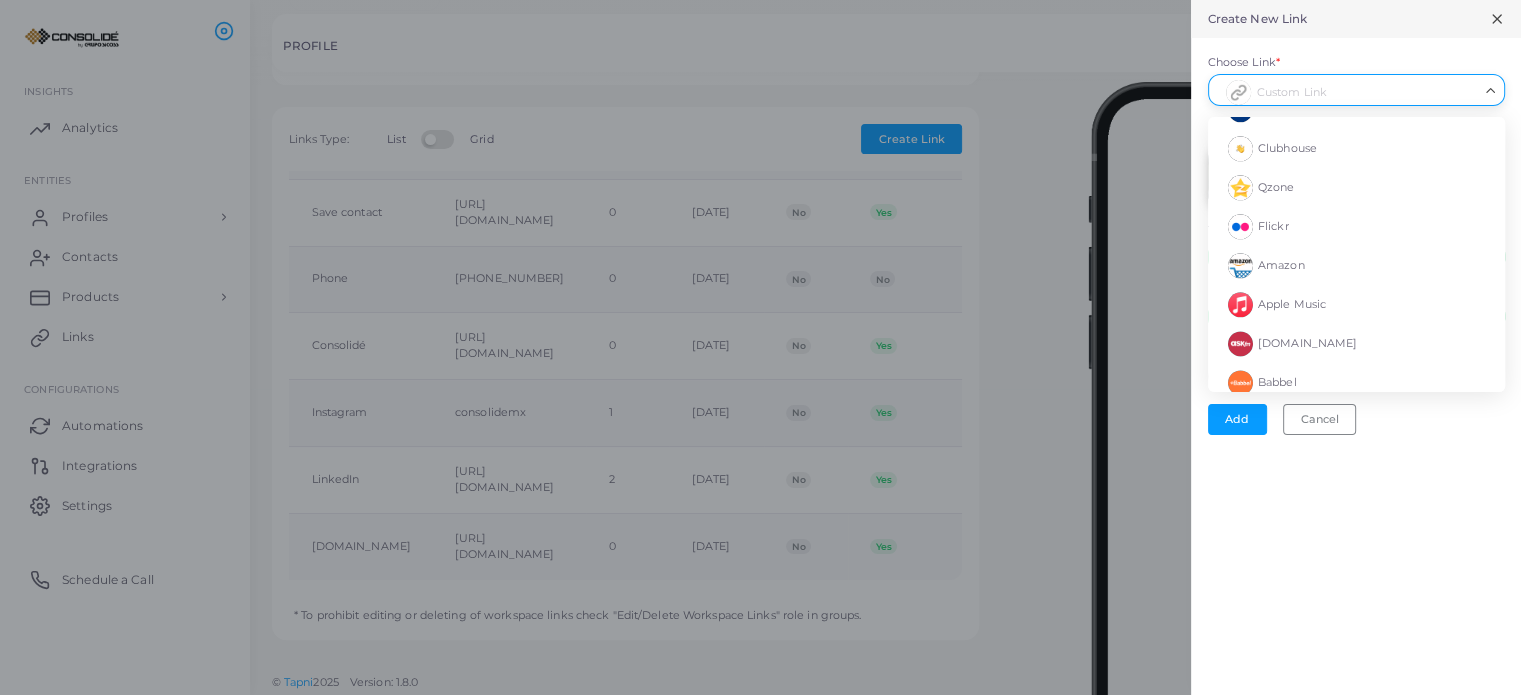 click on "**********" at bounding box center [1356, 347] 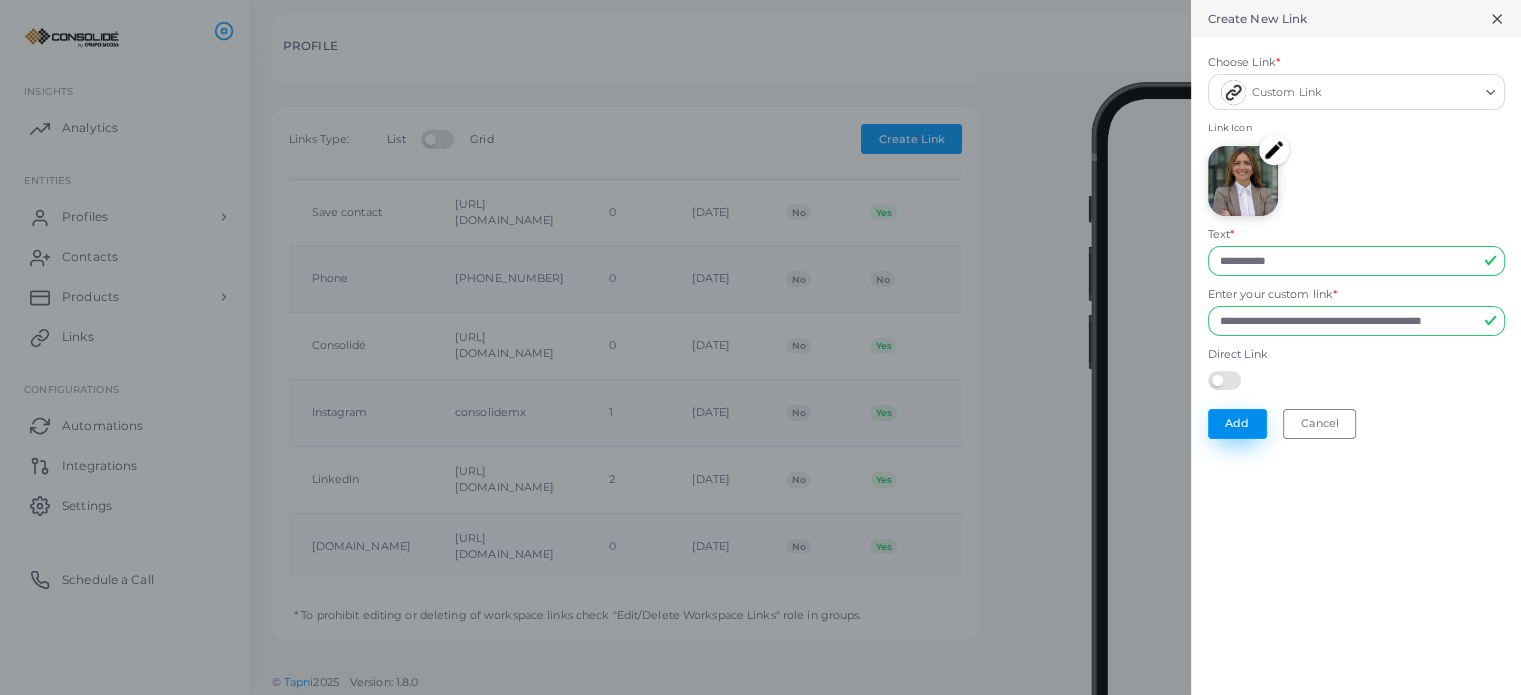 click on "Add" at bounding box center (1237, 424) 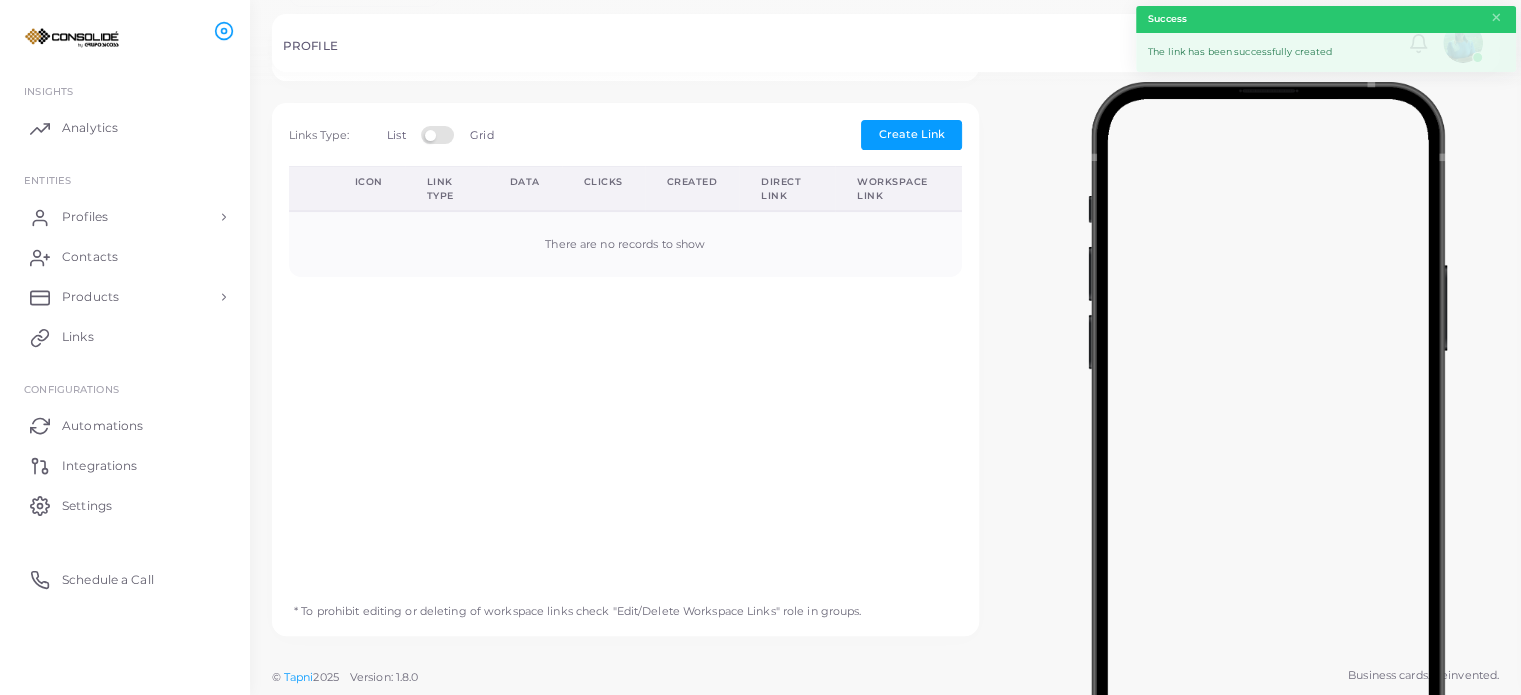 scroll, scrollTop: 555, scrollLeft: 0, axis: vertical 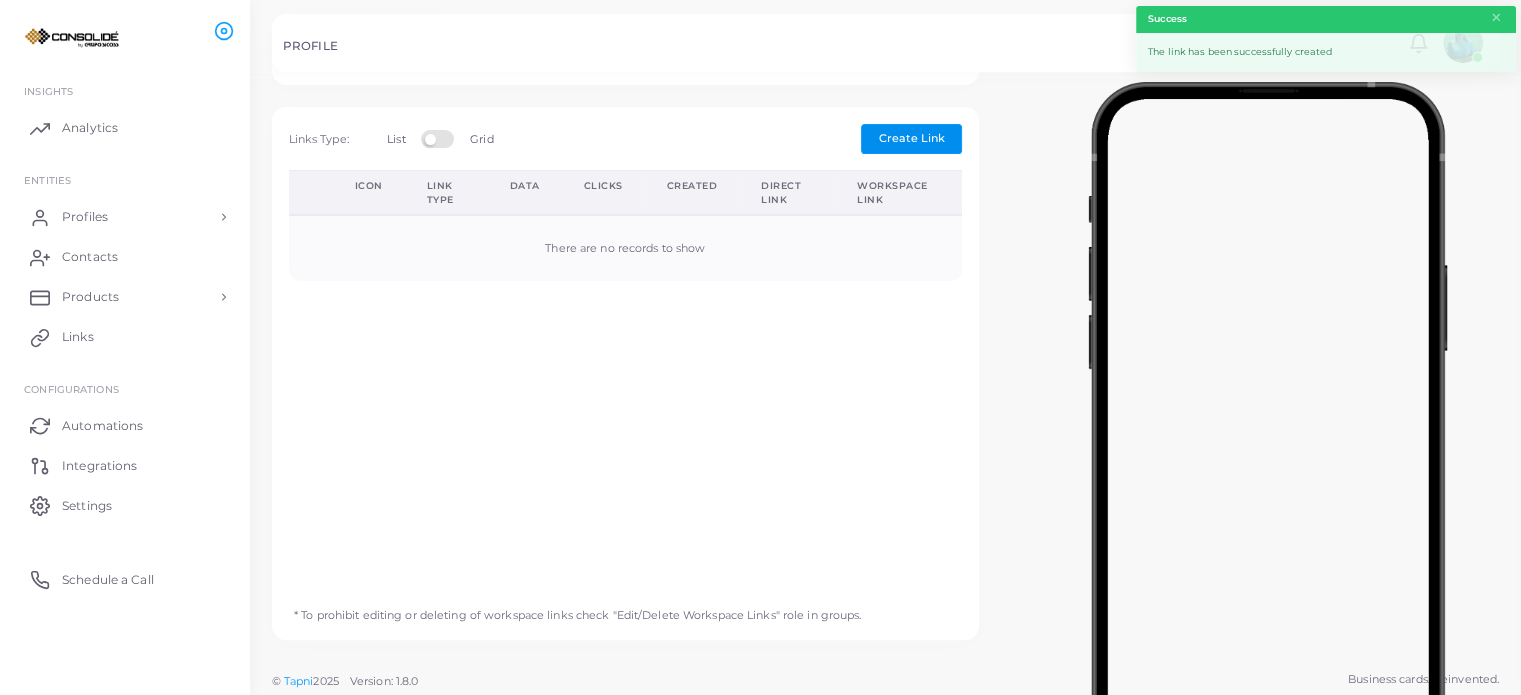 type 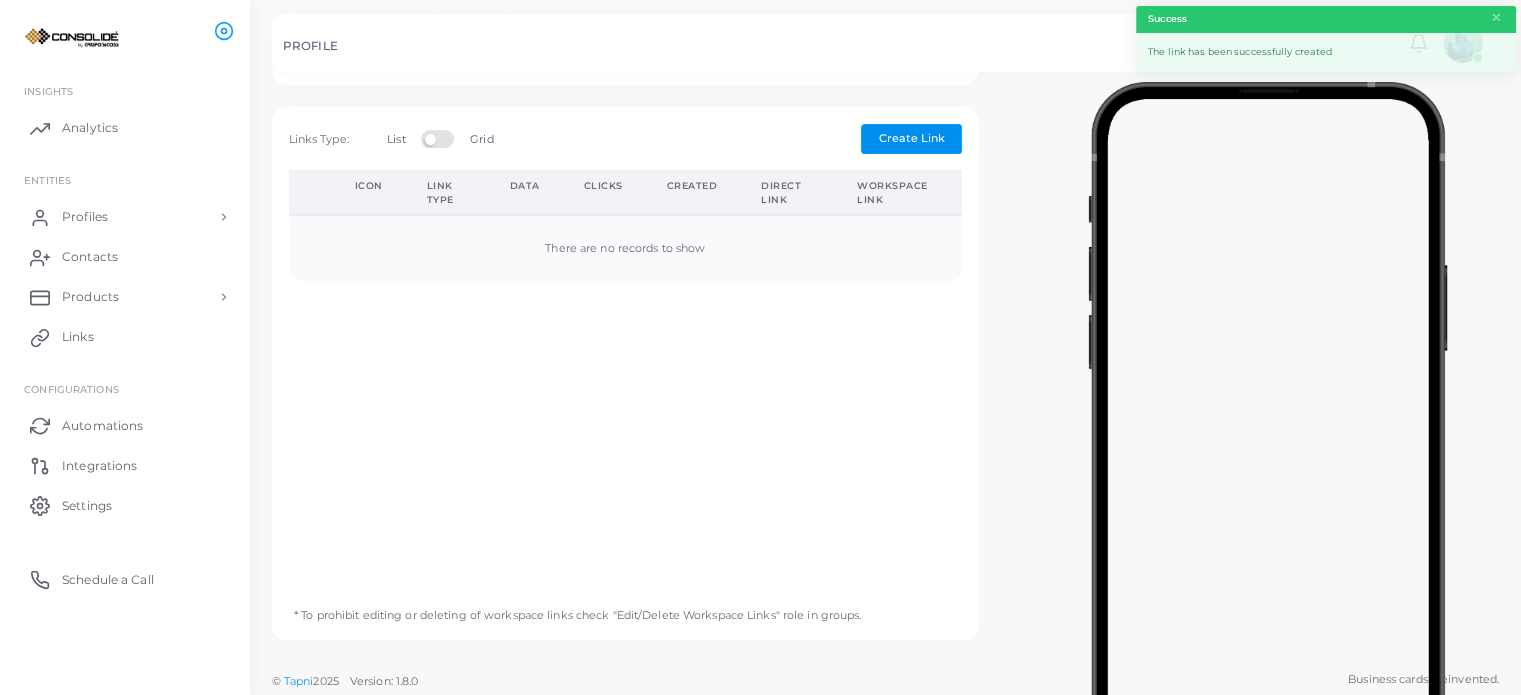 scroll, scrollTop: 560, scrollLeft: 0, axis: vertical 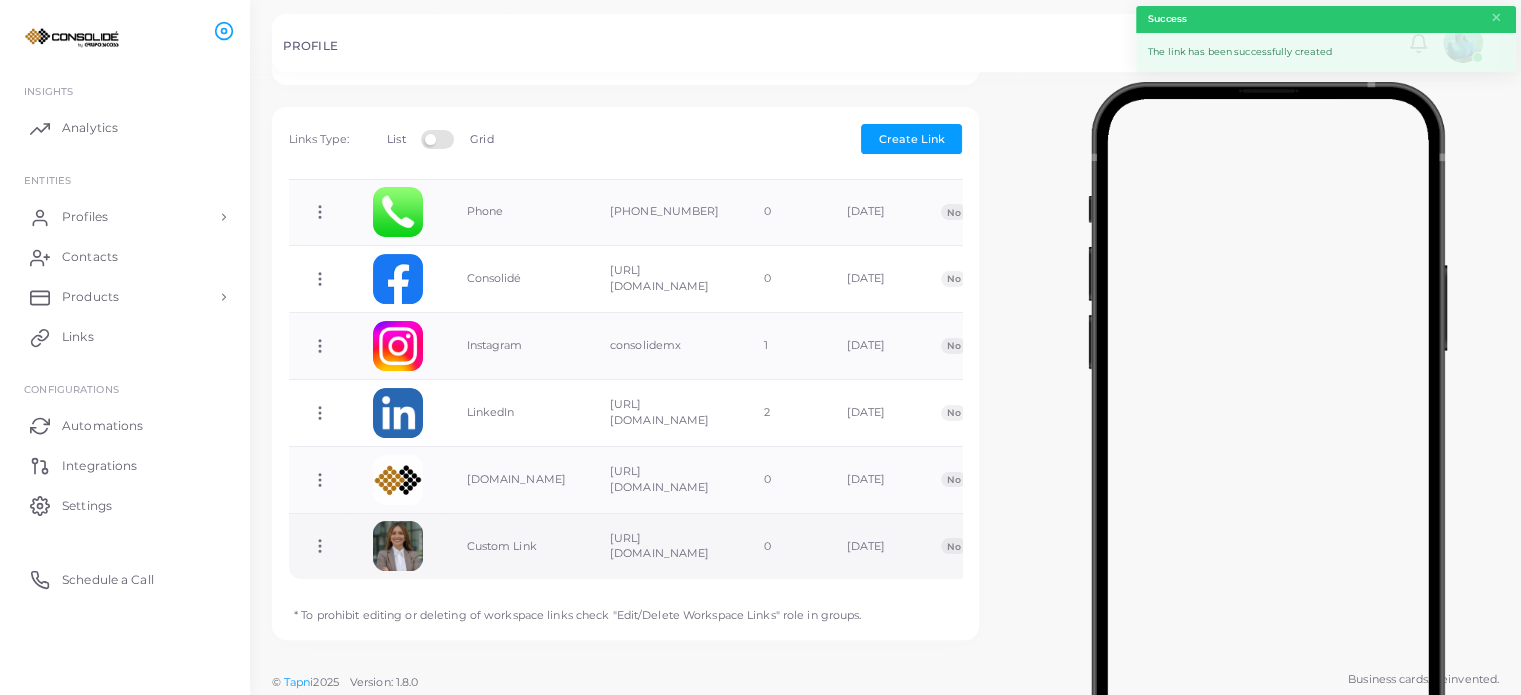 click on "Custom Link" at bounding box center (516, 546) 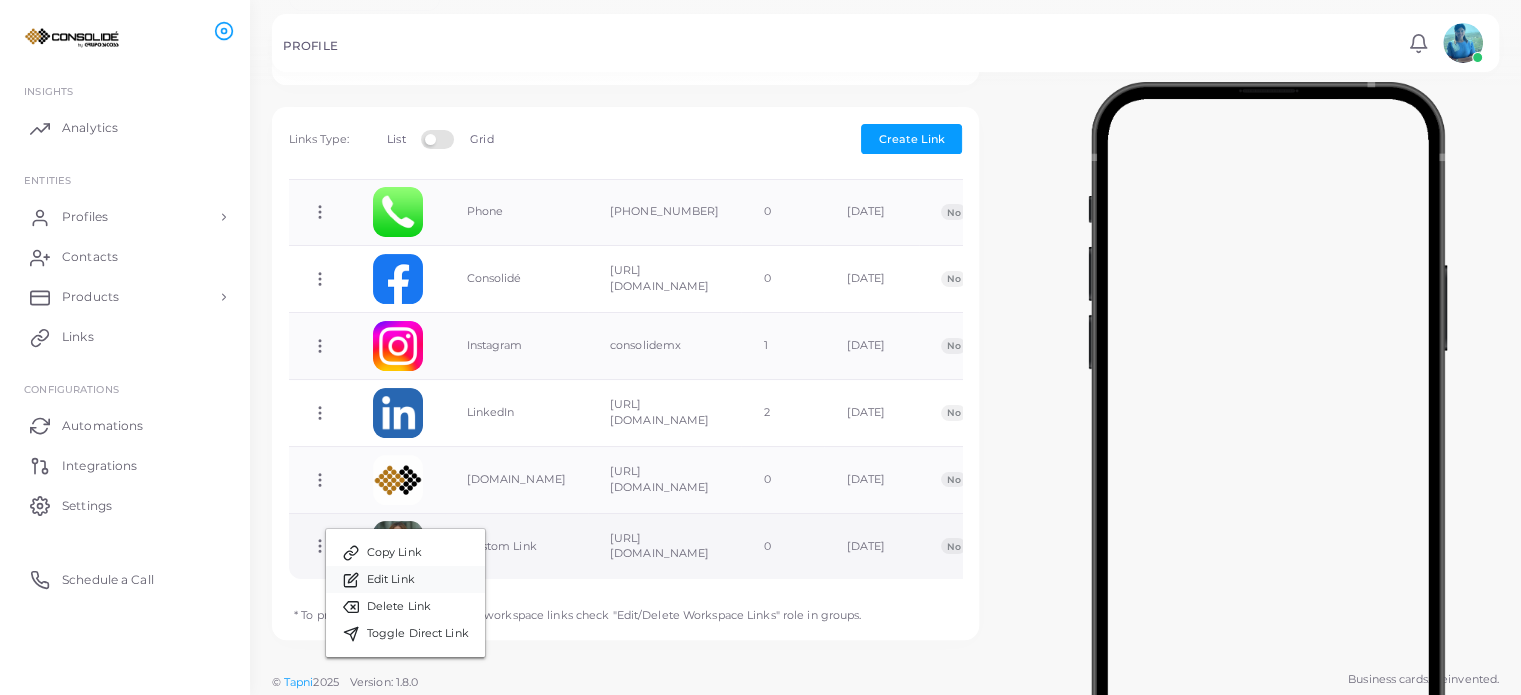 click on "Edit Link" at bounding box center (405, 579) 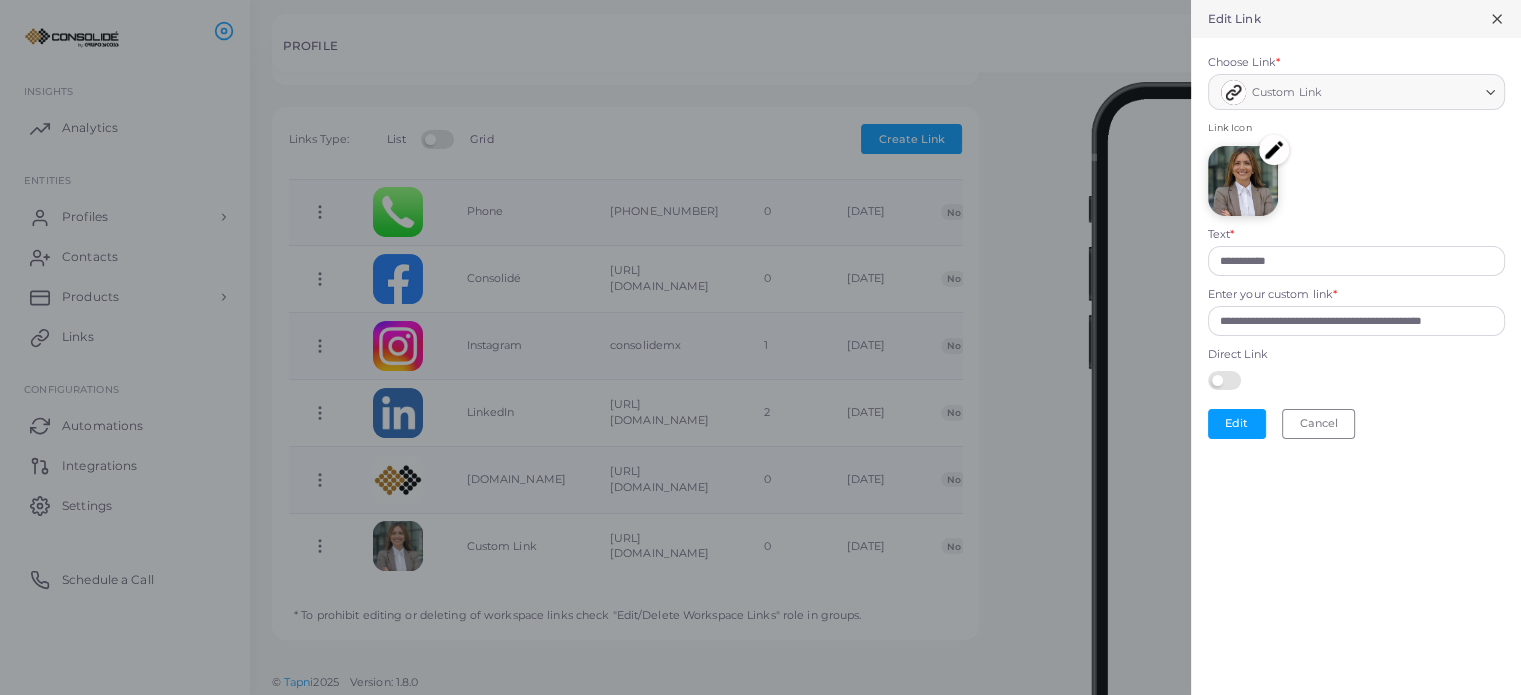 click on "Custom Link" at bounding box center [1287, 93] 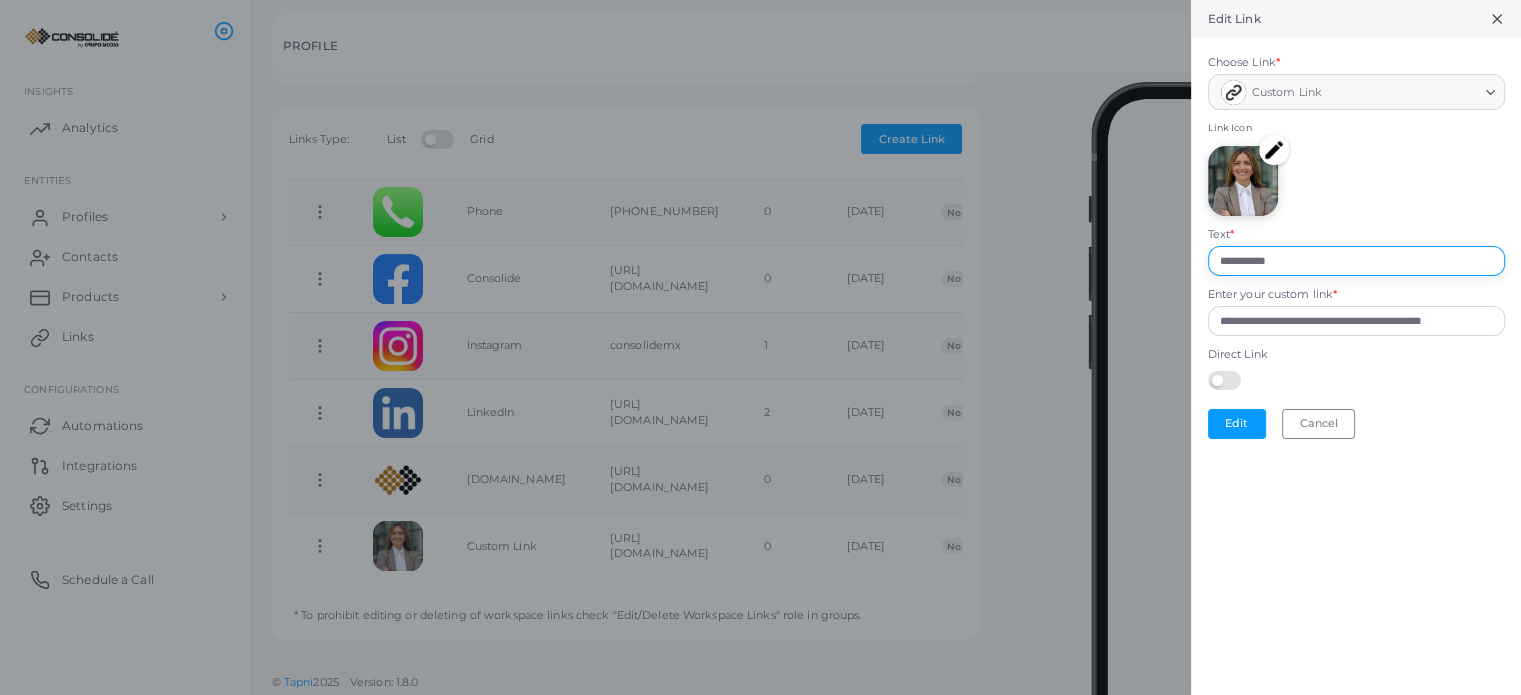 click on "**********" at bounding box center [1356, 261] 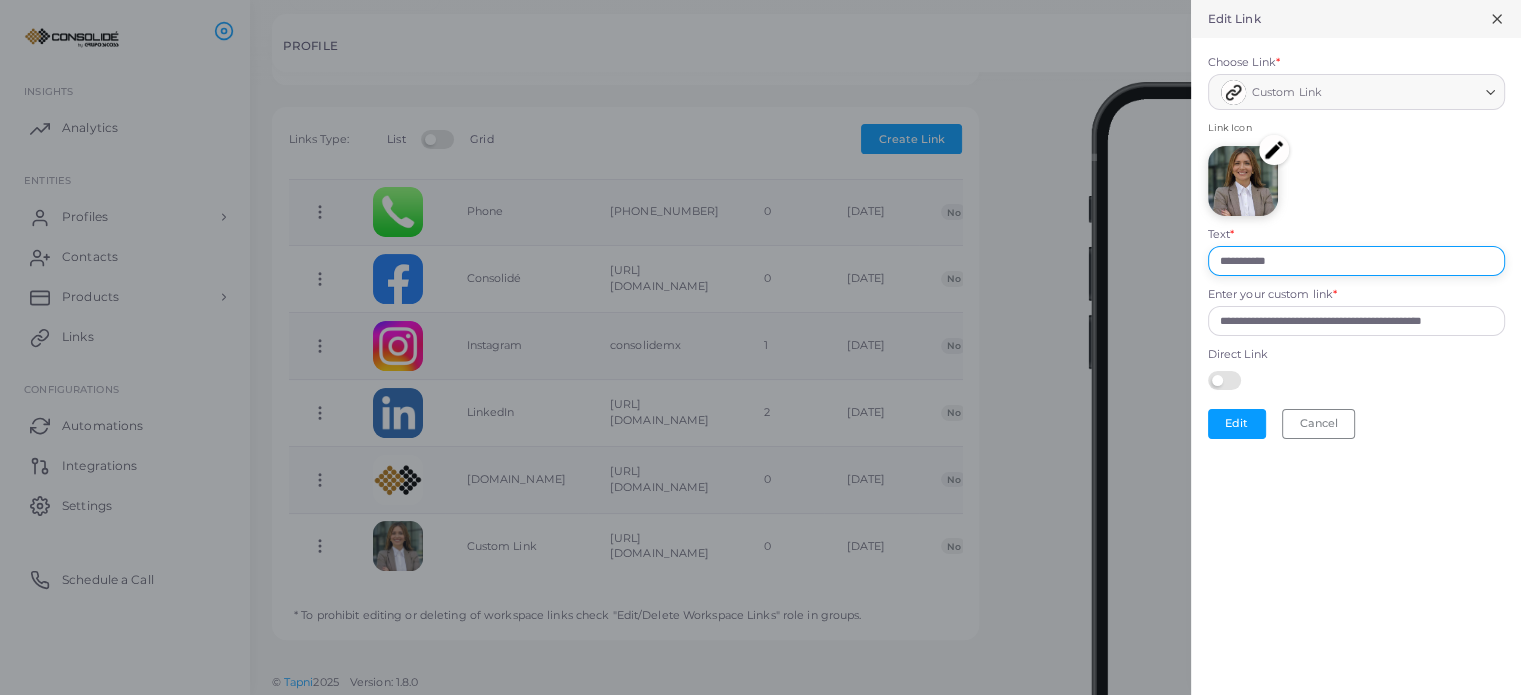 click on "**********" at bounding box center [1356, 261] 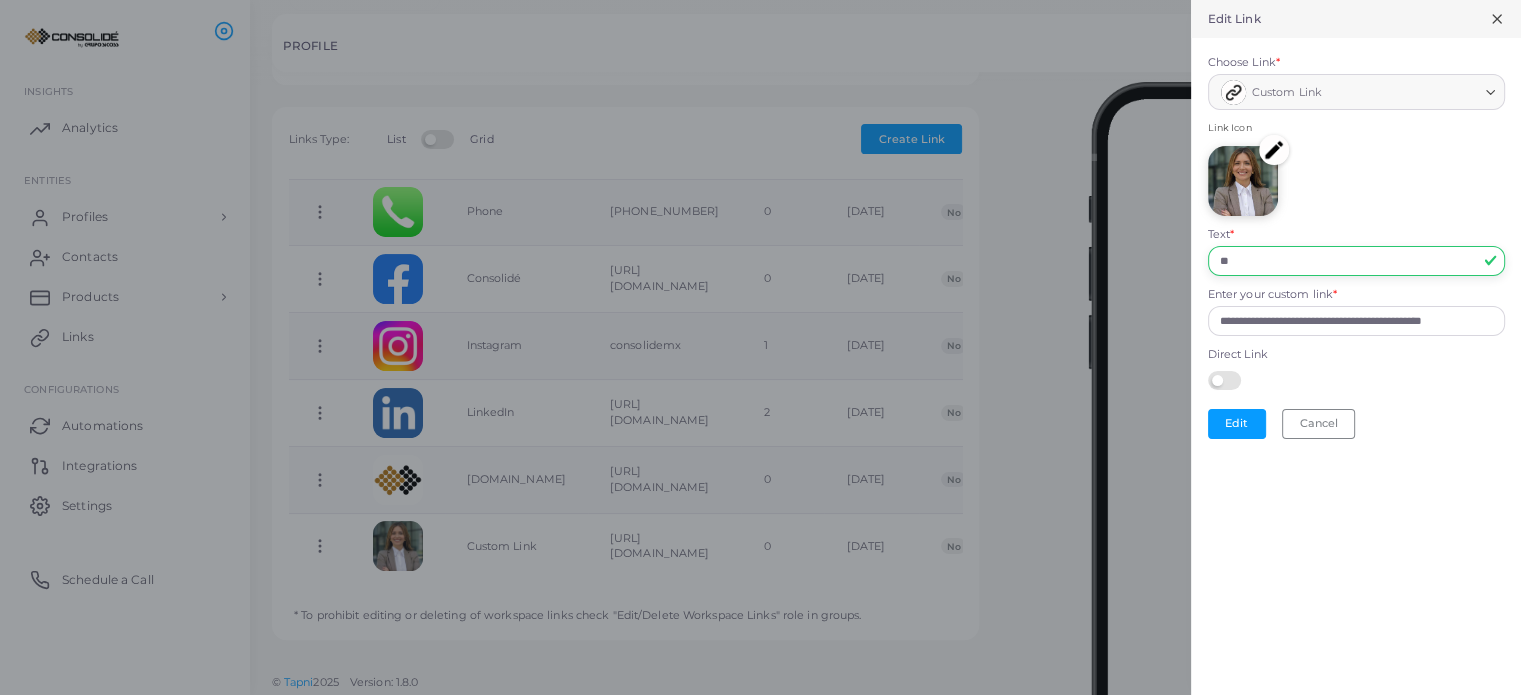 type on "**********" 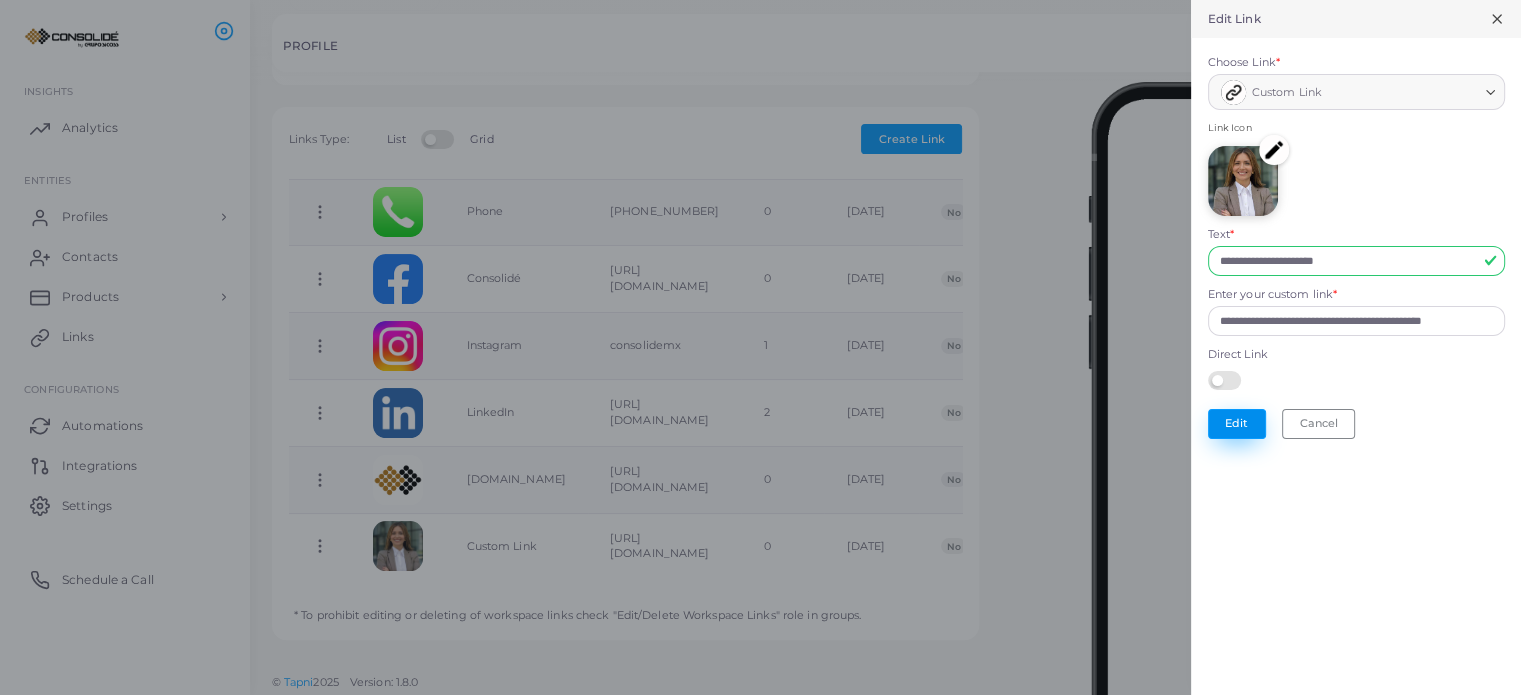 click on "Edit" at bounding box center [1237, 424] 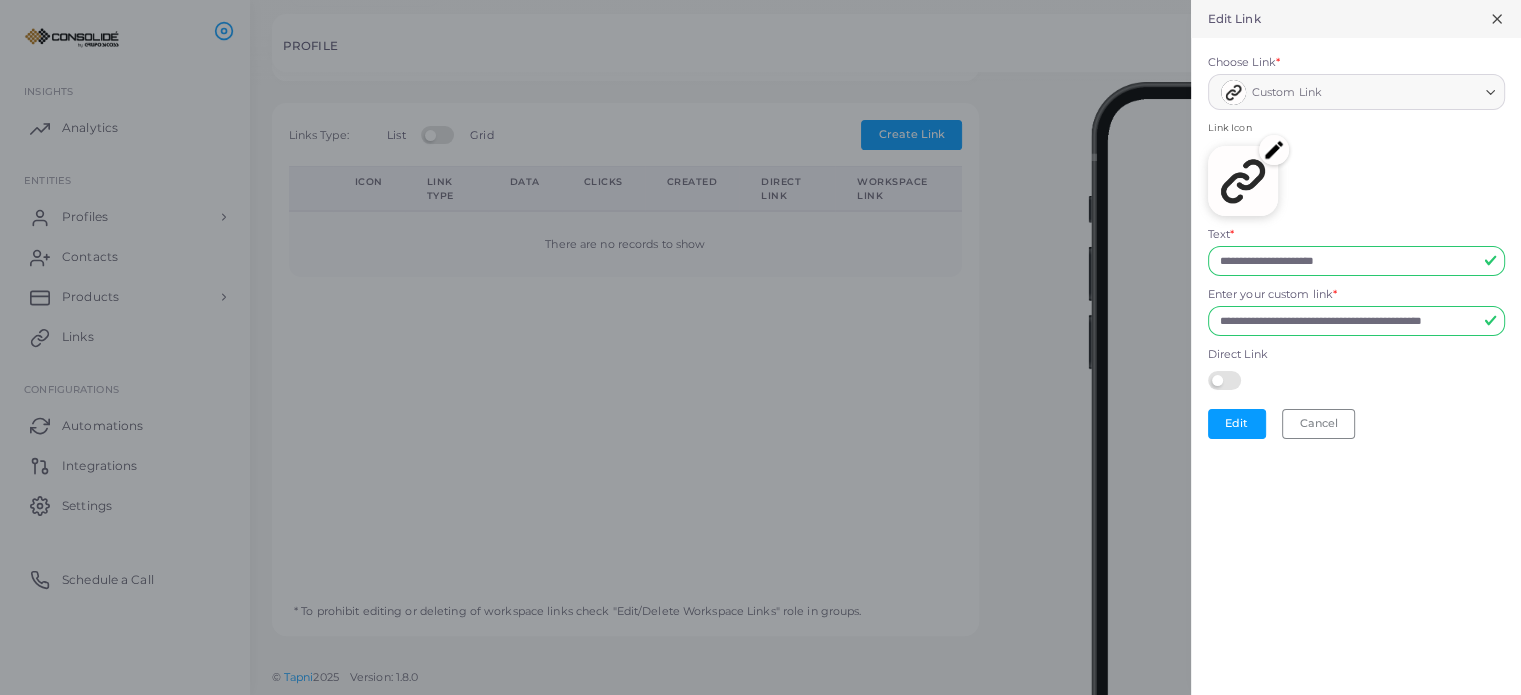 scroll, scrollTop: 555, scrollLeft: 0, axis: vertical 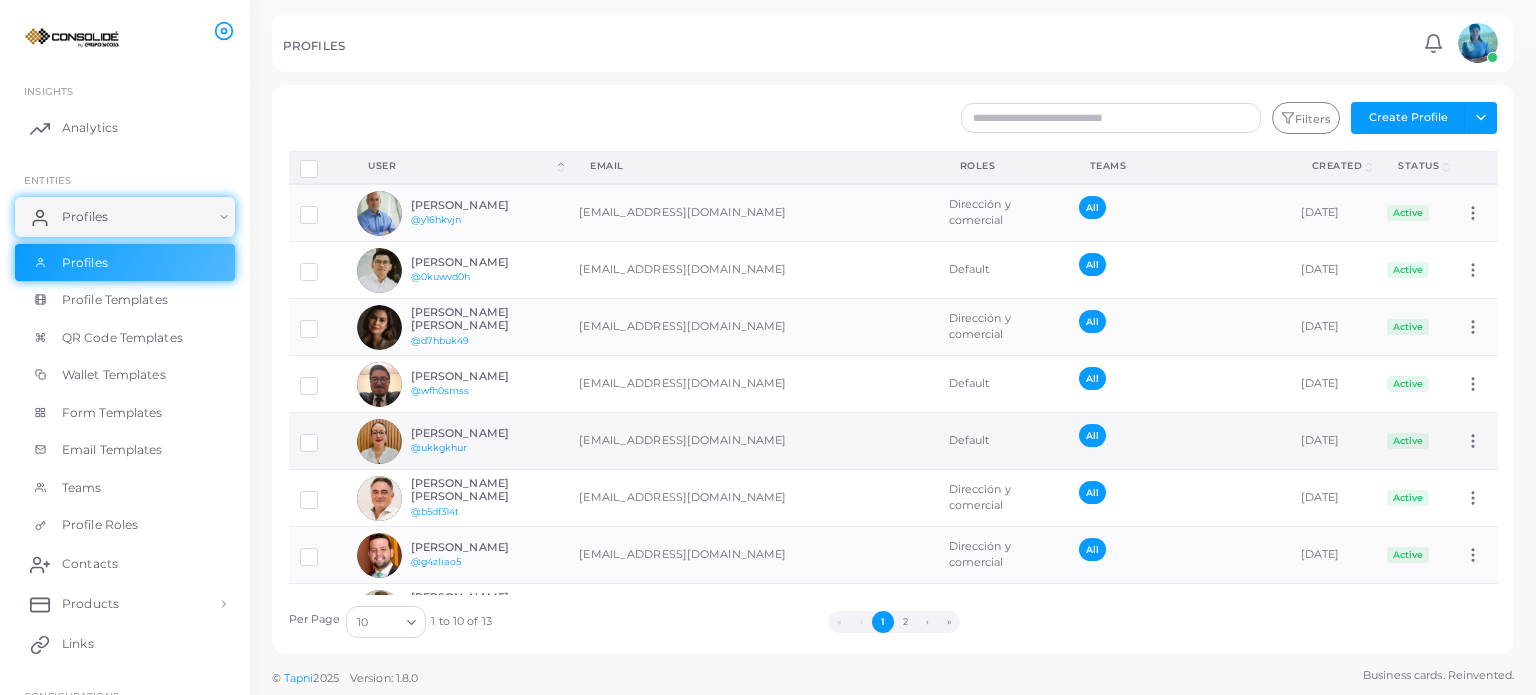 click on "[PERSON_NAME]" at bounding box center (484, 433) 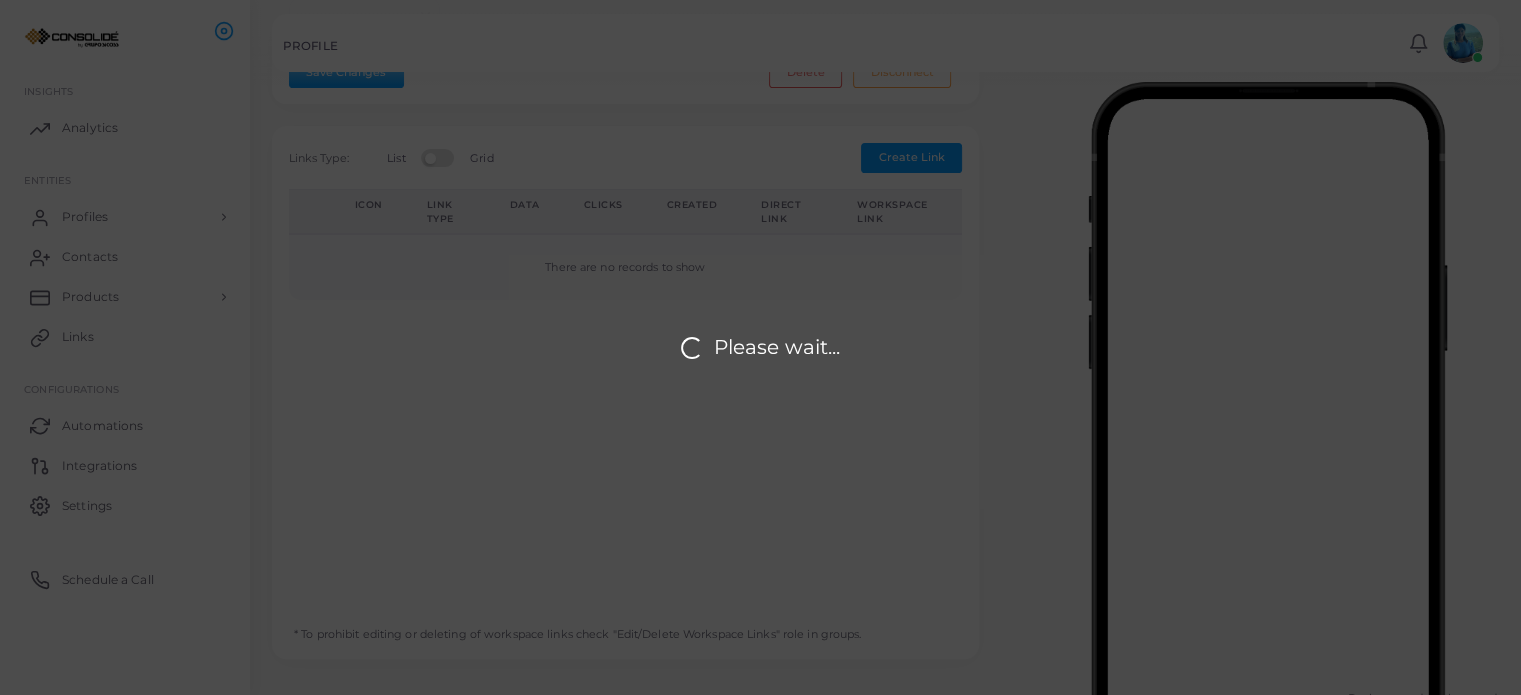 type on "**********" 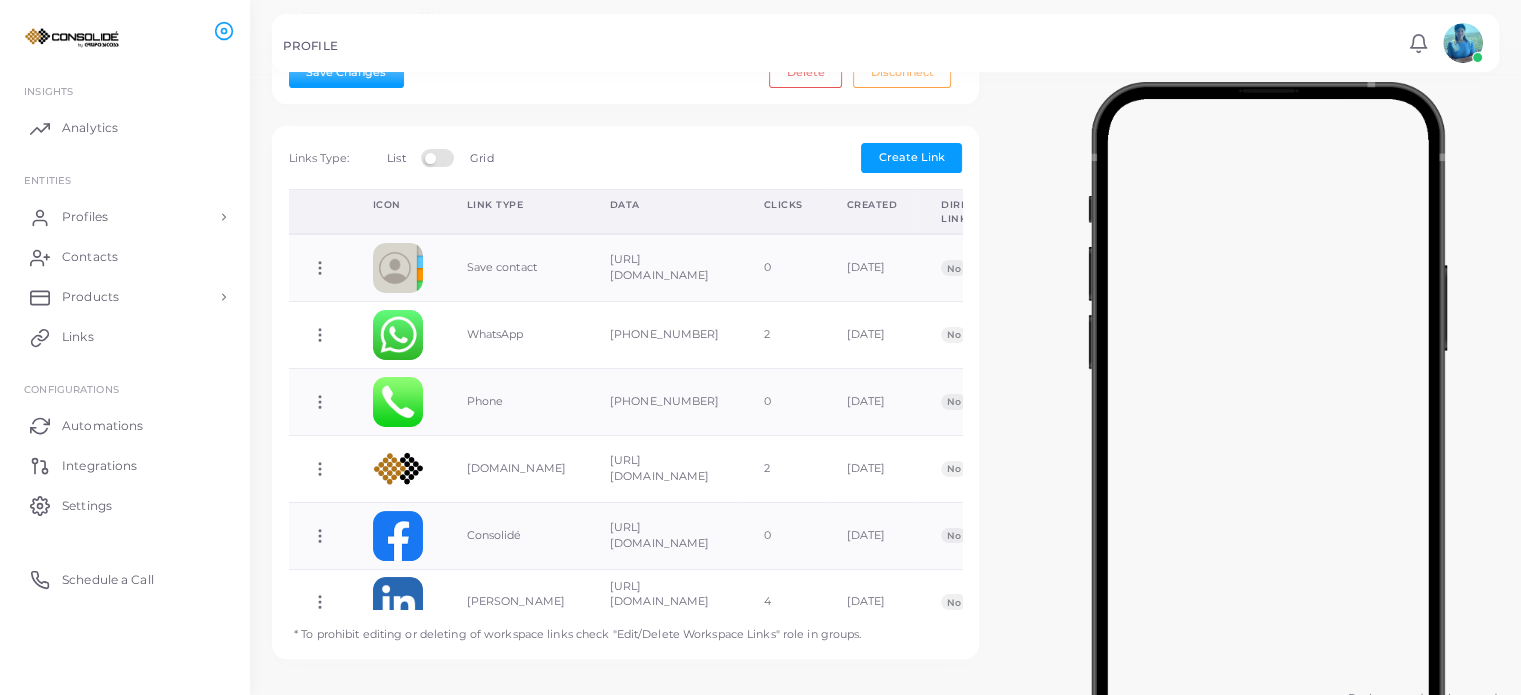 scroll, scrollTop: 555, scrollLeft: 0, axis: vertical 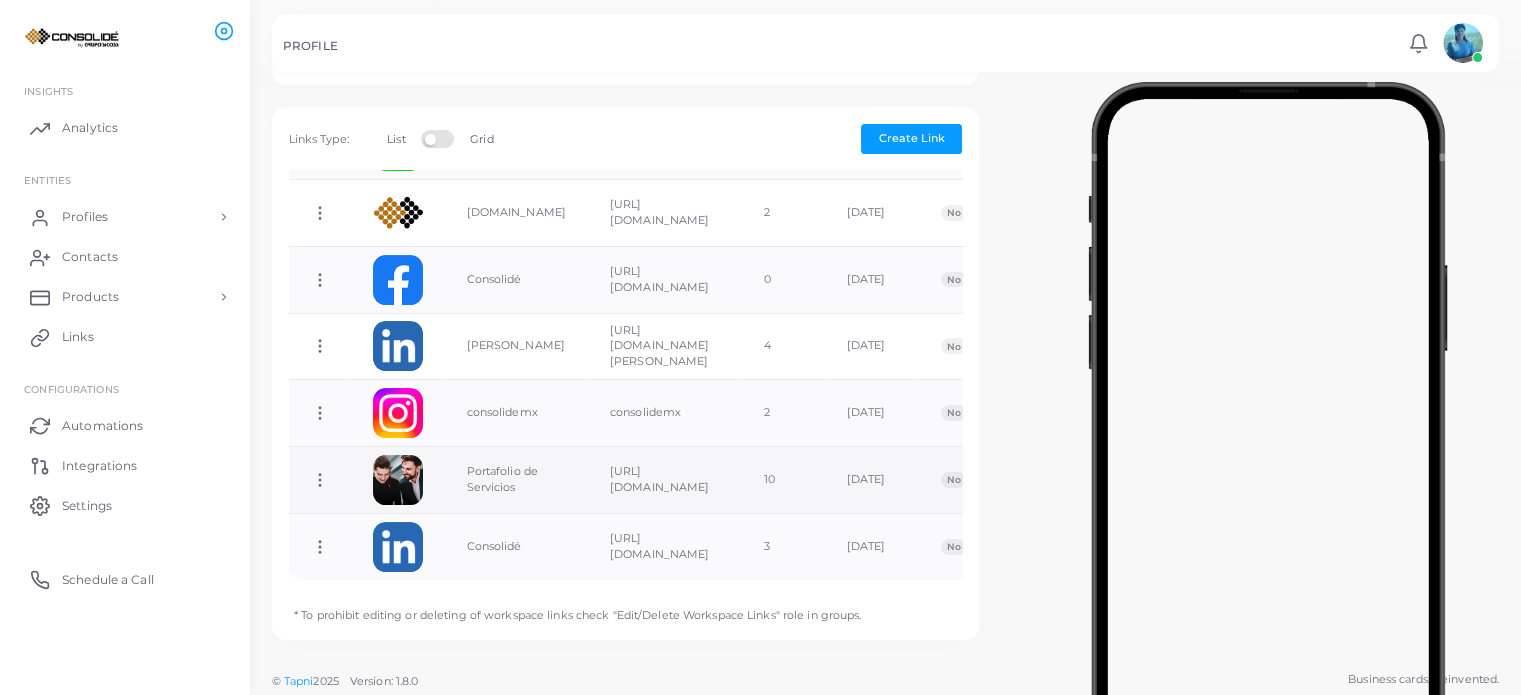 click 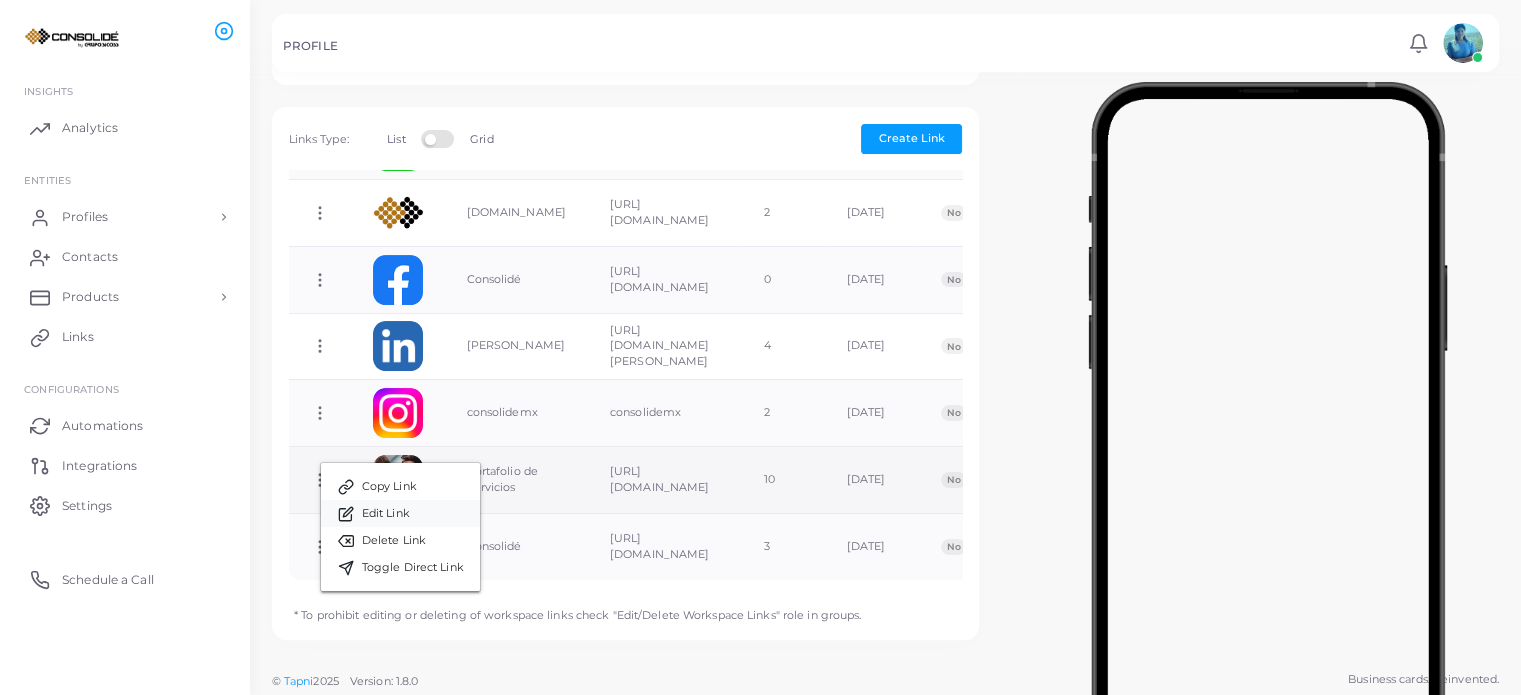 click on "Edit Link" at bounding box center [400, 513] 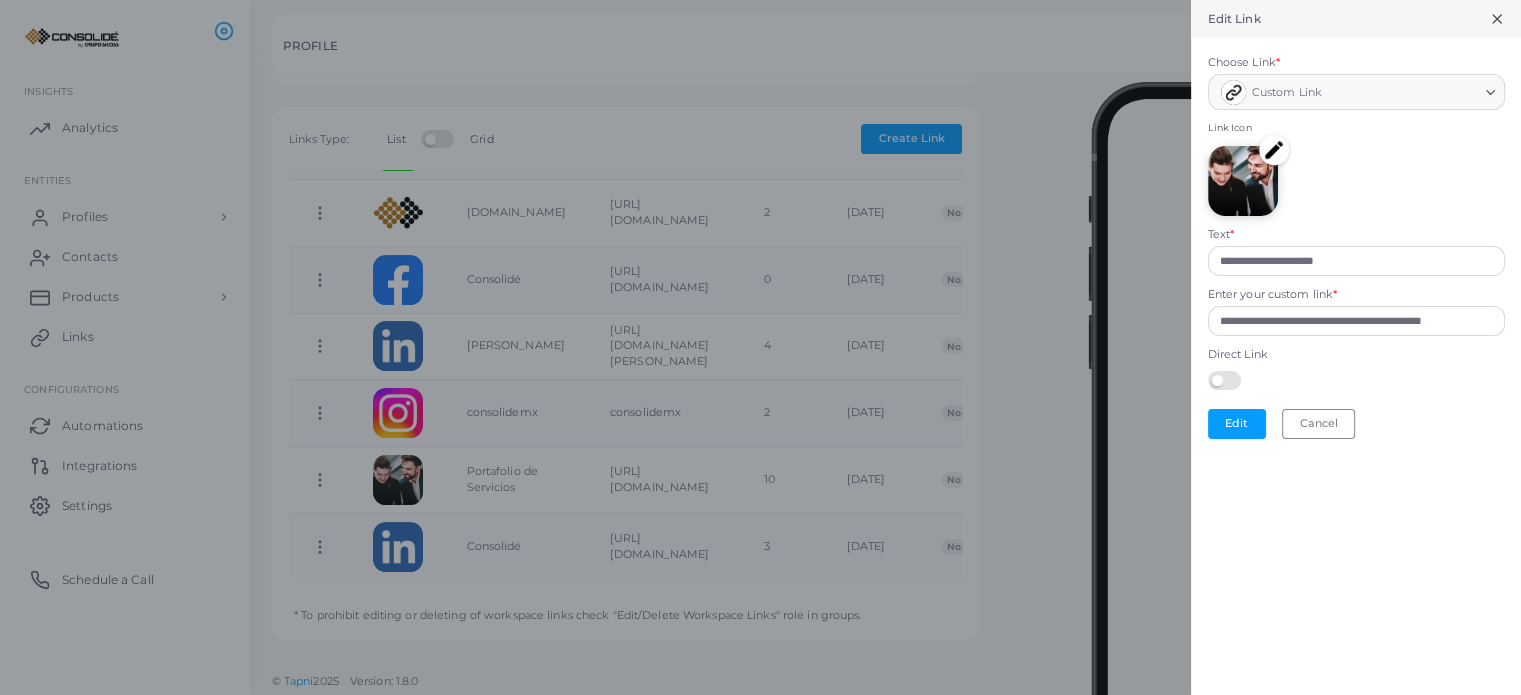 click at bounding box center [1274, 150] 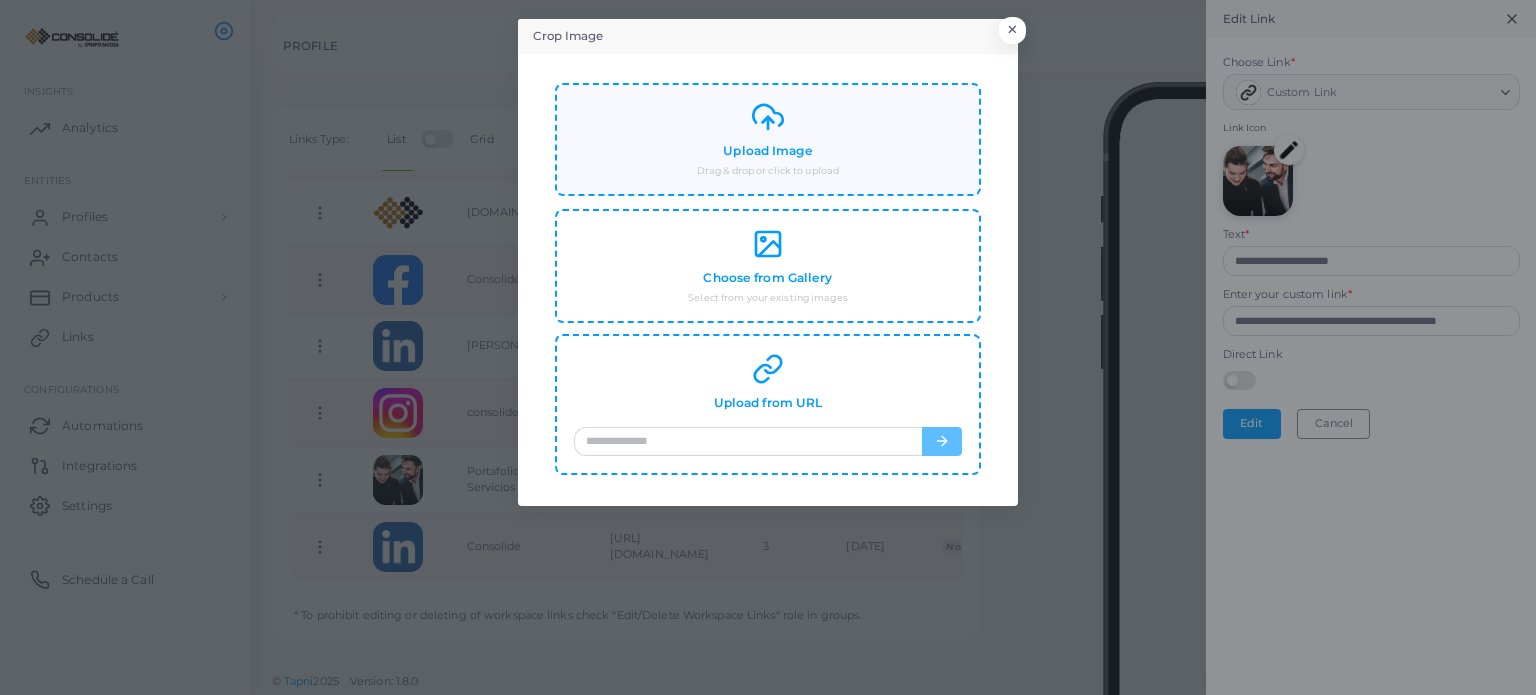 click on "Upload Image Drag & drop or click to upload" at bounding box center [768, 139] 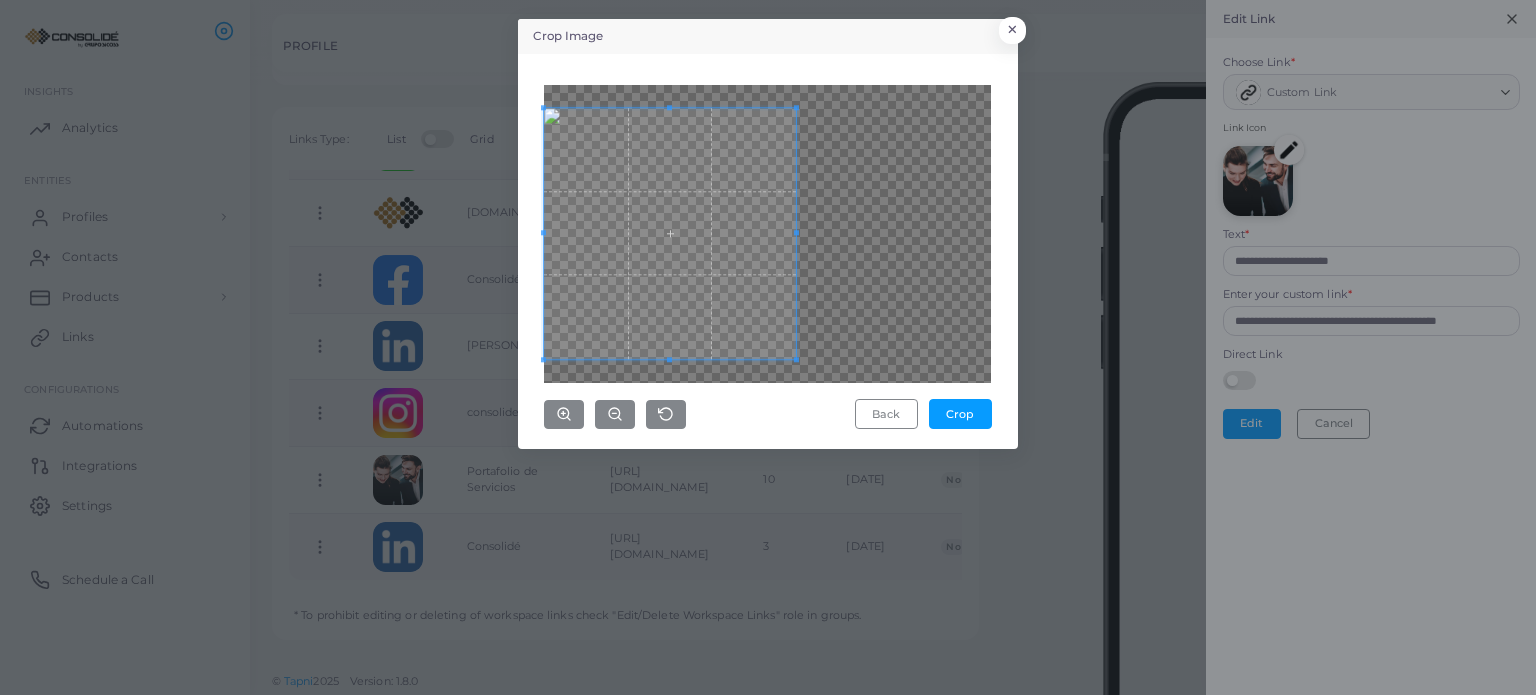 click at bounding box center (669, 233) 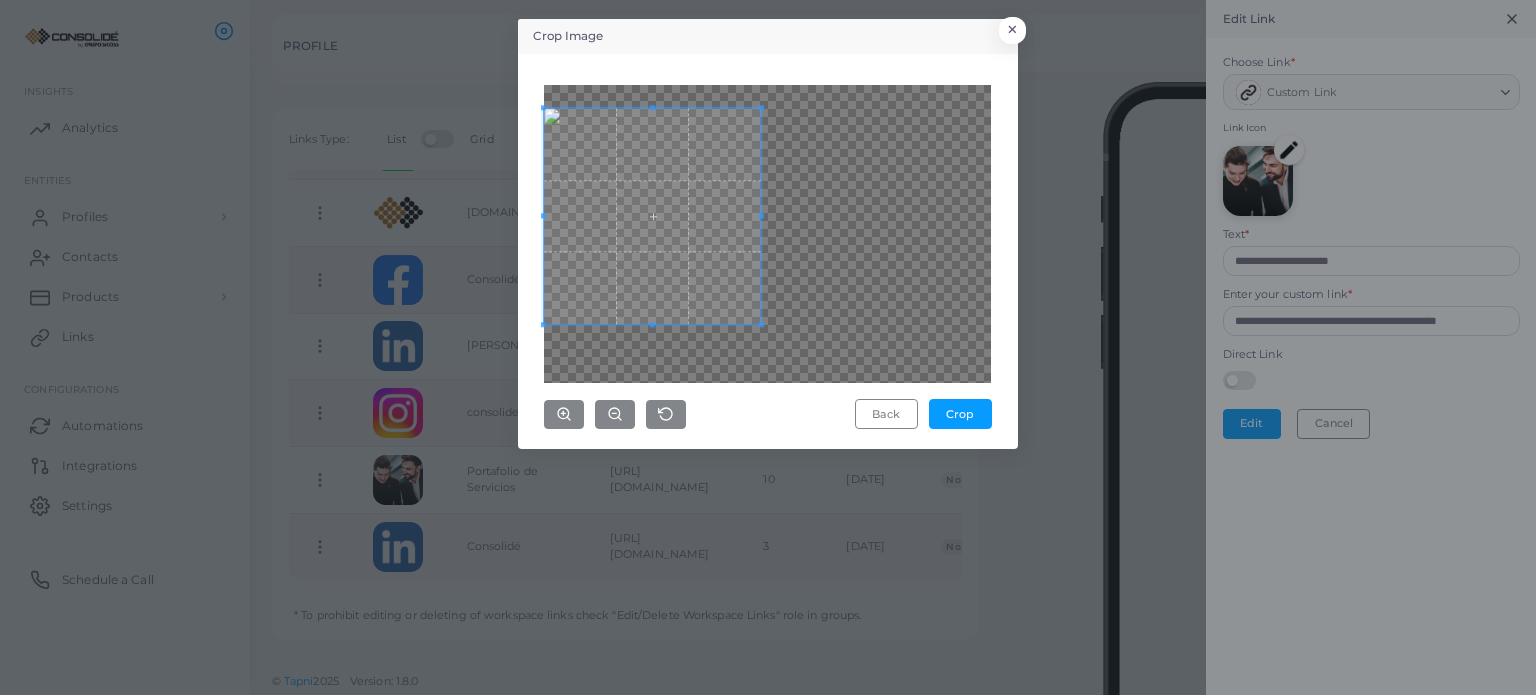 click at bounding box center (767, 234) 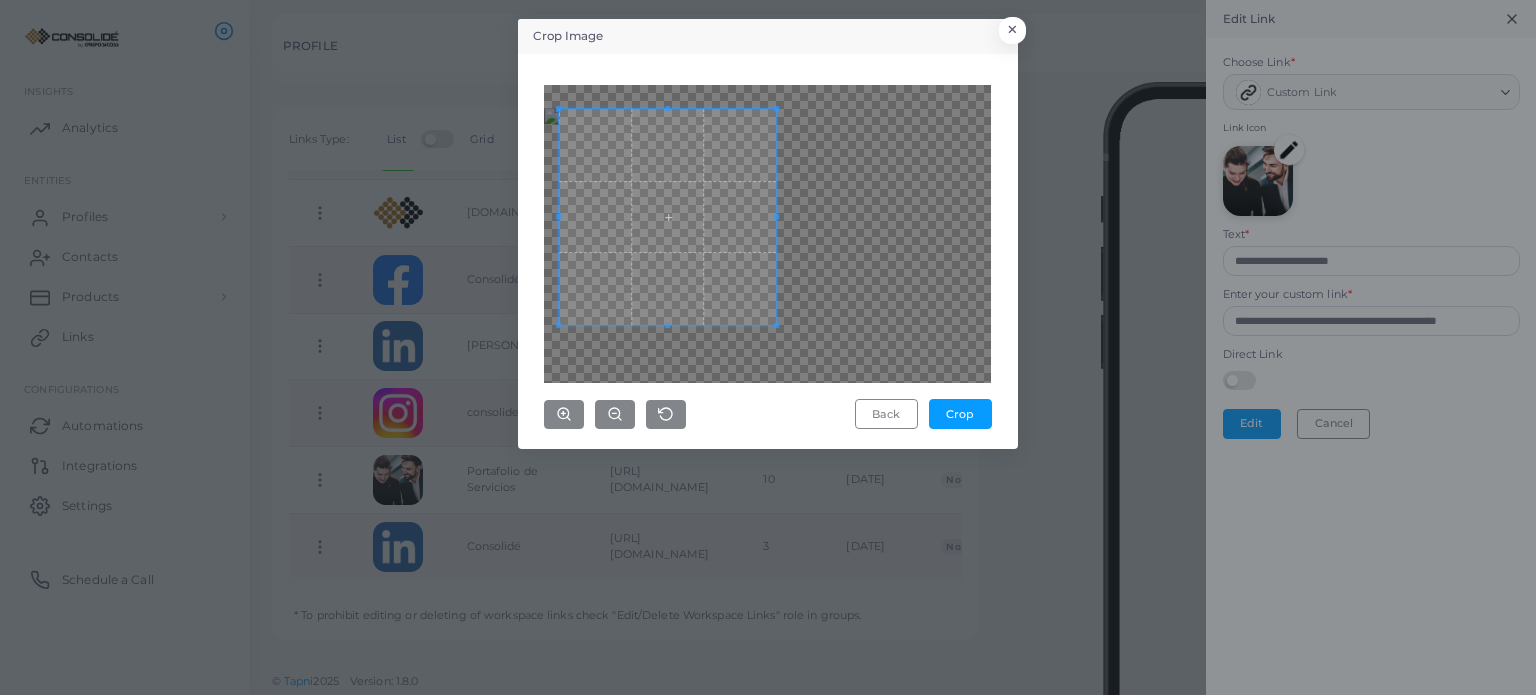 click at bounding box center (668, 217) 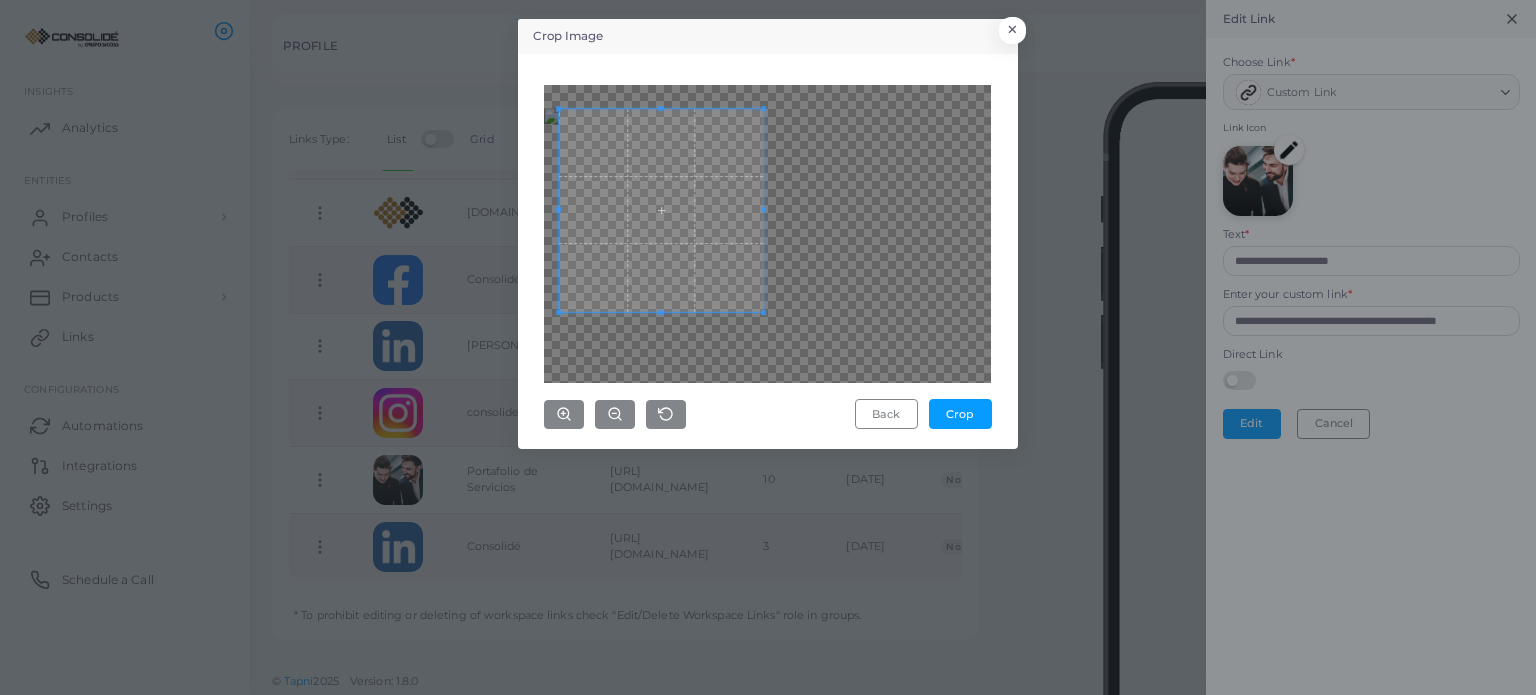 click at bounding box center [767, 234] 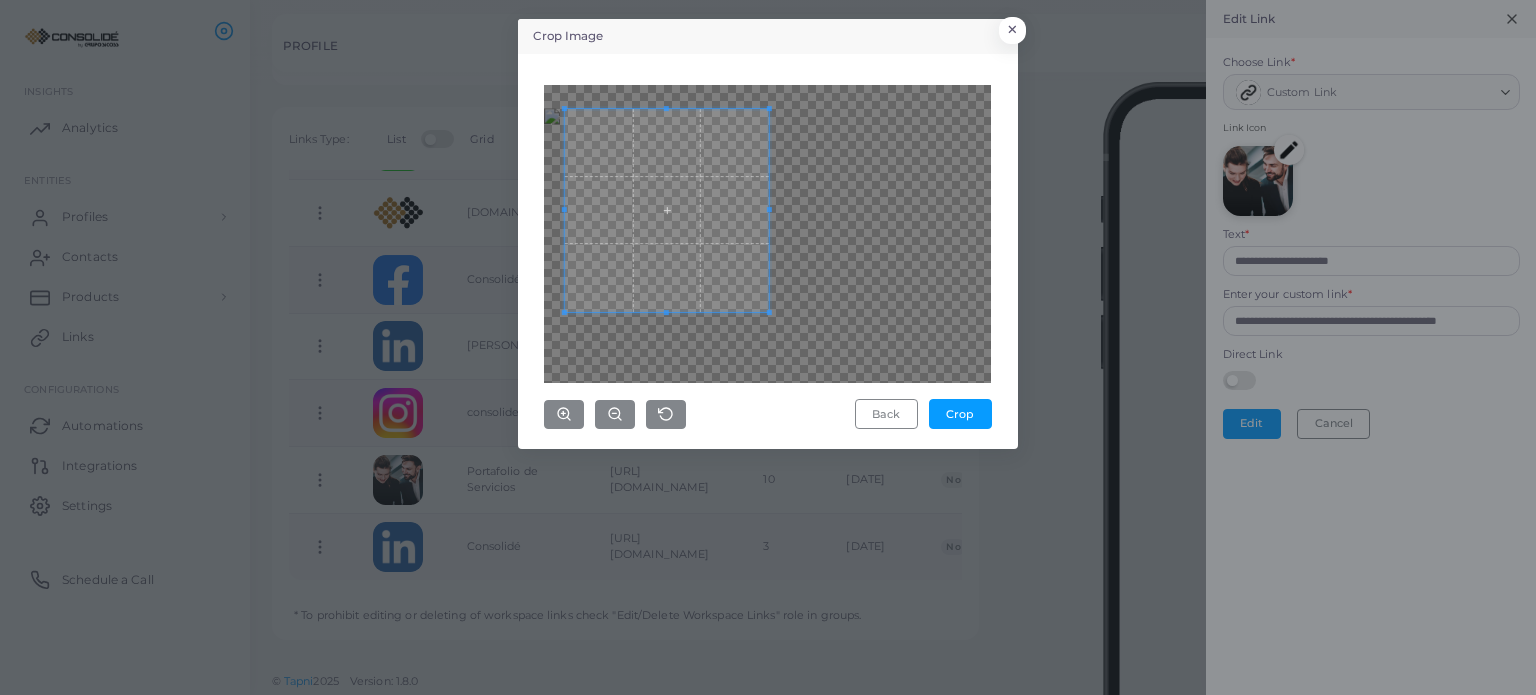 click at bounding box center [666, 210] 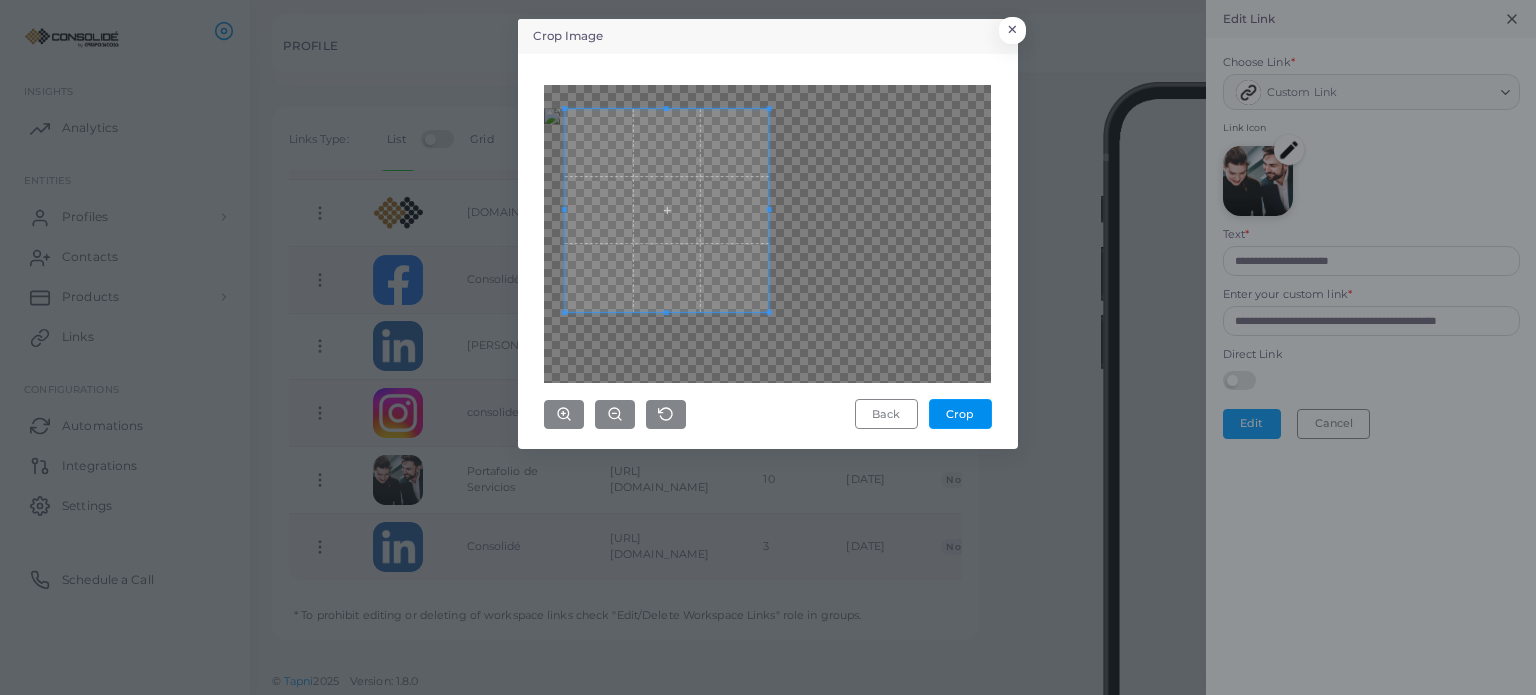 click on "Crop" at bounding box center [960, 414] 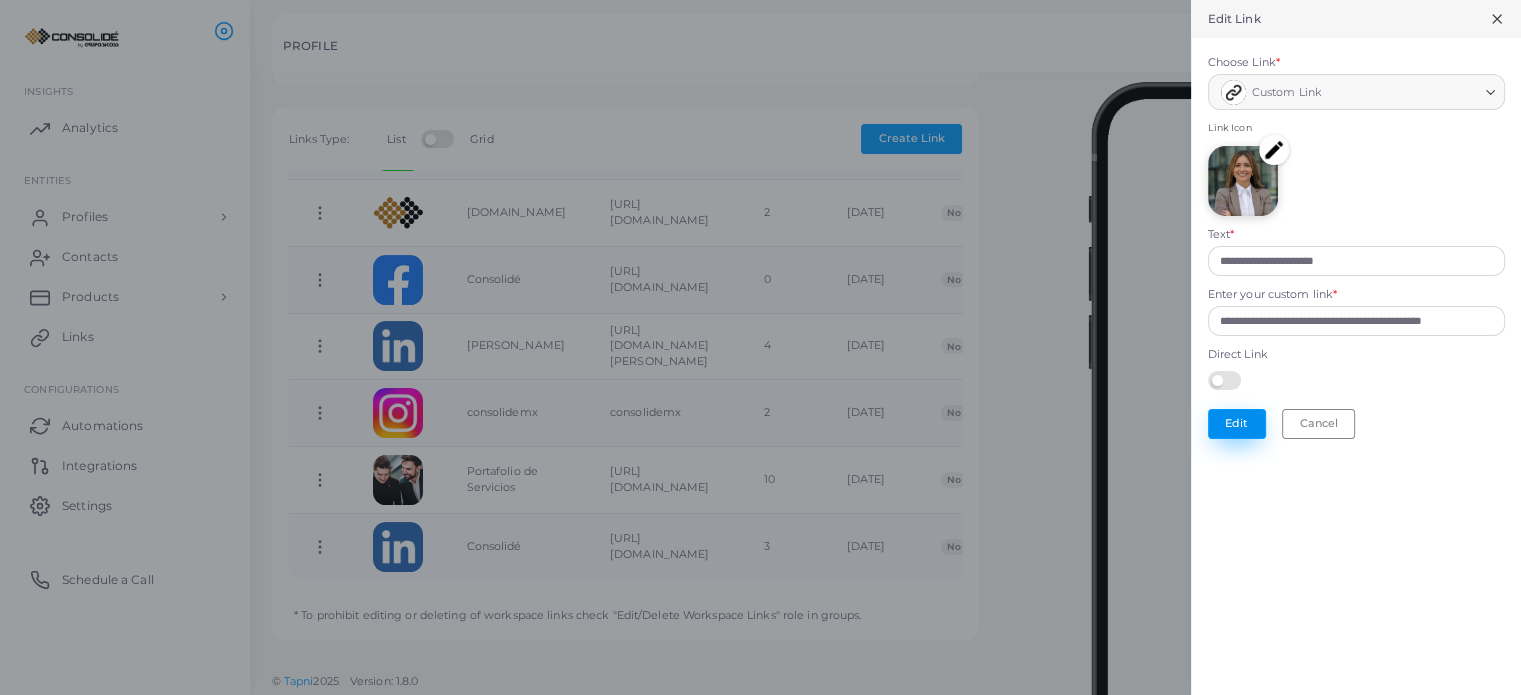 click on "Edit" at bounding box center (1237, 424) 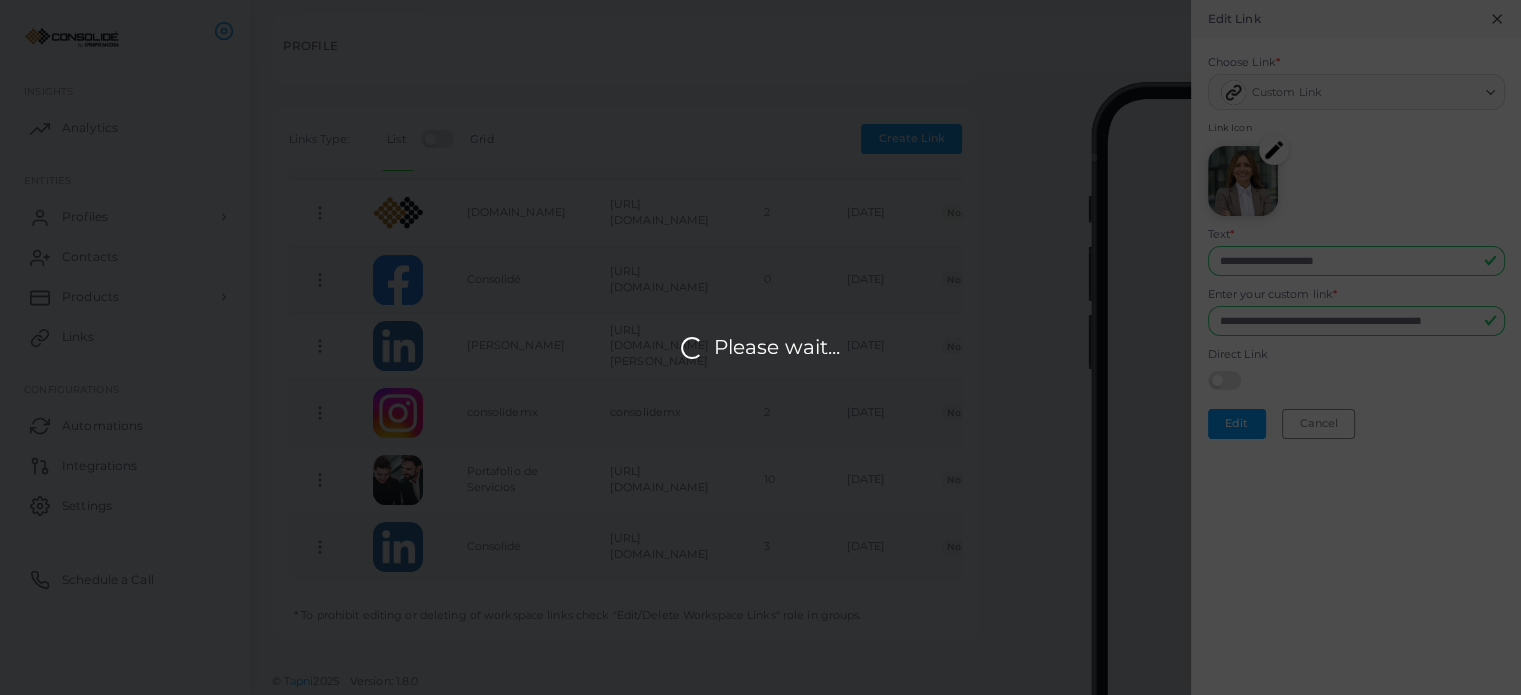 scroll, scrollTop: 0, scrollLeft: 0, axis: both 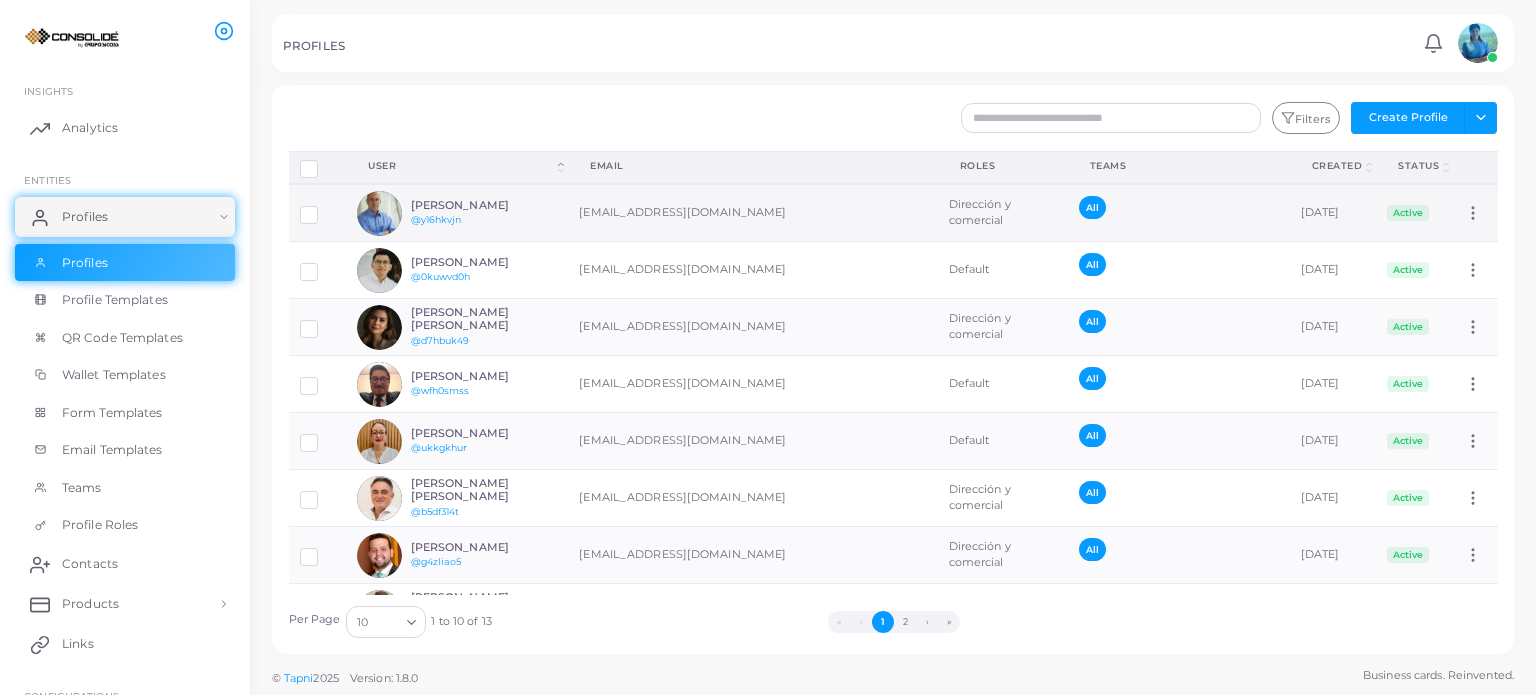 click on "[PERSON_NAME]  @y16hkvjn" at bounding box center [457, 213] 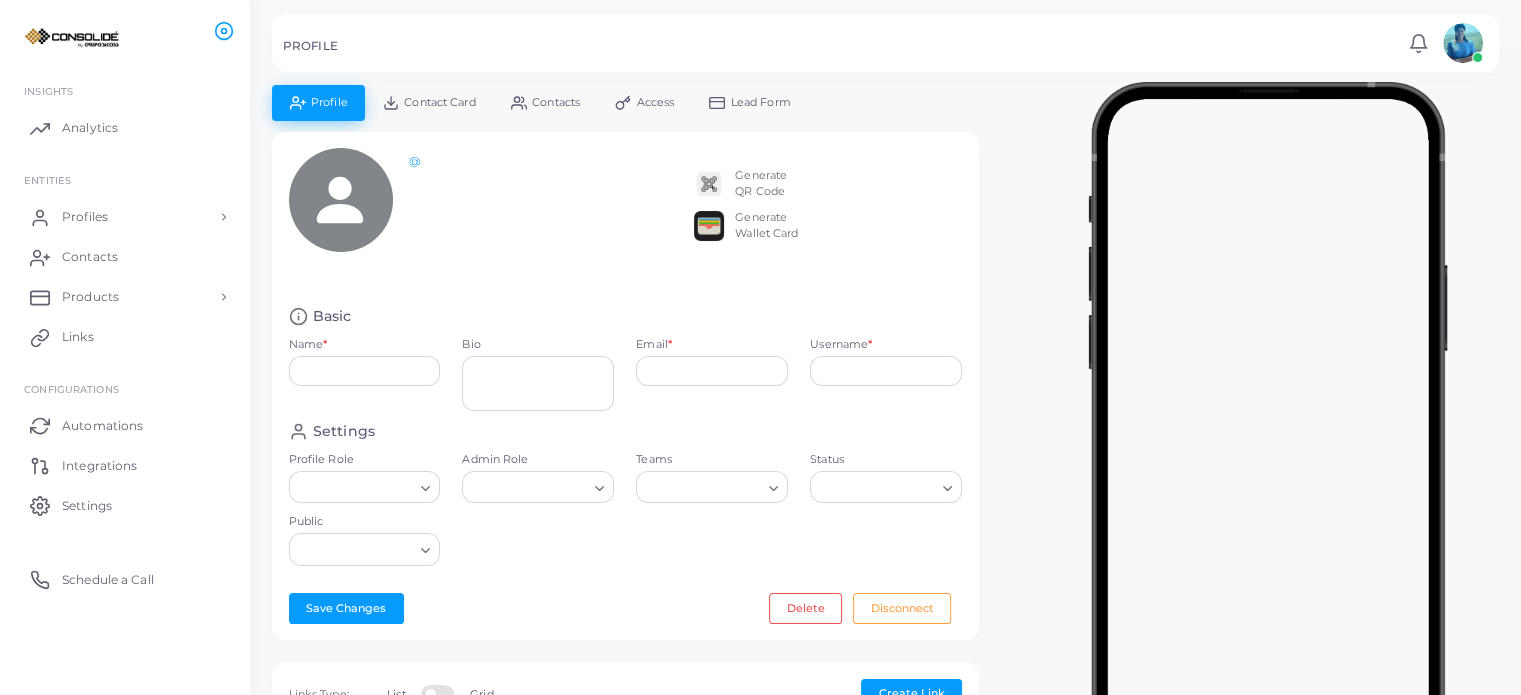 type on "**********" 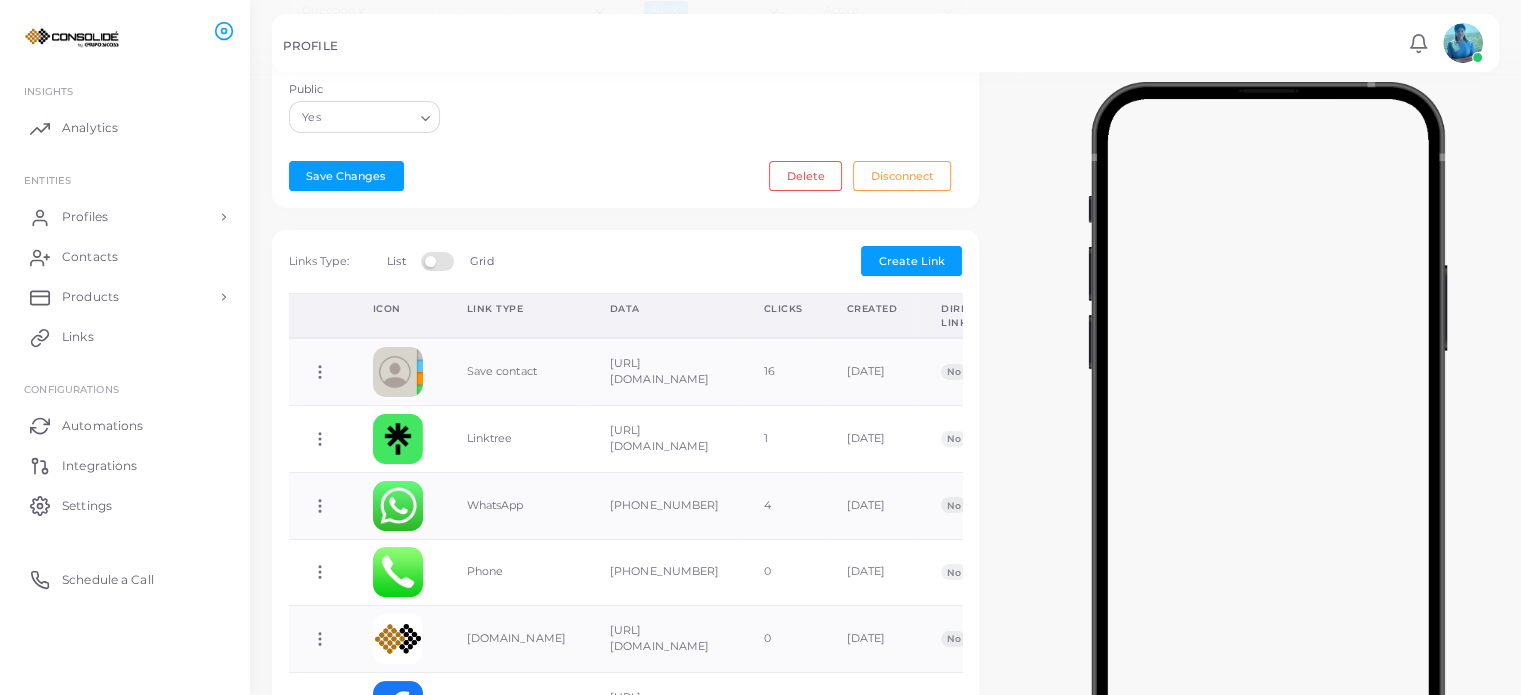 scroll, scrollTop: 500, scrollLeft: 0, axis: vertical 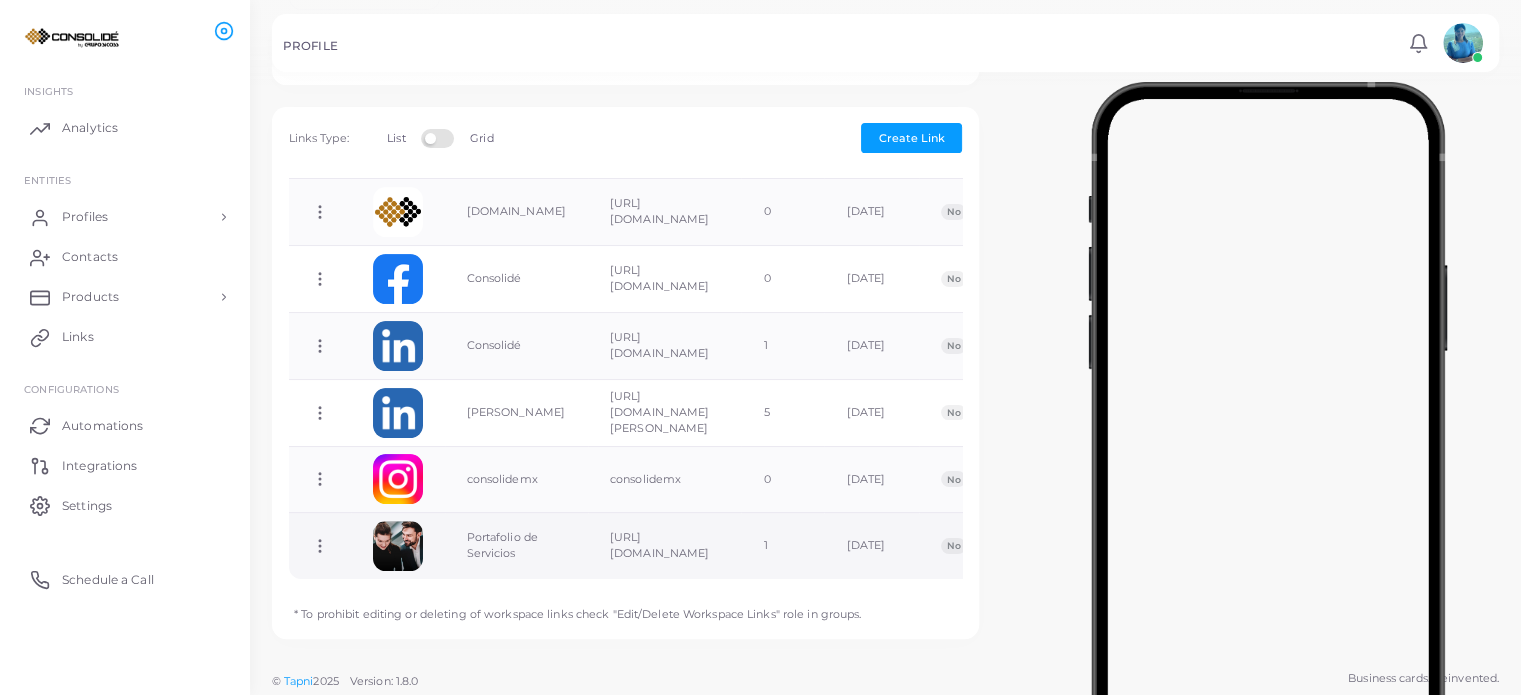 click 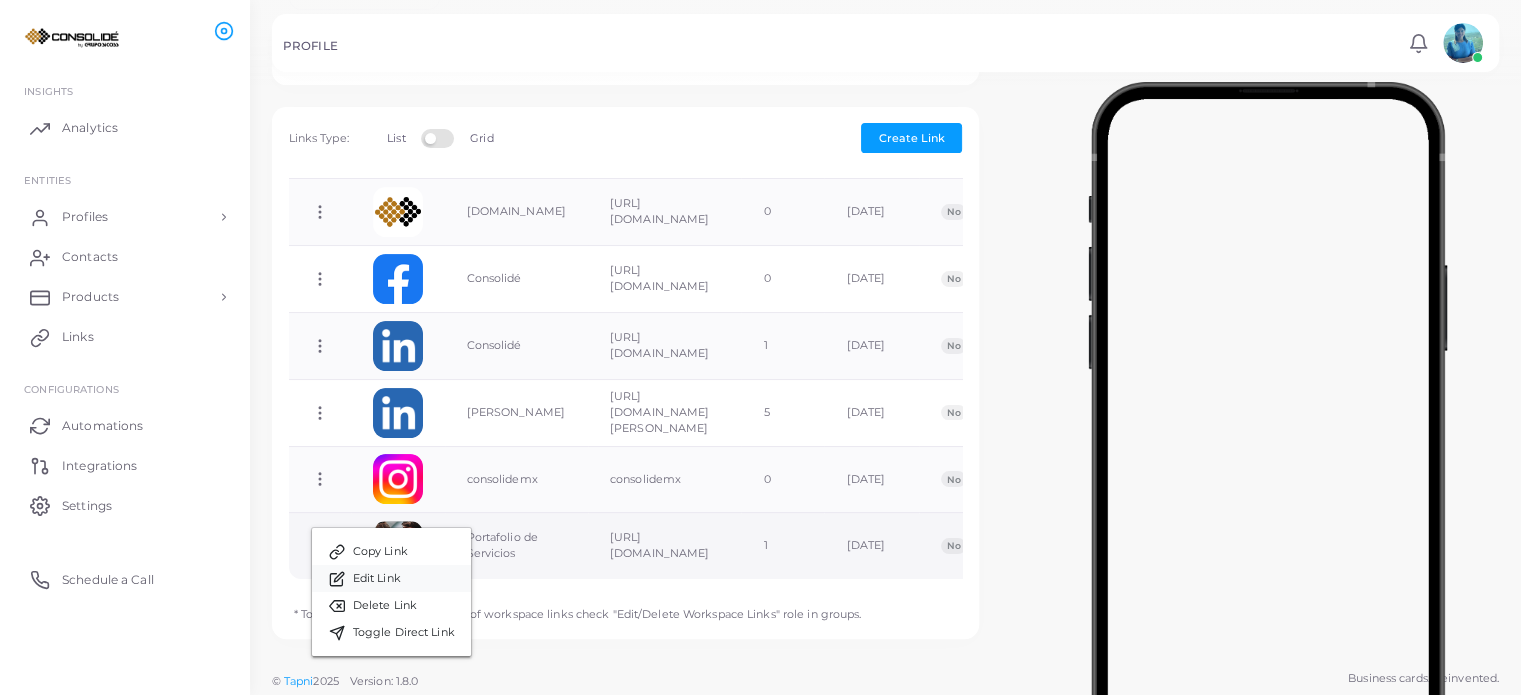click on "Edit Link" at bounding box center (377, 579) 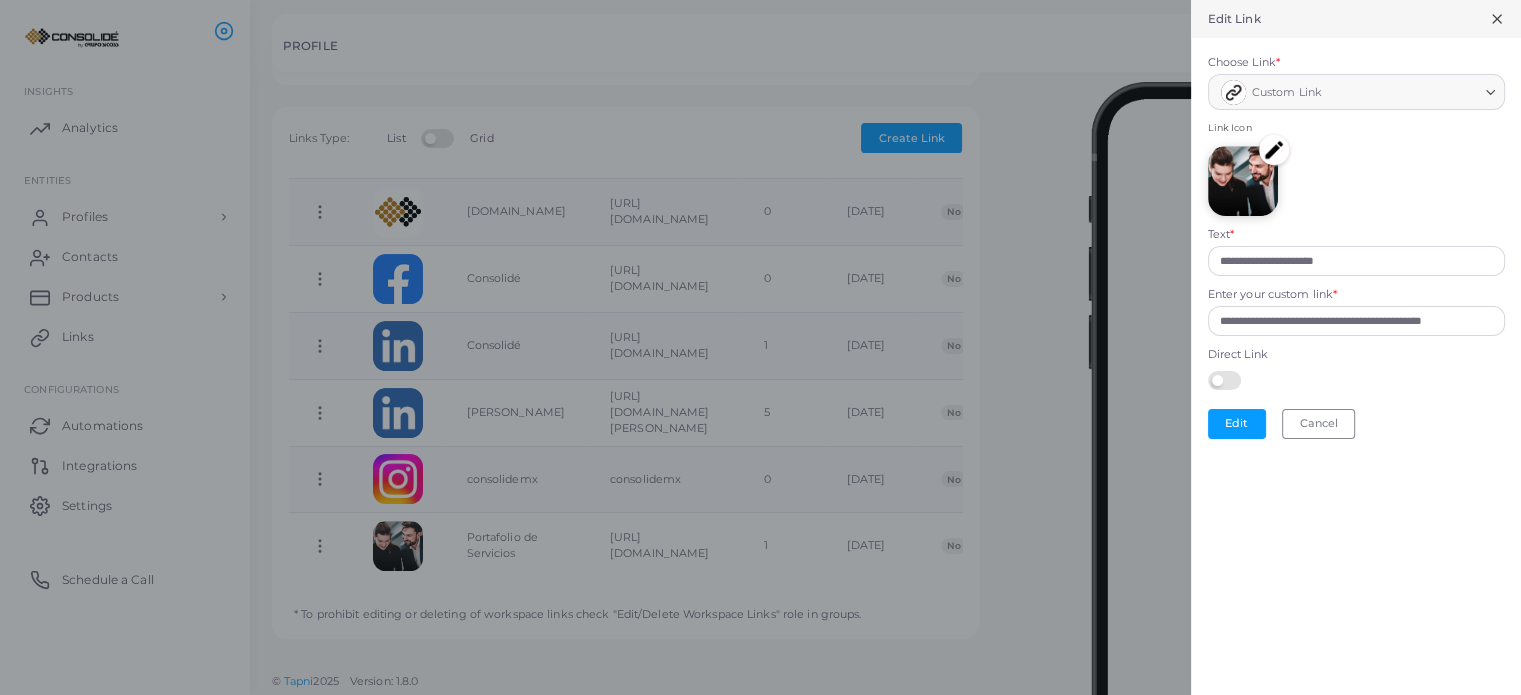 click at bounding box center (1274, 150) 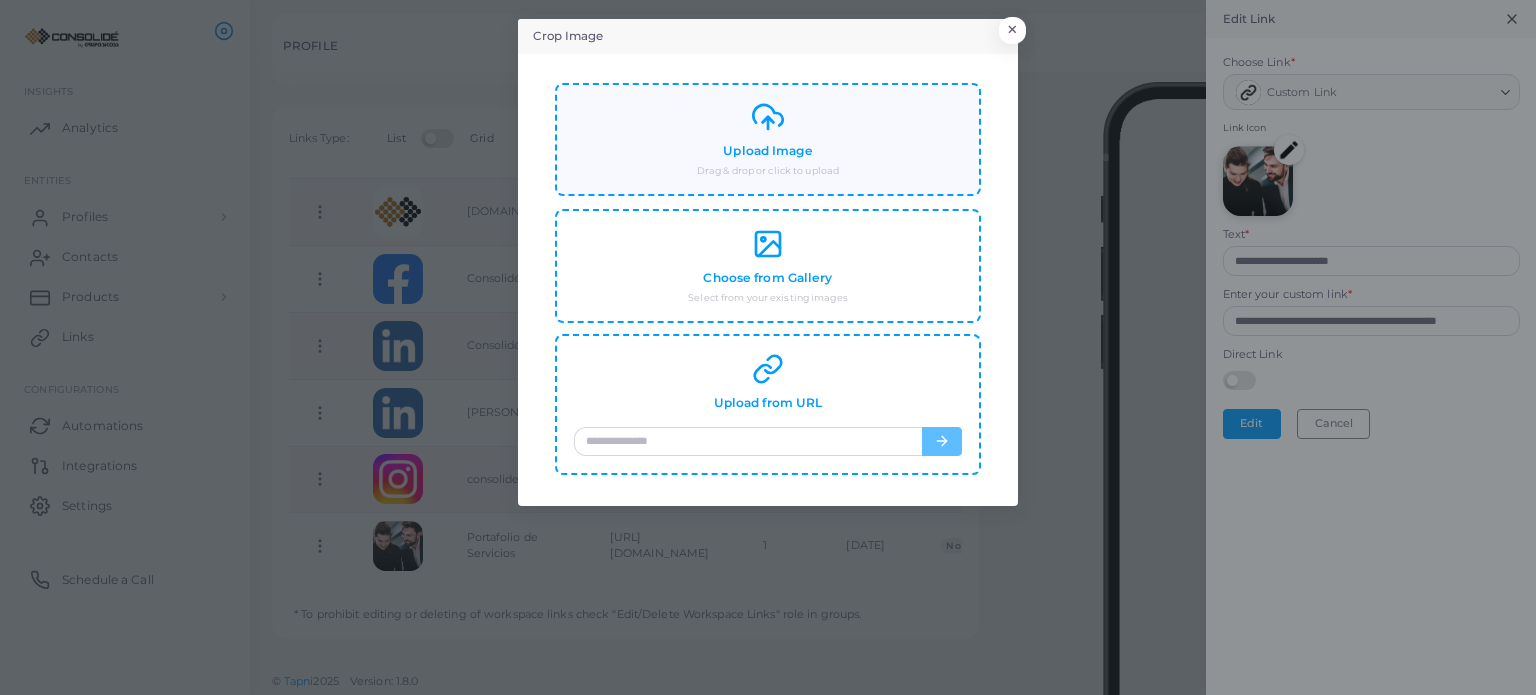 click on "Upload Image Drag & drop or click to upload" at bounding box center (768, 139) 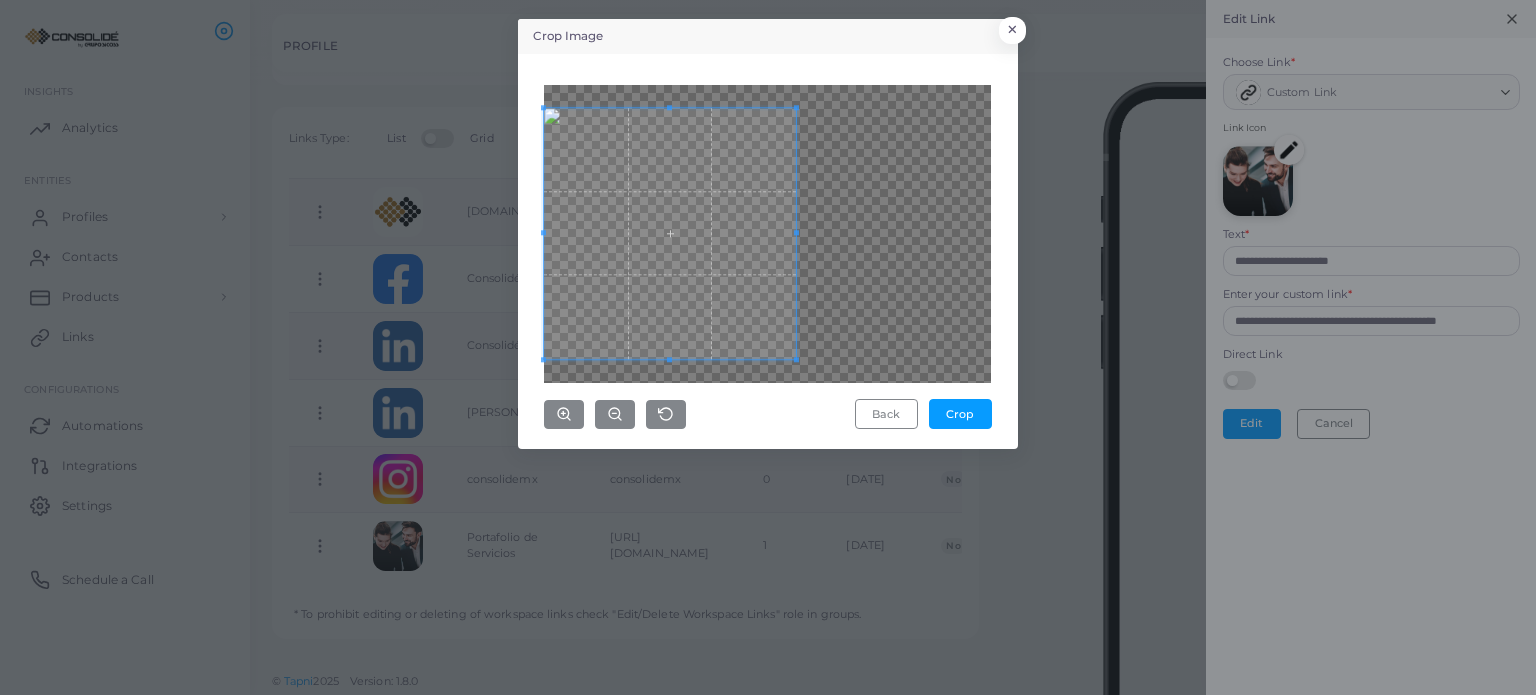 click at bounding box center [669, 233] 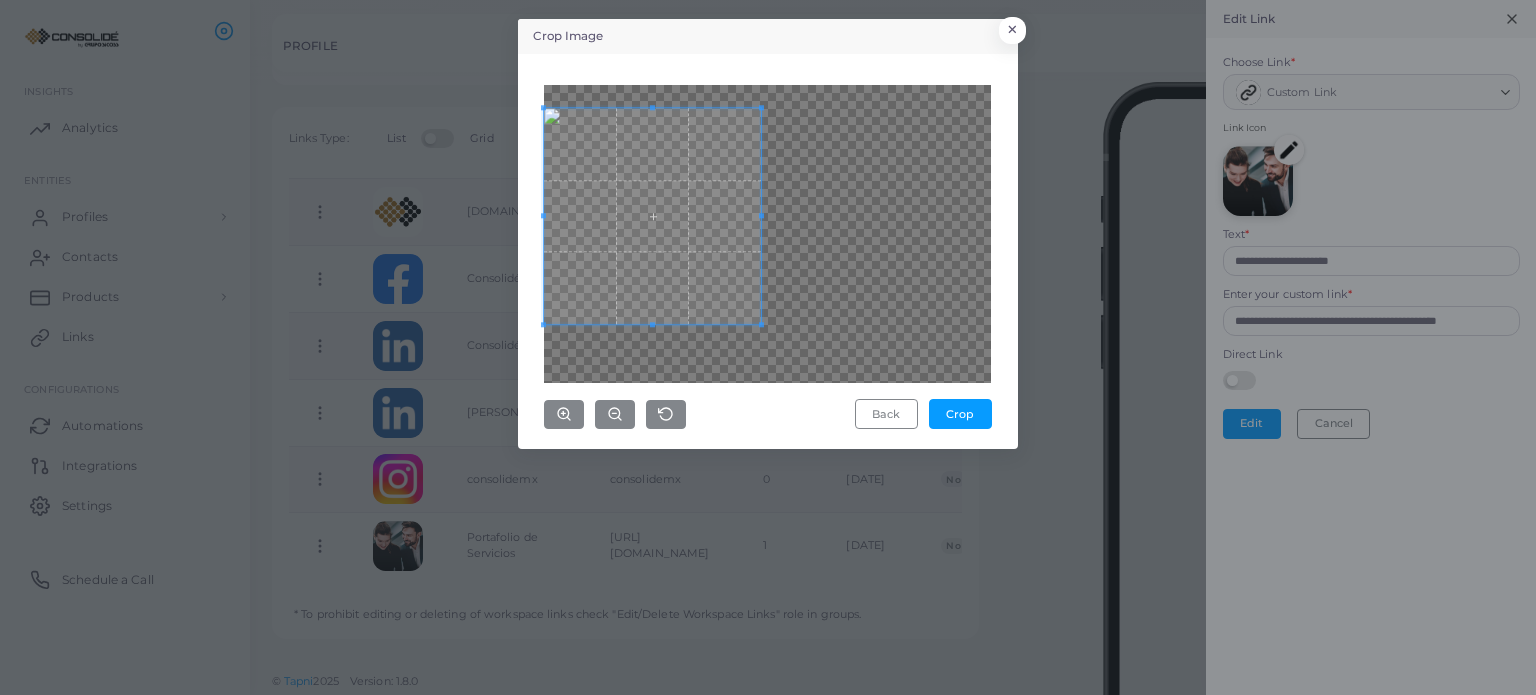 click at bounding box center [767, 234] 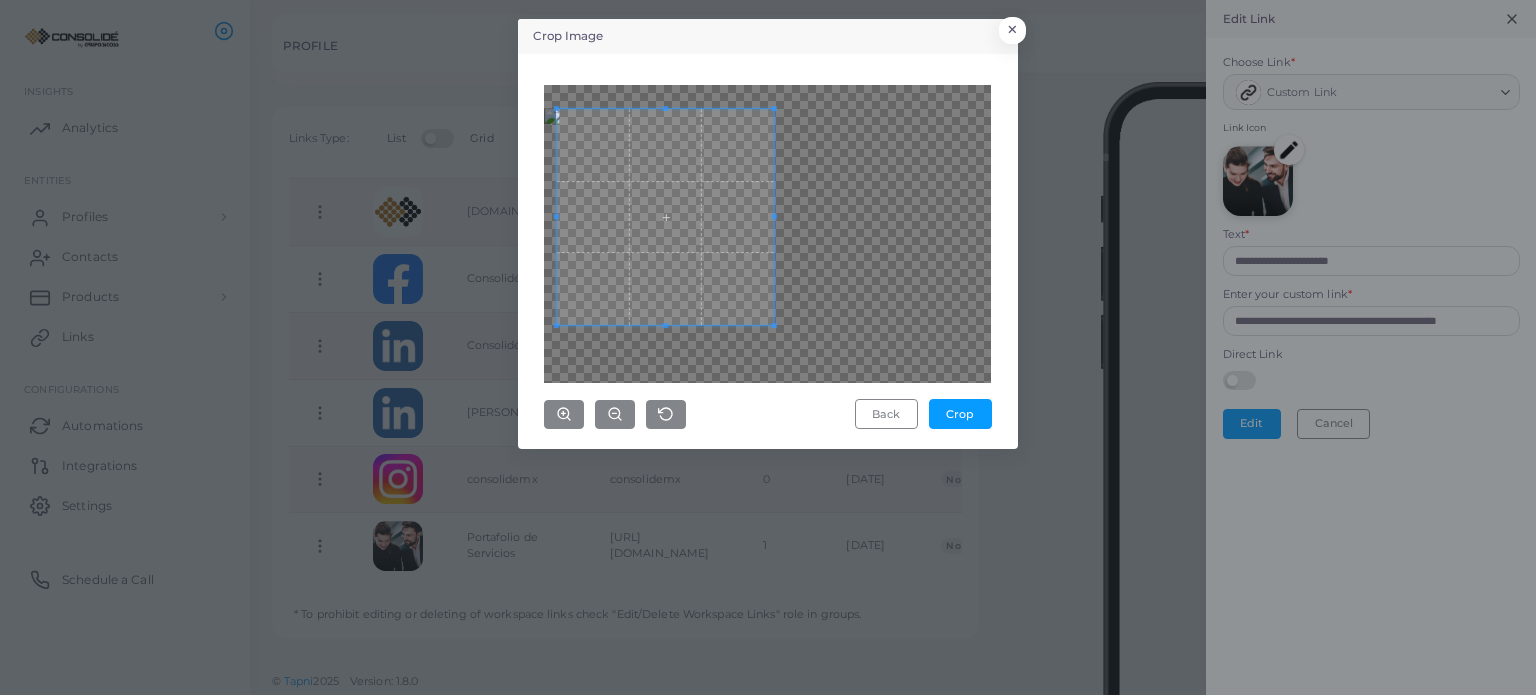 click at bounding box center [665, 217] 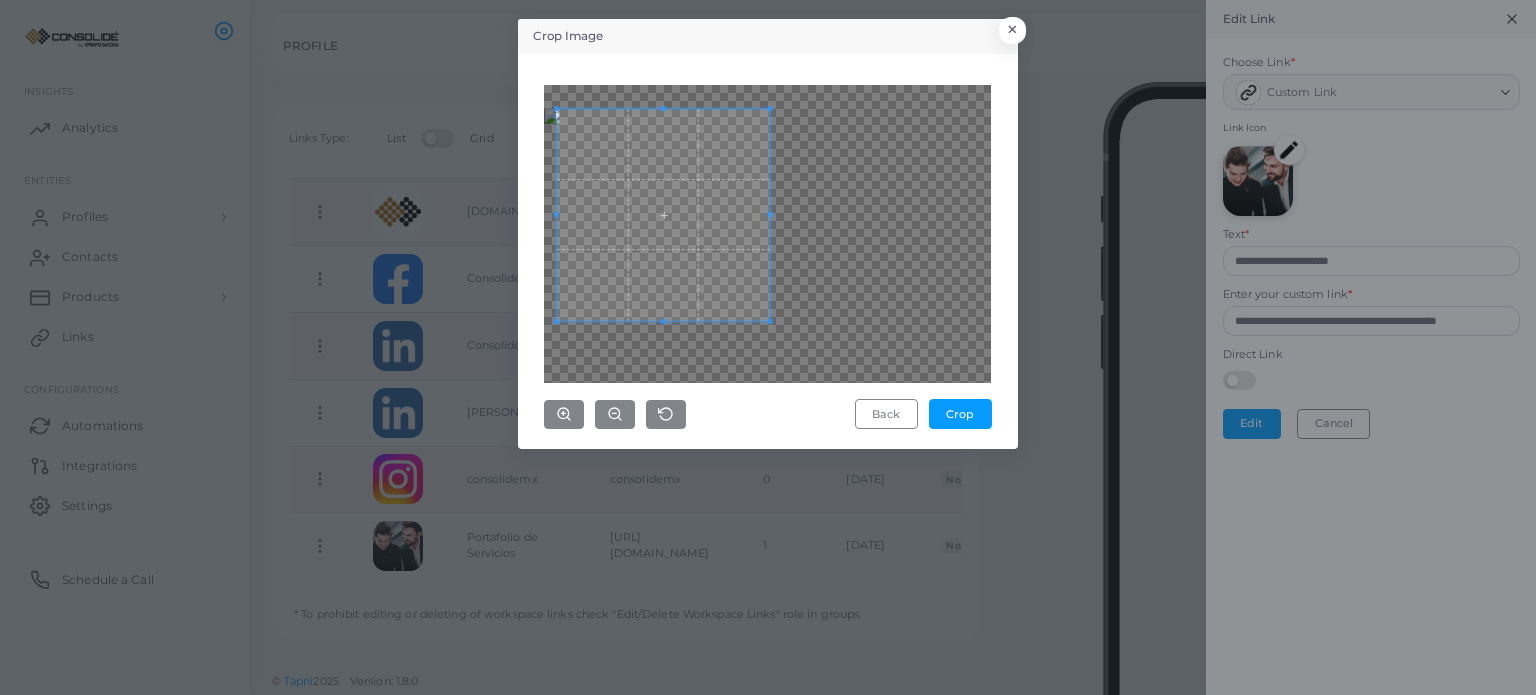 click at bounding box center [769, 321] 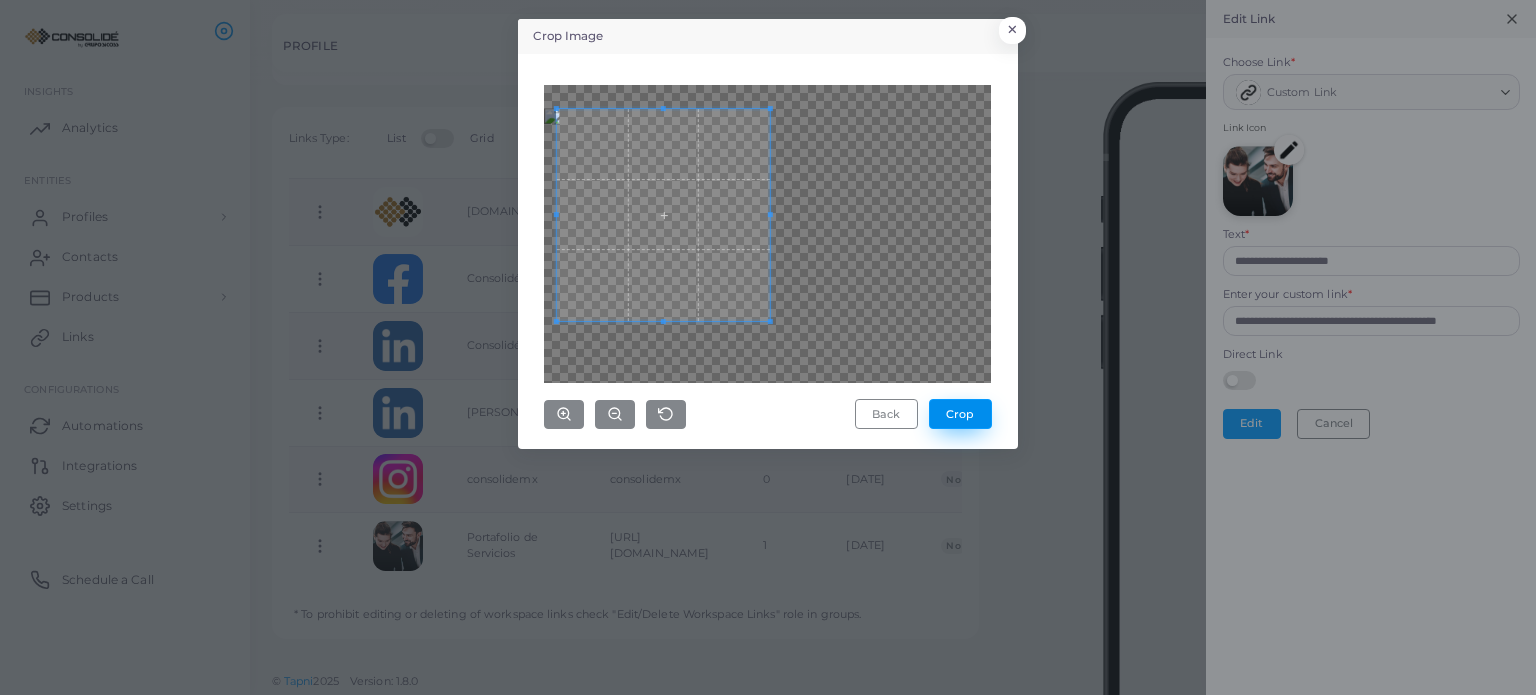 click on "Crop" at bounding box center [960, 414] 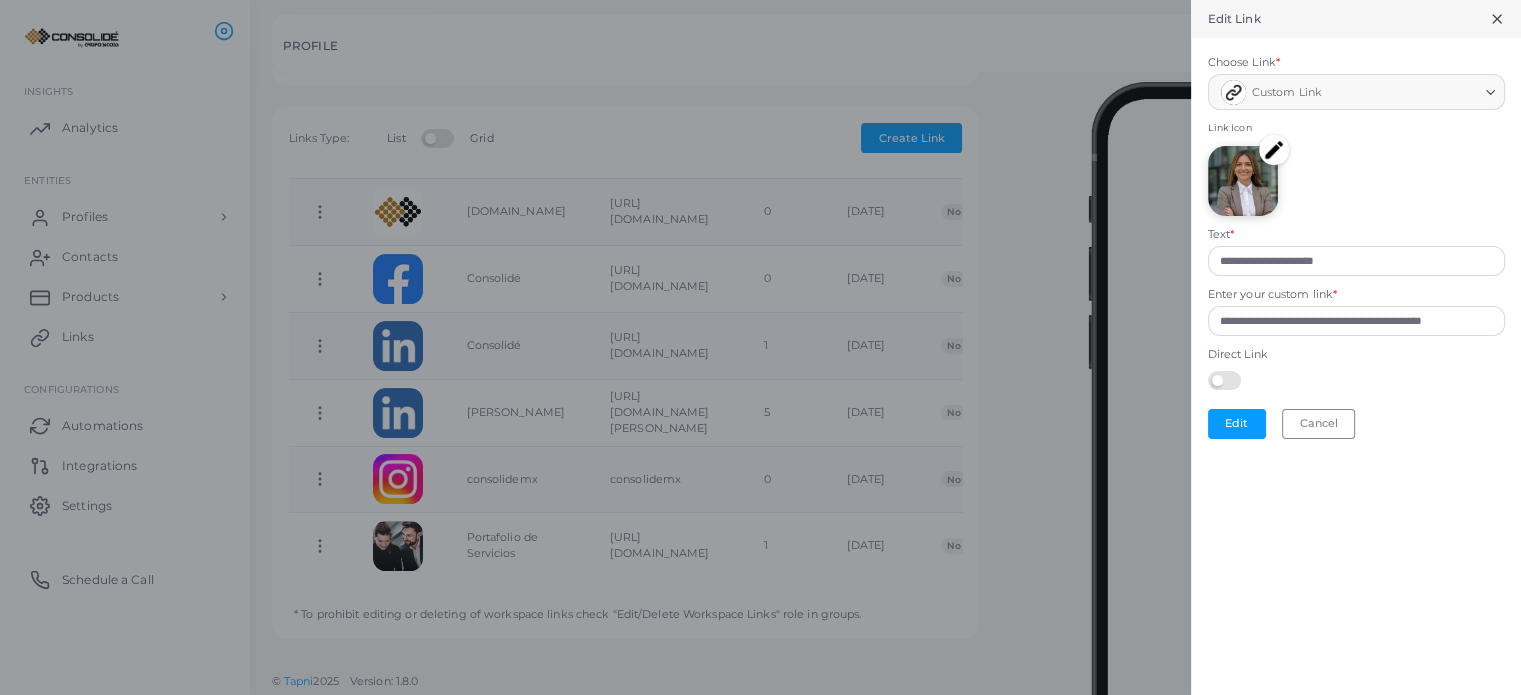 click 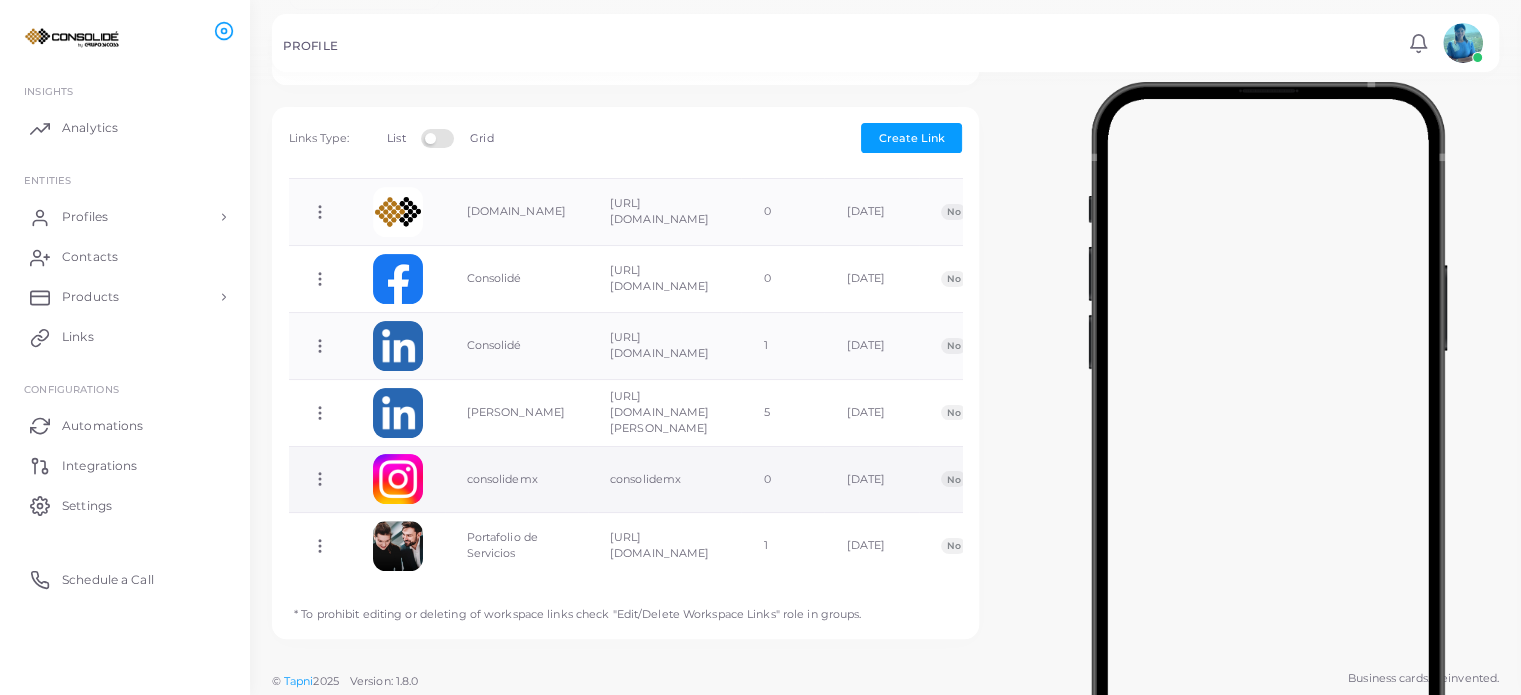 type 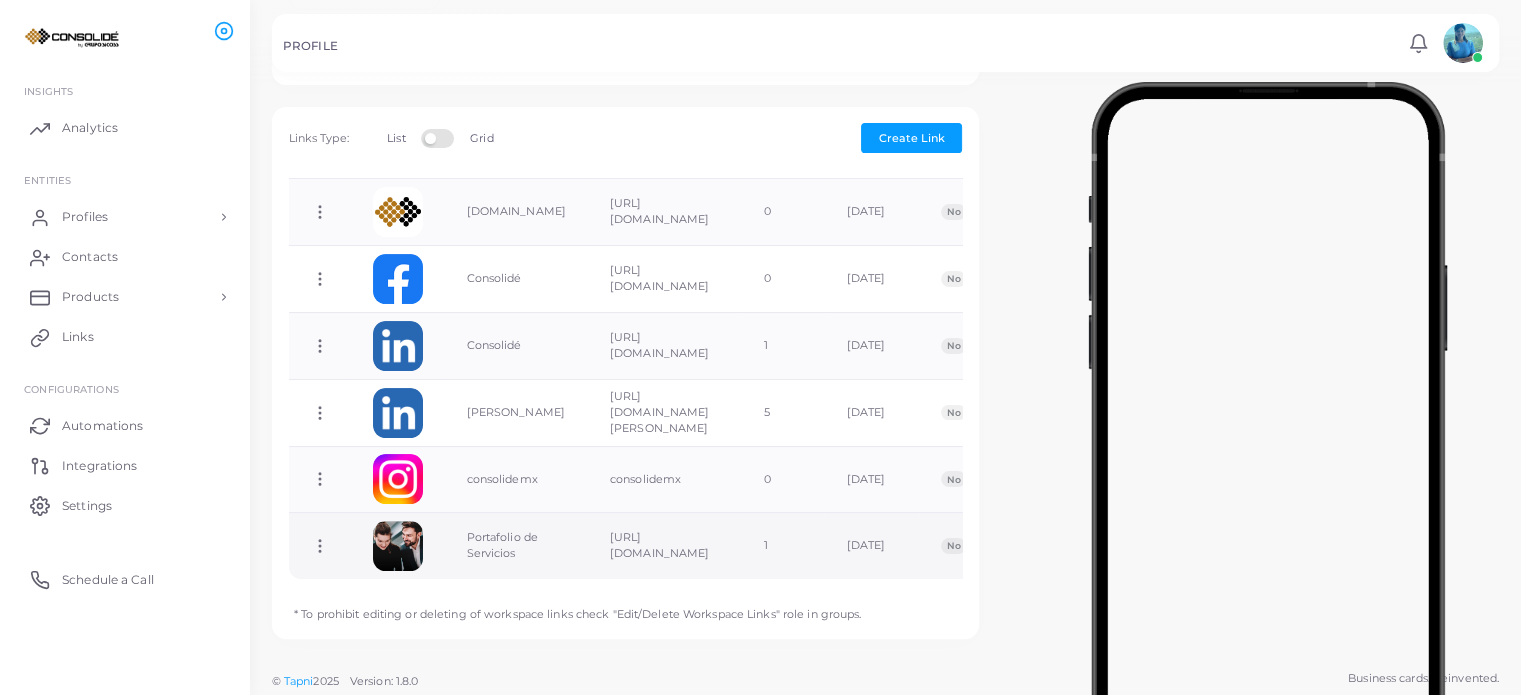 click 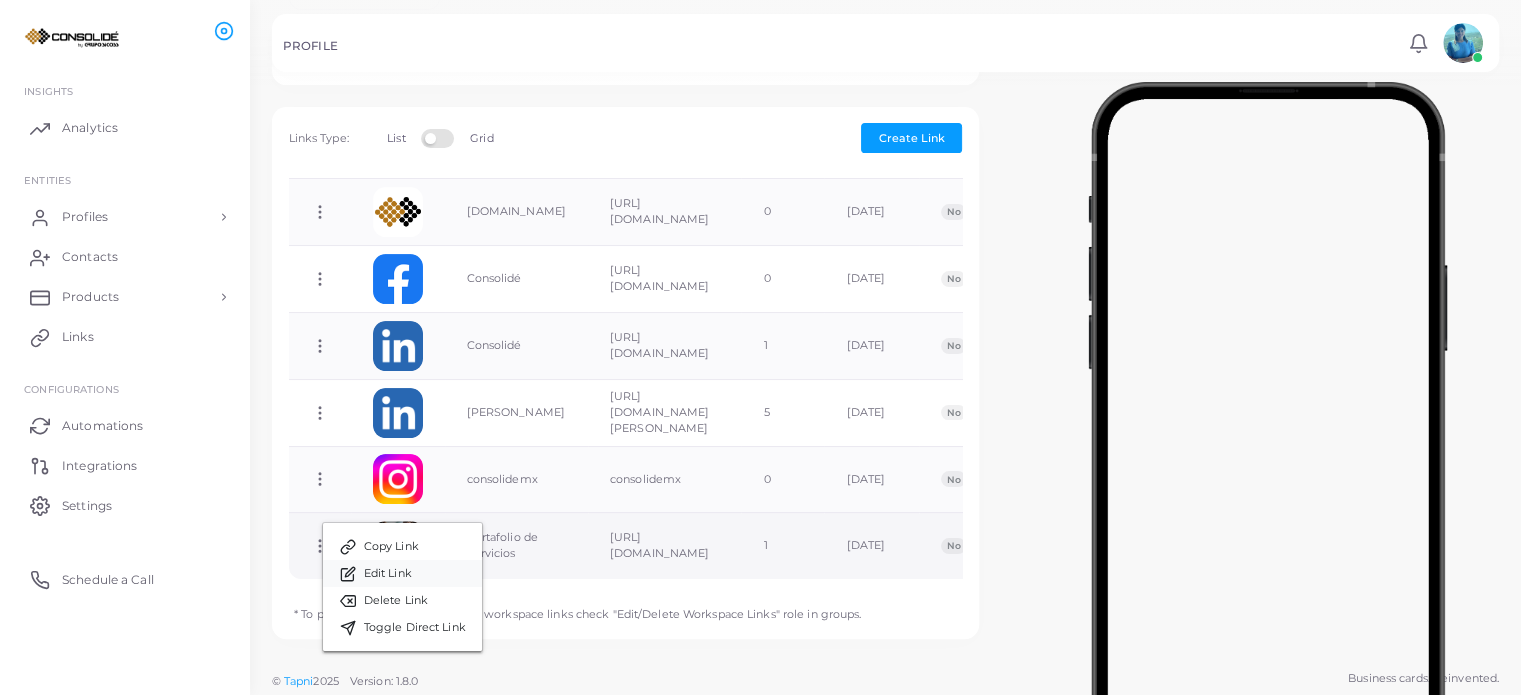 click on "Edit Link" at bounding box center [388, 574] 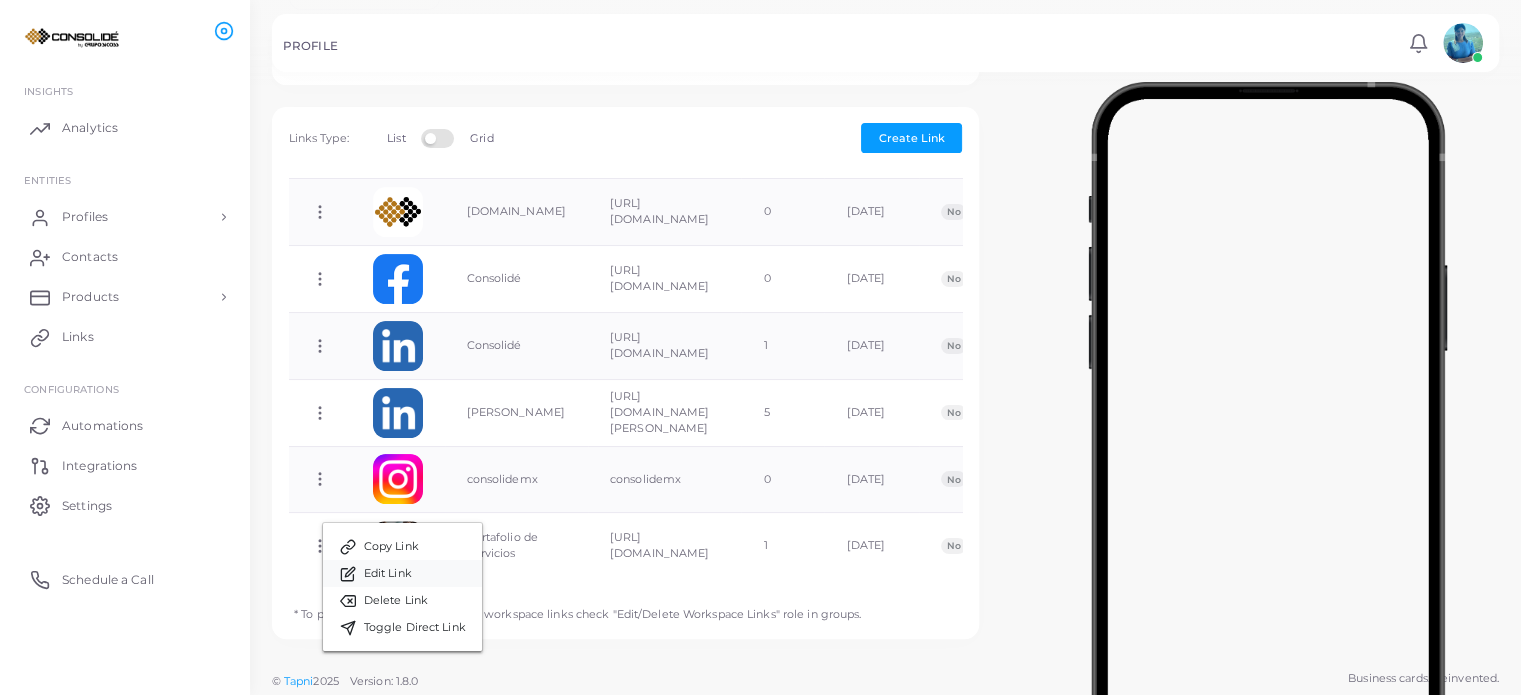 type on "**********" 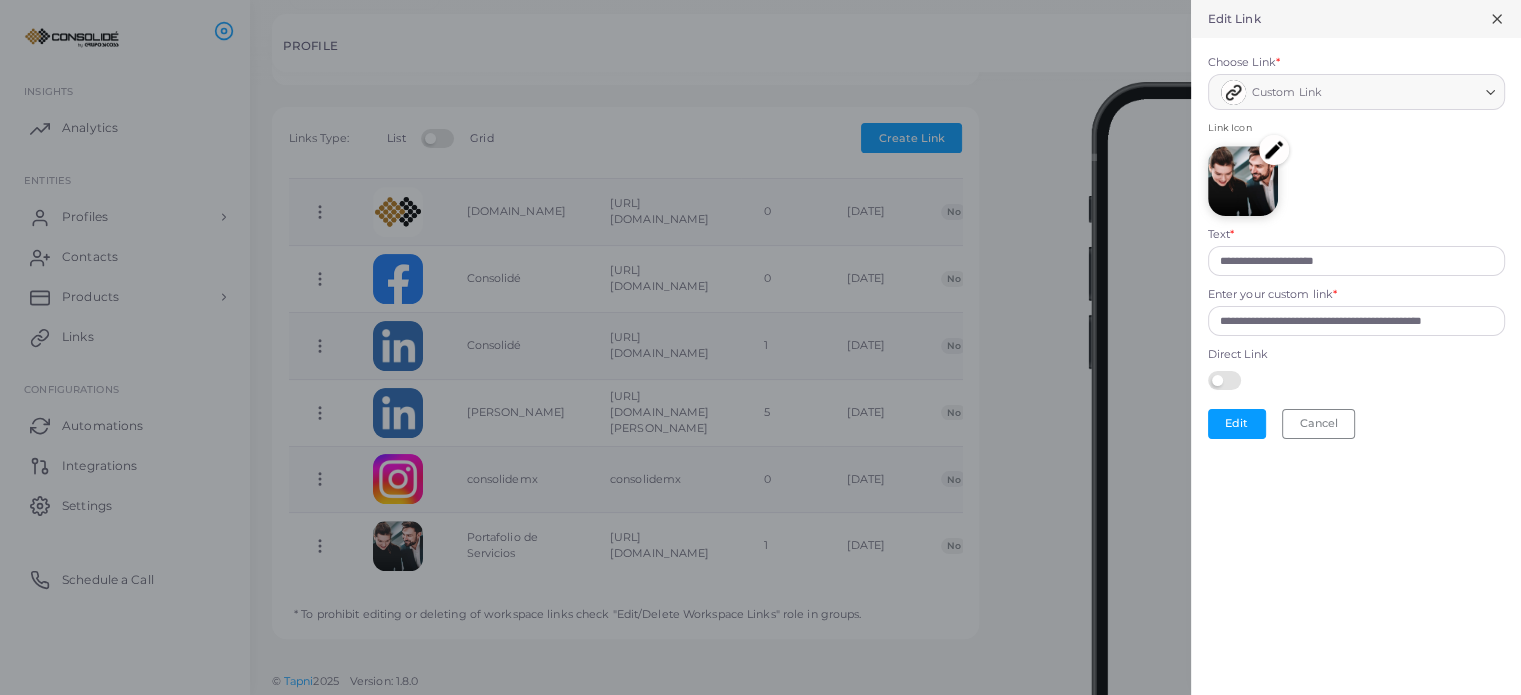 click at bounding box center [1274, 150] 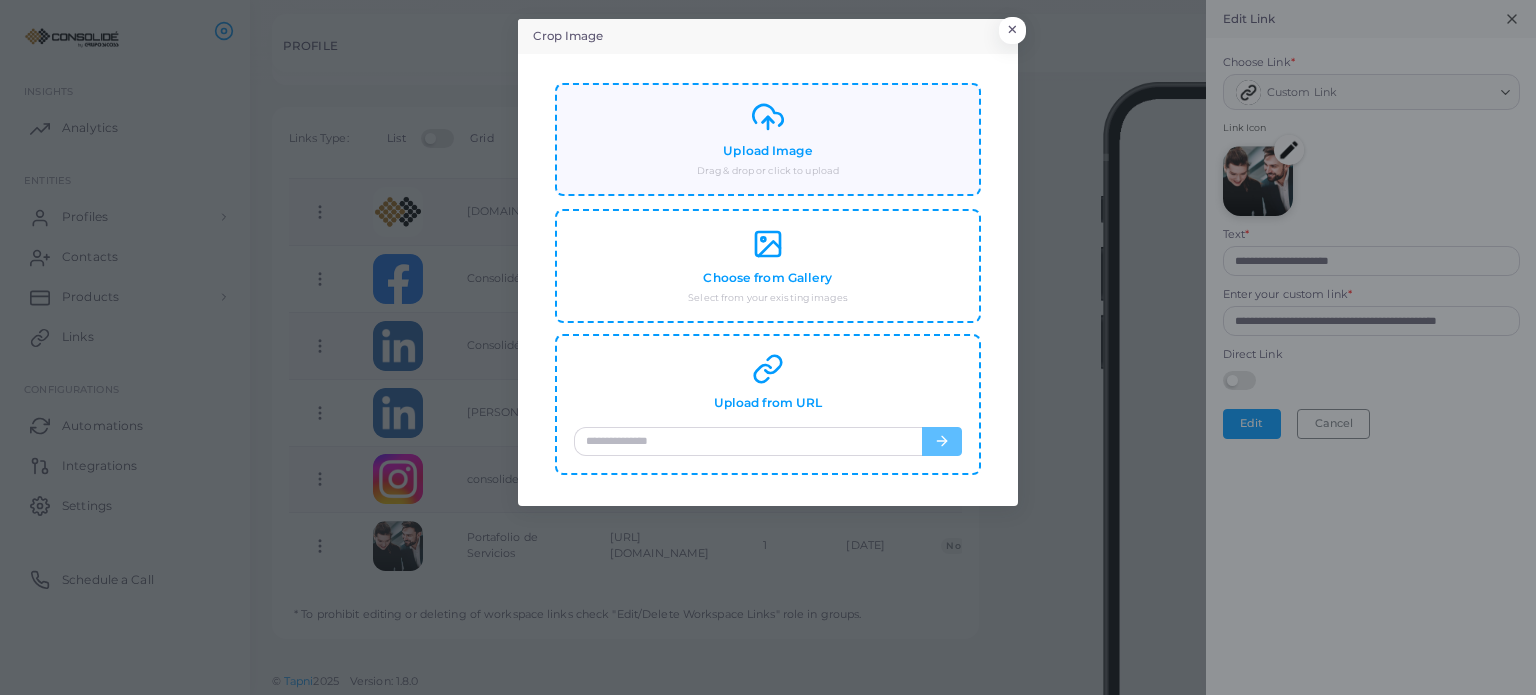 click on "Upload Image Drag & drop or click to upload" at bounding box center [768, 139] 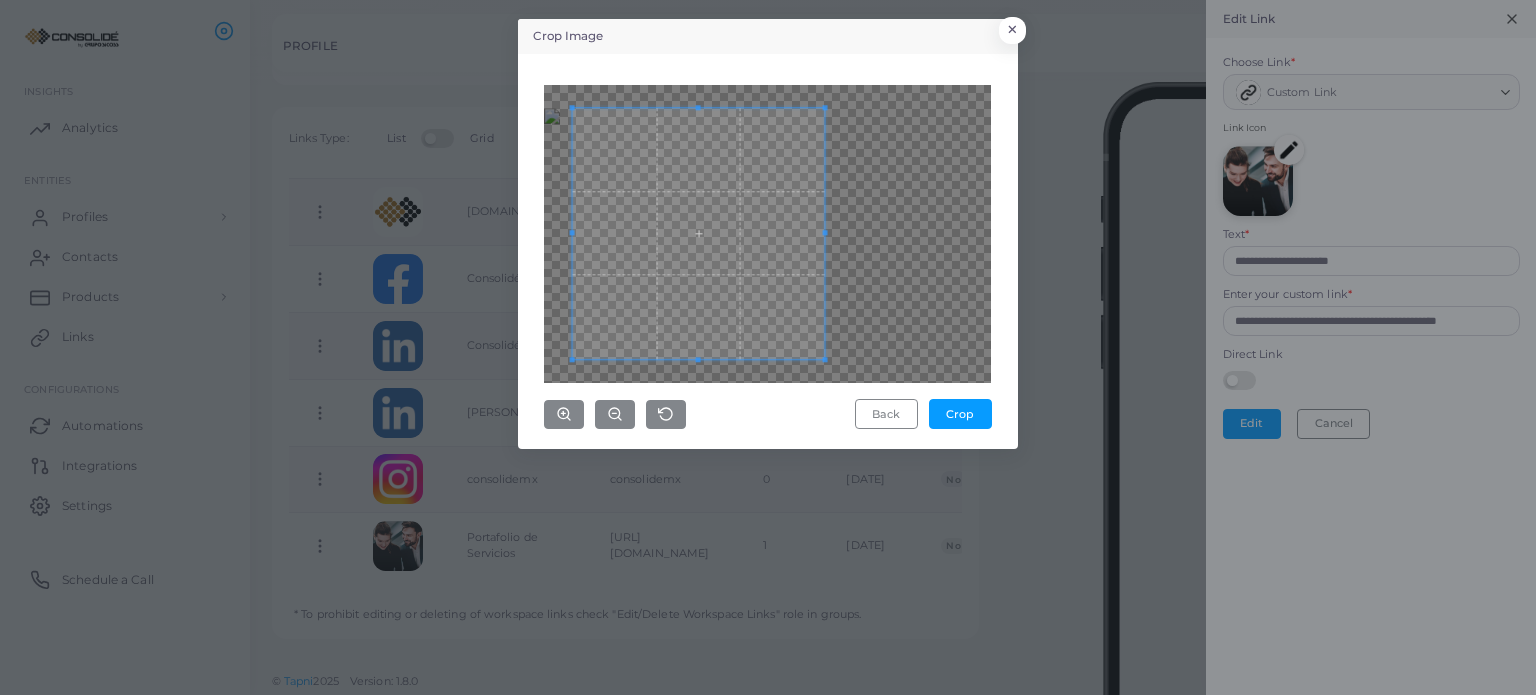 click at bounding box center [698, 233] 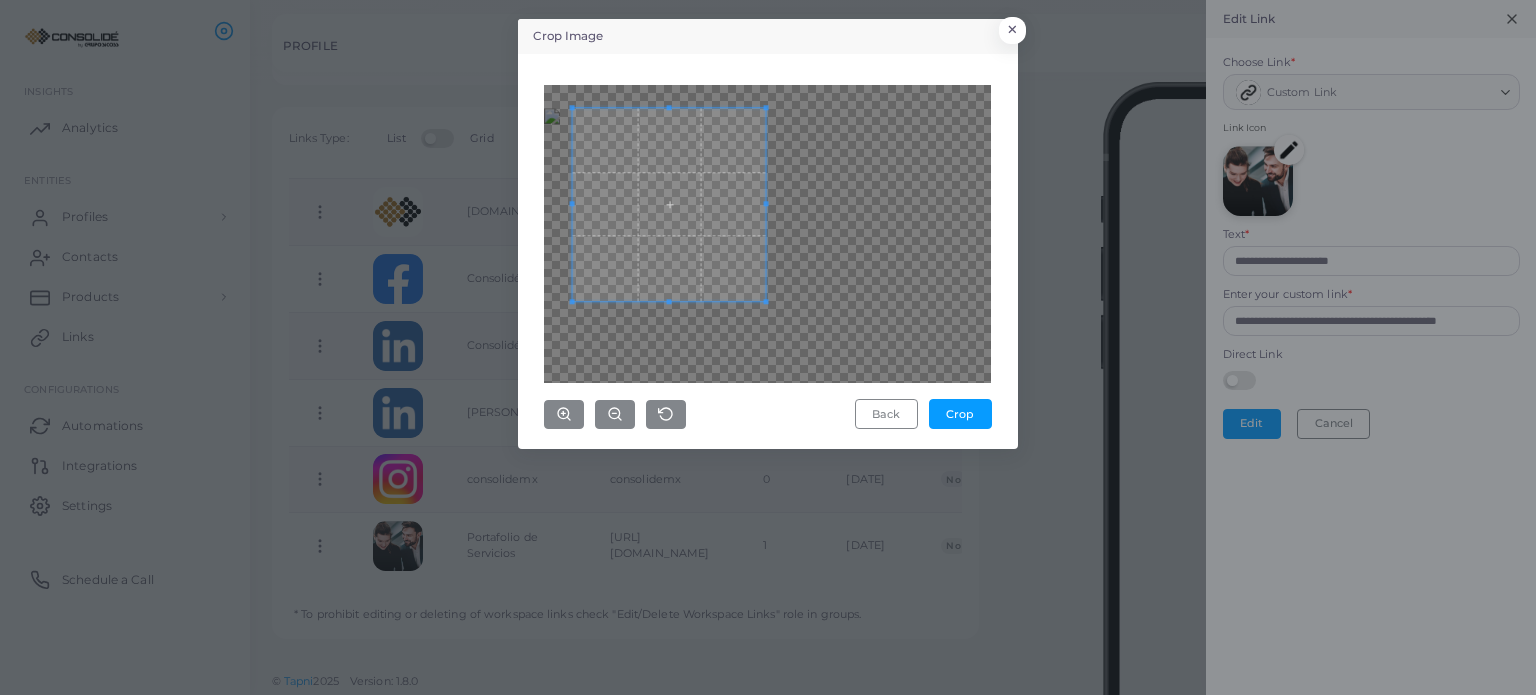click at bounding box center [767, 234] 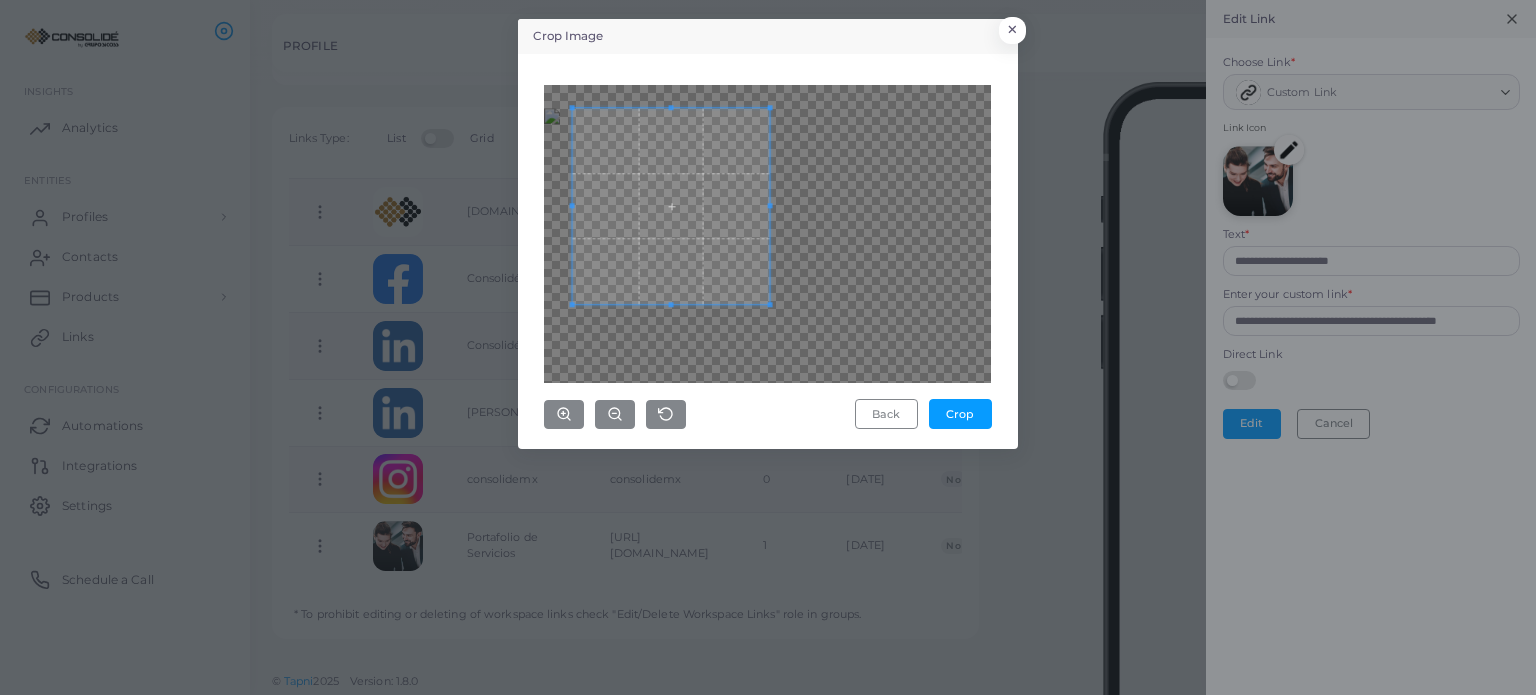 click at bounding box center (769, 304) 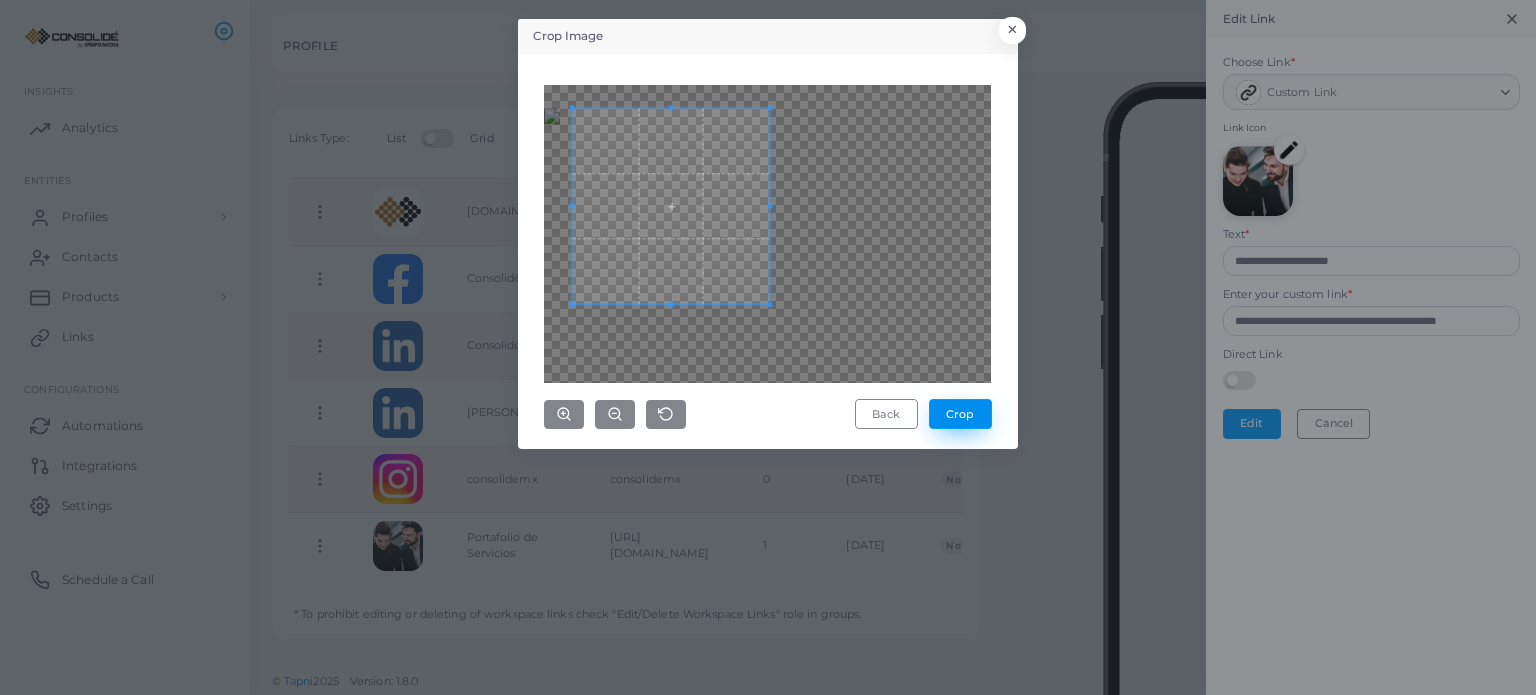 click on "Crop" at bounding box center (960, 414) 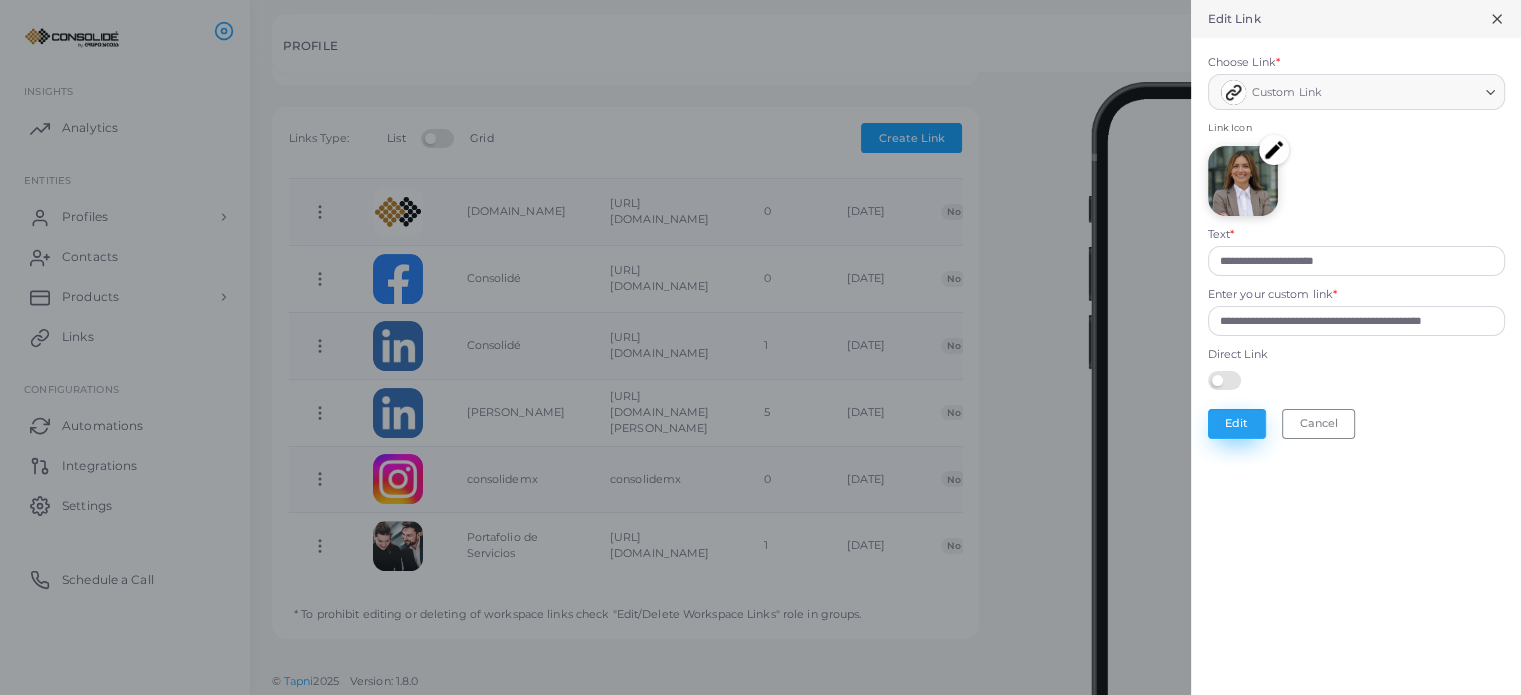 click on "Edit" at bounding box center (1237, 424) 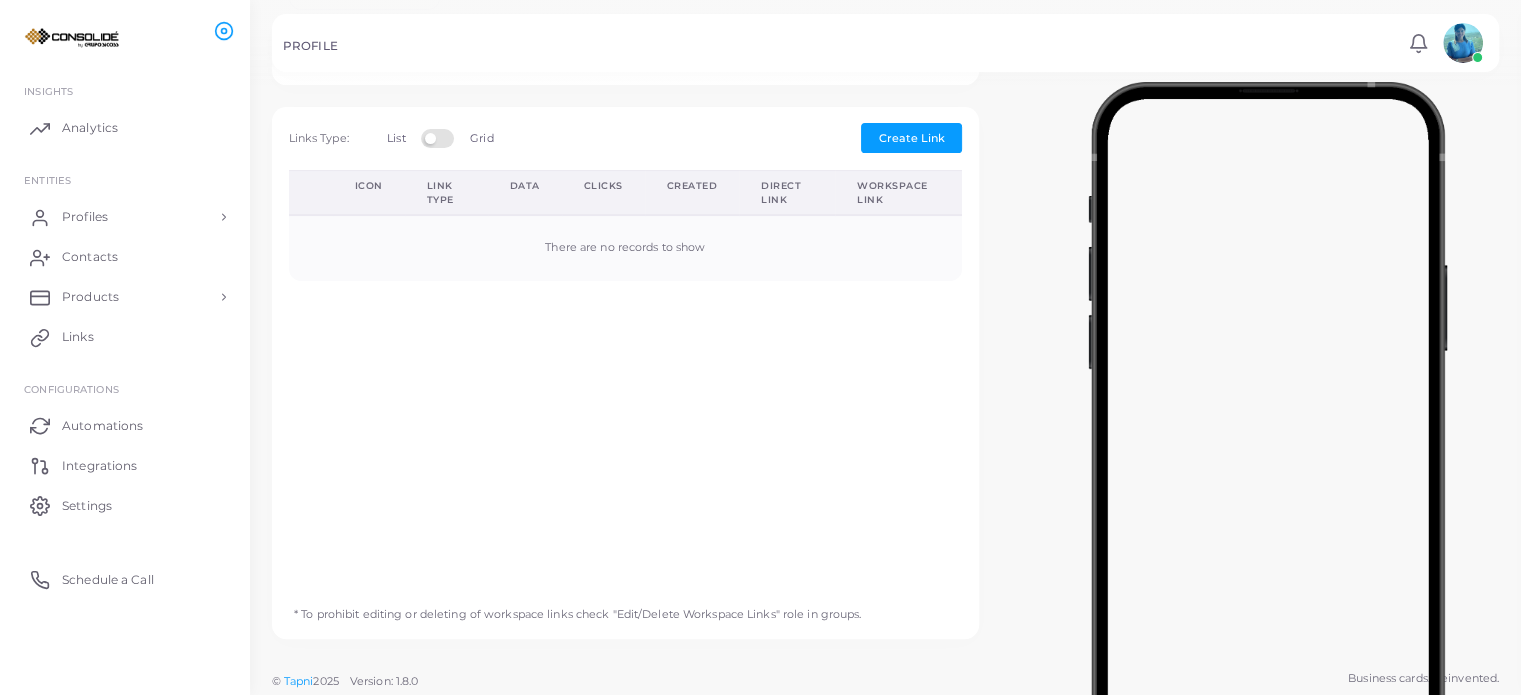 scroll, scrollTop: 0, scrollLeft: 0, axis: both 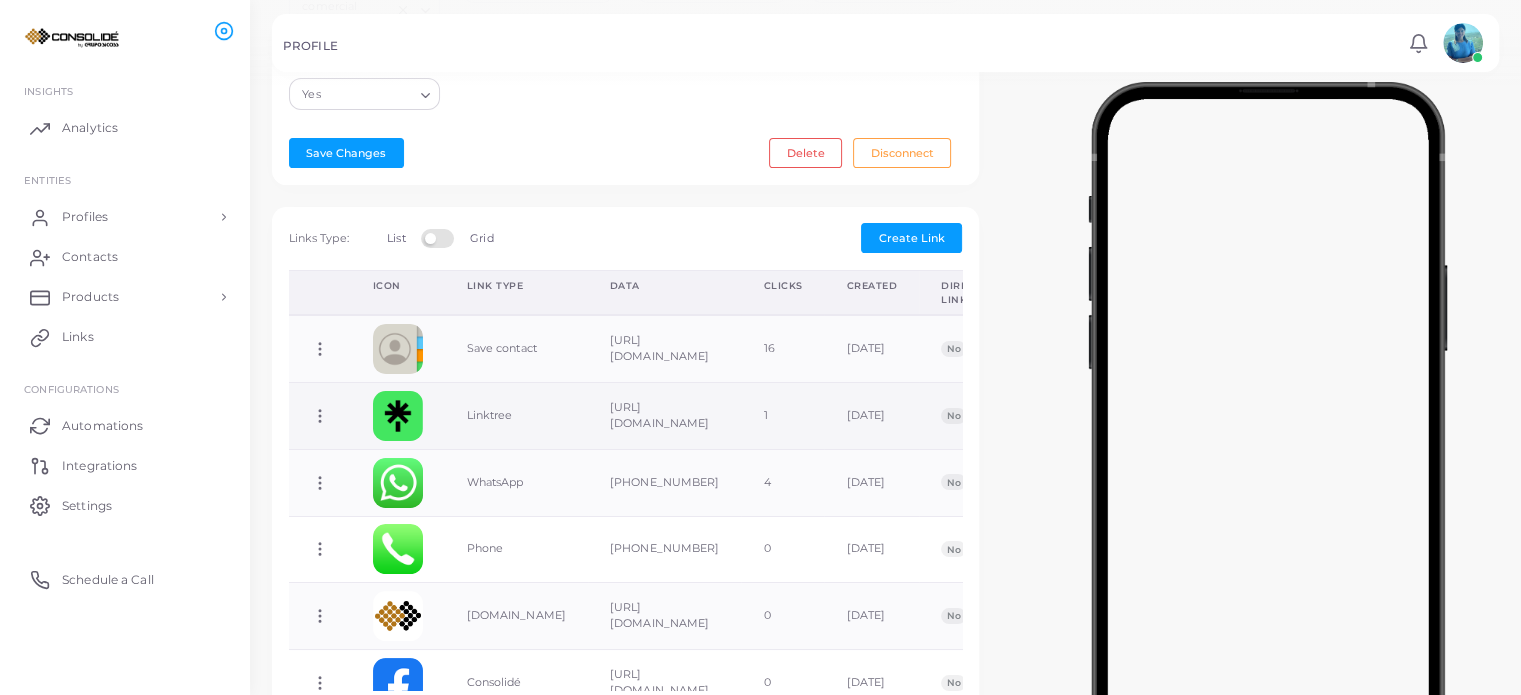 click on "[URL][DOMAIN_NAME]" at bounding box center [665, 415] 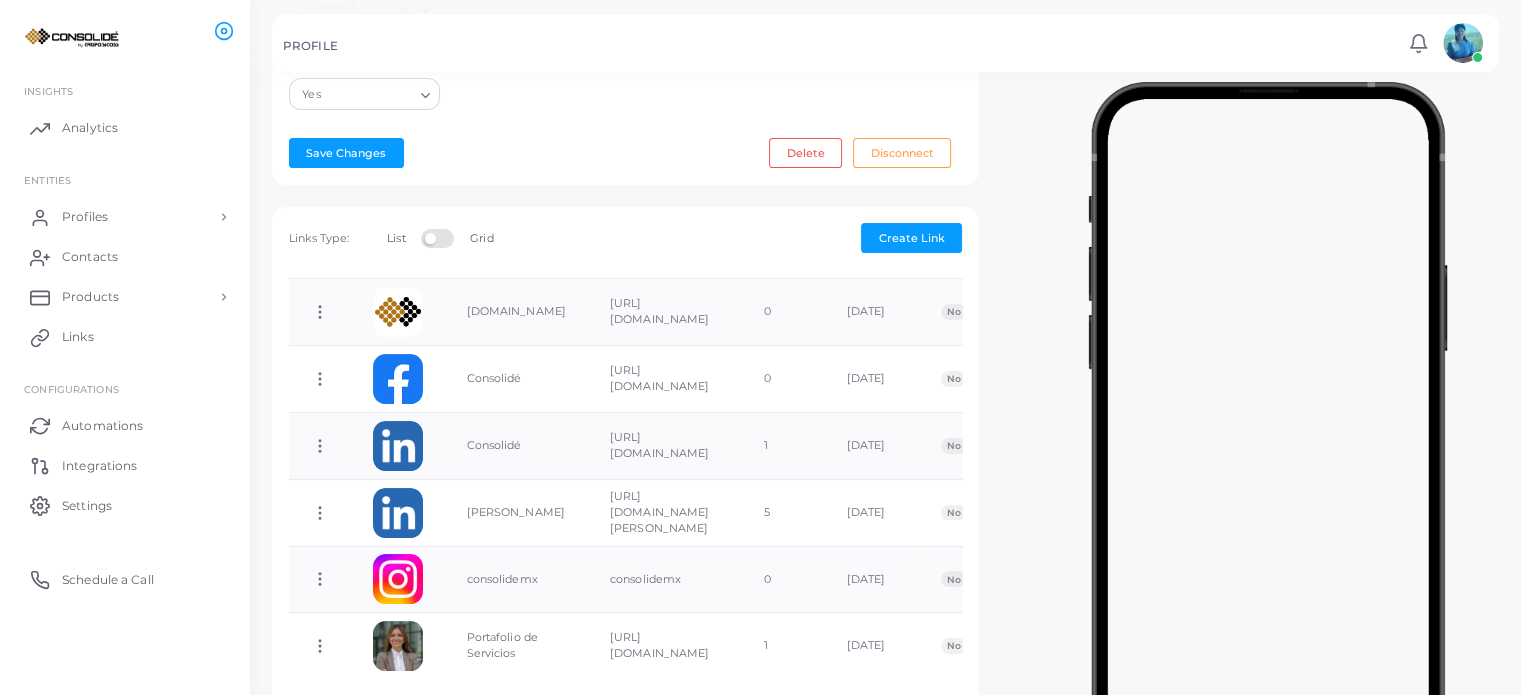 scroll, scrollTop: 316, scrollLeft: 0, axis: vertical 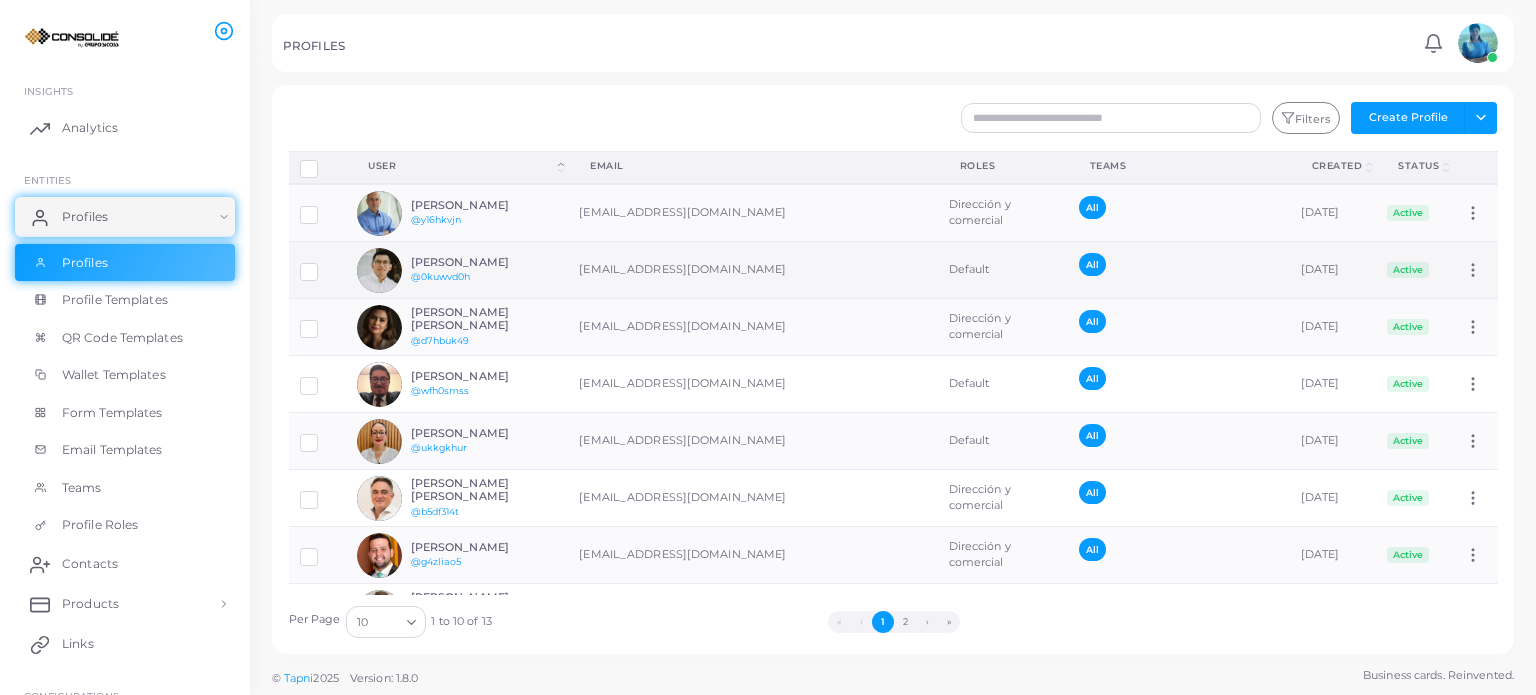 click on "[PERSON_NAME]" at bounding box center (484, 262) 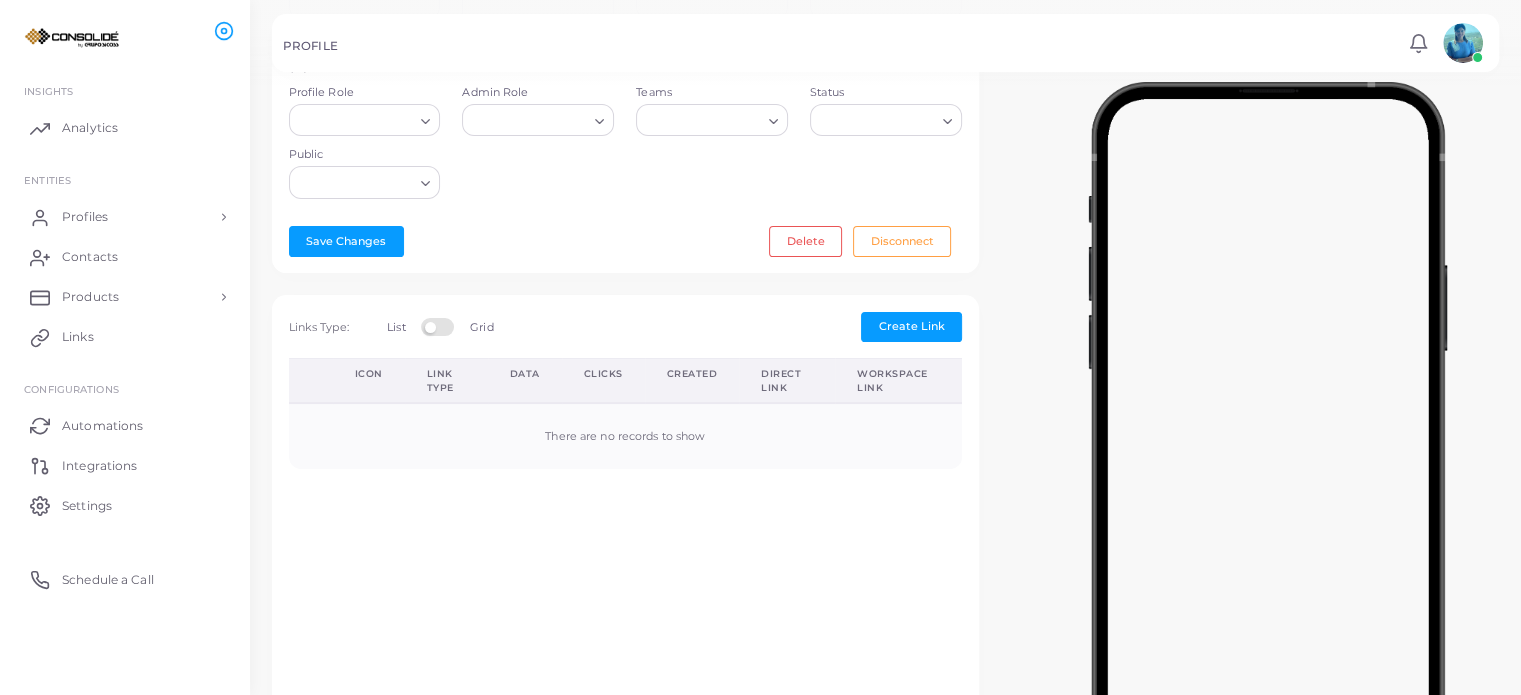 type on "**********" 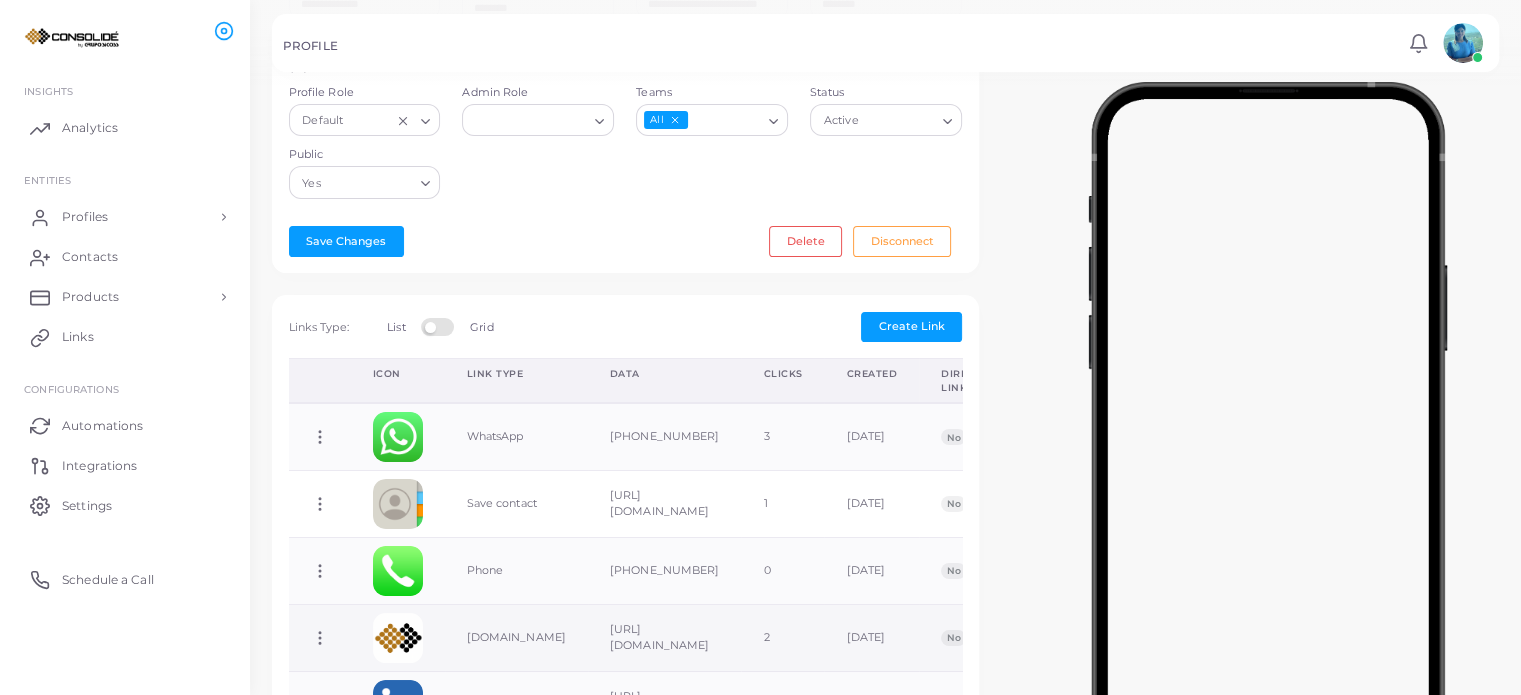 scroll, scrollTop: 555, scrollLeft: 0, axis: vertical 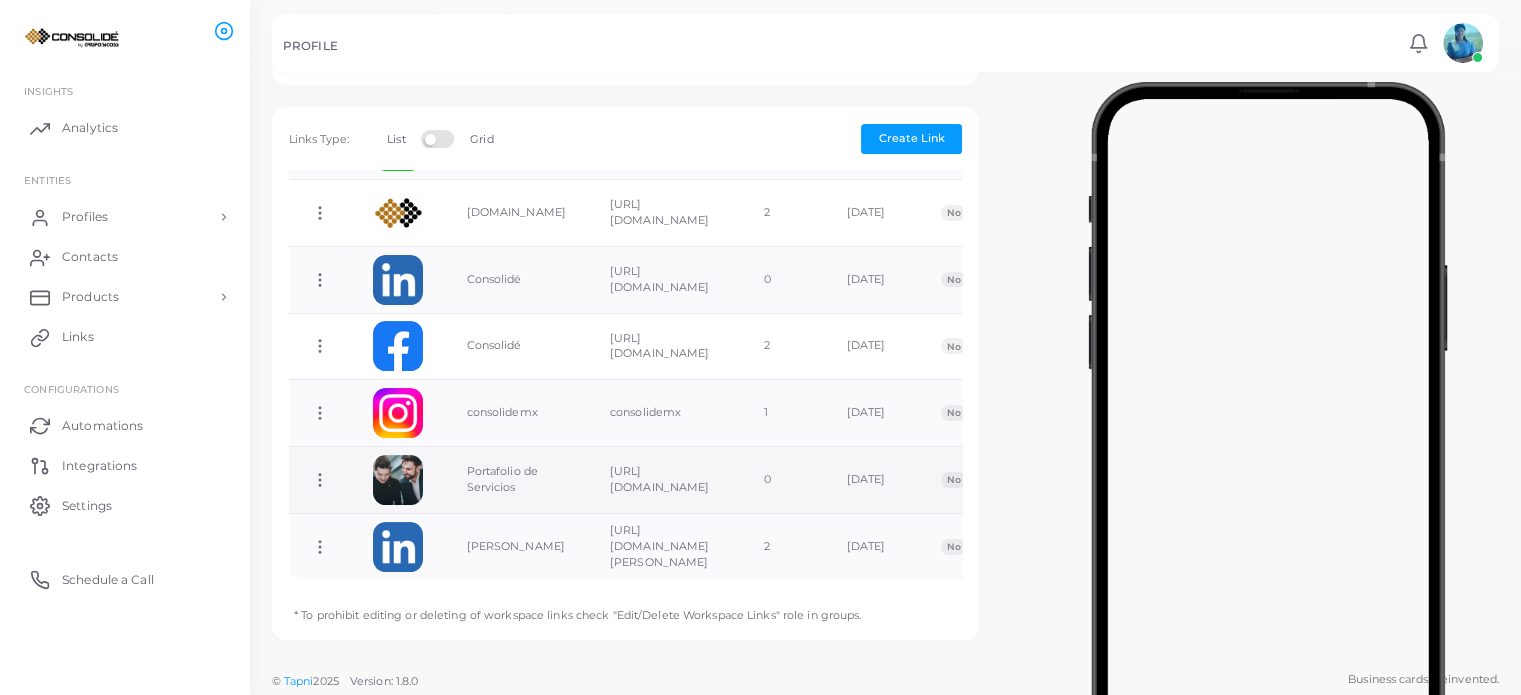 click on "Copy Link Edit Link Delete Link Toggle Direct Link" at bounding box center [320, 480] 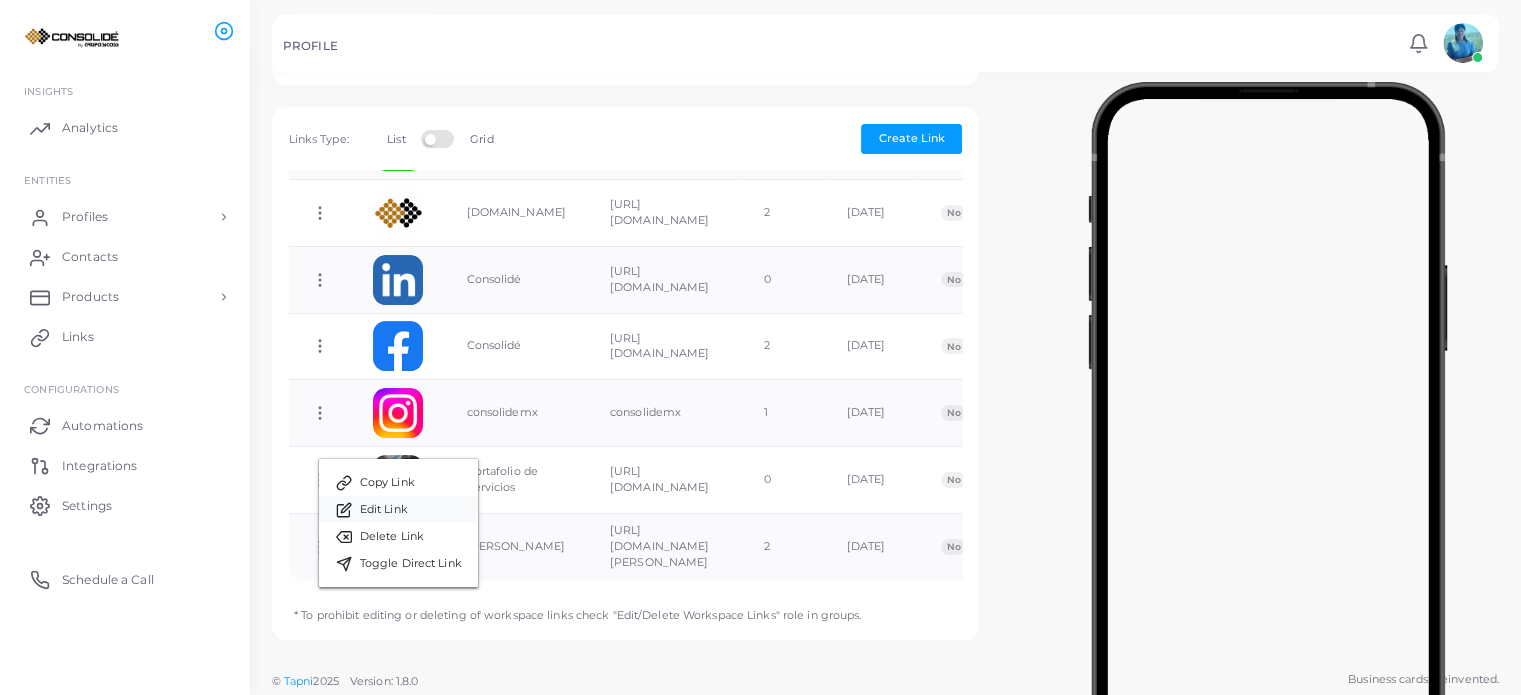 click on "Edit Link" at bounding box center (384, 510) 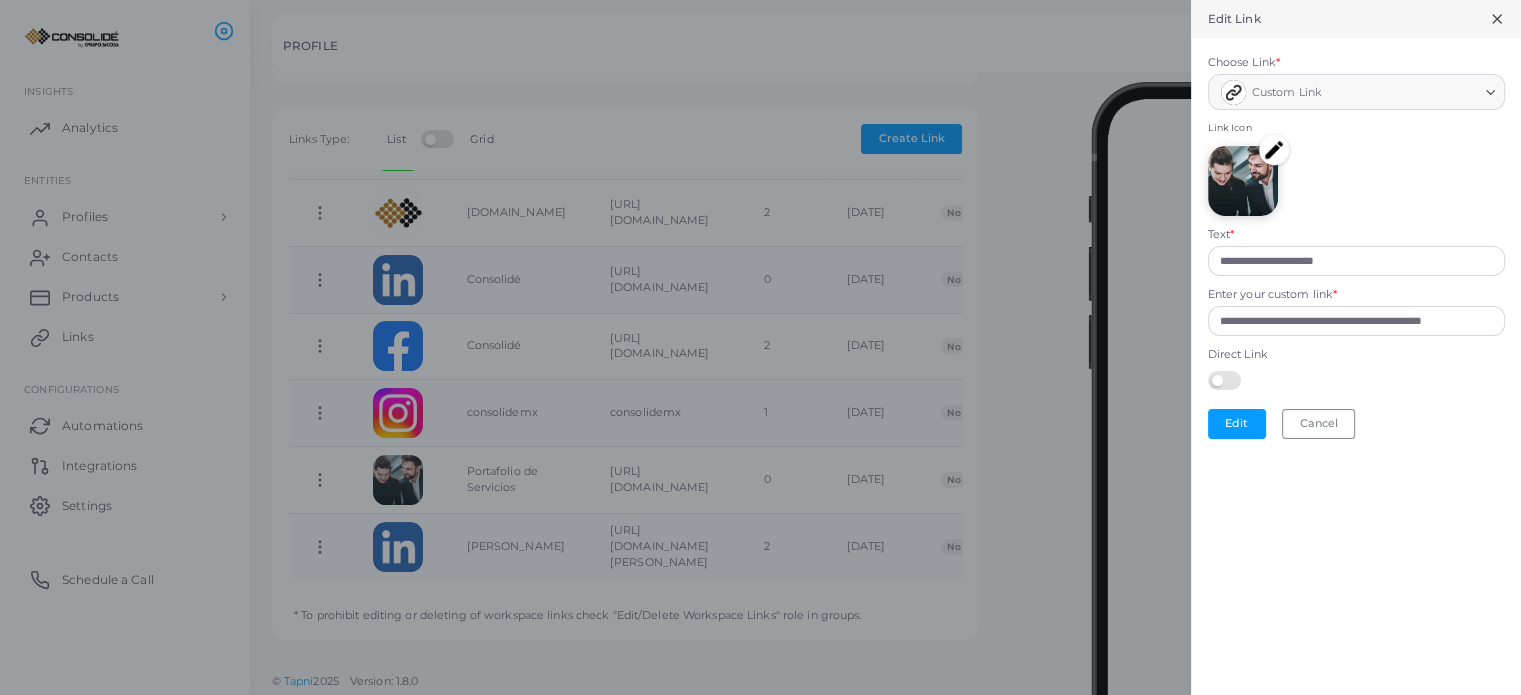 click at bounding box center (1274, 150) 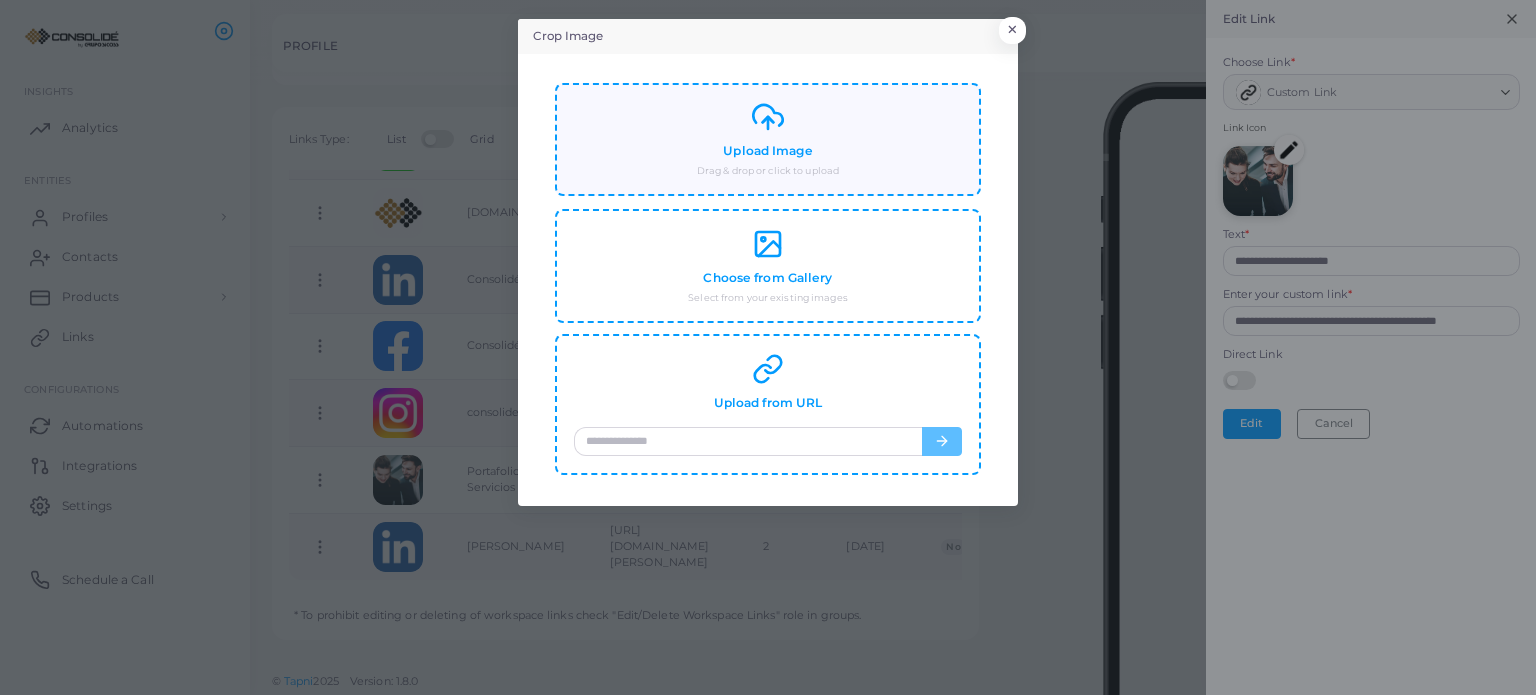 click on "Upload Image Drag & drop or click to upload" at bounding box center (768, 139) 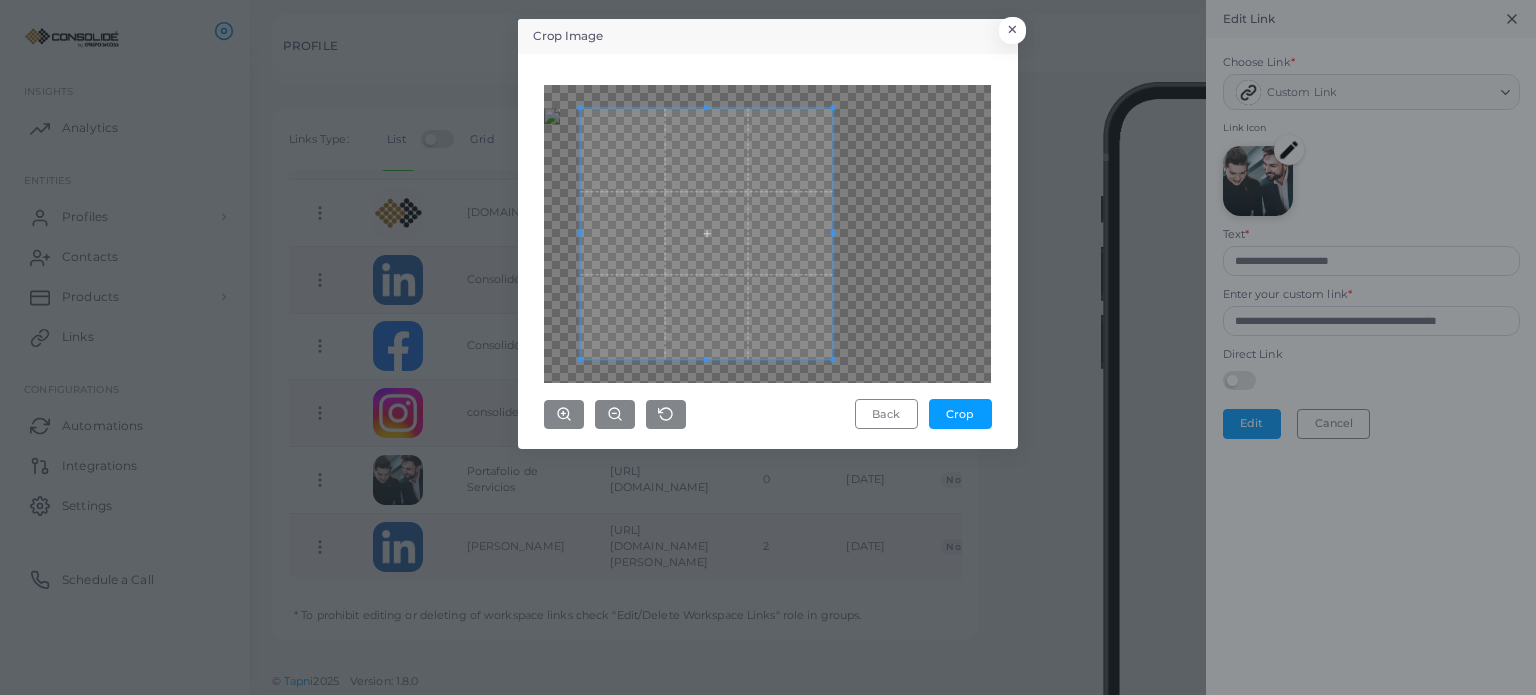 click at bounding box center (706, 233) 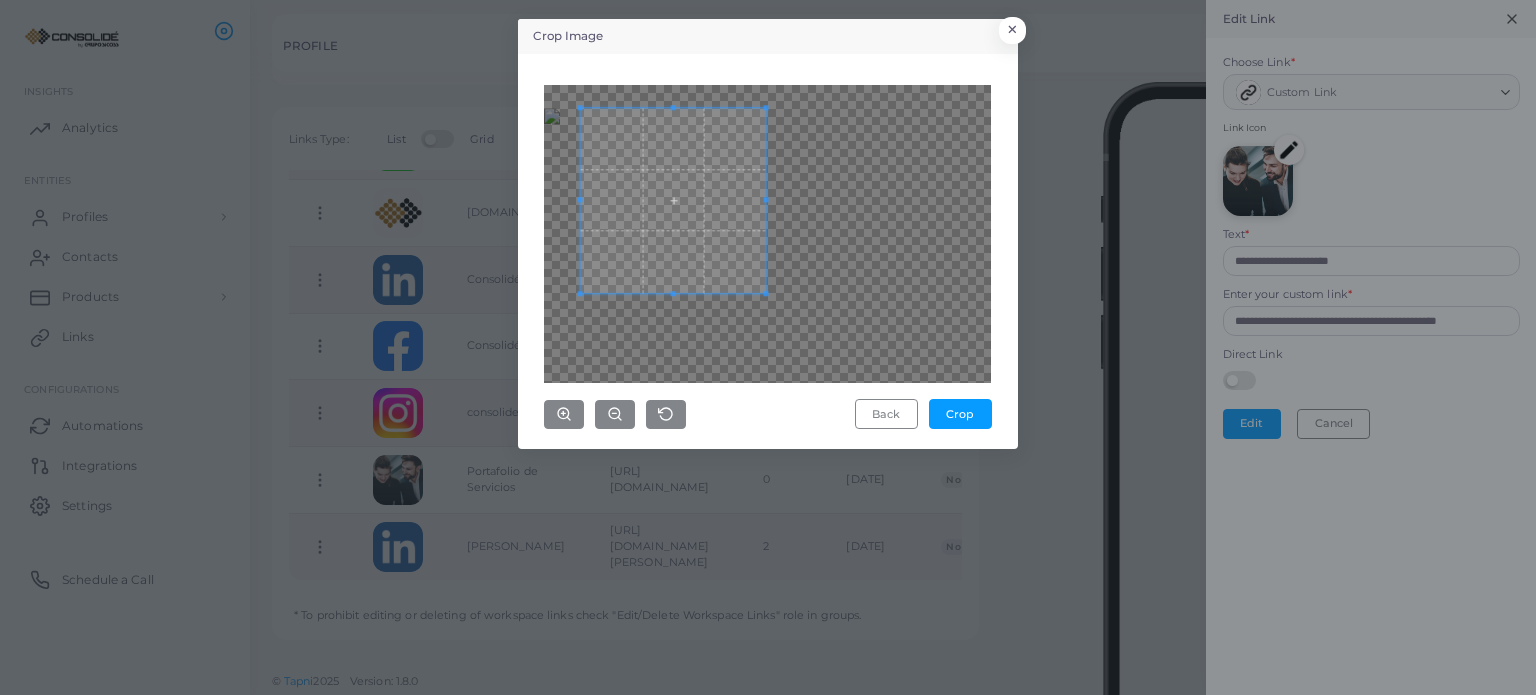 click at bounding box center (767, 234) 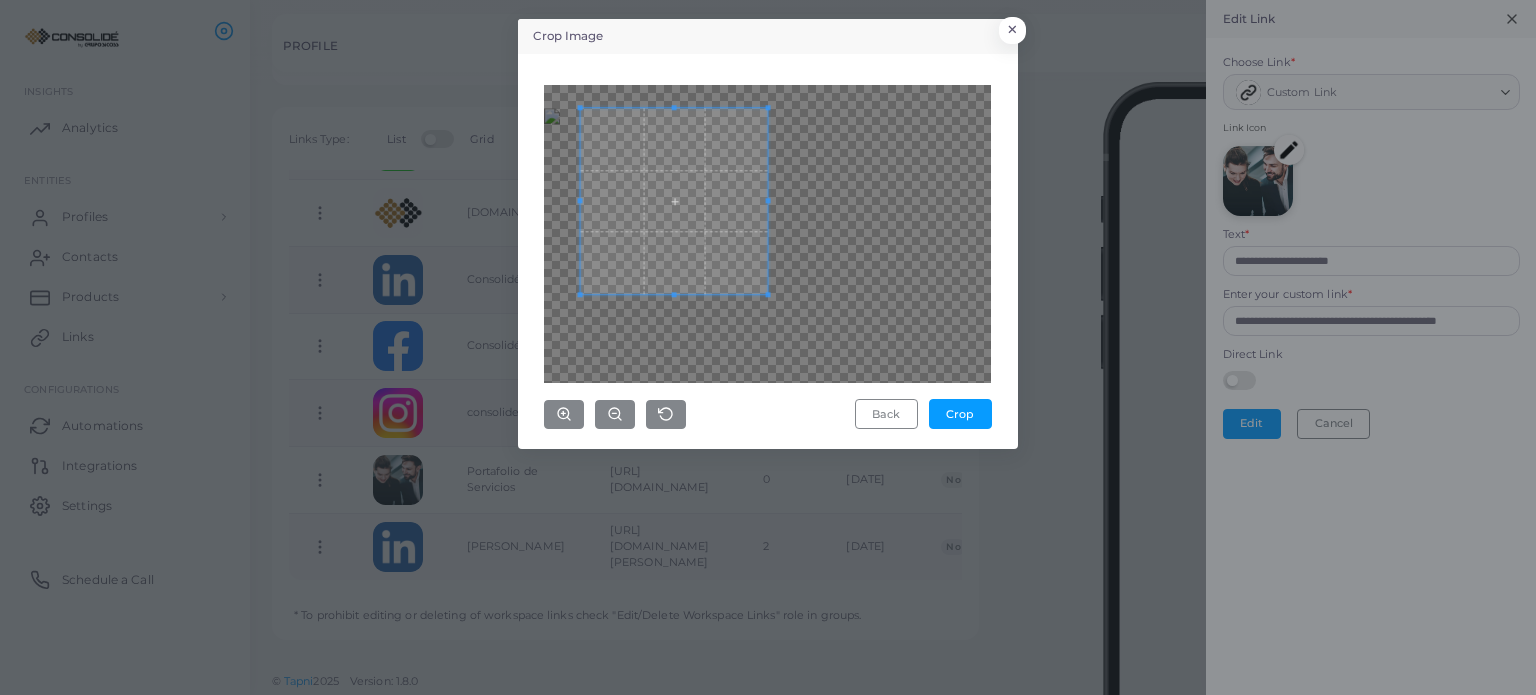 click at bounding box center [768, 295] 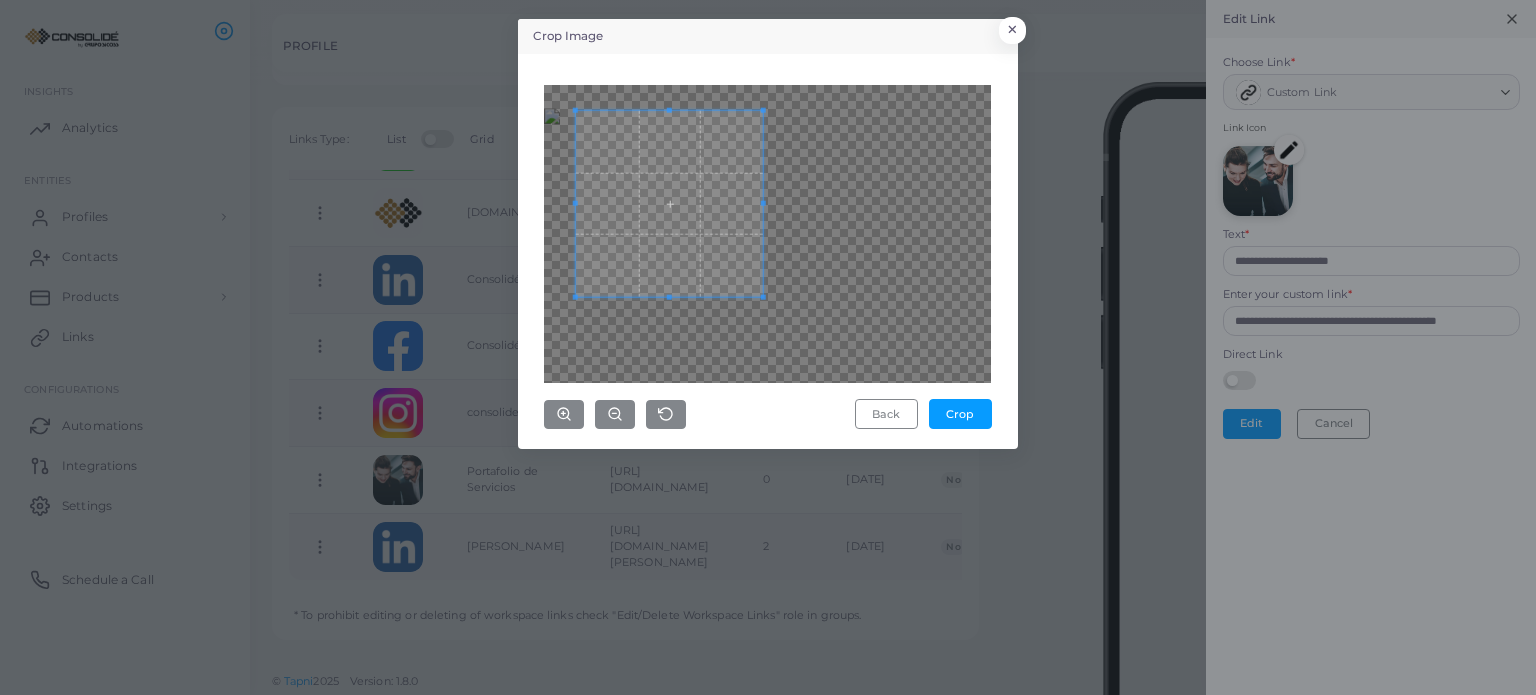 click at bounding box center [669, 203] 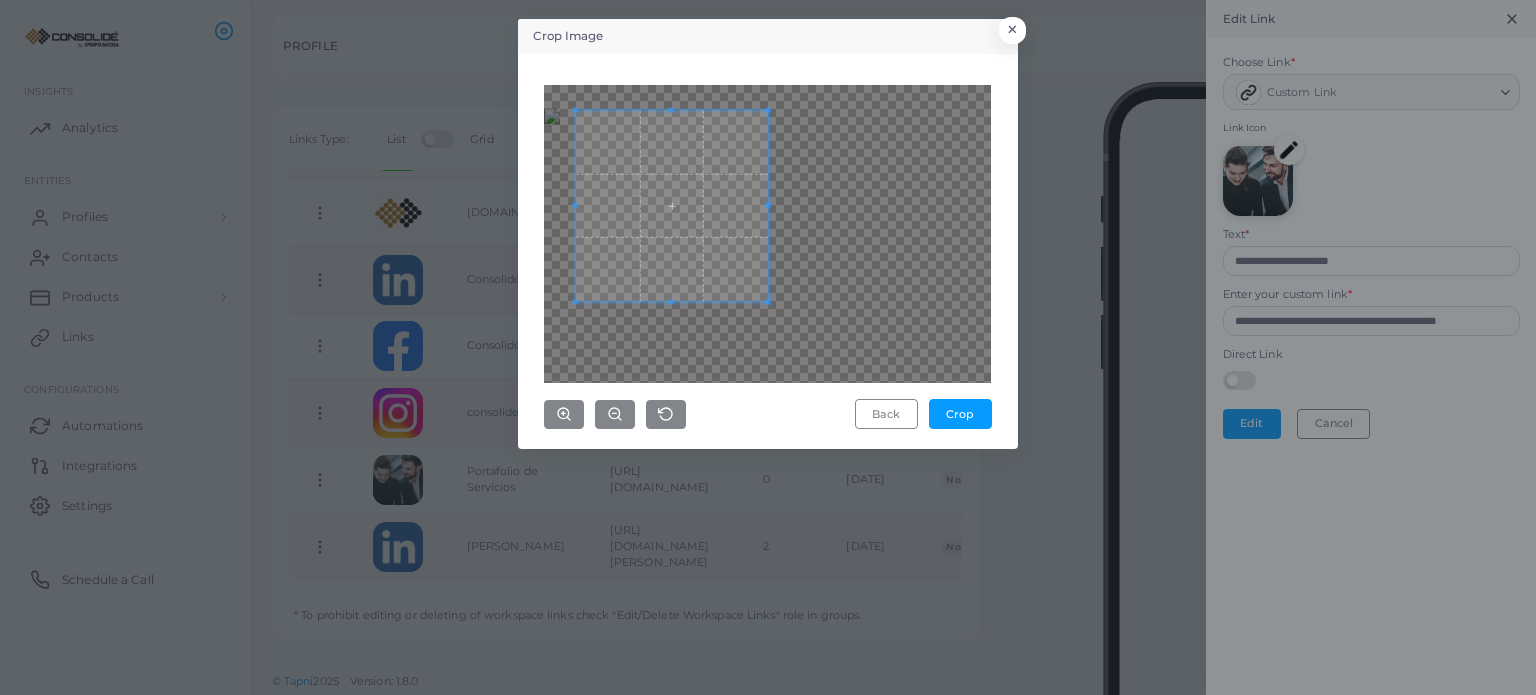 click at bounding box center (767, 234) 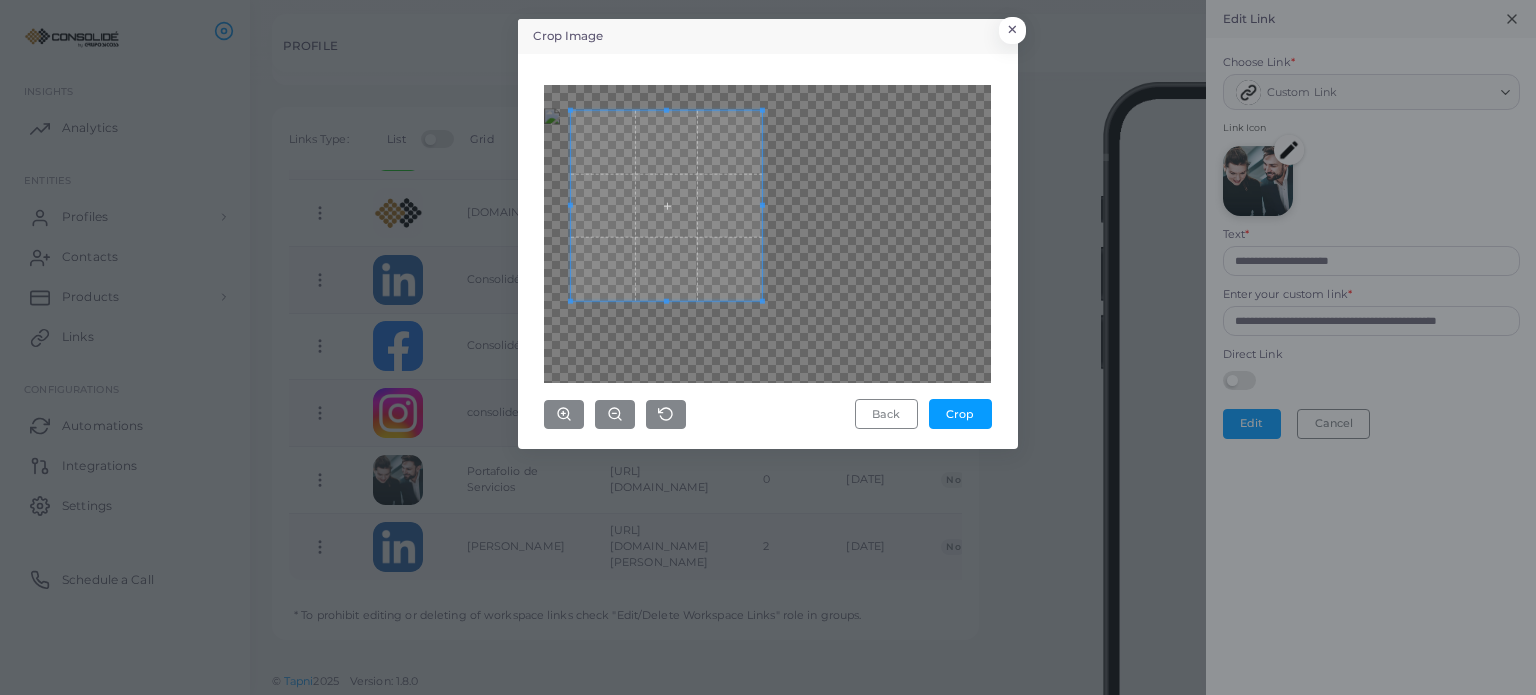 click at bounding box center (666, 205) 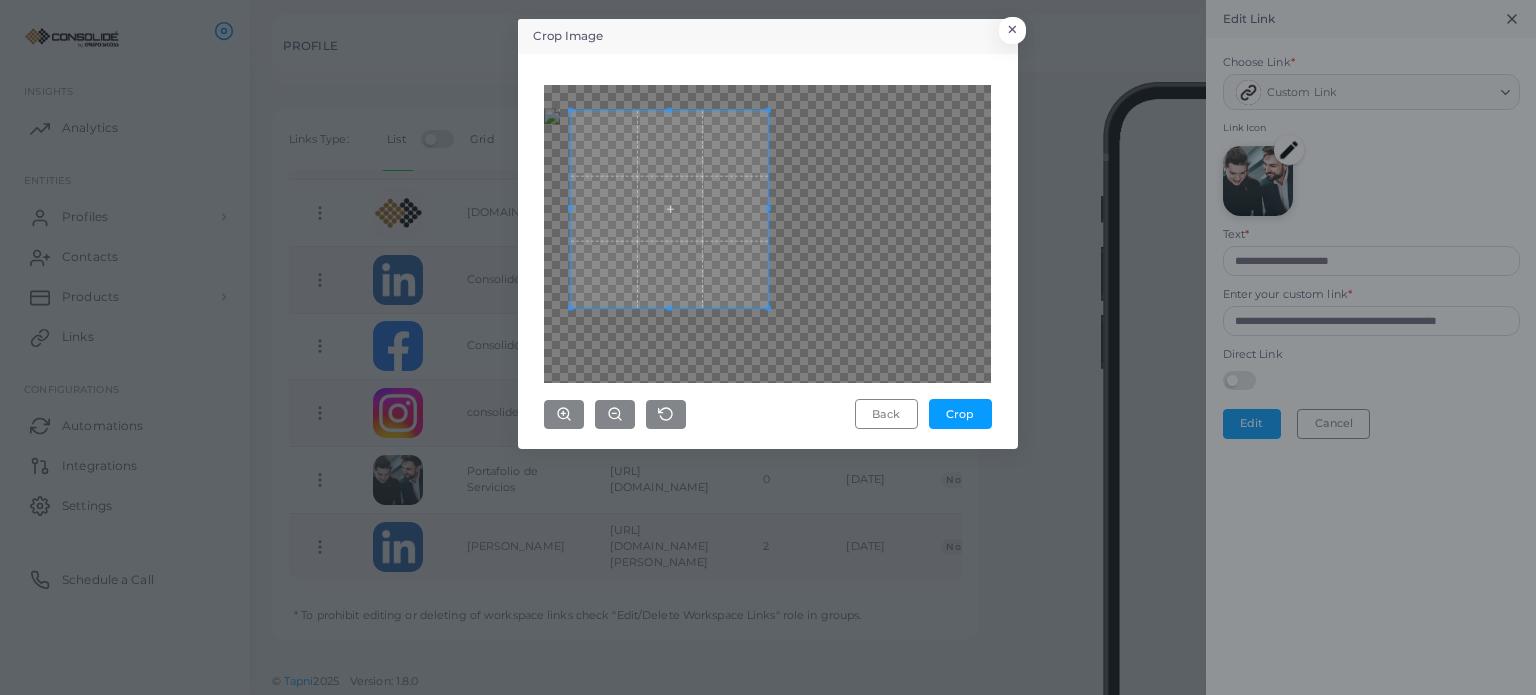 click at bounding box center (767, 234) 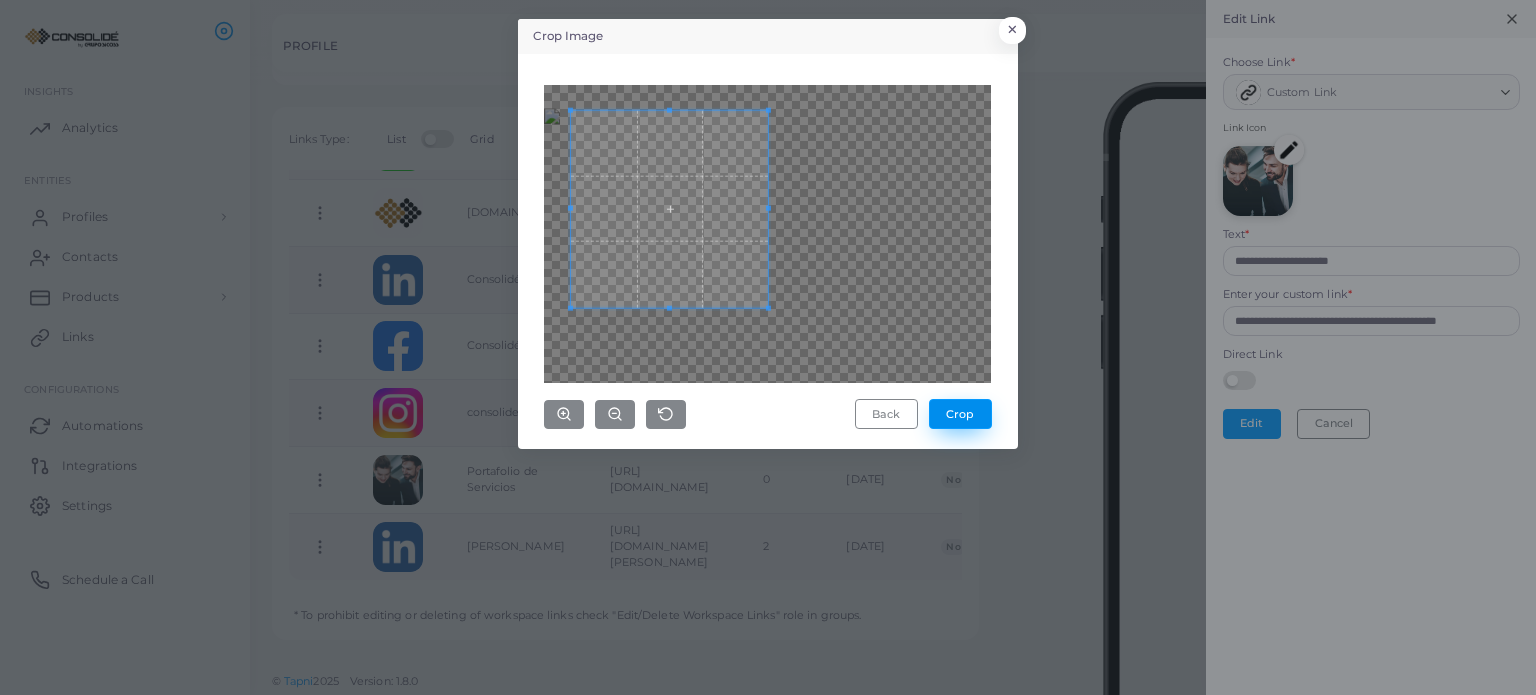 click on "Crop" at bounding box center [960, 414] 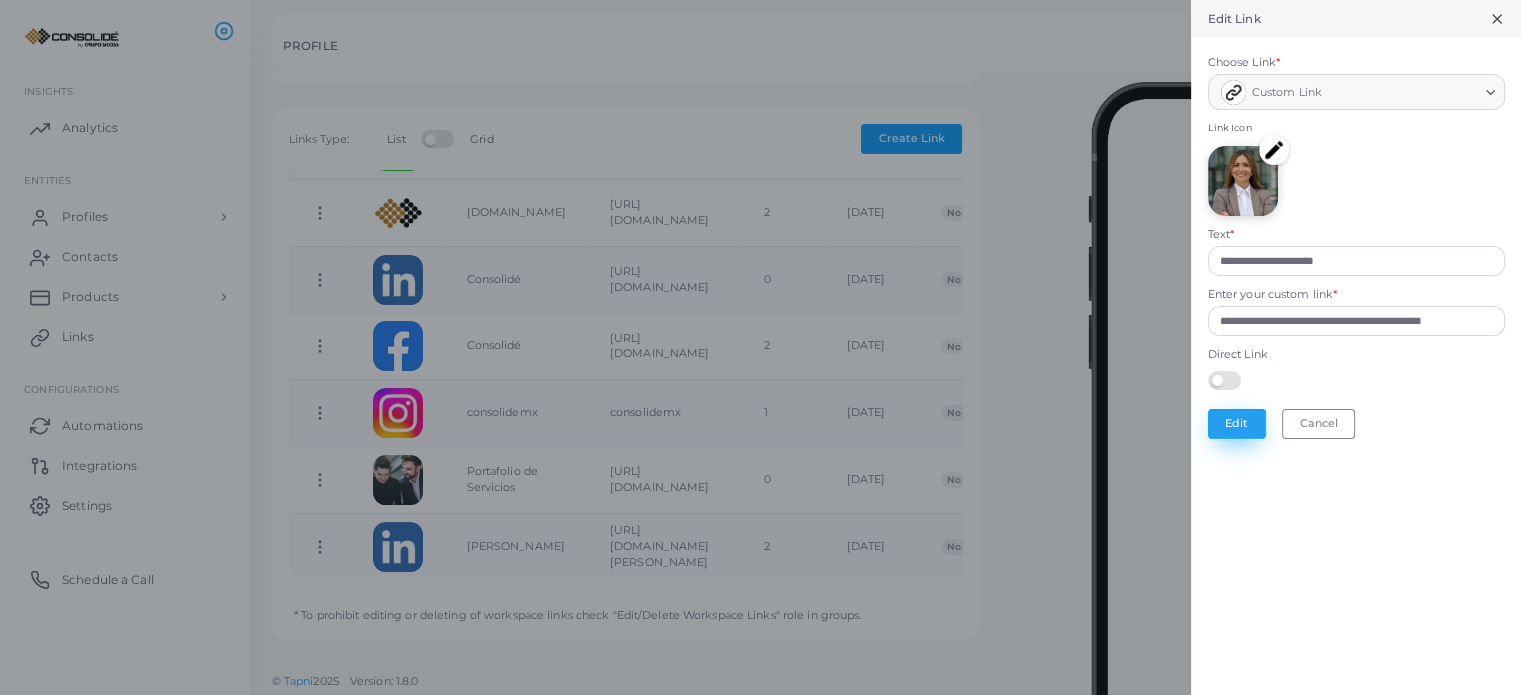 click on "Edit" at bounding box center [1237, 424] 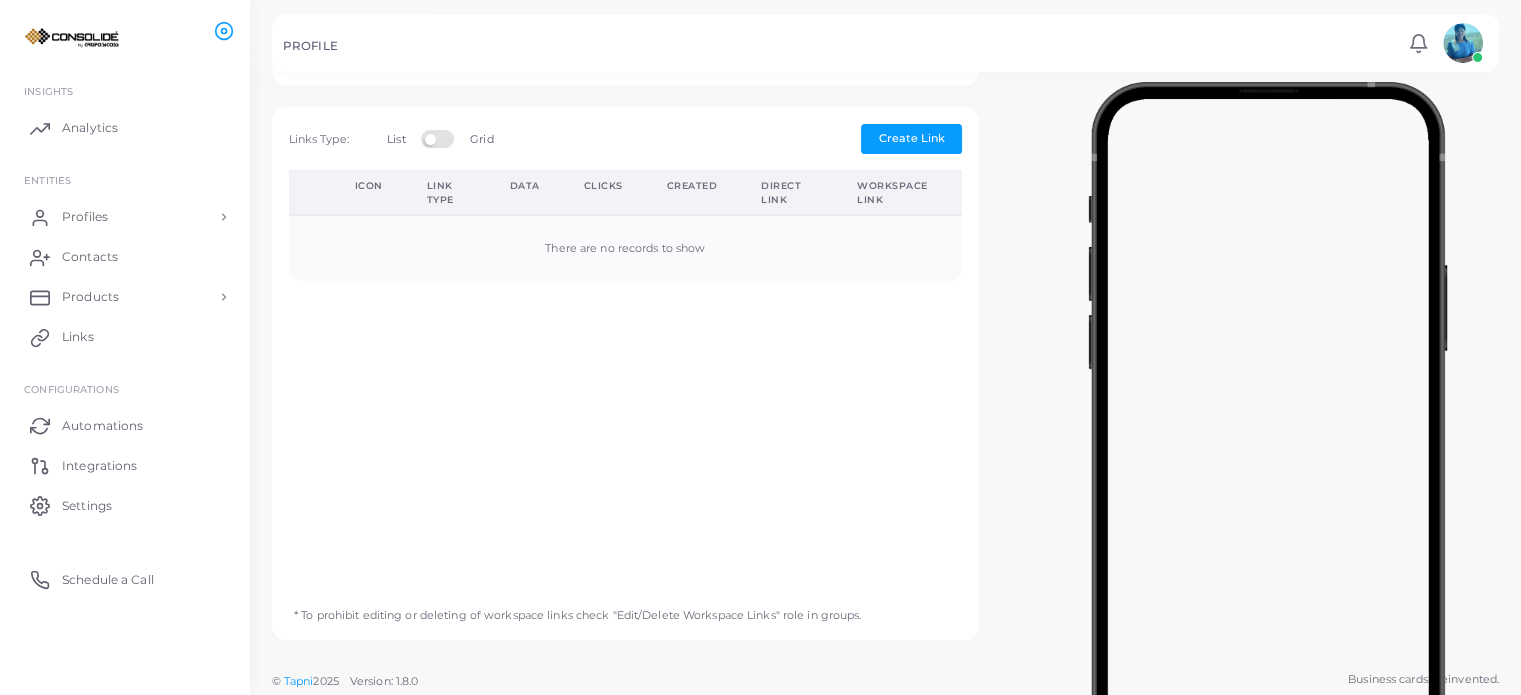 scroll, scrollTop: 0, scrollLeft: 0, axis: both 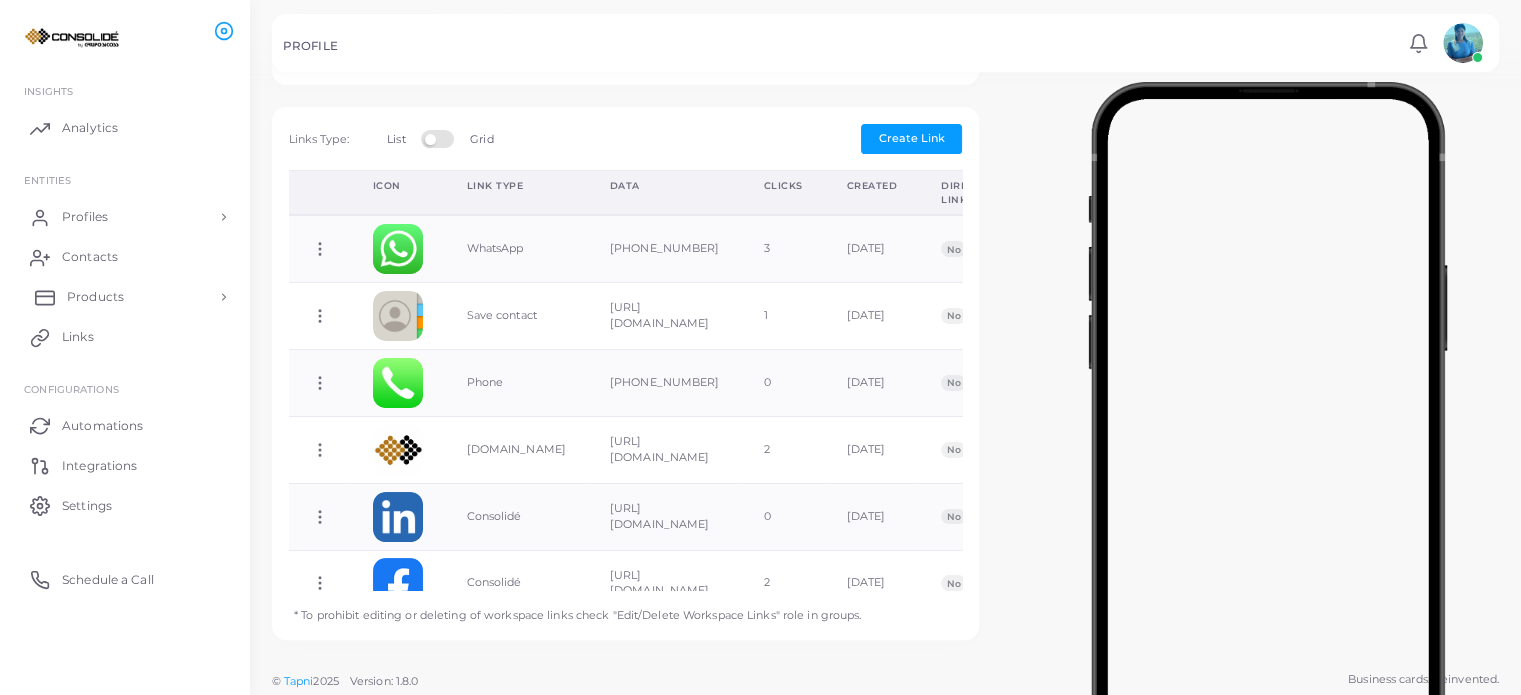 click on "Products" at bounding box center [125, 297] 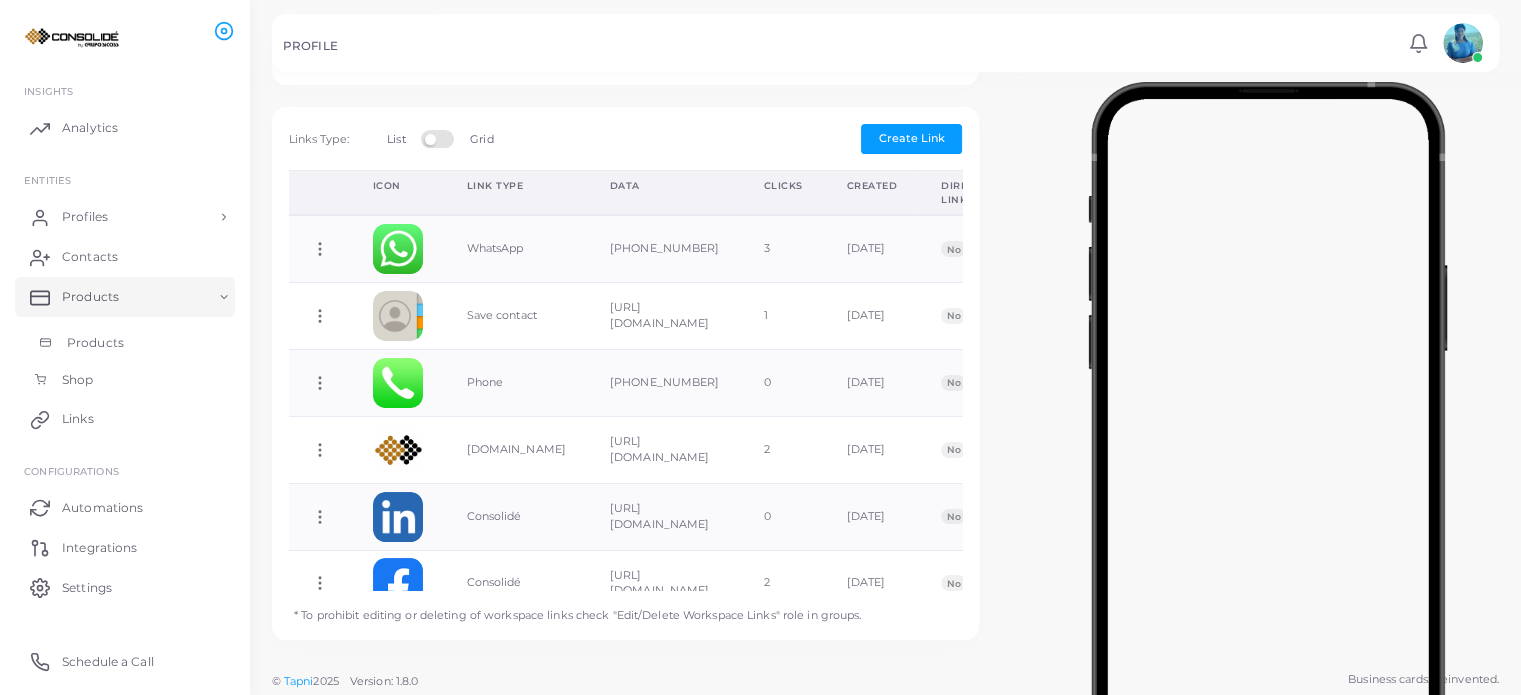 click on "Products" at bounding box center (95, 343) 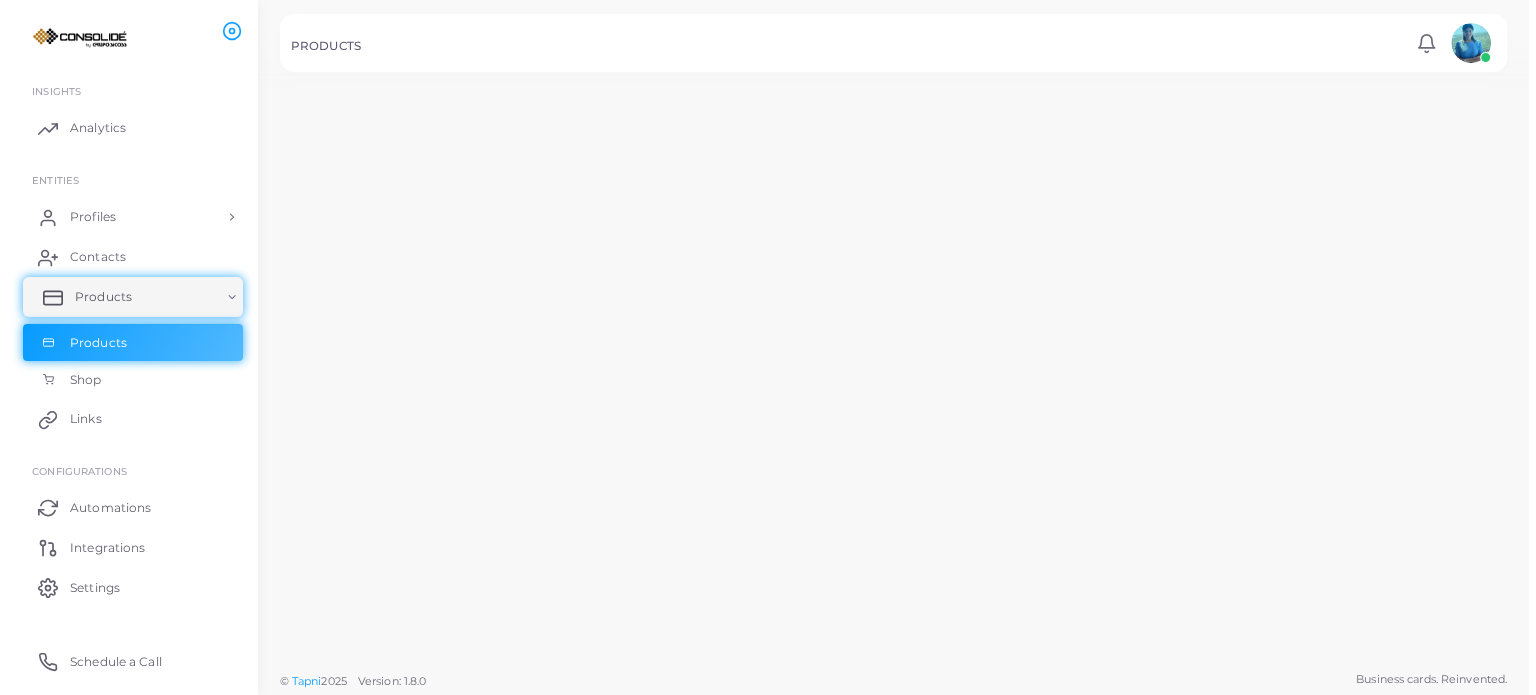 scroll, scrollTop: 0, scrollLeft: 0, axis: both 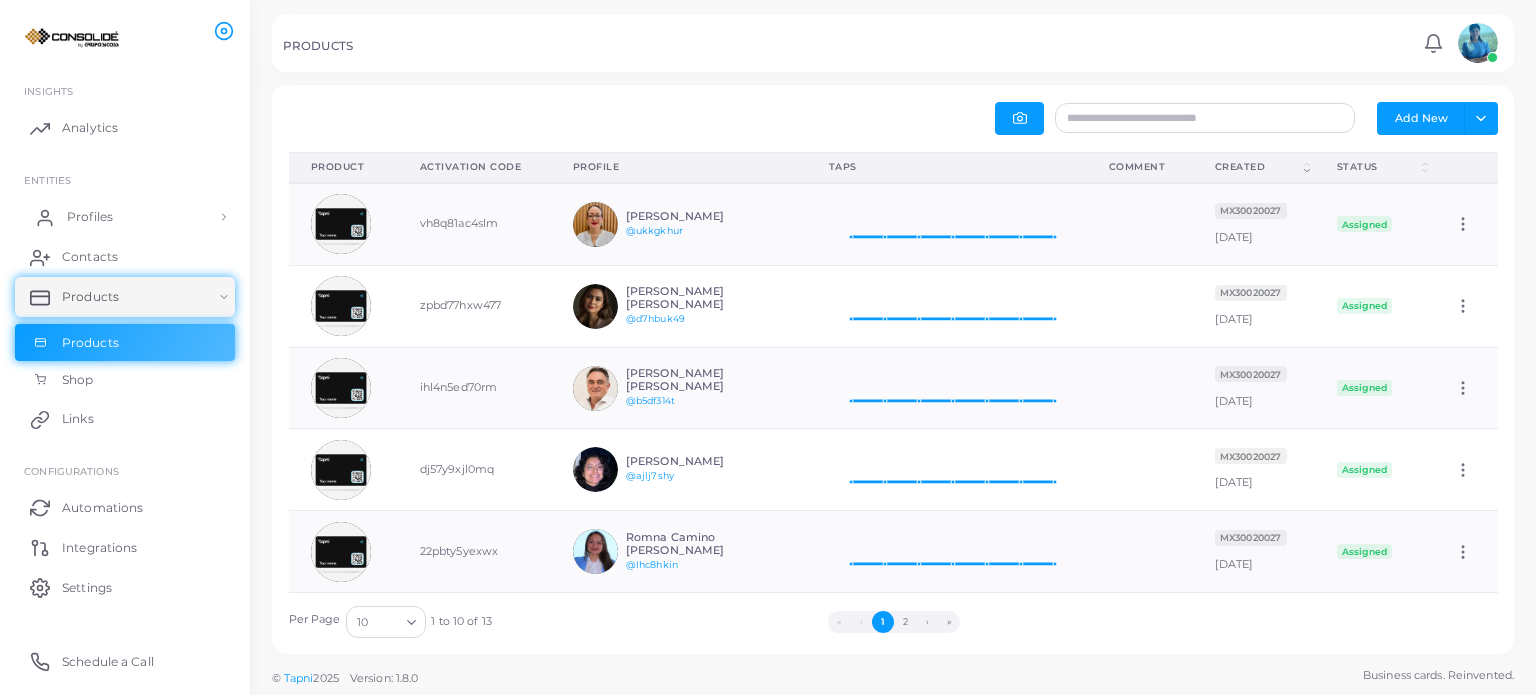 click on "Profiles" at bounding box center [90, 217] 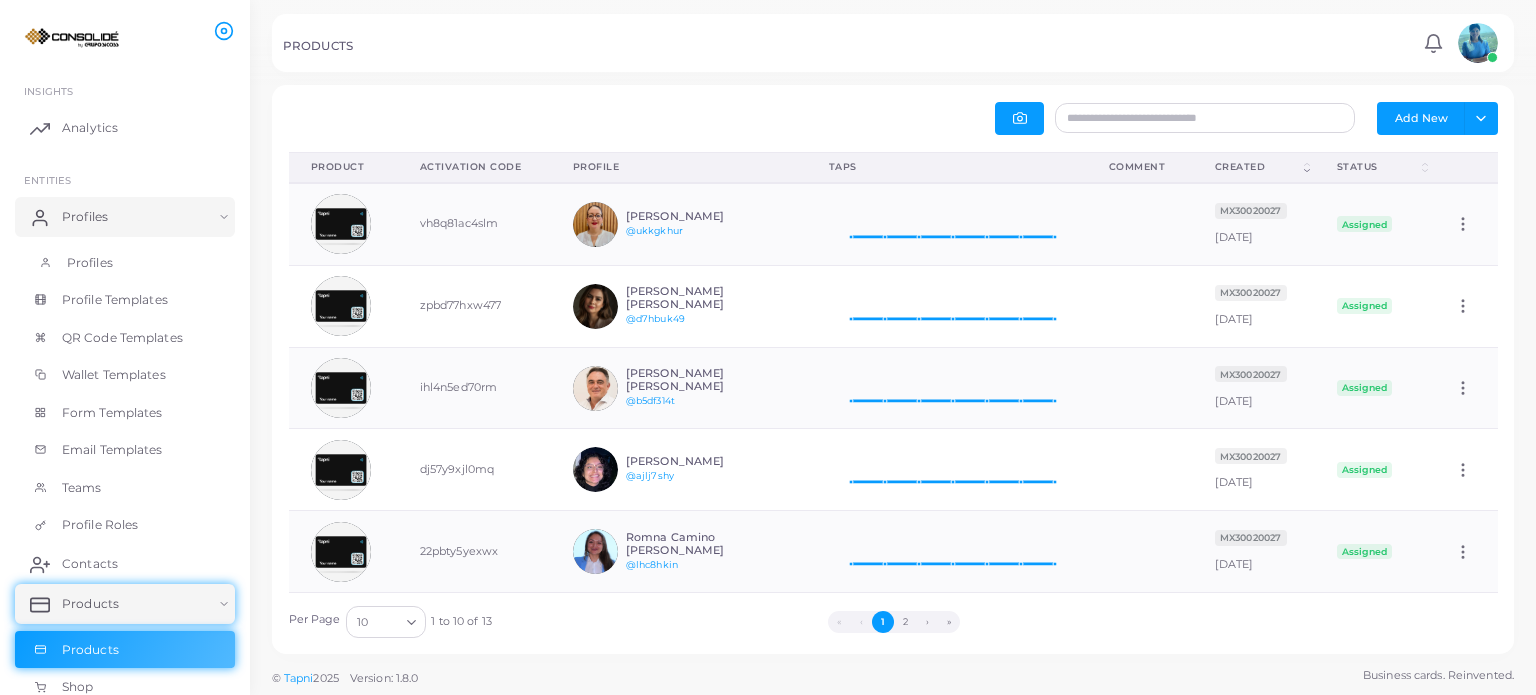 click on "Profiles" at bounding box center [90, 263] 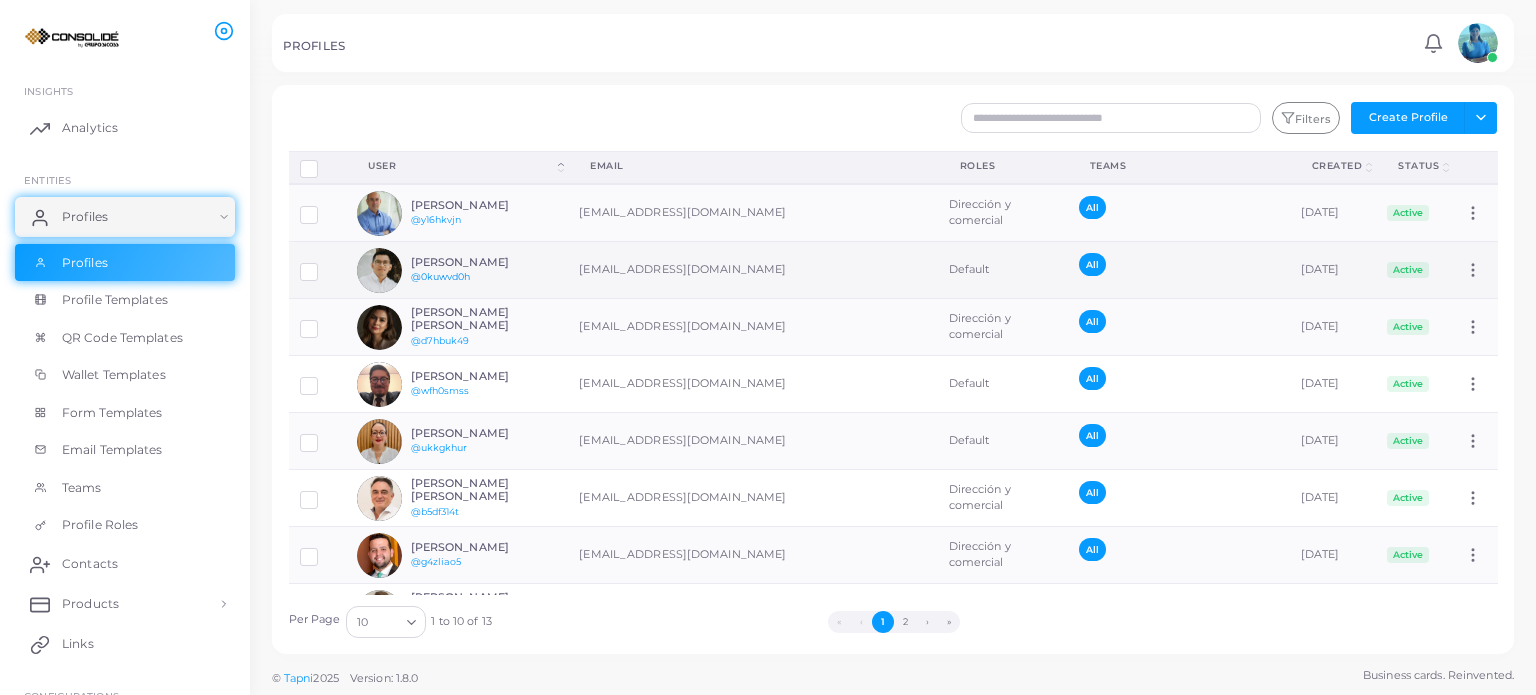 click on "@0kuwvd0h" at bounding box center [441, 276] 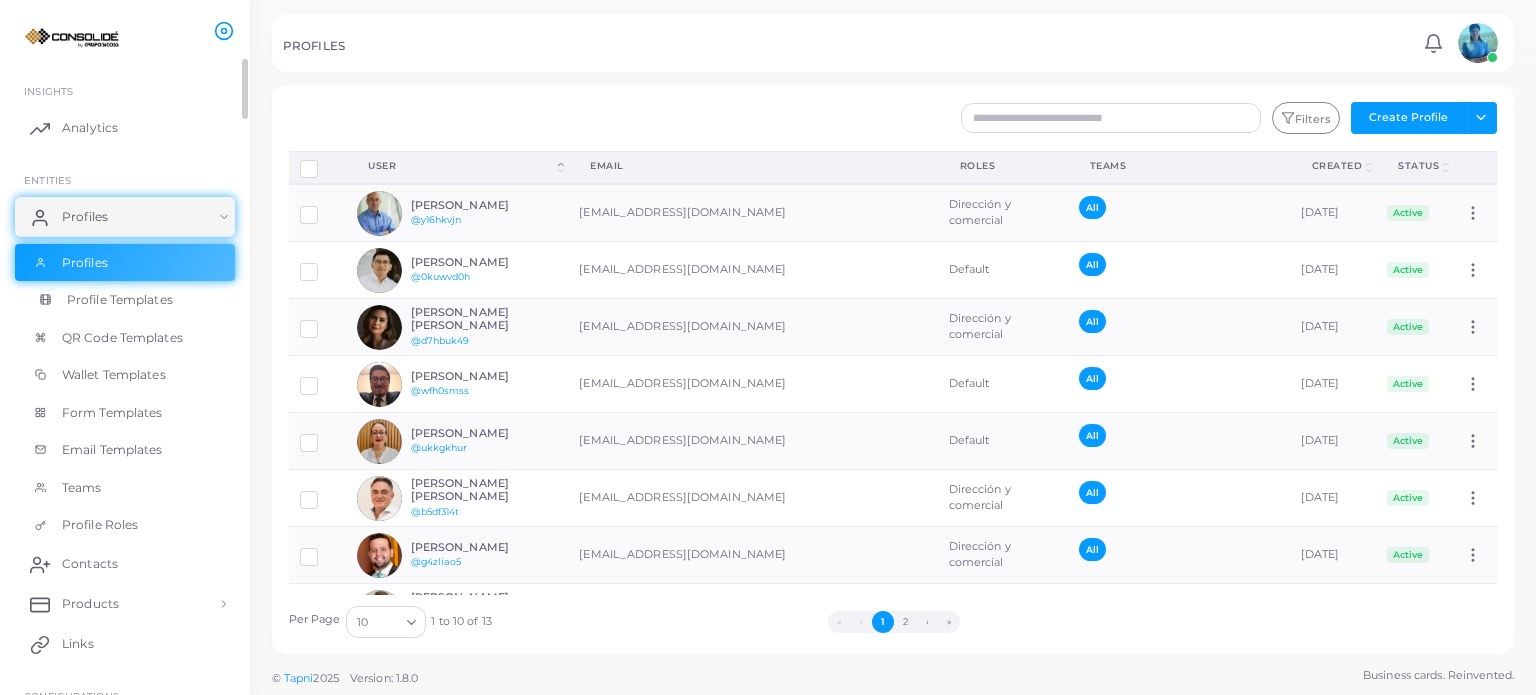 click on "Profile Templates" at bounding box center [120, 300] 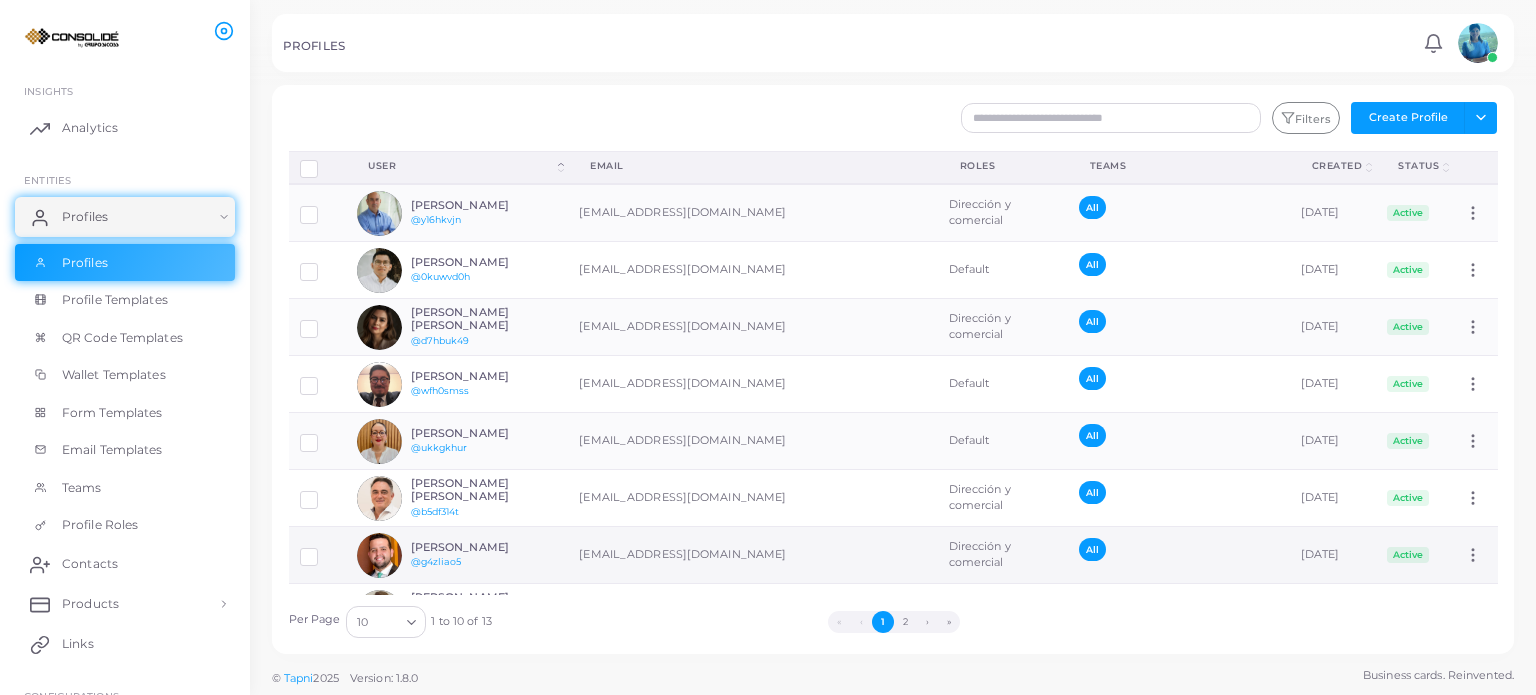 click 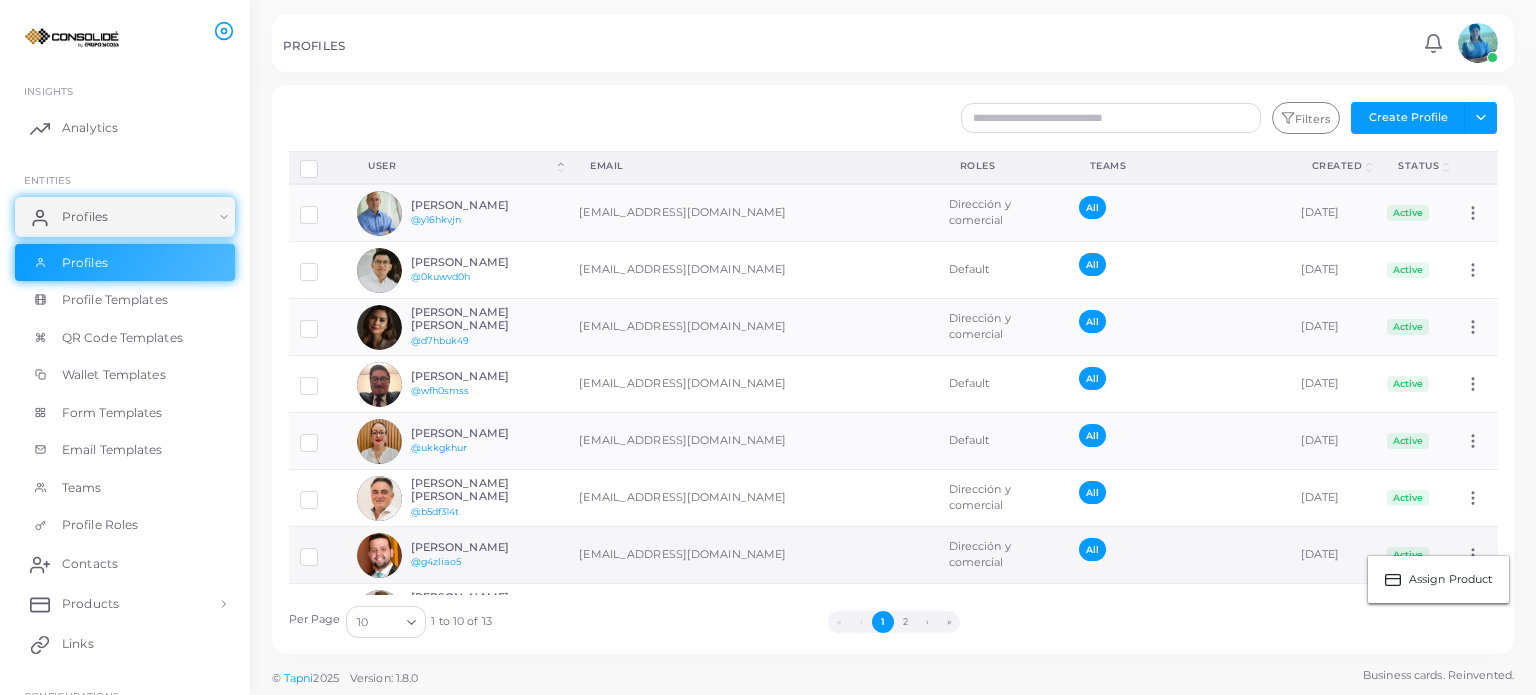 click on "[PERSON_NAME]" at bounding box center [484, 547] 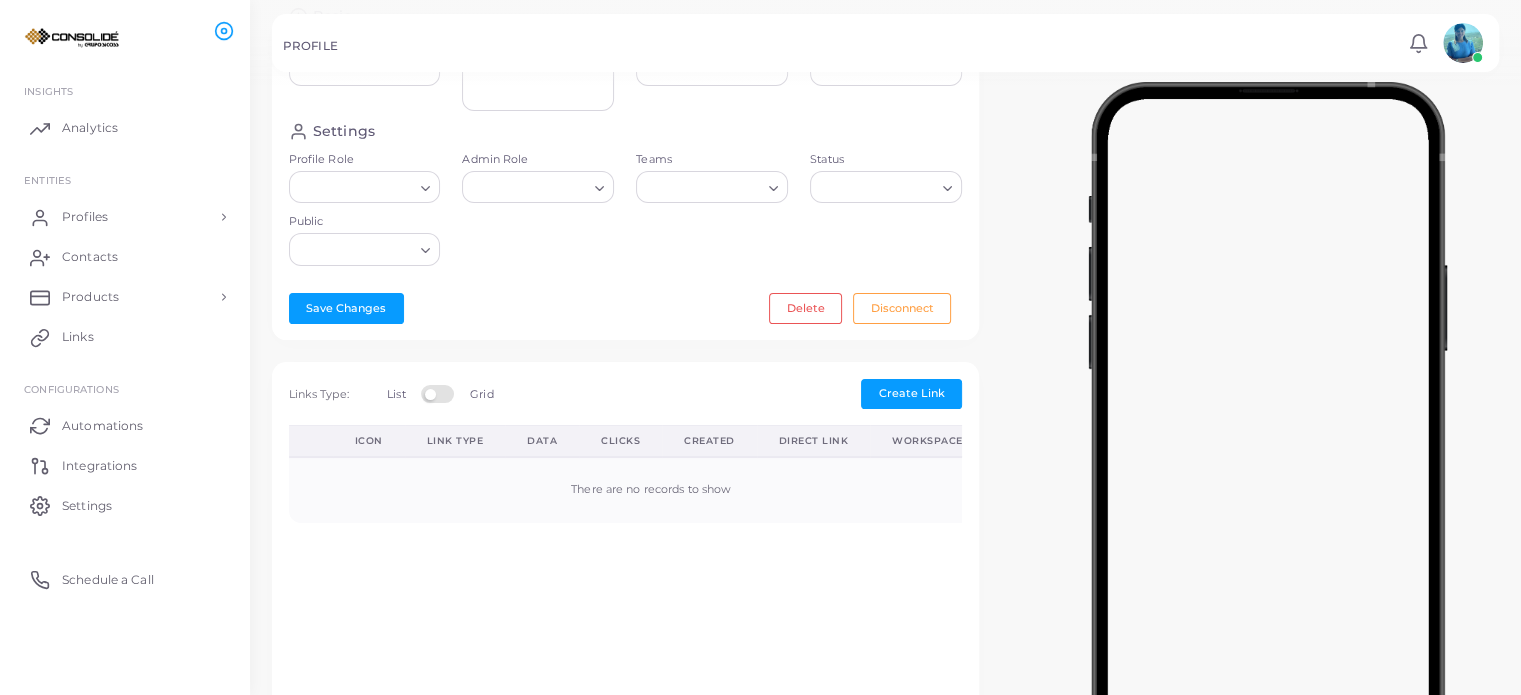 type on "**********" 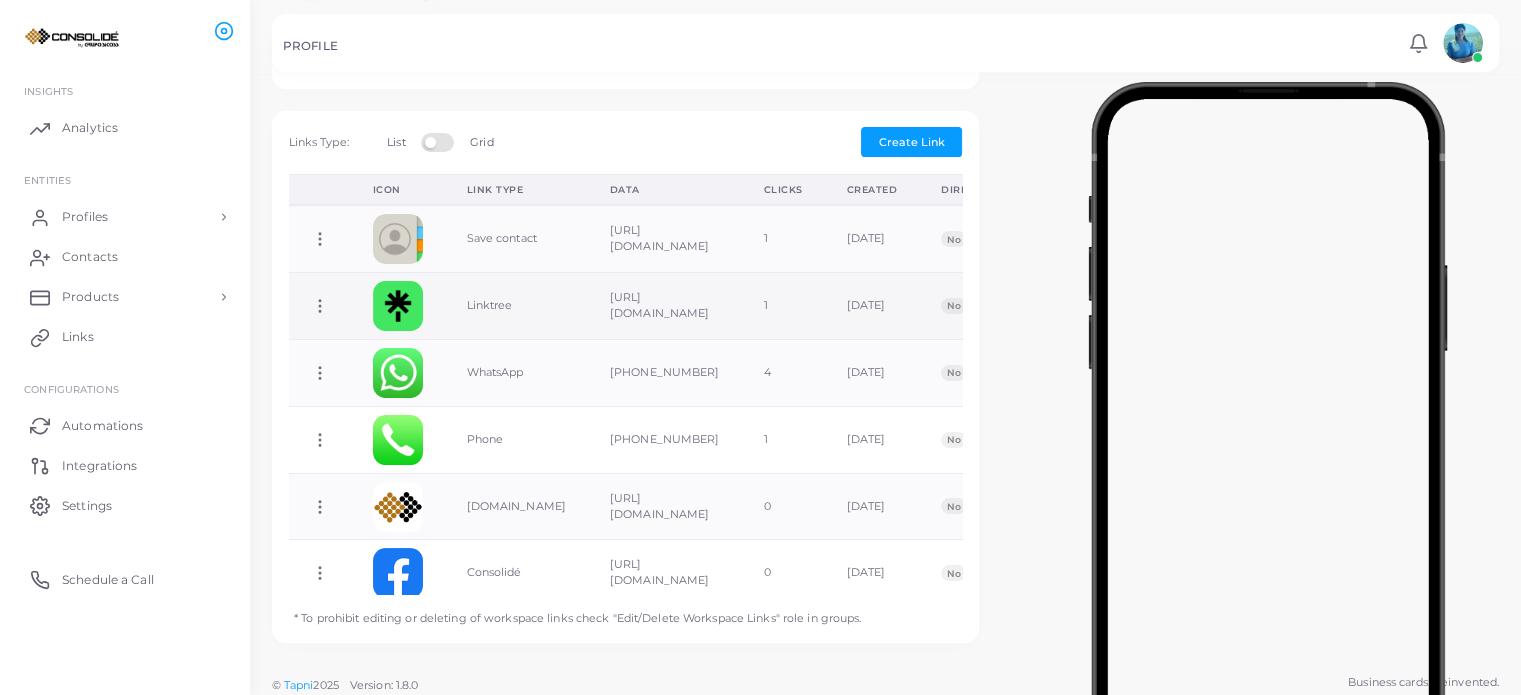 scroll, scrollTop: 600, scrollLeft: 0, axis: vertical 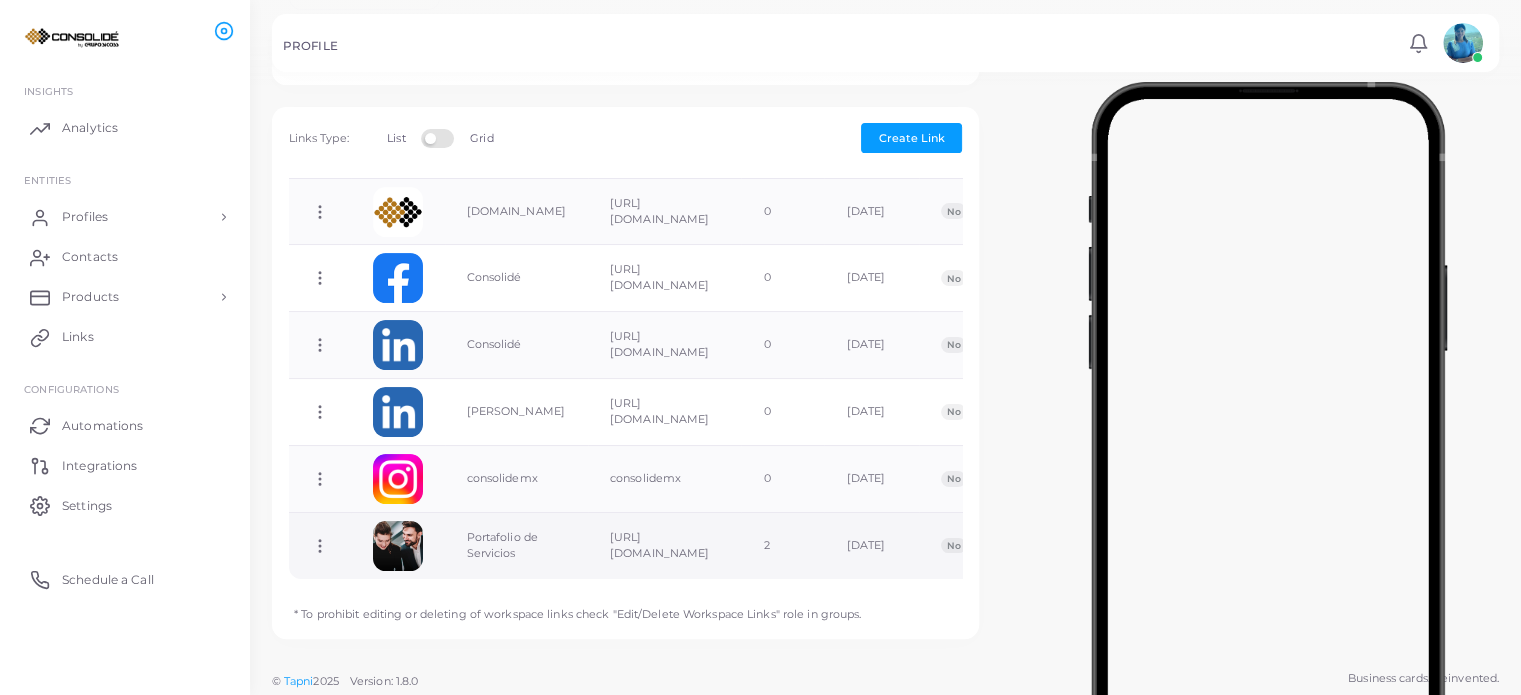 click 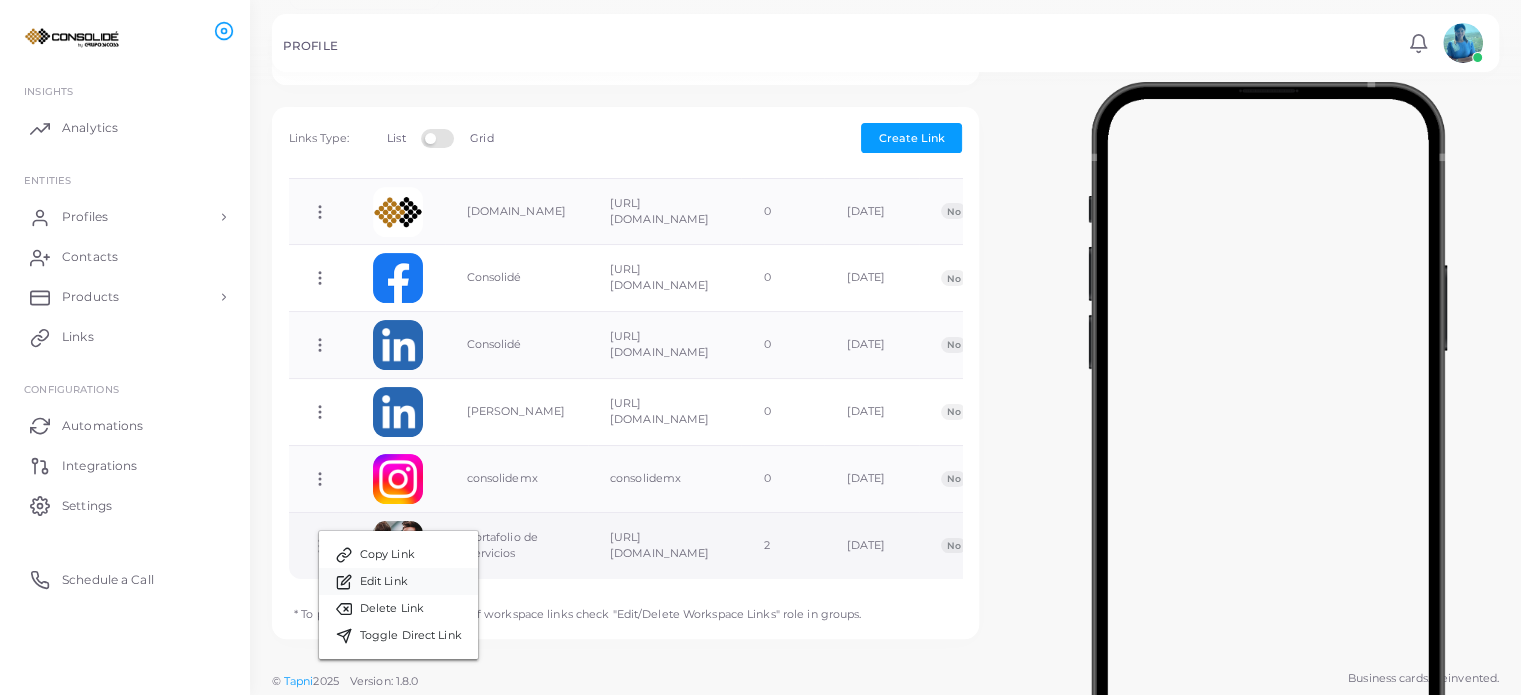 click on "Edit Link" at bounding box center (384, 582) 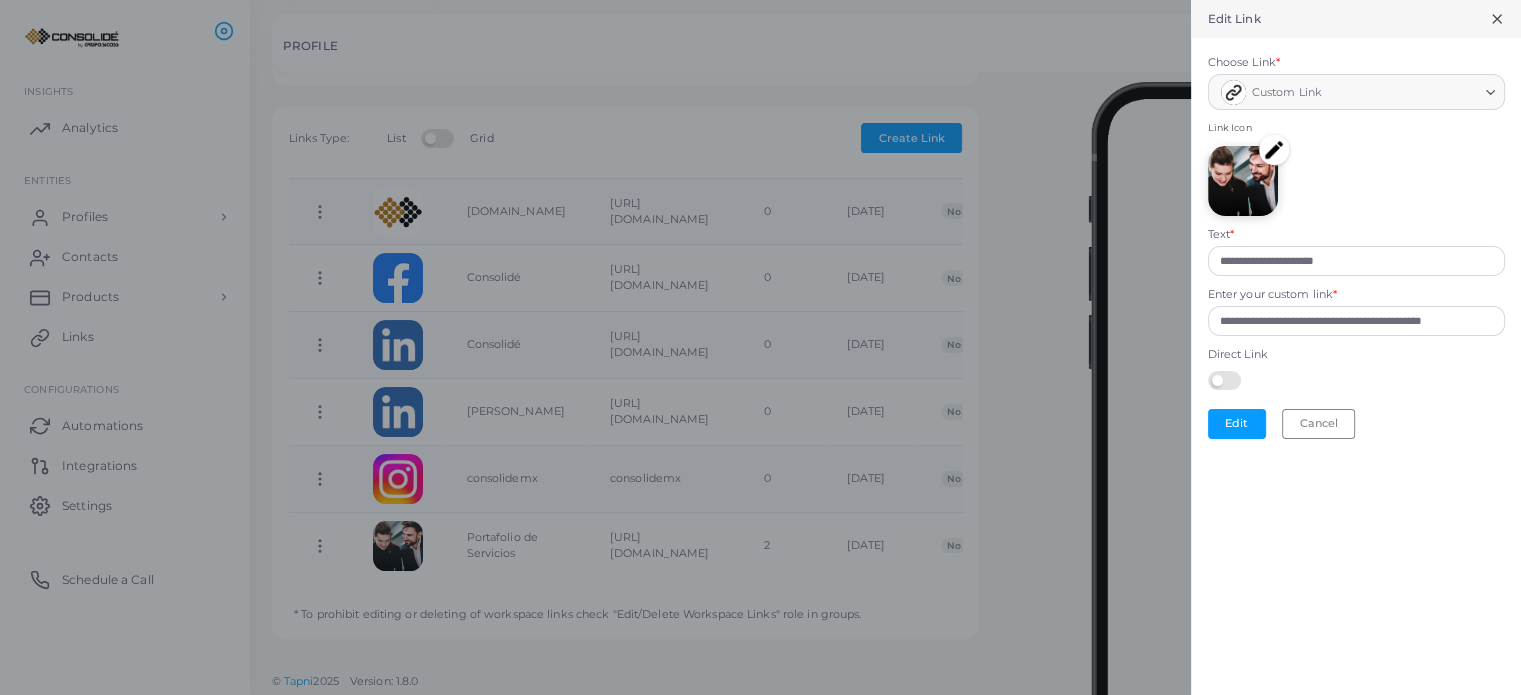 click on "Link Icon" at bounding box center [1356, 174] 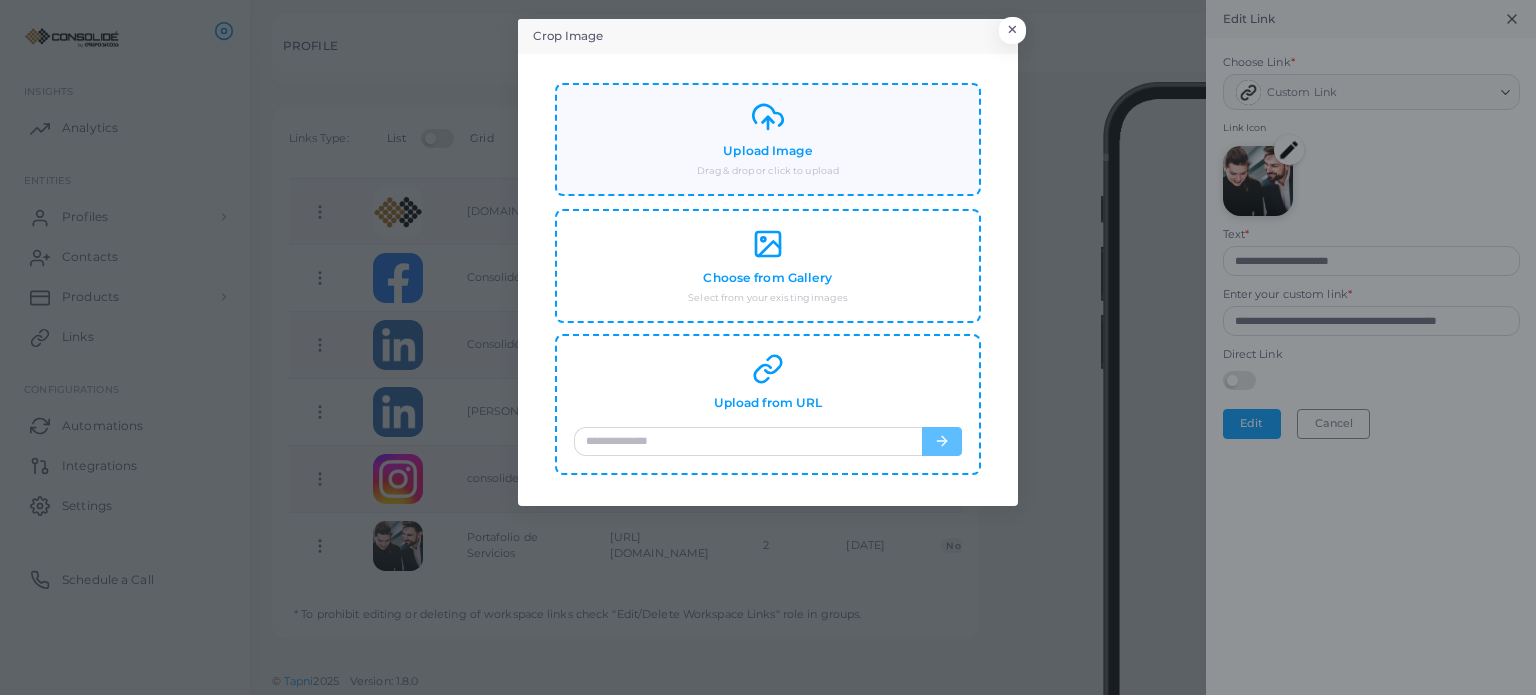 click on "Drag & drop or click to upload" at bounding box center (768, 171) 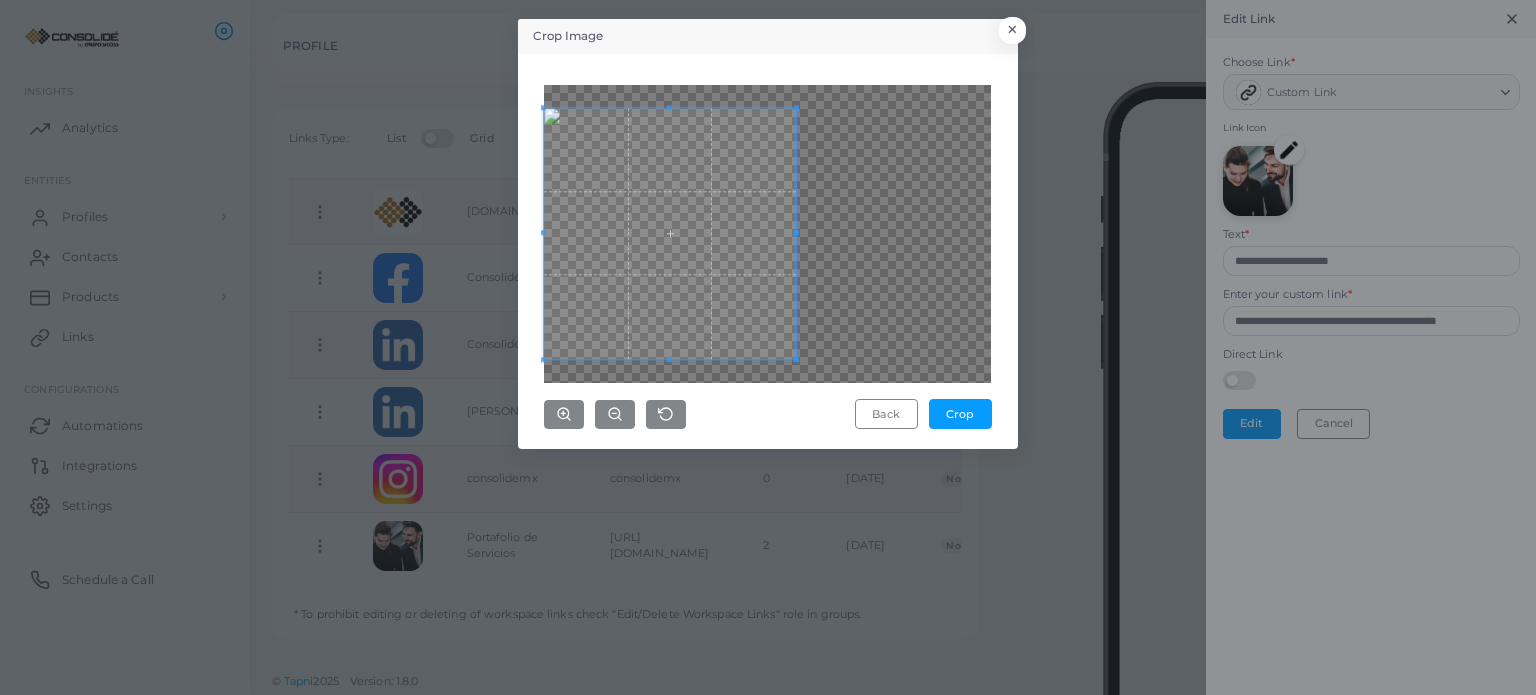 click at bounding box center [669, 233] 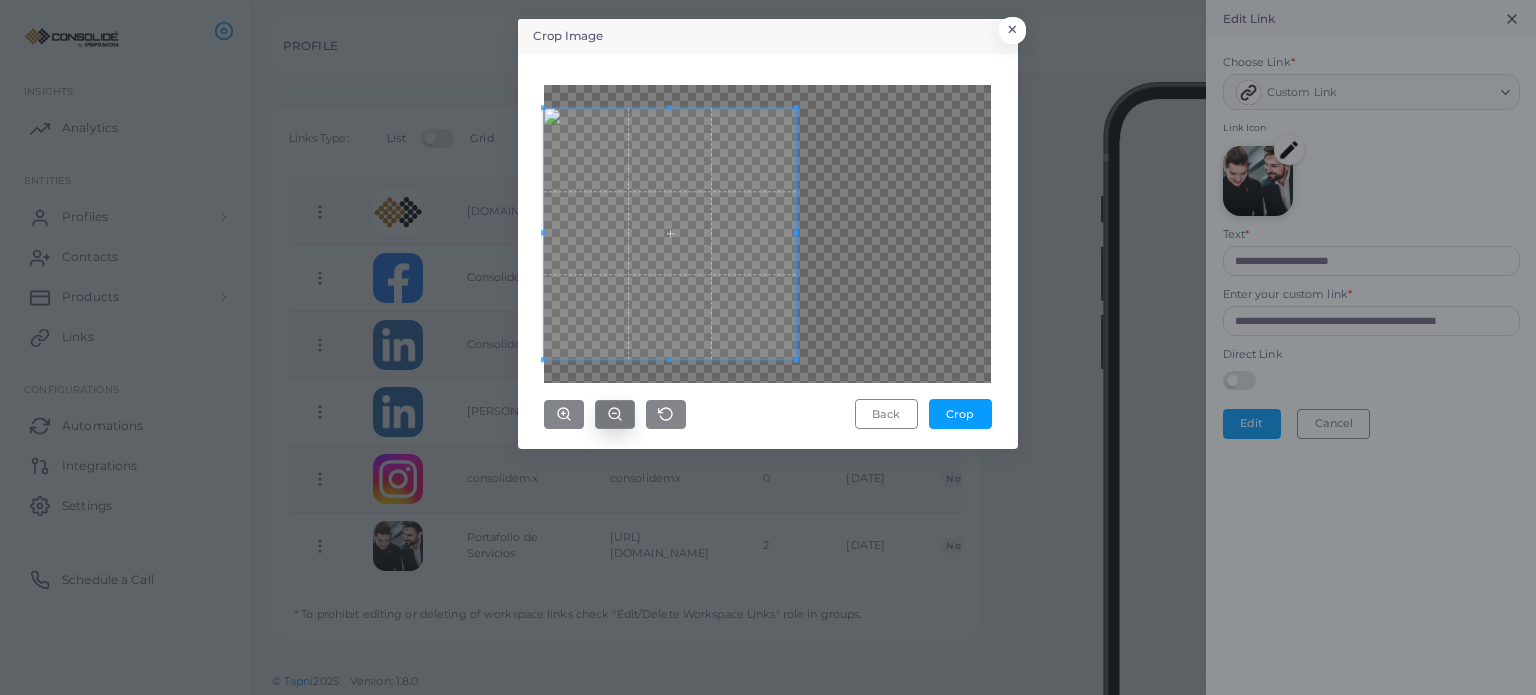 click 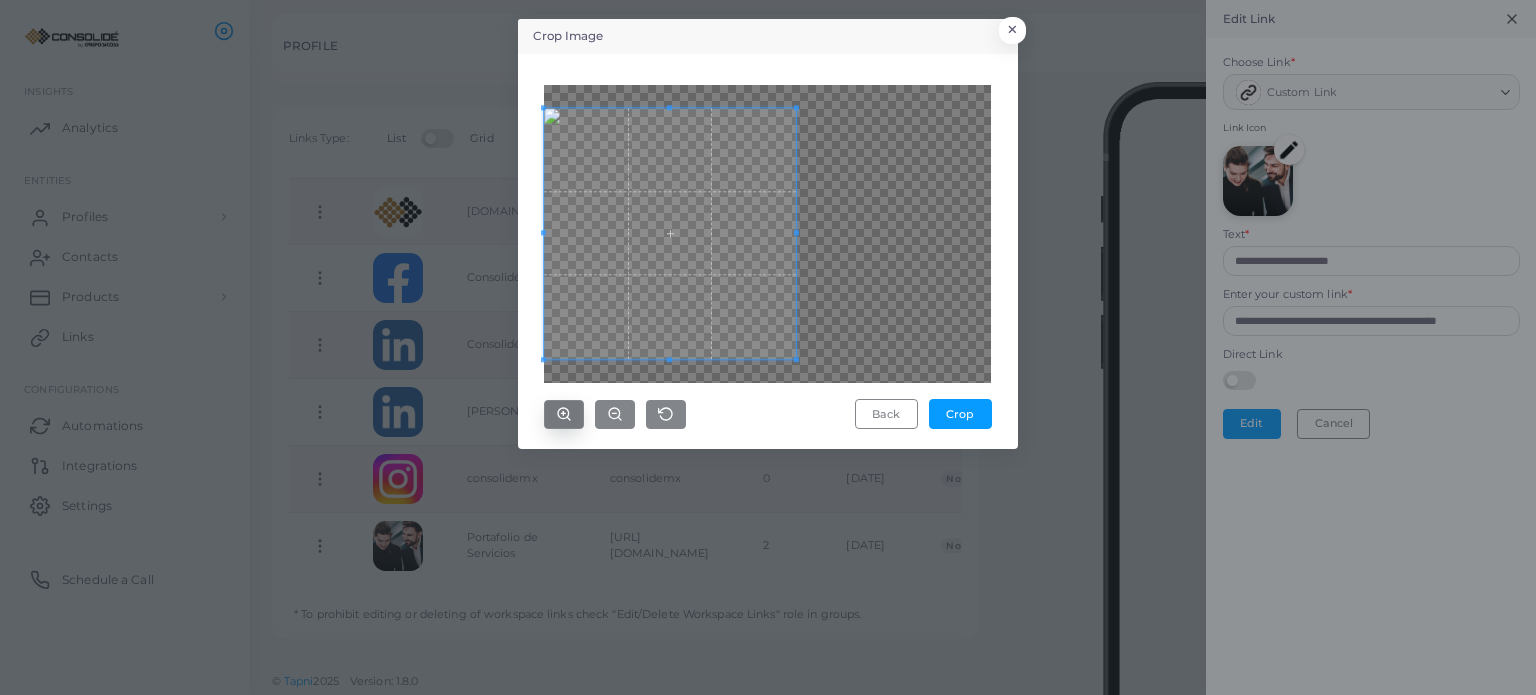 click at bounding box center (564, 414) 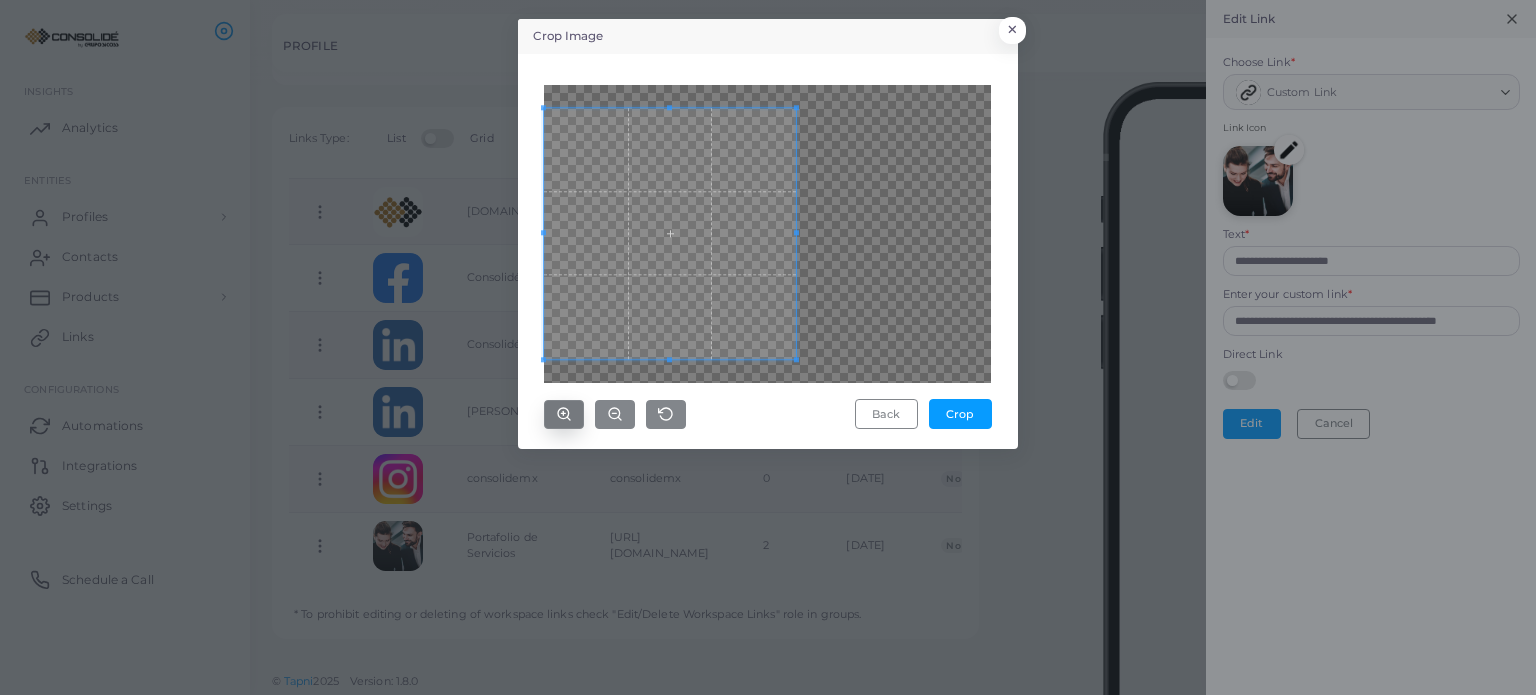 click at bounding box center [564, 414] 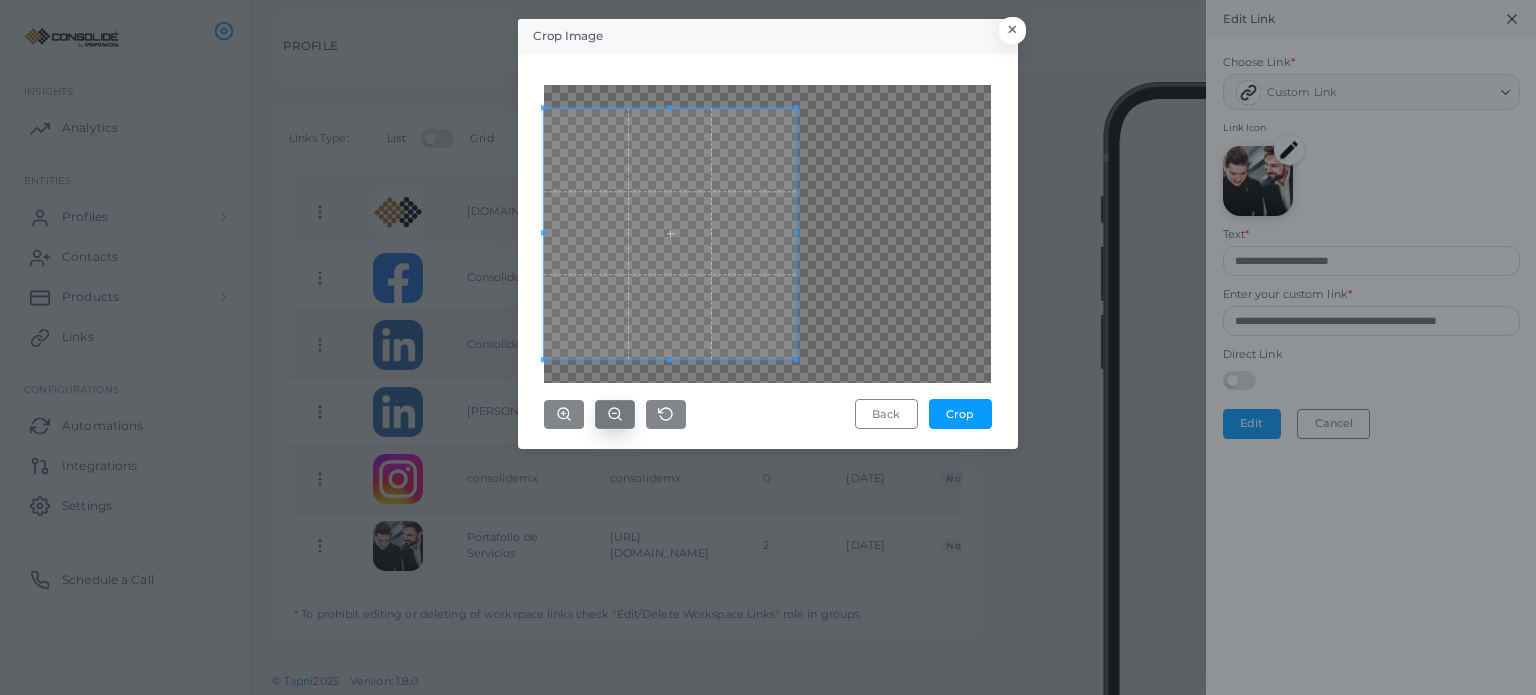 click 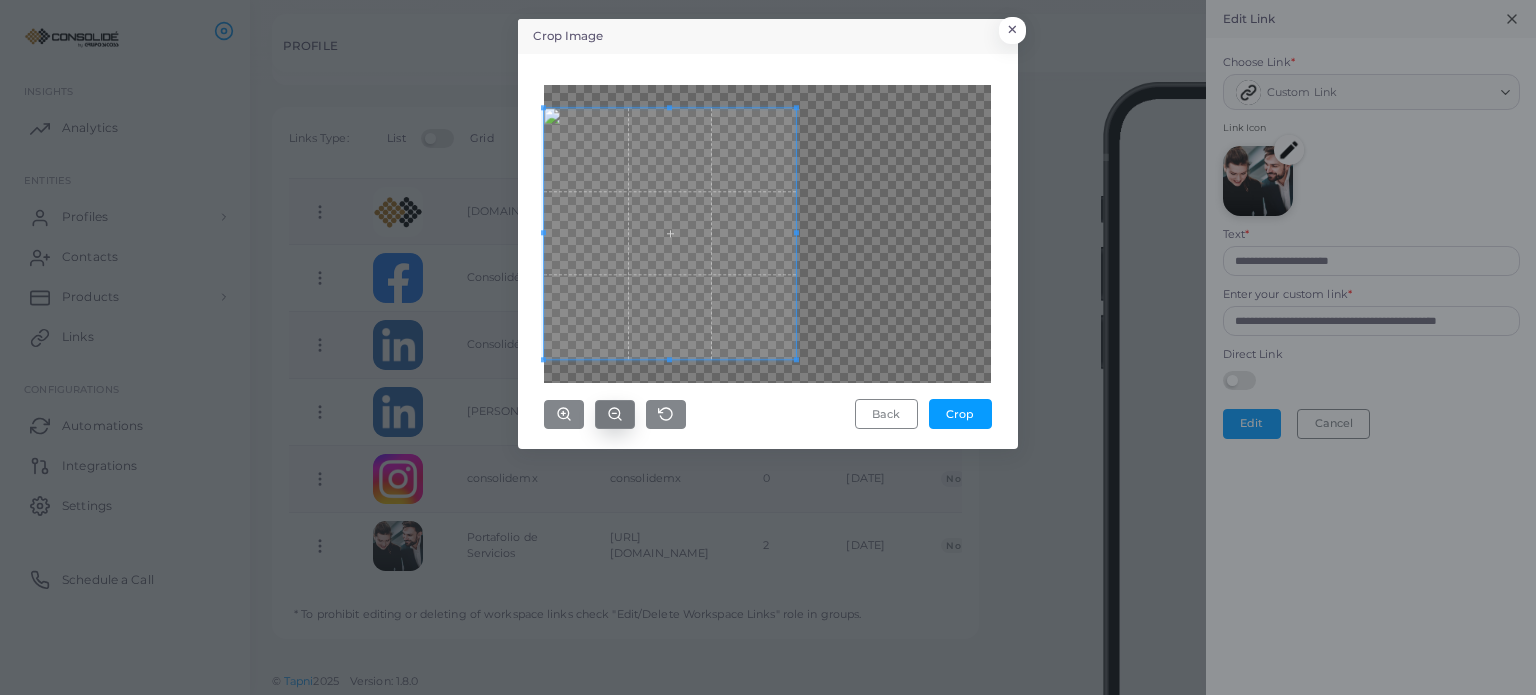 click 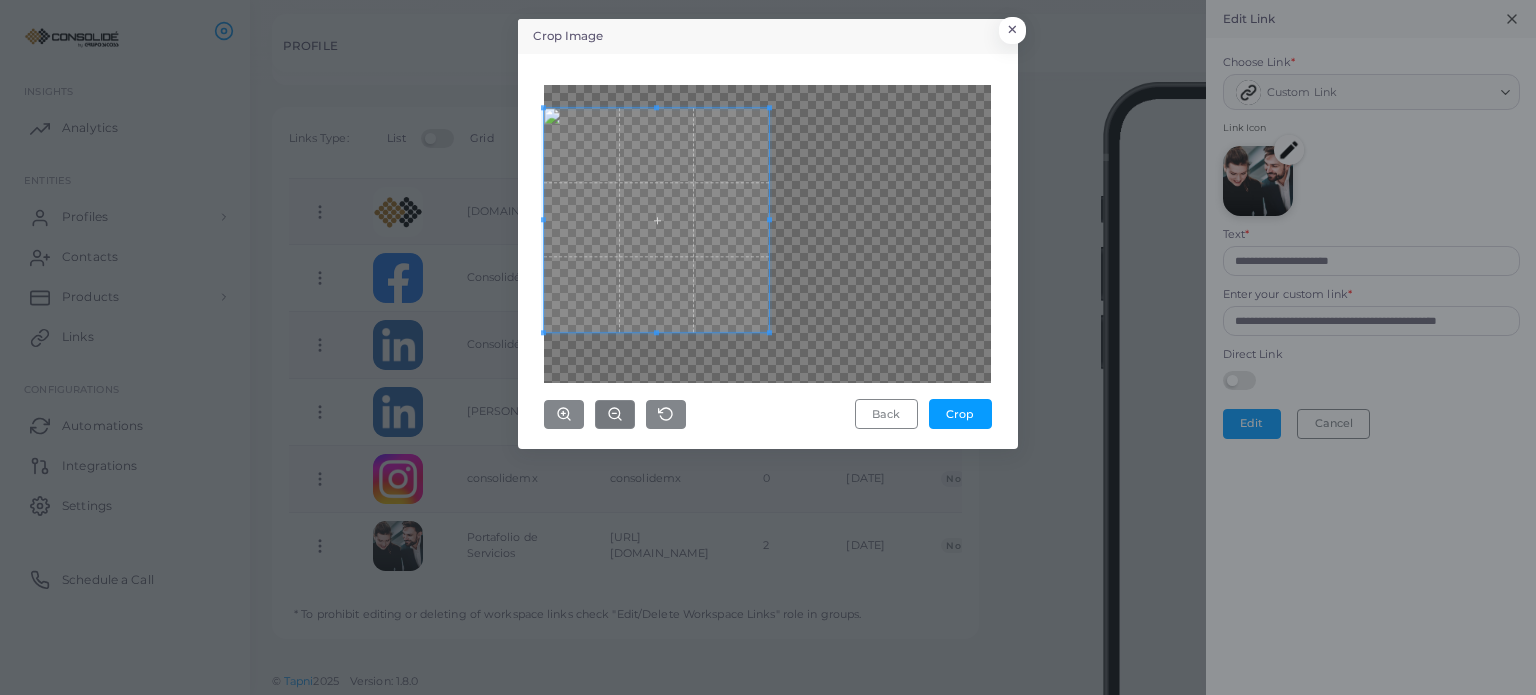 click at bounding box center [767, 234] 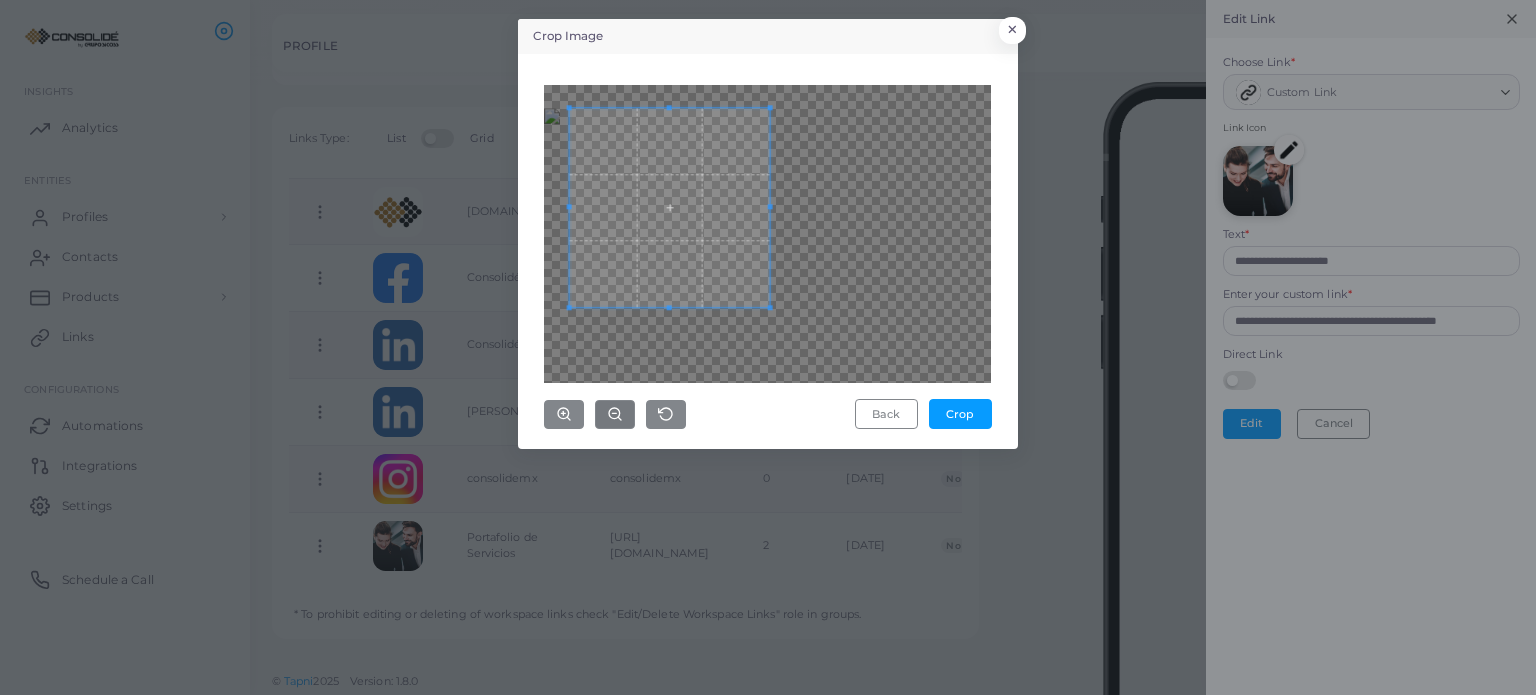 click at bounding box center (767, 234) 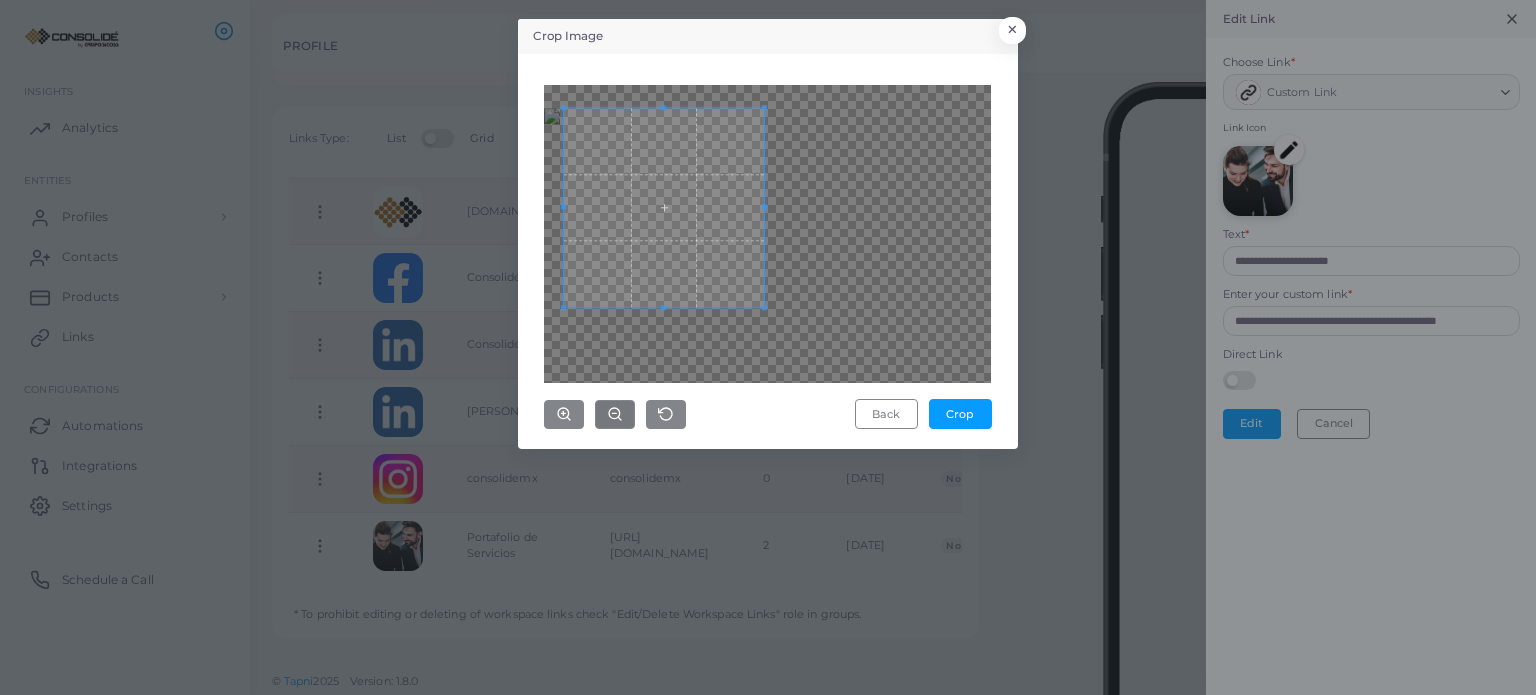 click at bounding box center (663, 207) 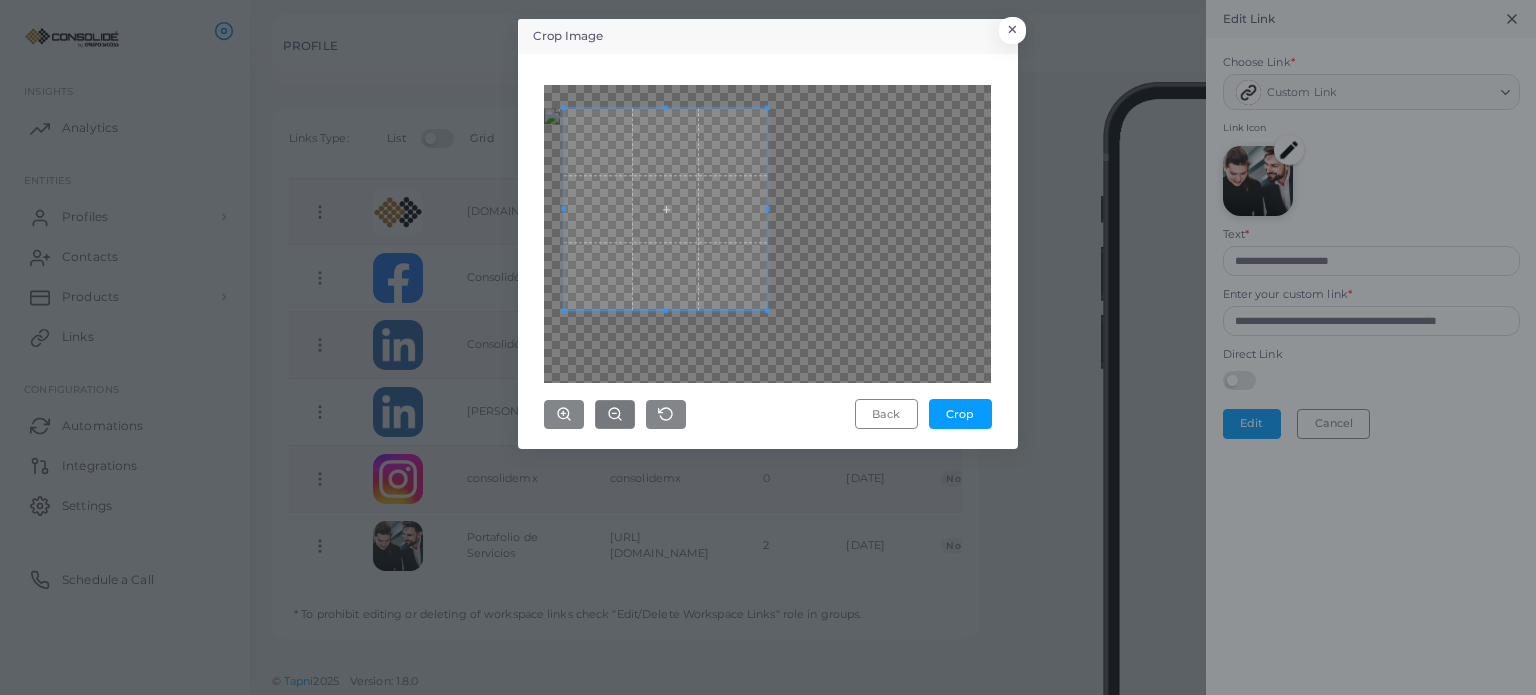 click at bounding box center [767, 311] 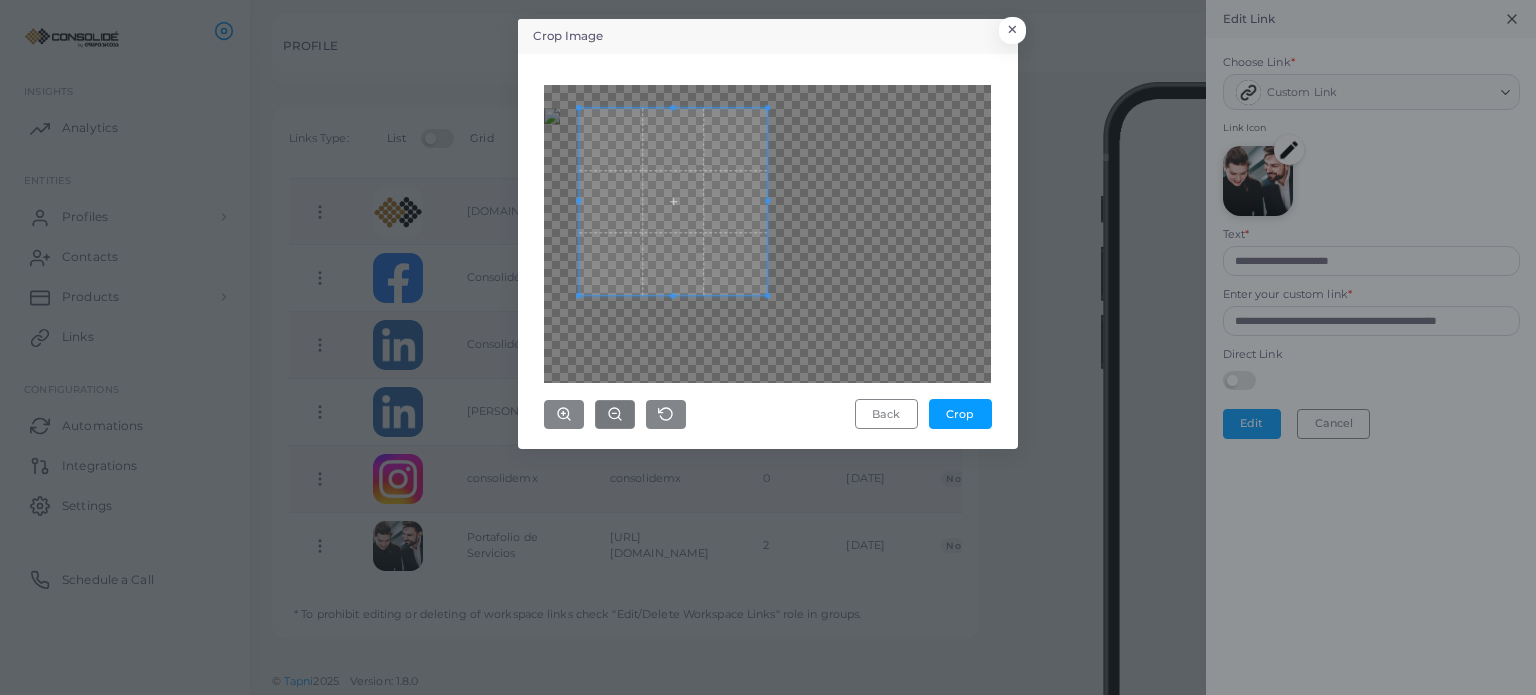 click at bounding box center (767, 234) 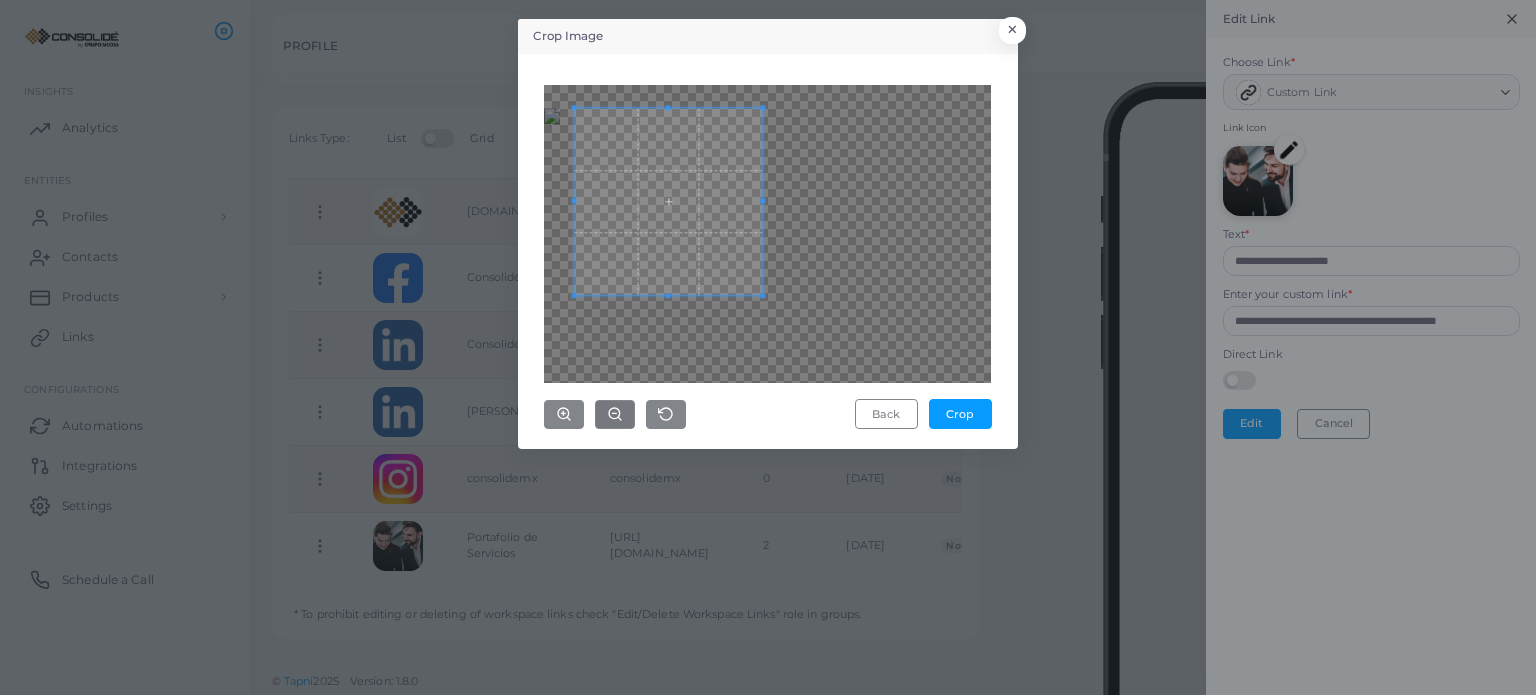 click at bounding box center [668, 201] 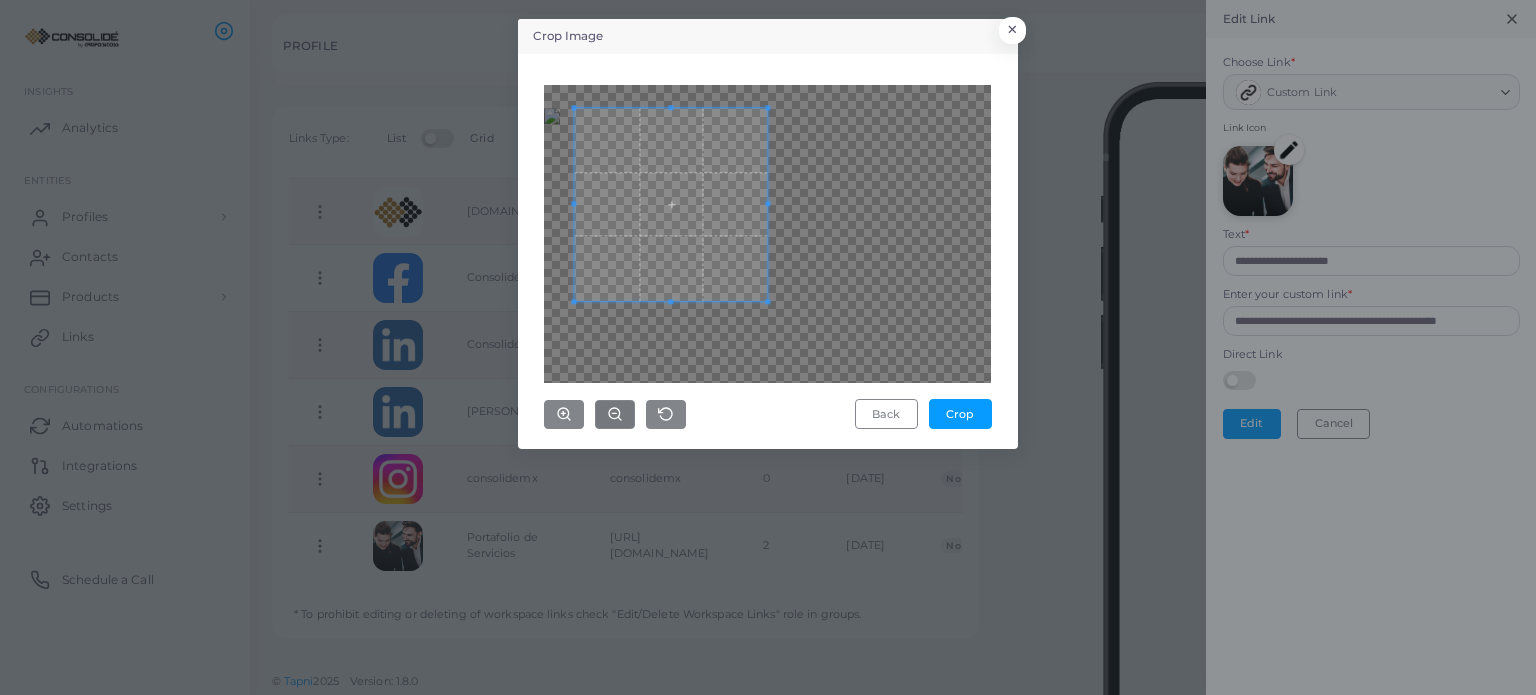 click at bounding box center (767, 234) 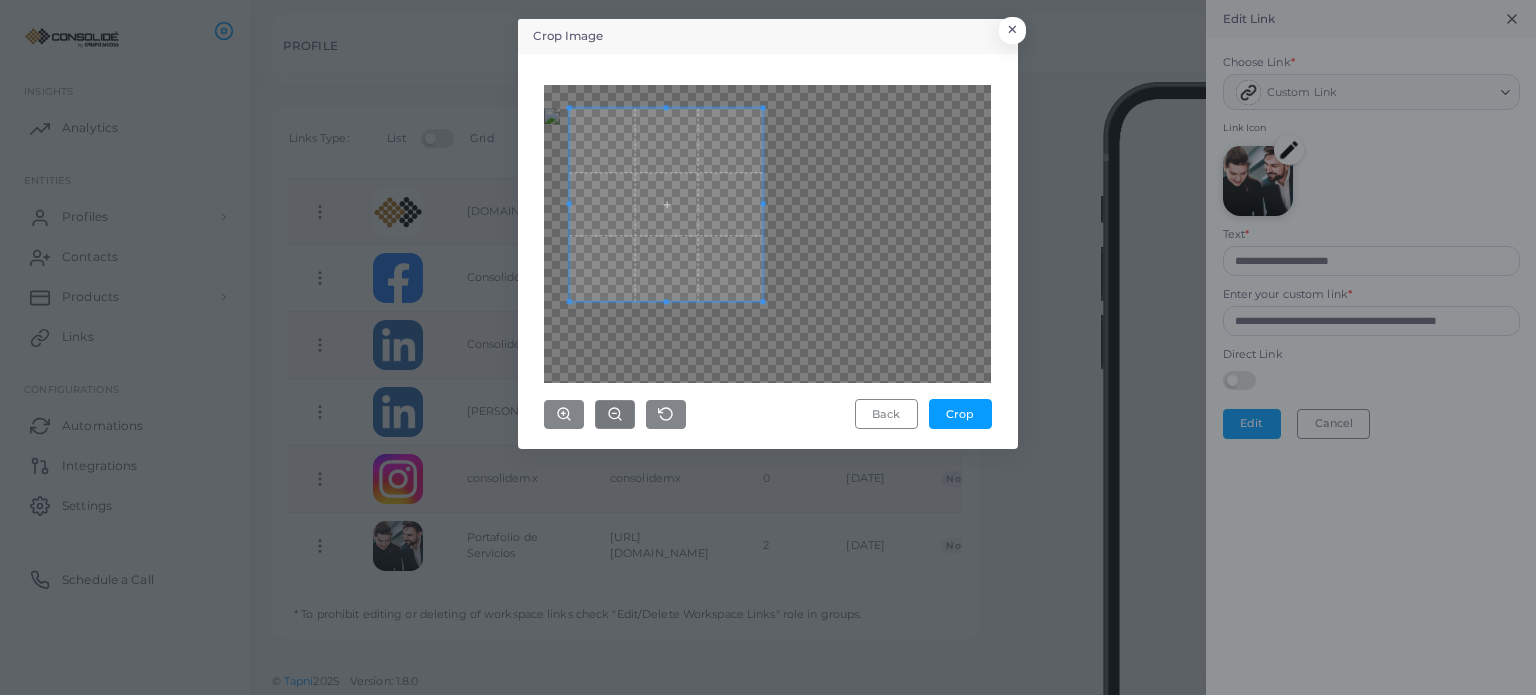 click at bounding box center (666, 204) 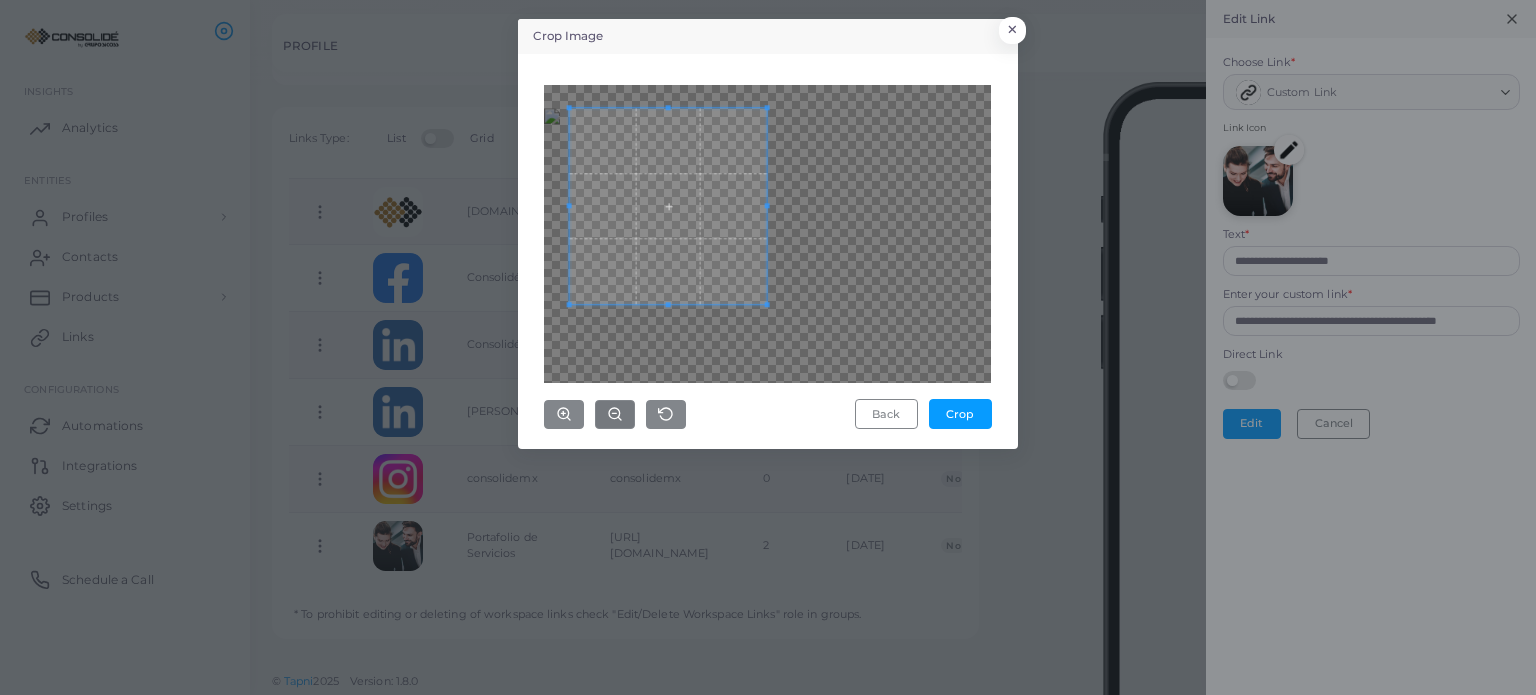 click at bounding box center (767, 234) 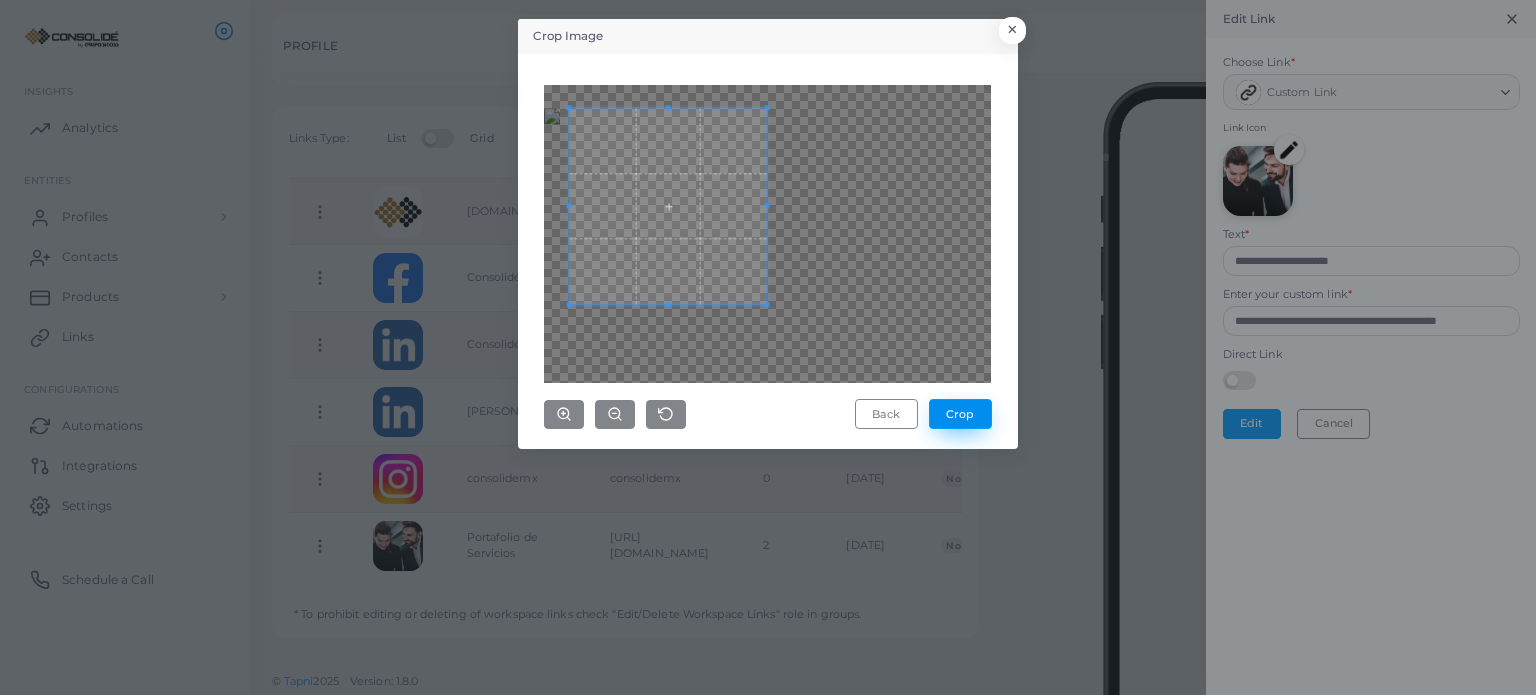 click on "Crop" at bounding box center (960, 414) 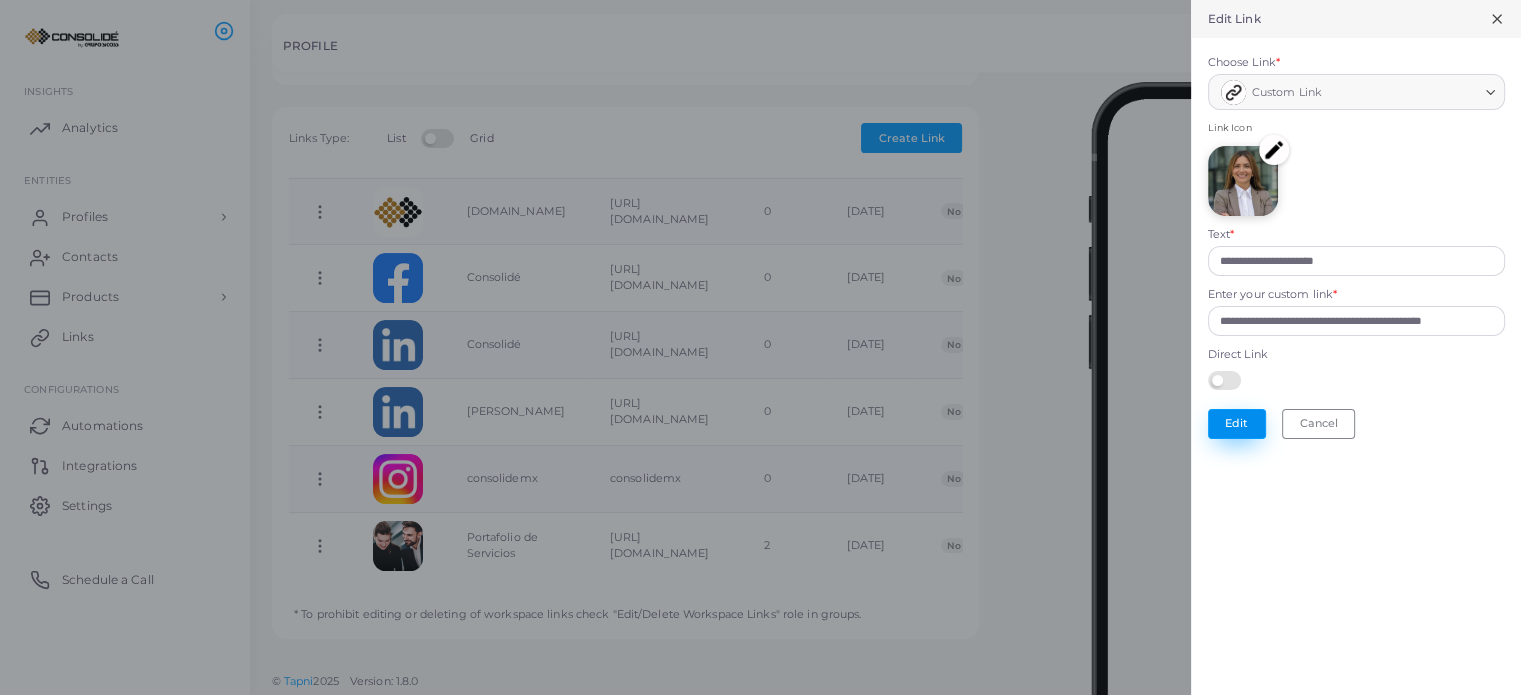 click on "Edit" at bounding box center (1237, 424) 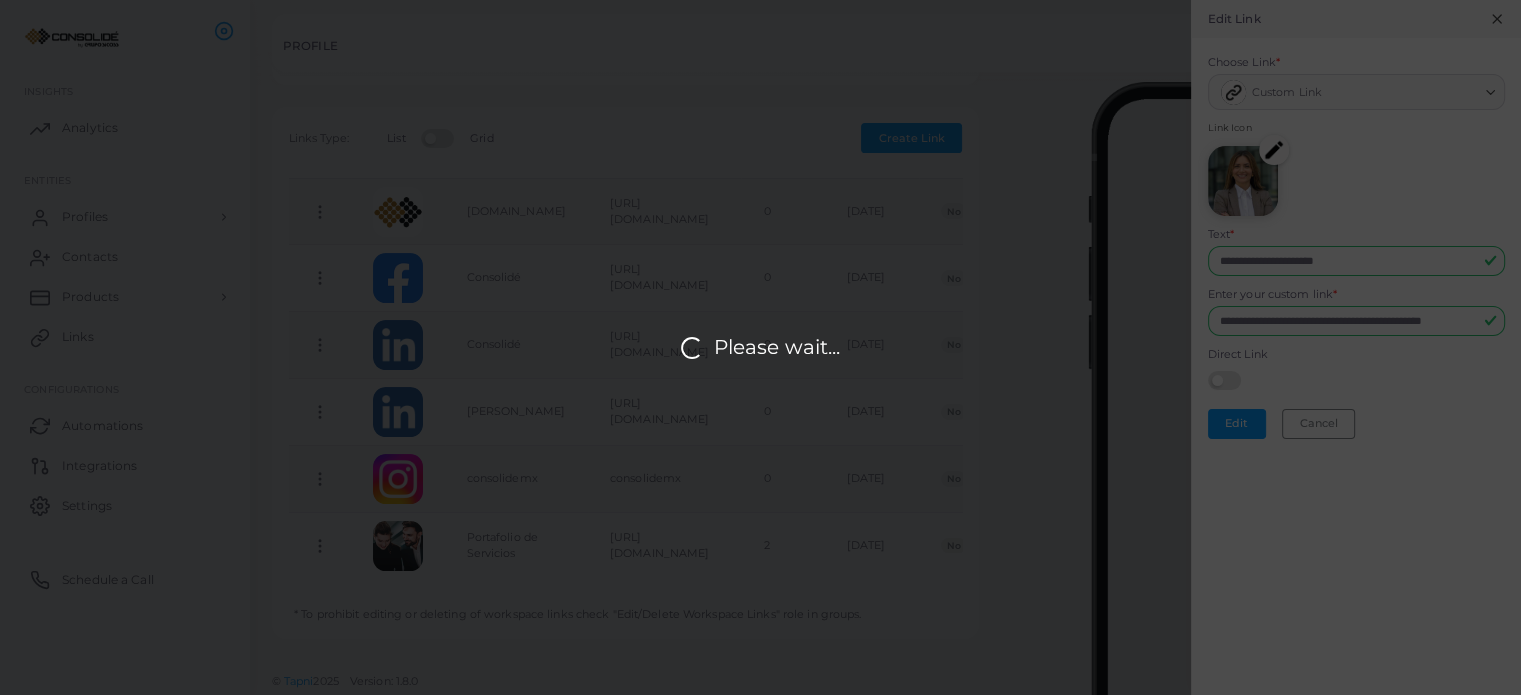 scroll, scrollTop: 0, scrollLeft: 0, axis: both 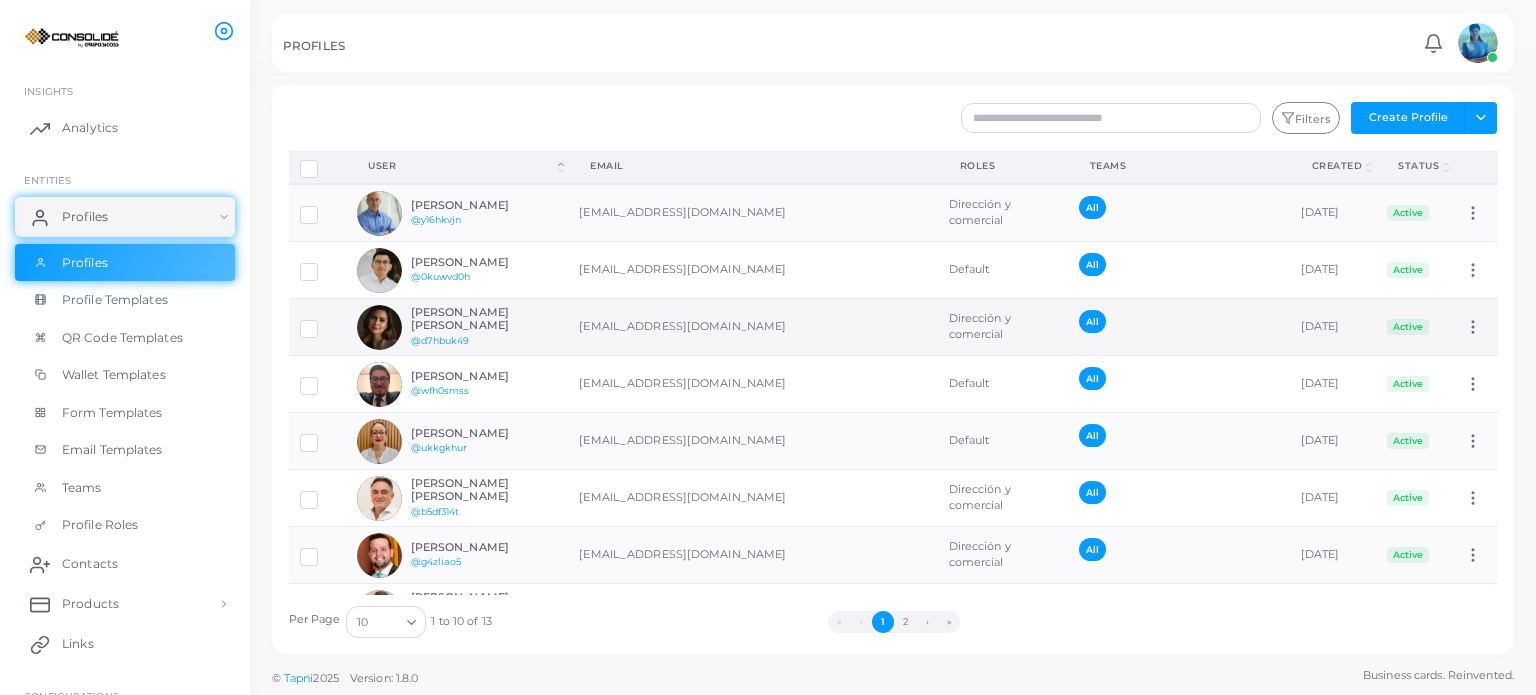 click on "[PERSON_NAME] [PERSON_NAME]" at bounding box center [484, 319] 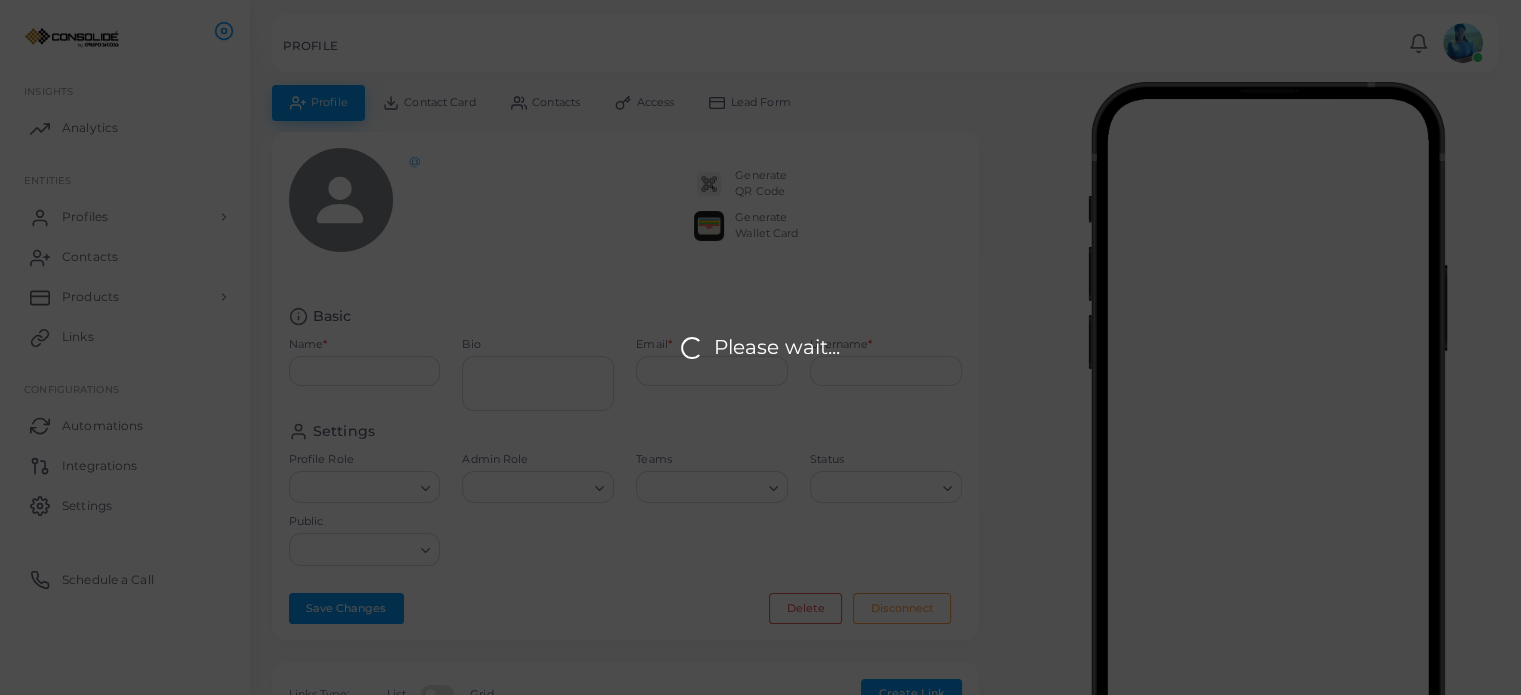 type on "**********" 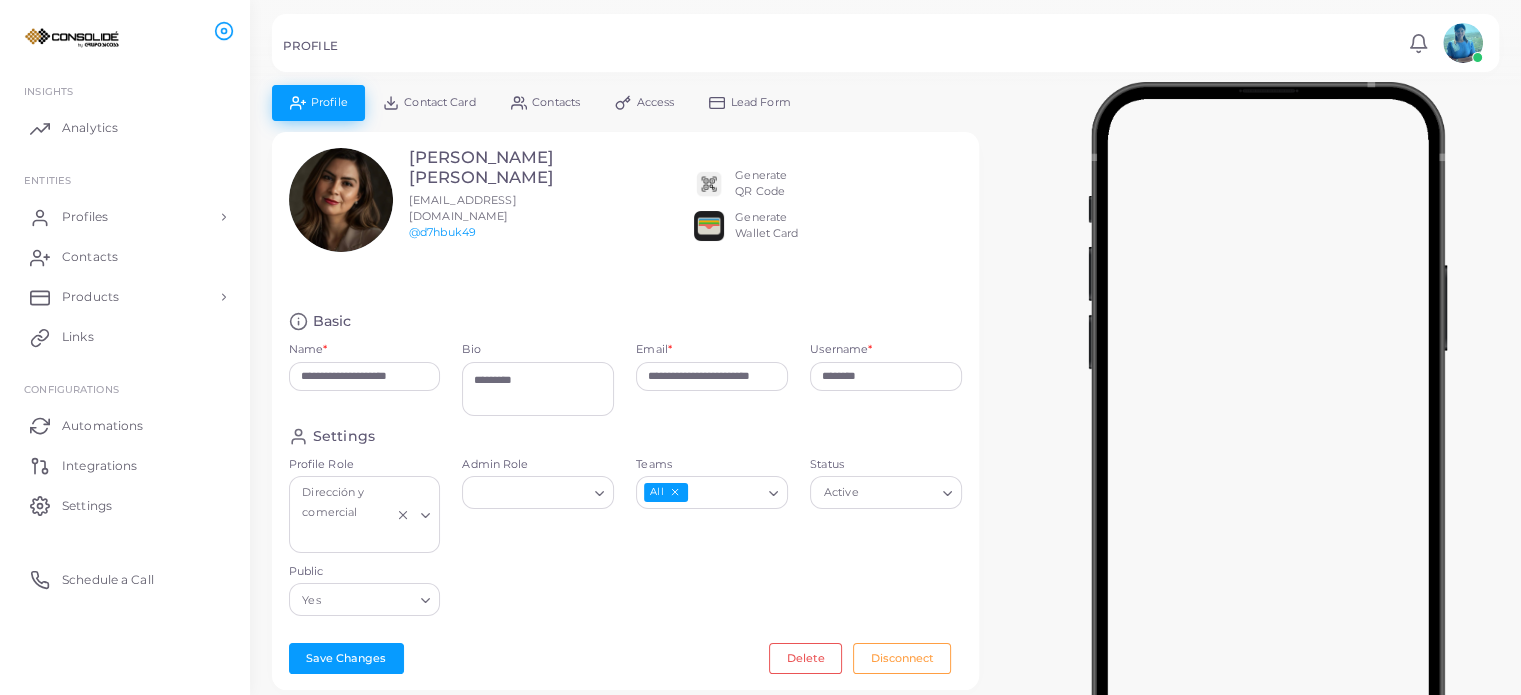 scroll, scrollTop: 600, scrollLeft: 0, axis: vertical 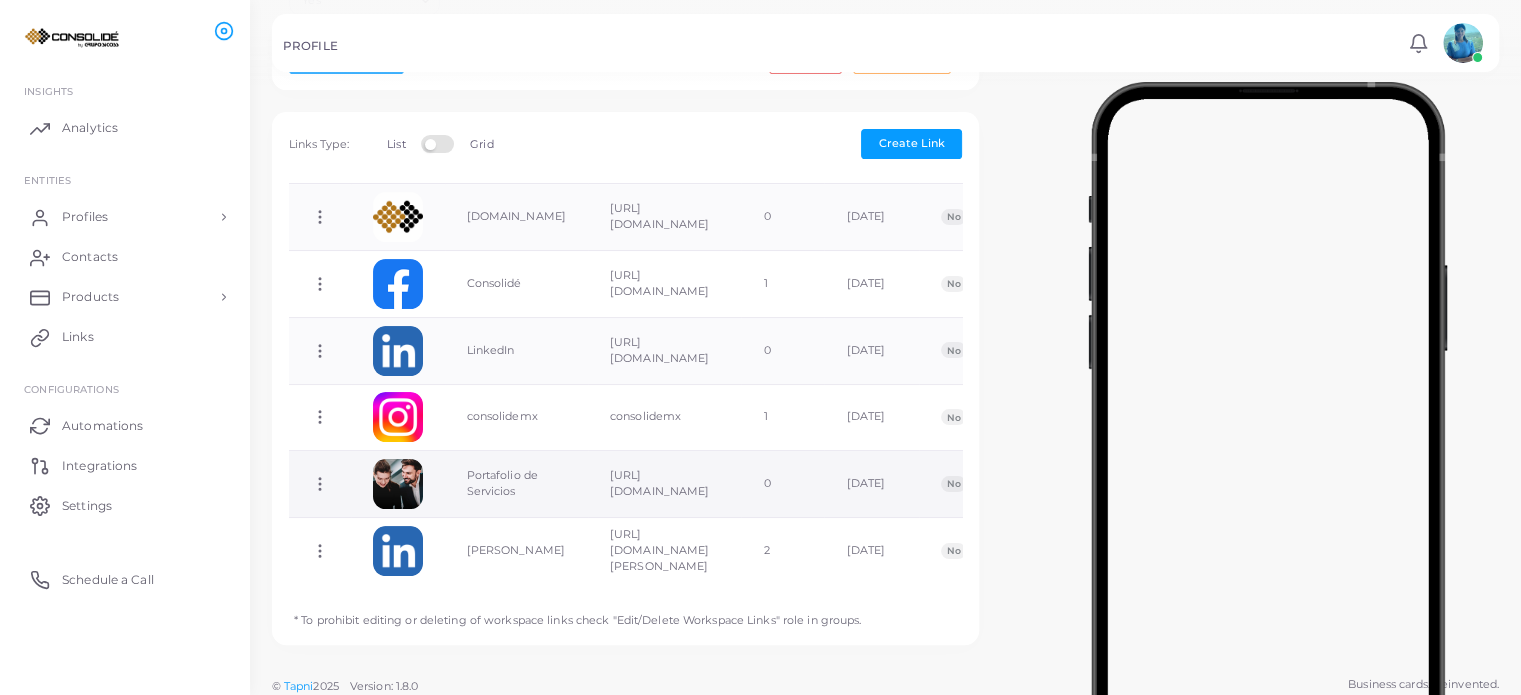 click 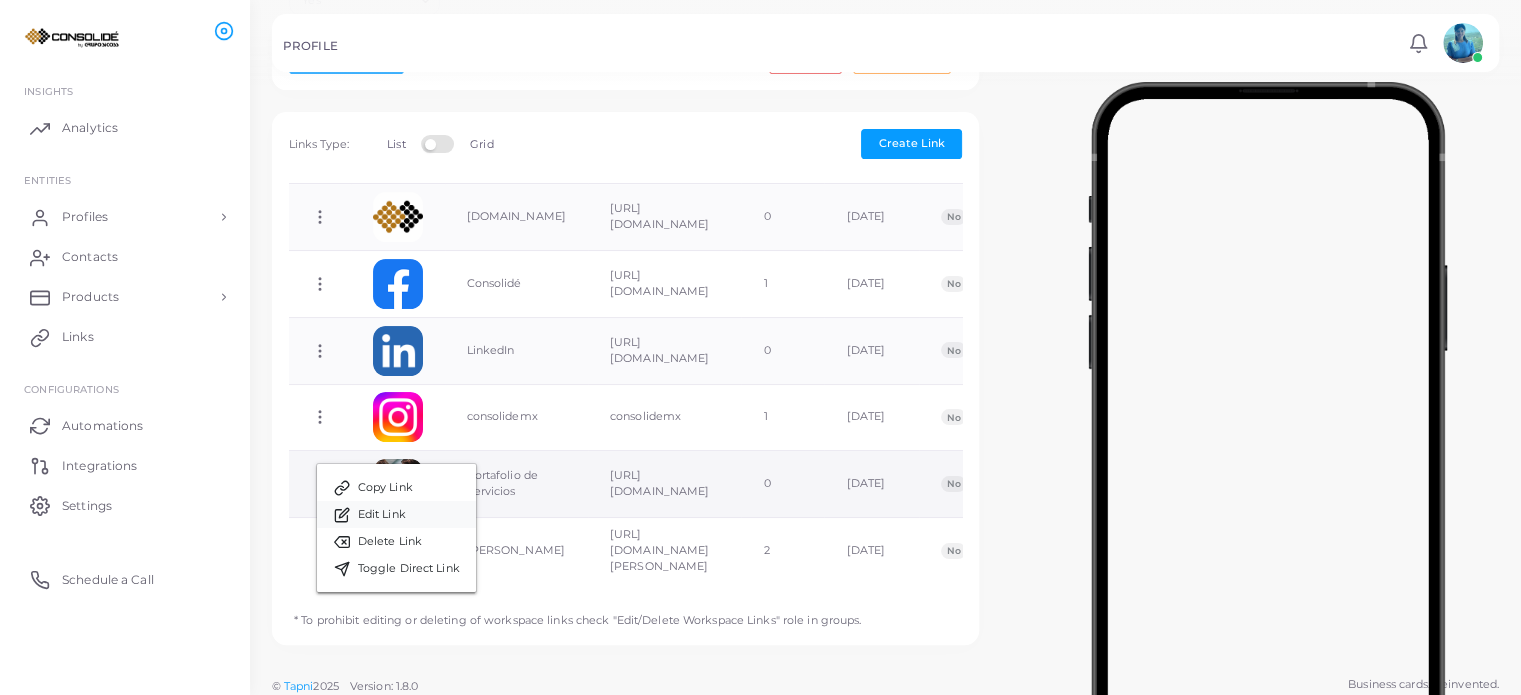 click on "Edit Link" at bounding box center [382, 515] 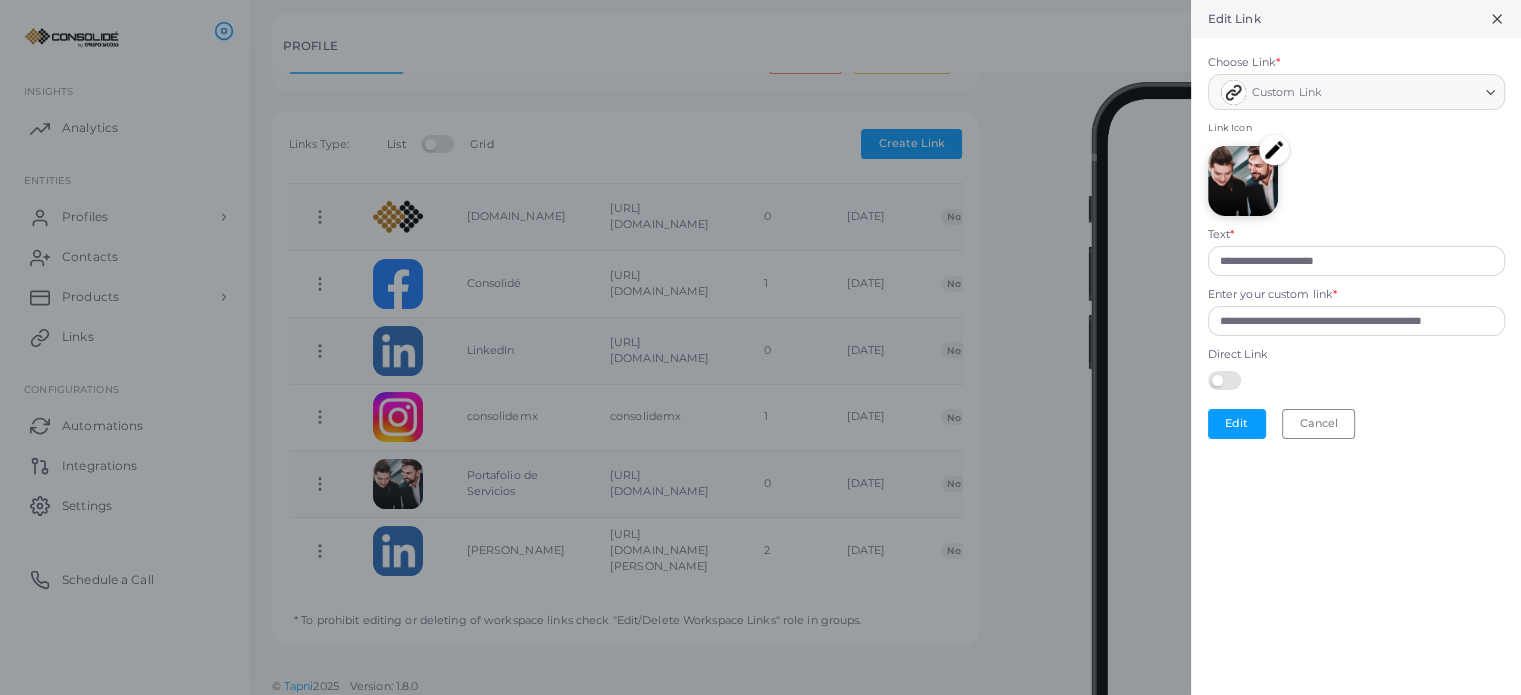 click at bounding box center [1243, 181] 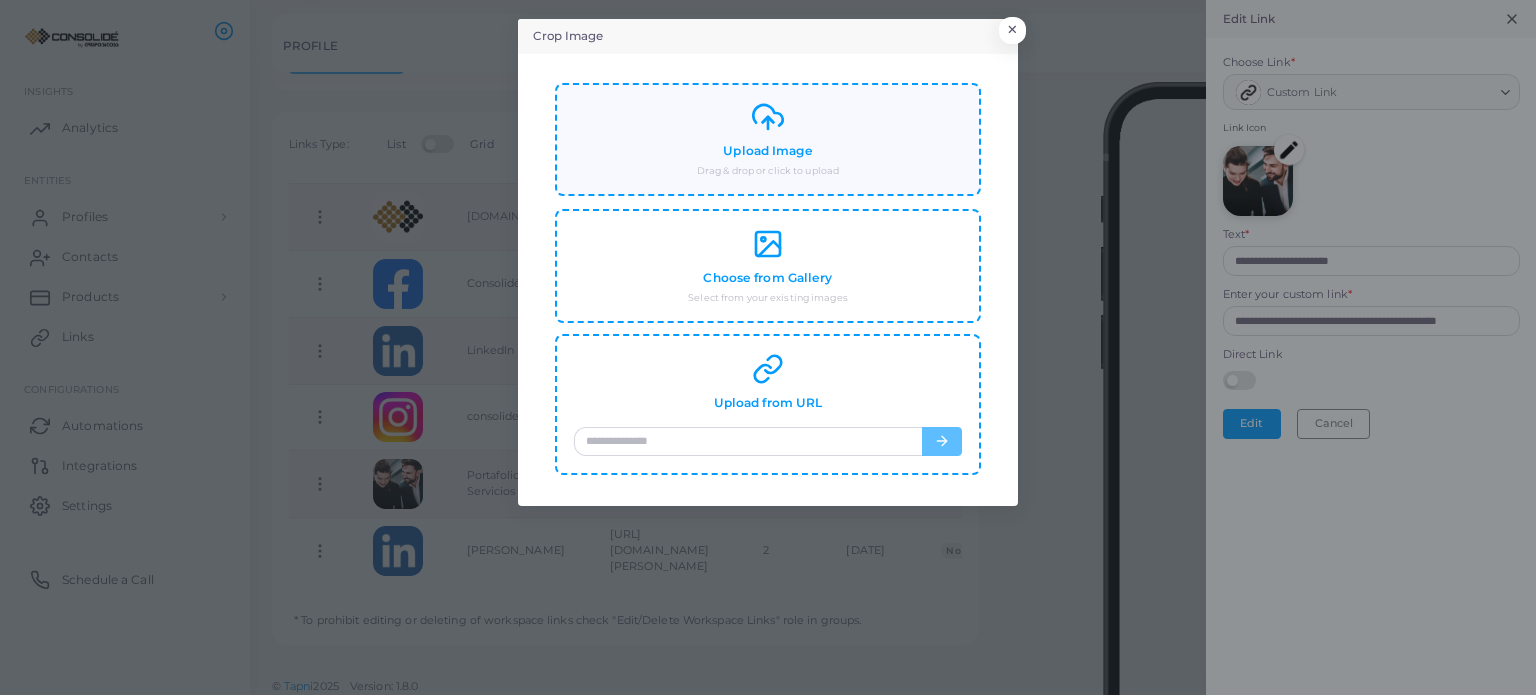 click on "Upload Image Drag & drop or click to upload" at bounding box center [768, 139] 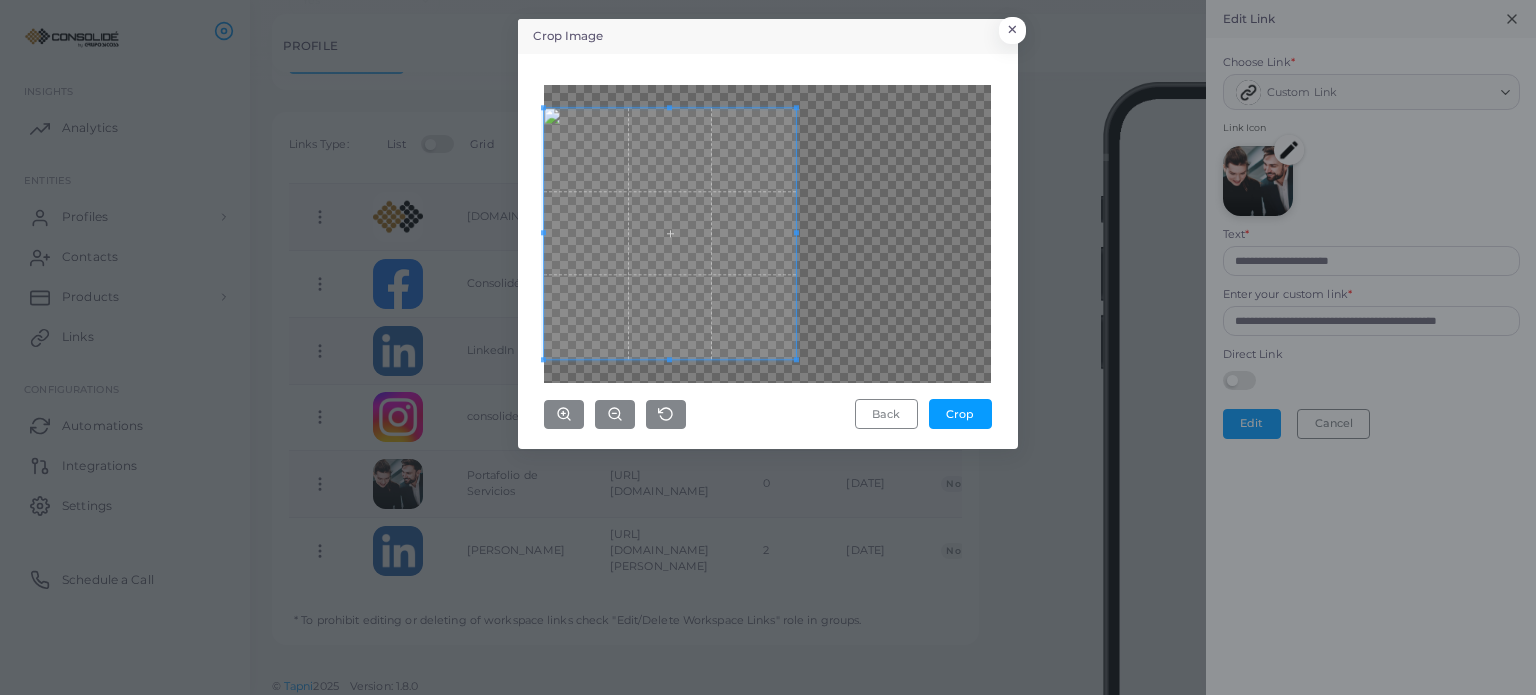 click at bounding box center (669, 233) 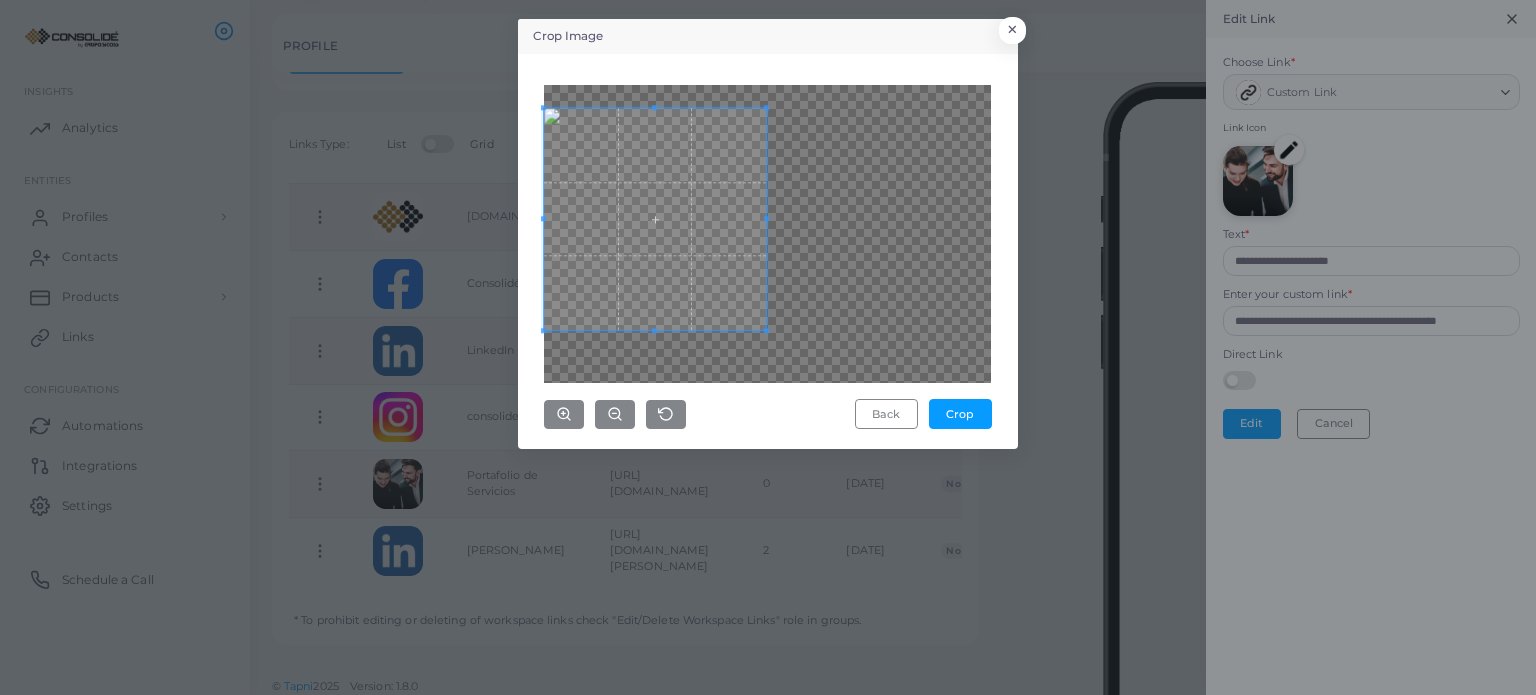 click at bounding box center [766, 330] 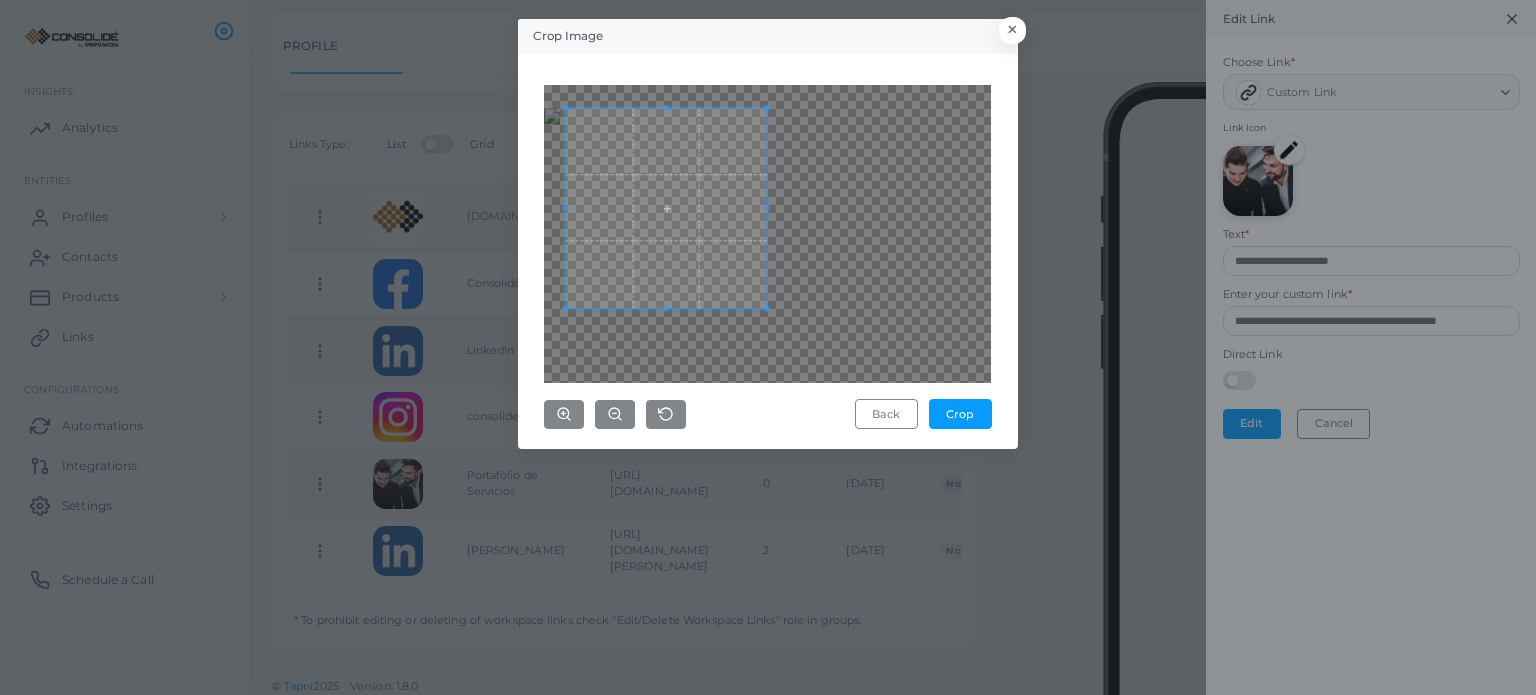 click at bounding box center (767, 234) 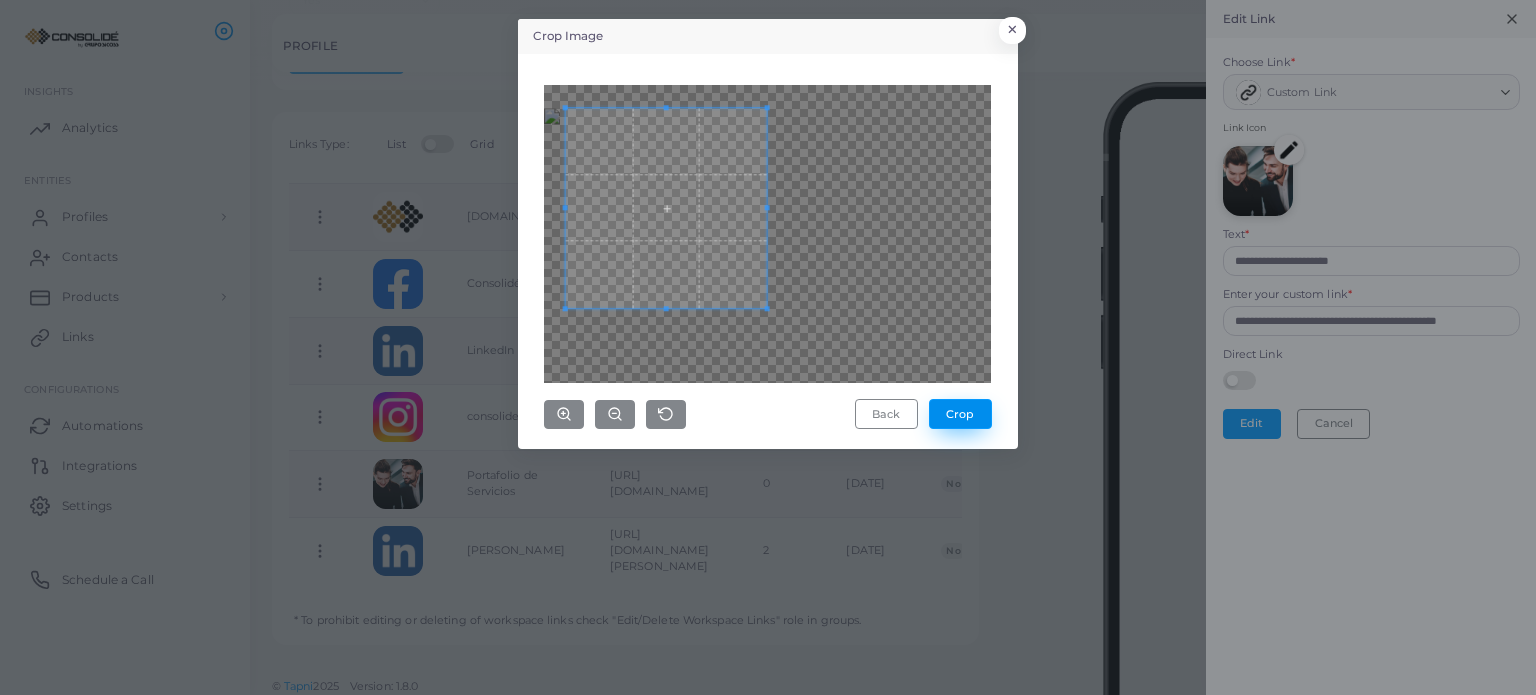 click on "Crop" at bounding box center (960, 414) 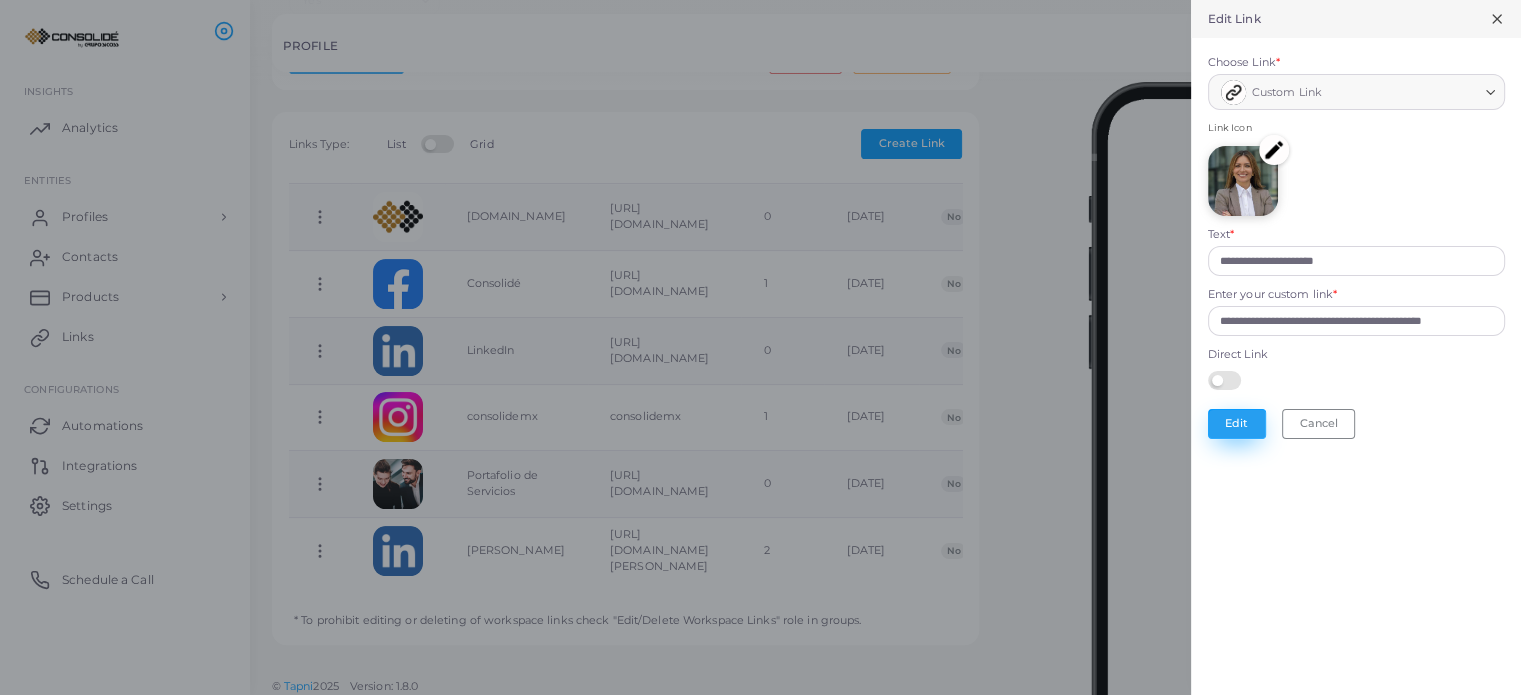 click on "Edit" at bounding box center [1237, 424] 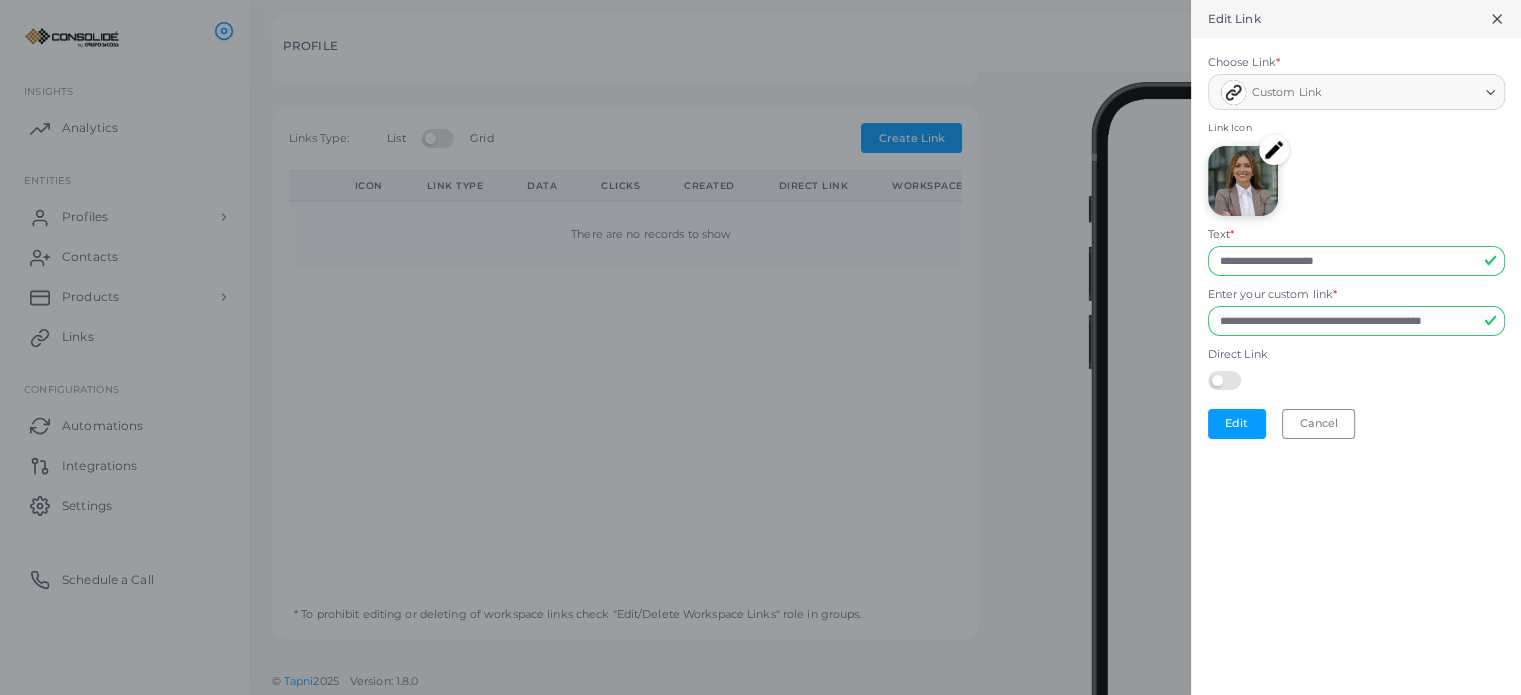 scroll, scrollTop: 0, scrollLeft: 0, axis: both 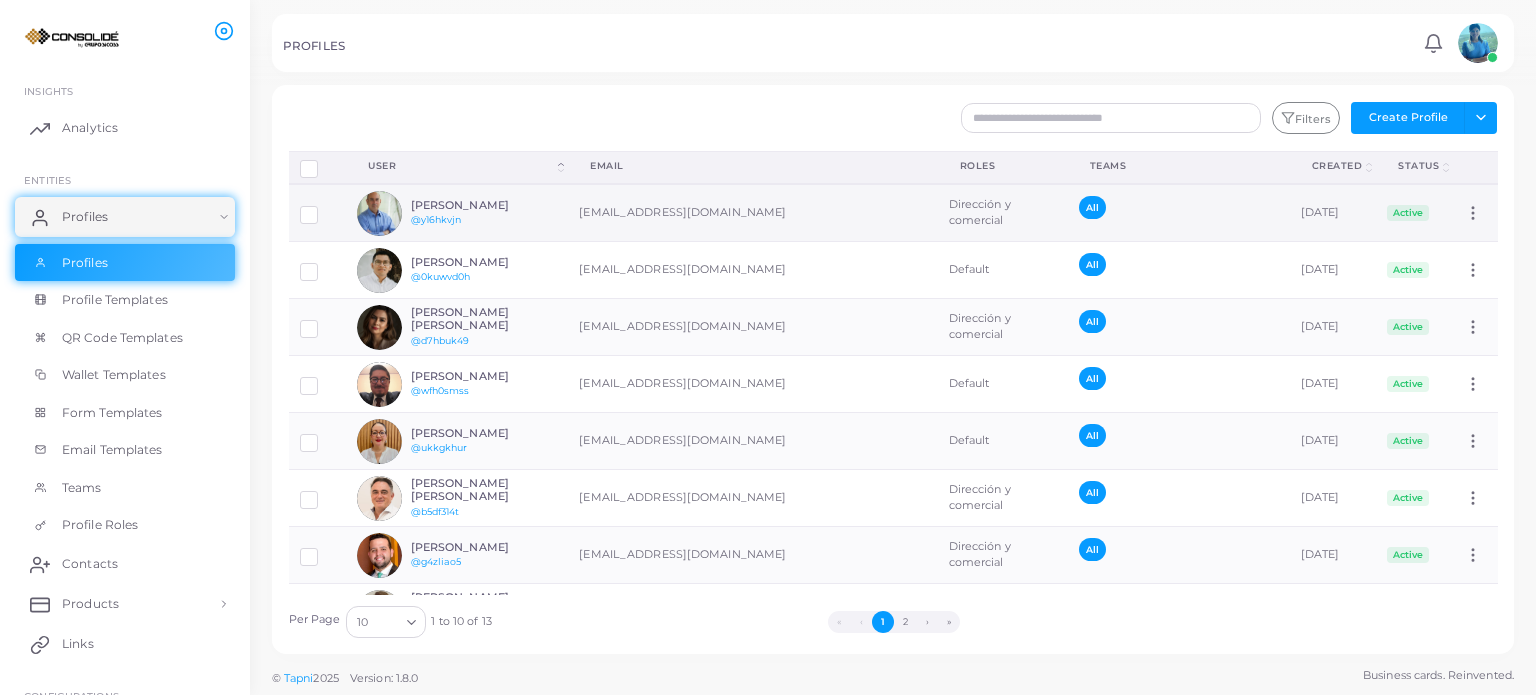 click on "[PERSON_NAME]" at bounding box center [484, 205] 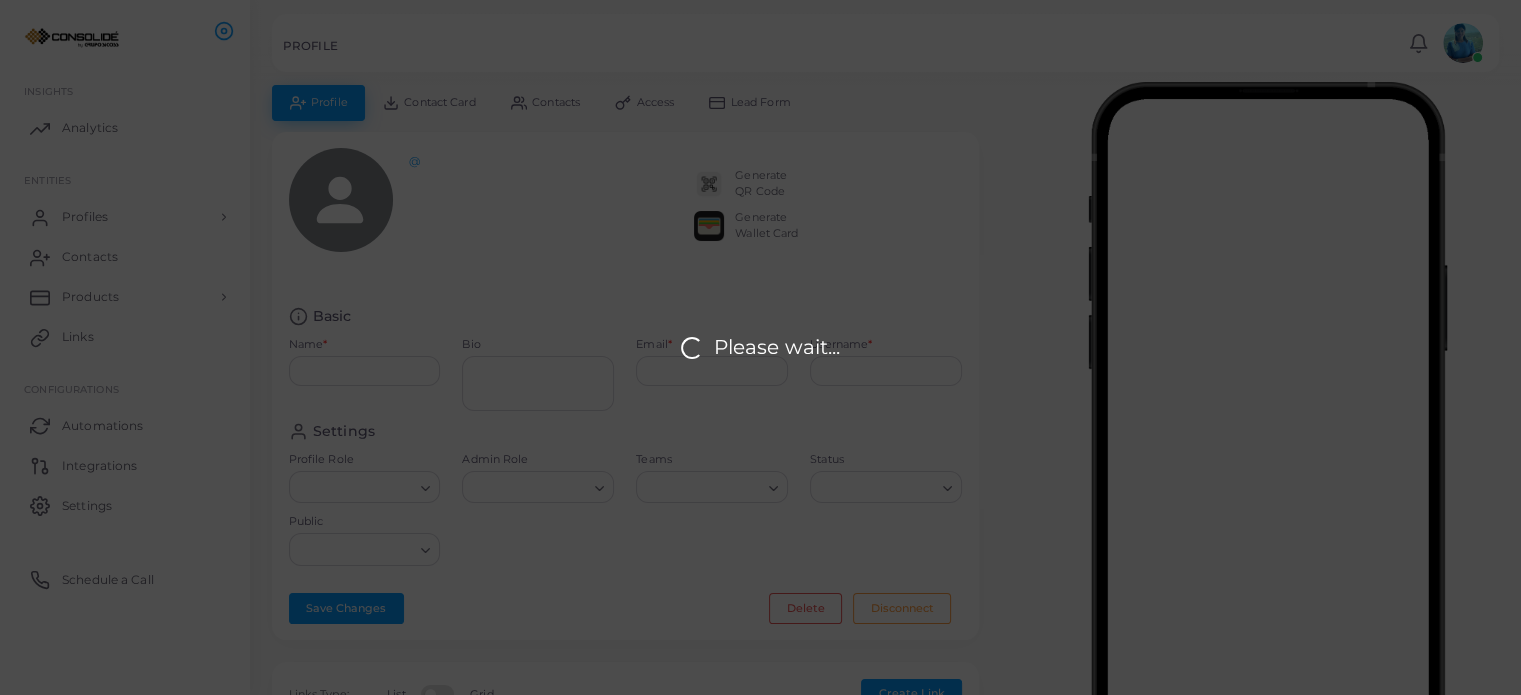 type on "**********" 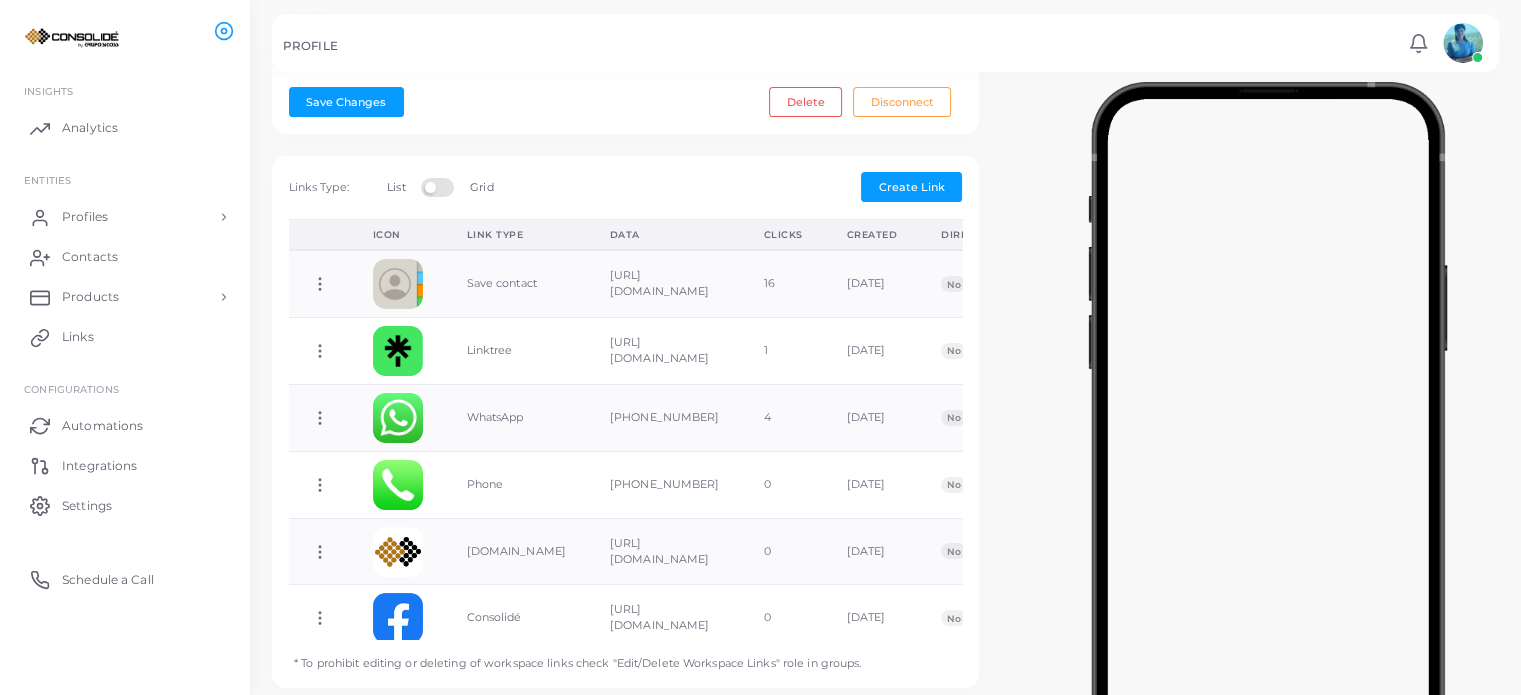 scroll, scrollTop: 600, scrollLeft: 0, axis: vertical 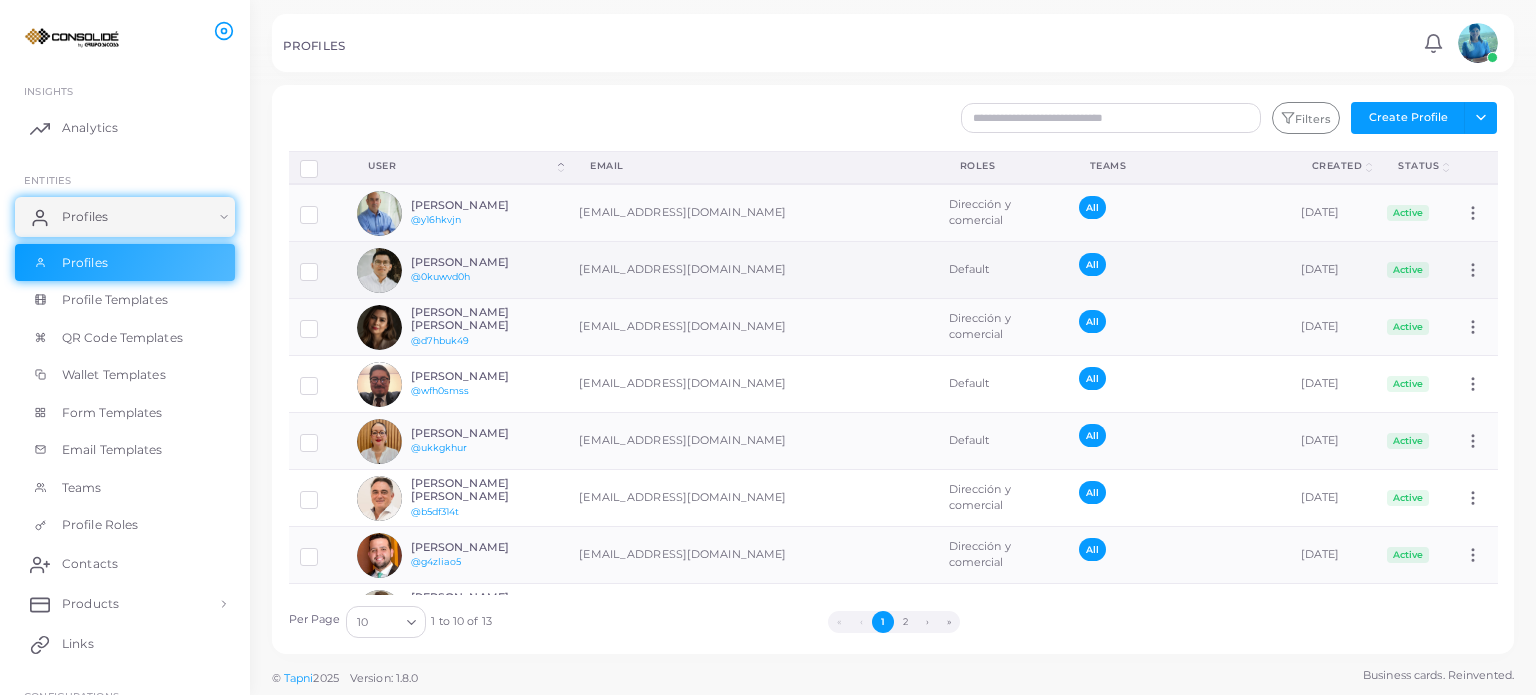 click on "[PERSON_NAME]" at bounding box center (484, 262) 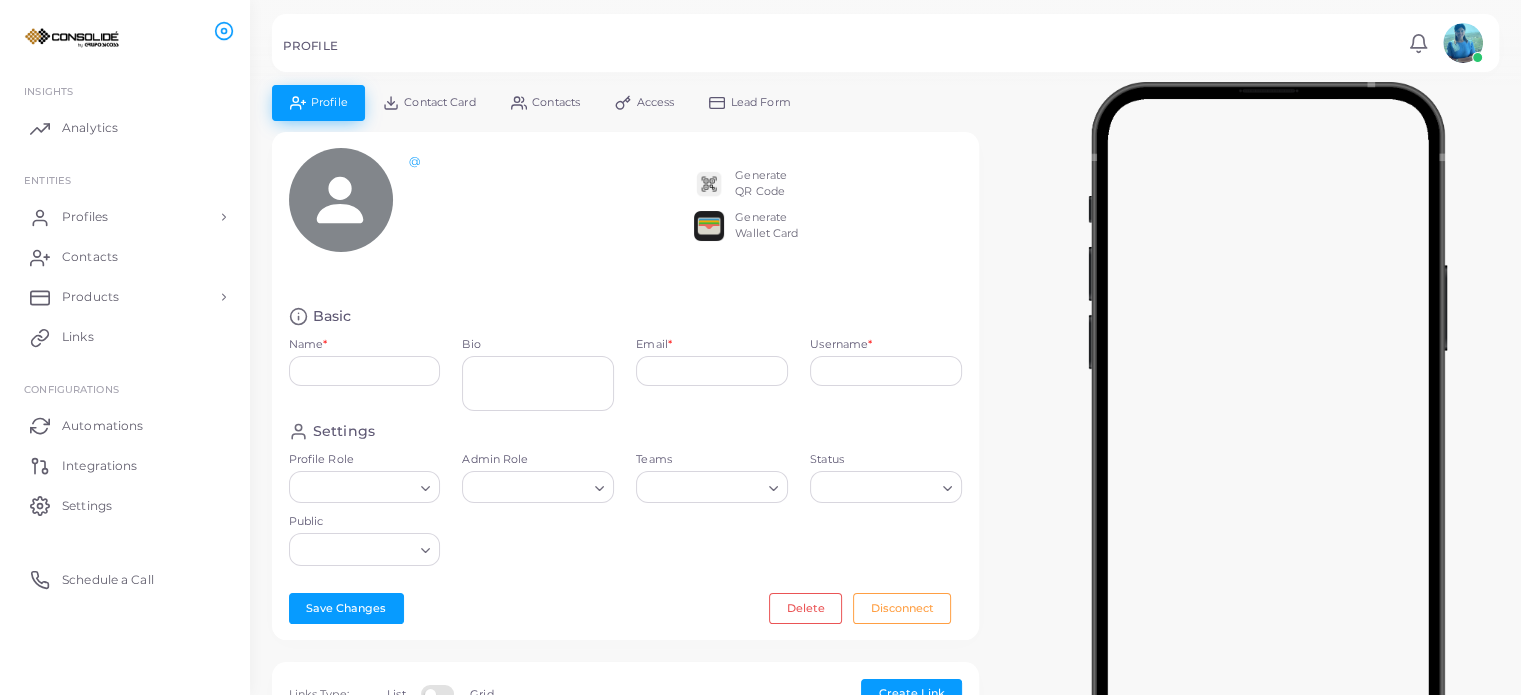type on "**********" 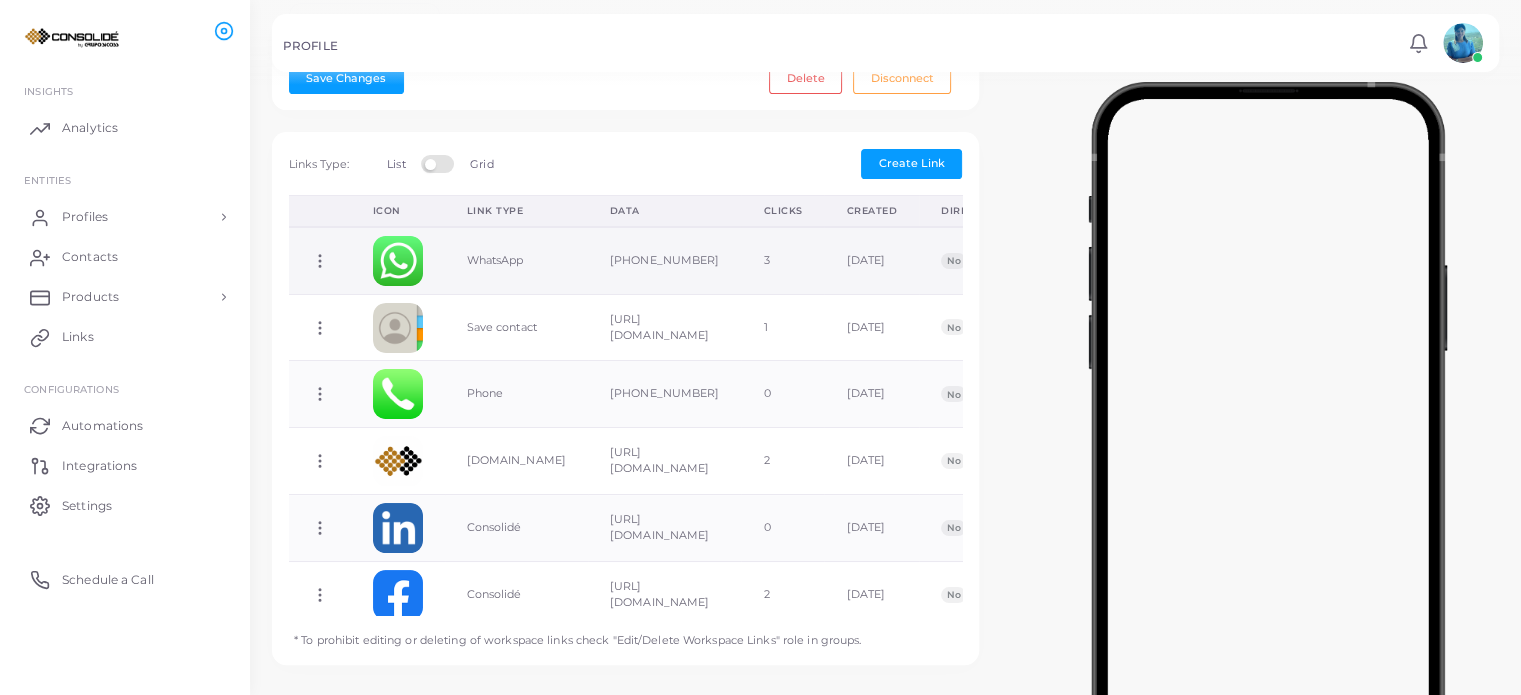 scroll, scrollTop: 555, scrollLeft: 0, axis: vertical 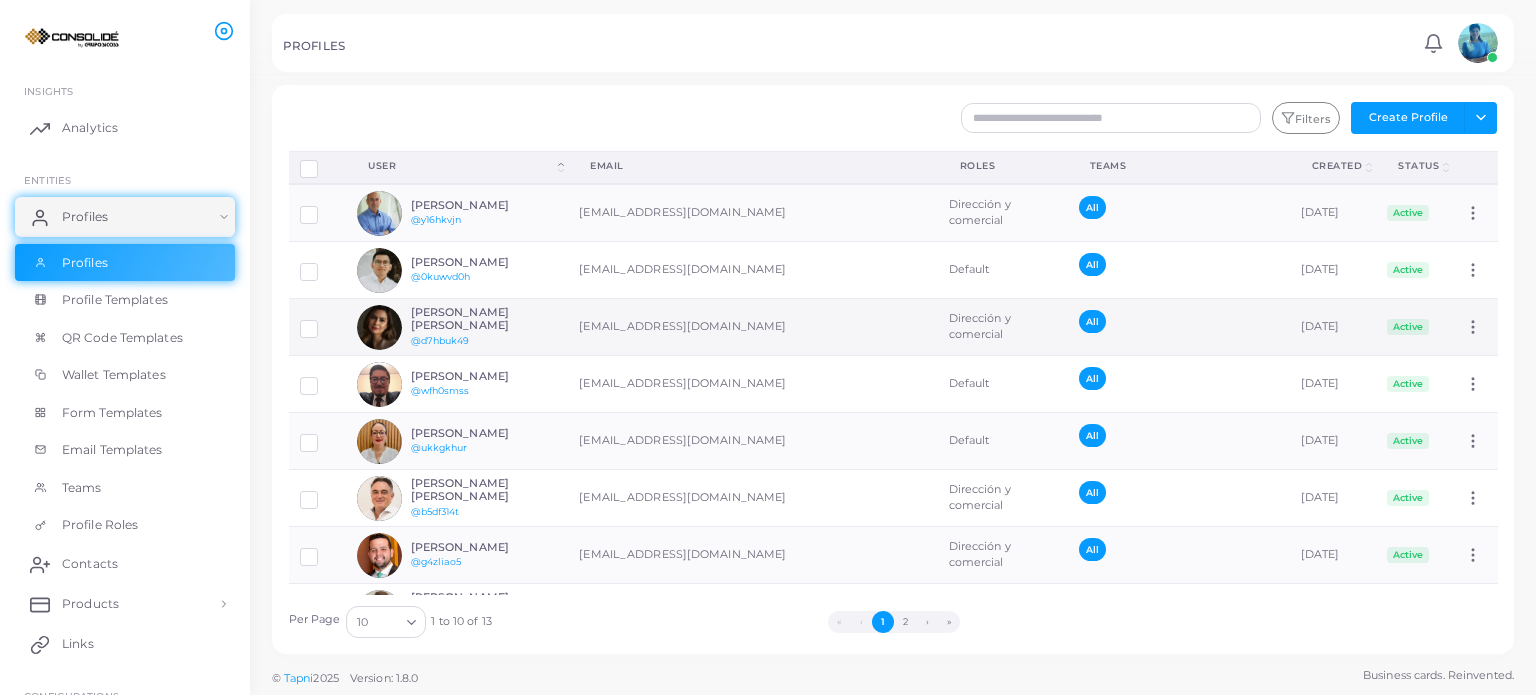click on "[PERSON_NAME] [PERSON_NAME]" at bounding box center [484, 319] 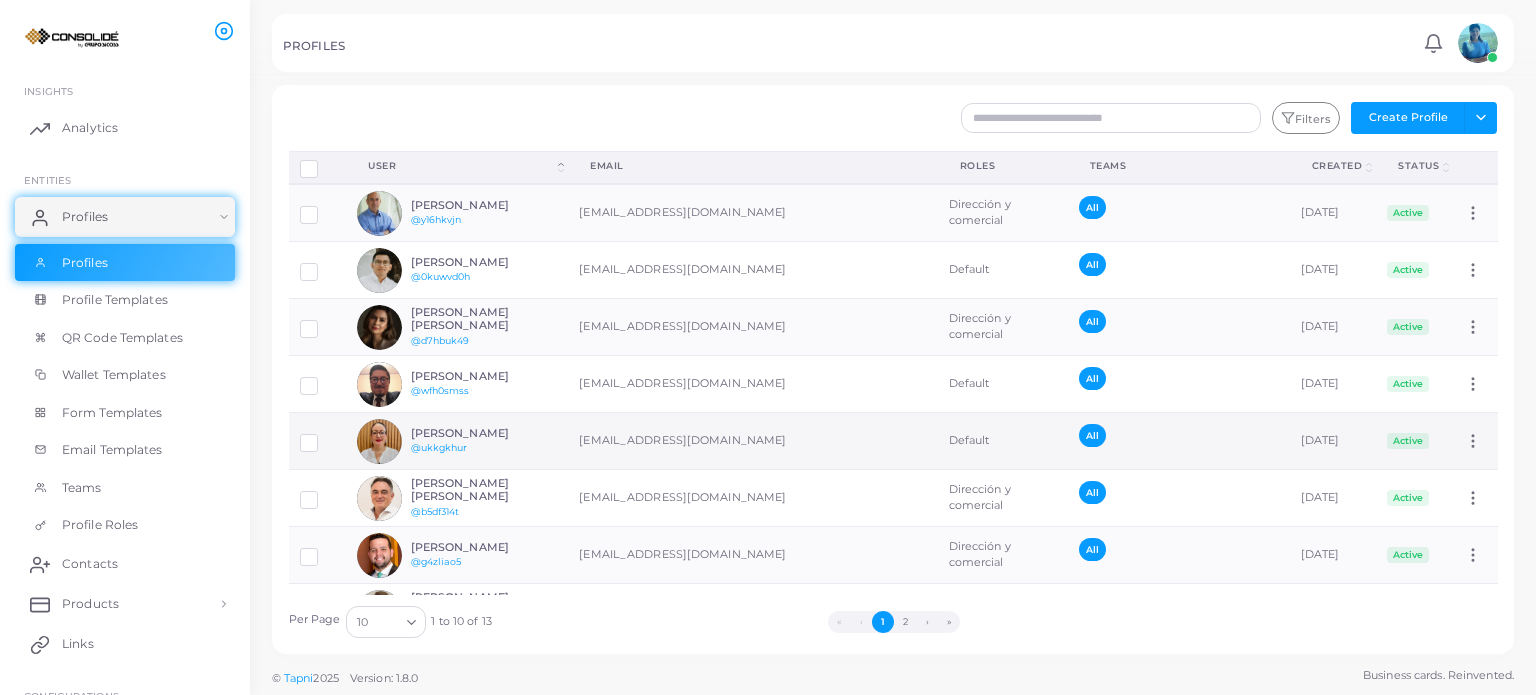 click on "[PERSON_NAME]" at bounding box center (484, 433) 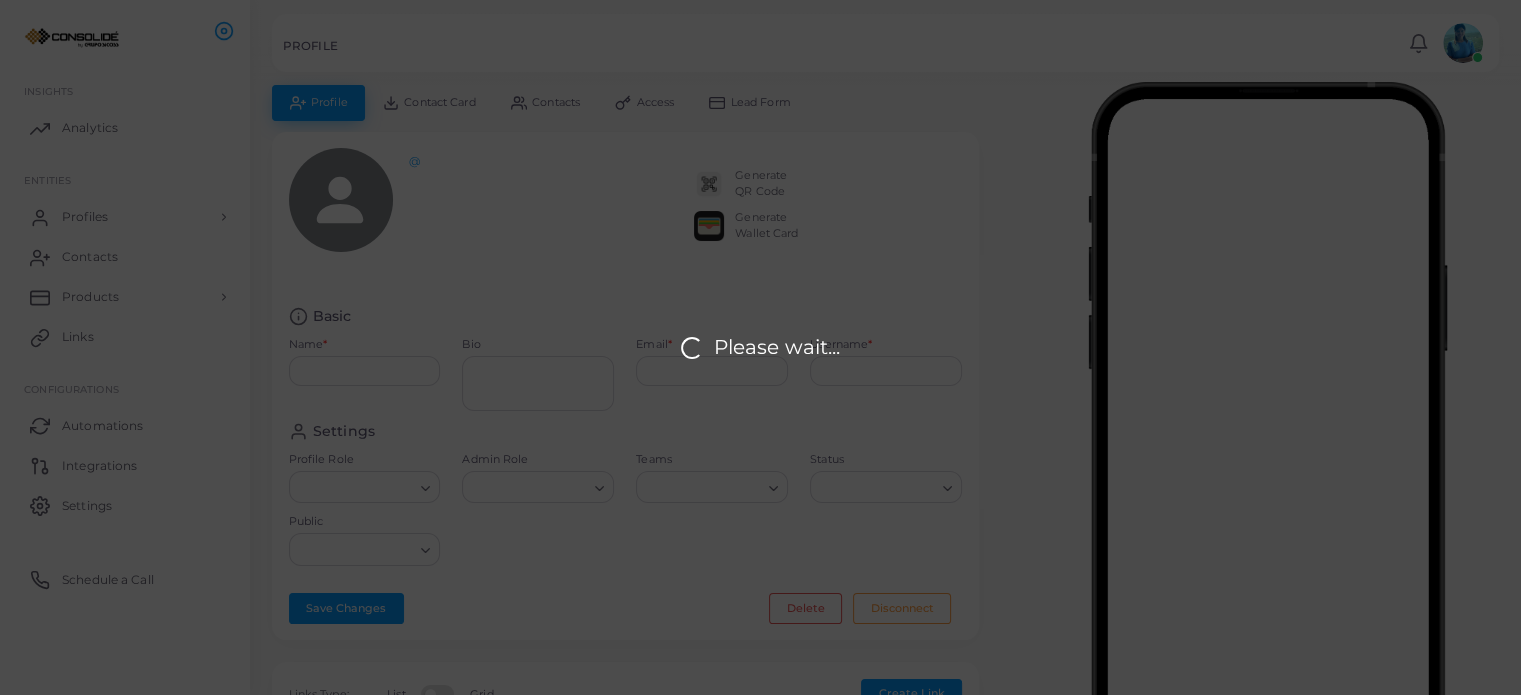 type on "**********" 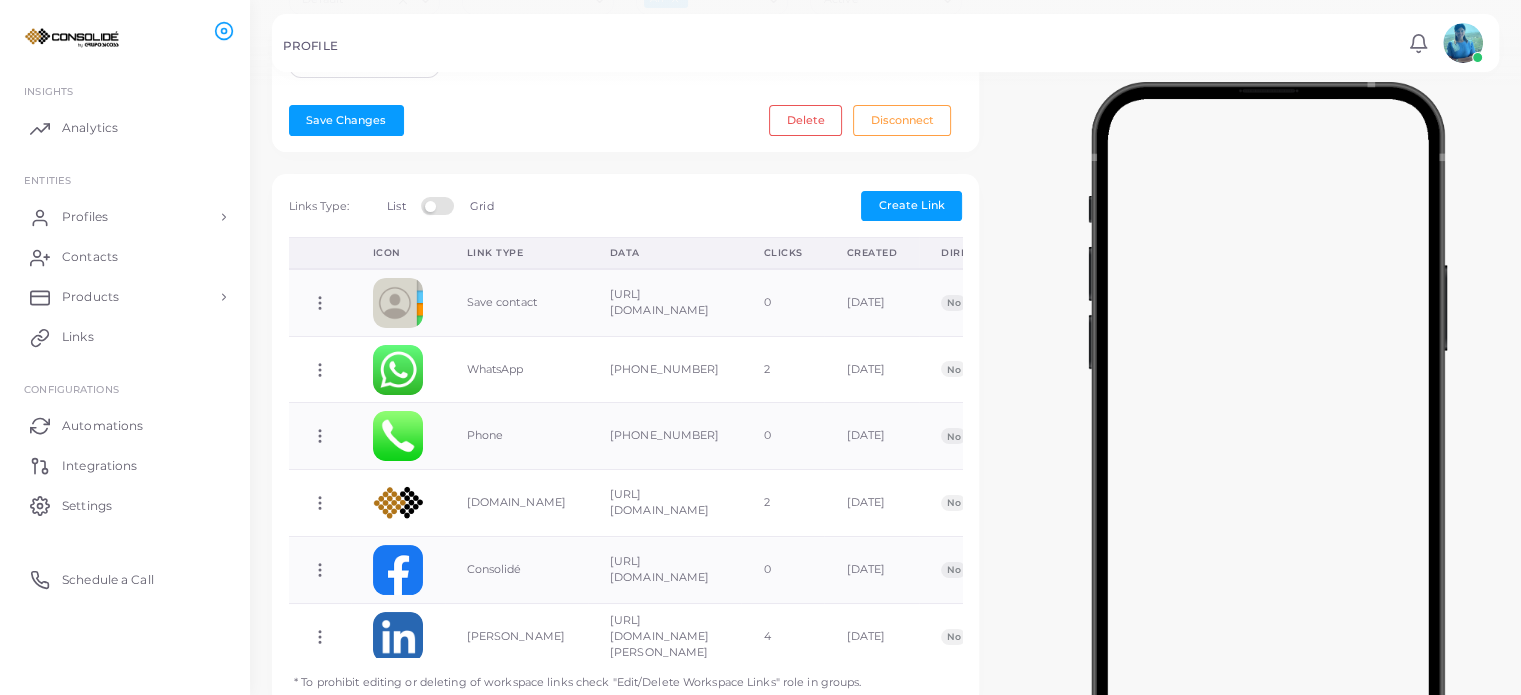 scroll, scrollTop: 555, scrollLeft: 0, axis: vertical 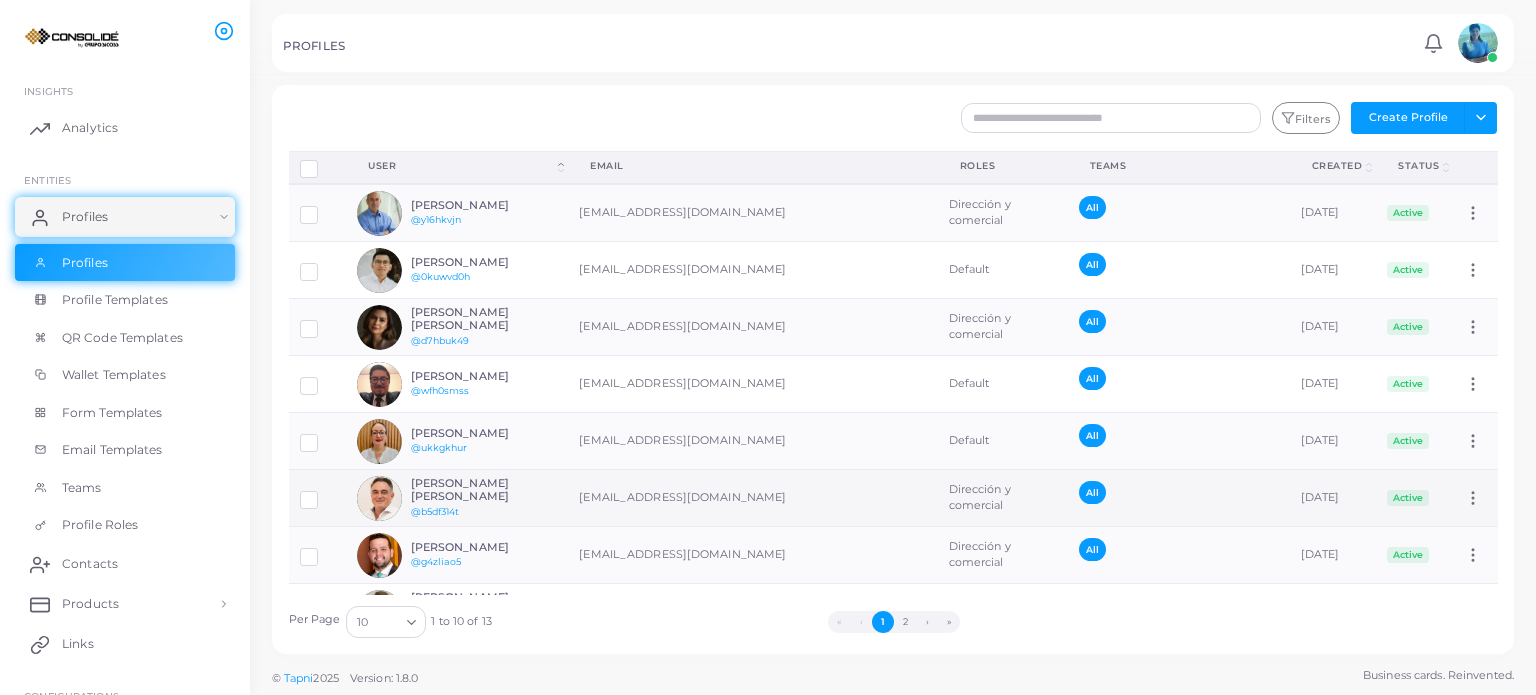 click on "[PERSON_NAME] [PERSON_NAME]" at bounding box center (484, 490) 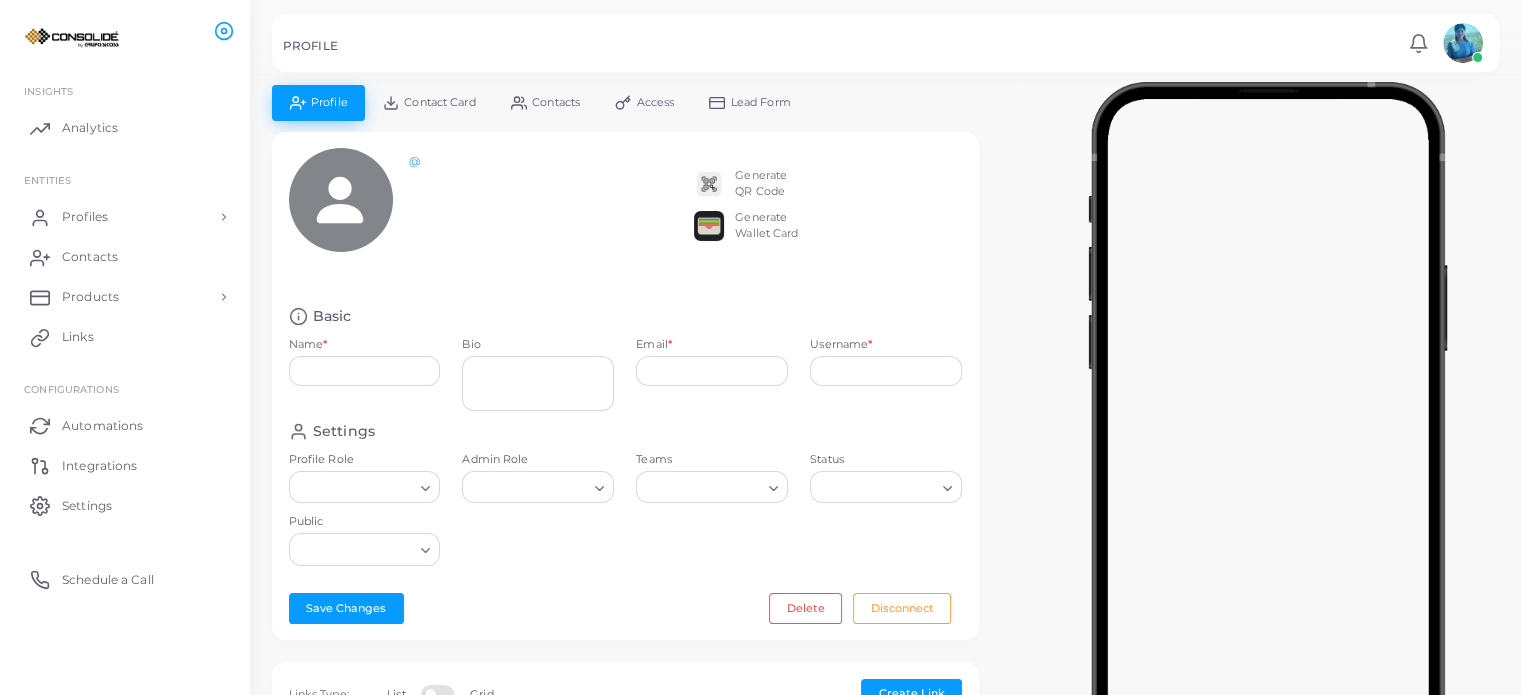 type on "**********" 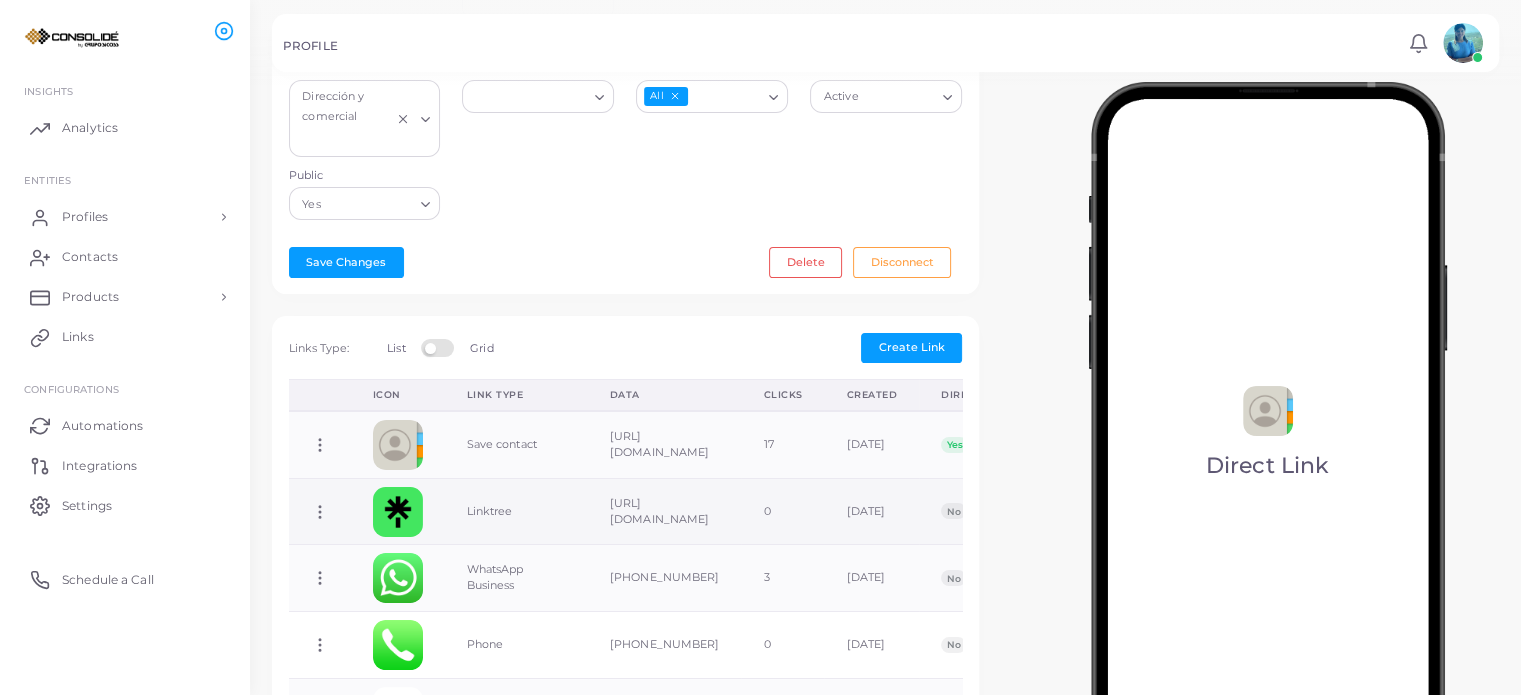 scroll, scrollTop: 500, scrollLeft: 0, axis: vertical 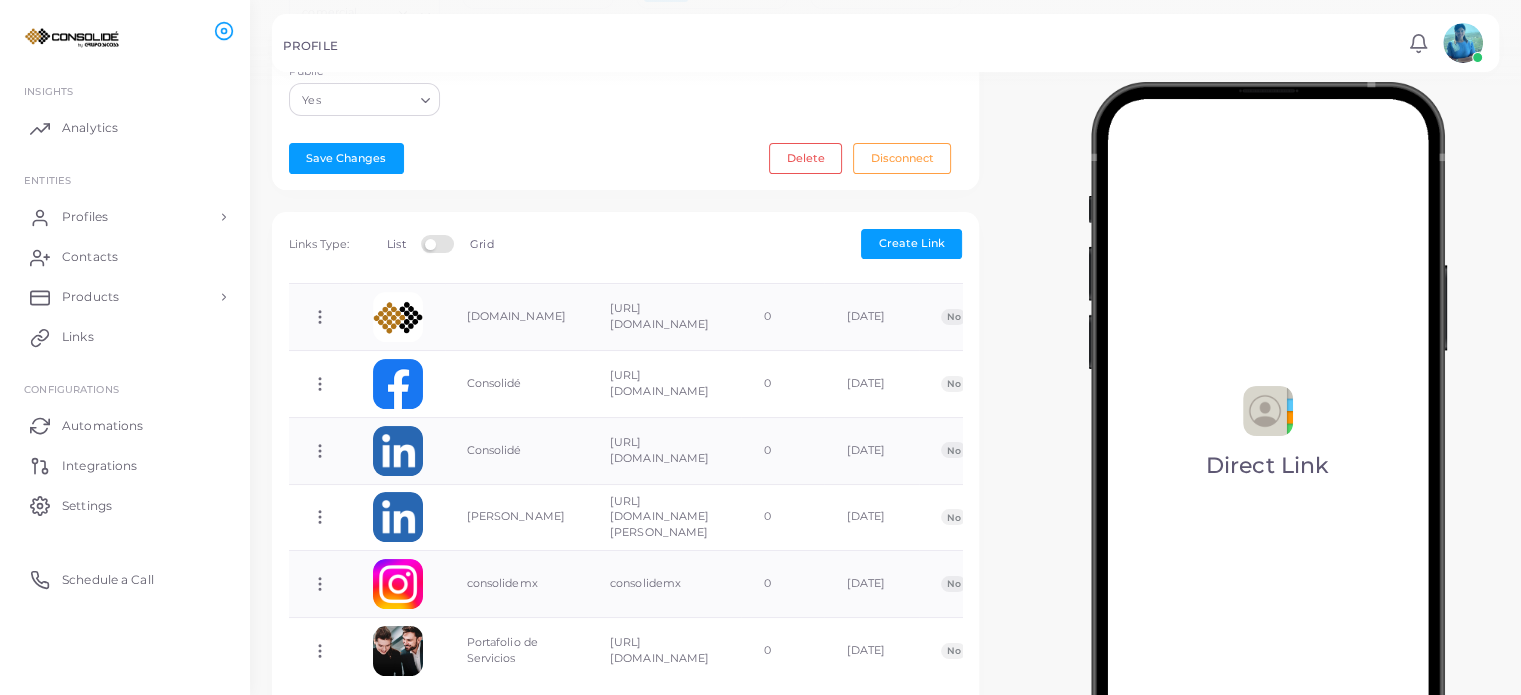 click on "**********" at bounding box center [885, 176] 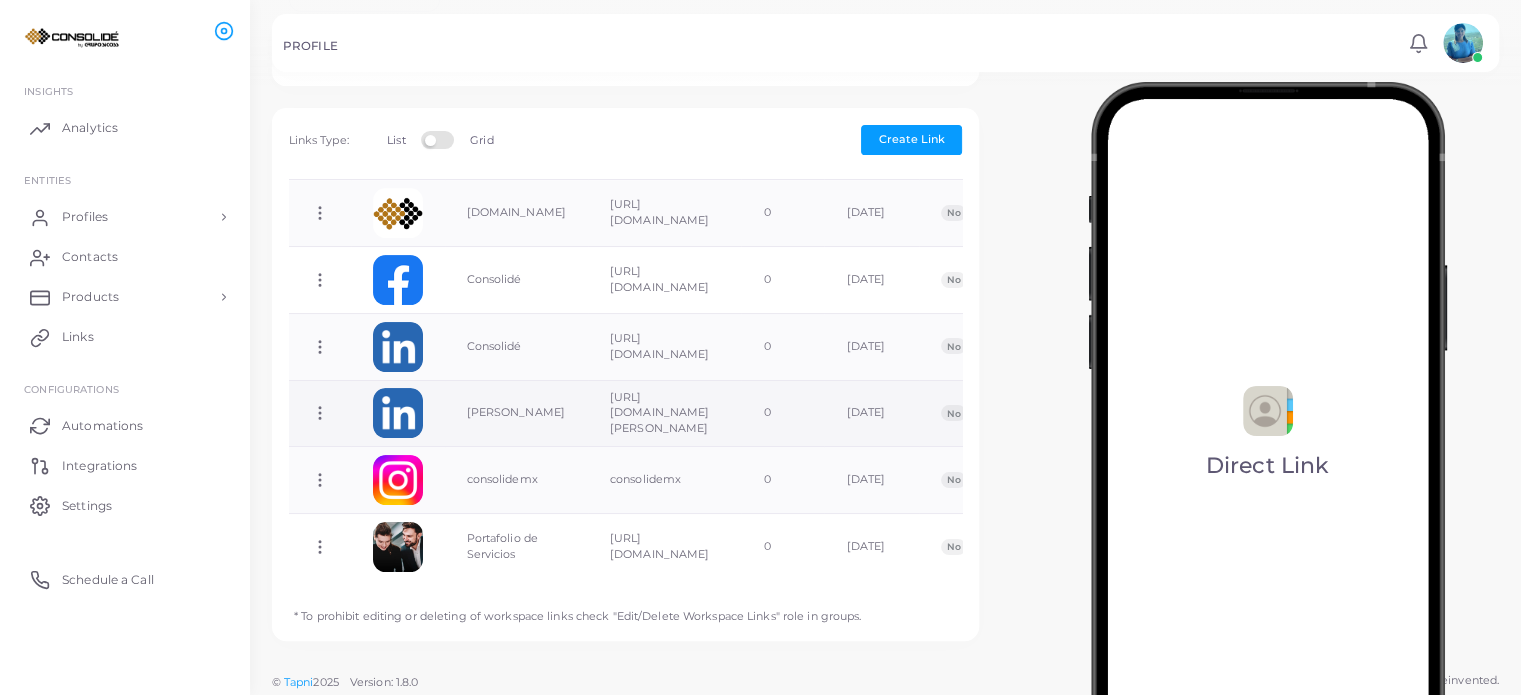scroll, scrollTop: 605, scrollLeft: 0, axis: vertical 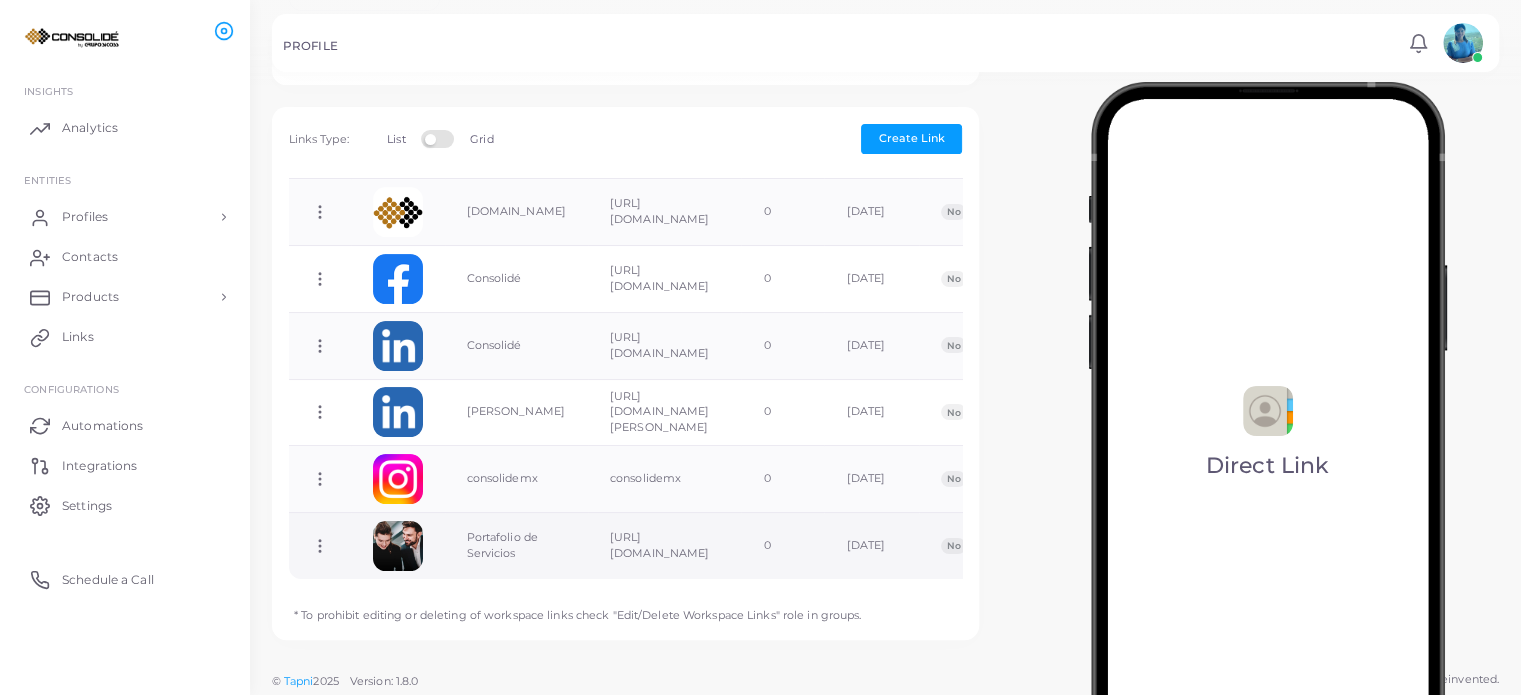 click 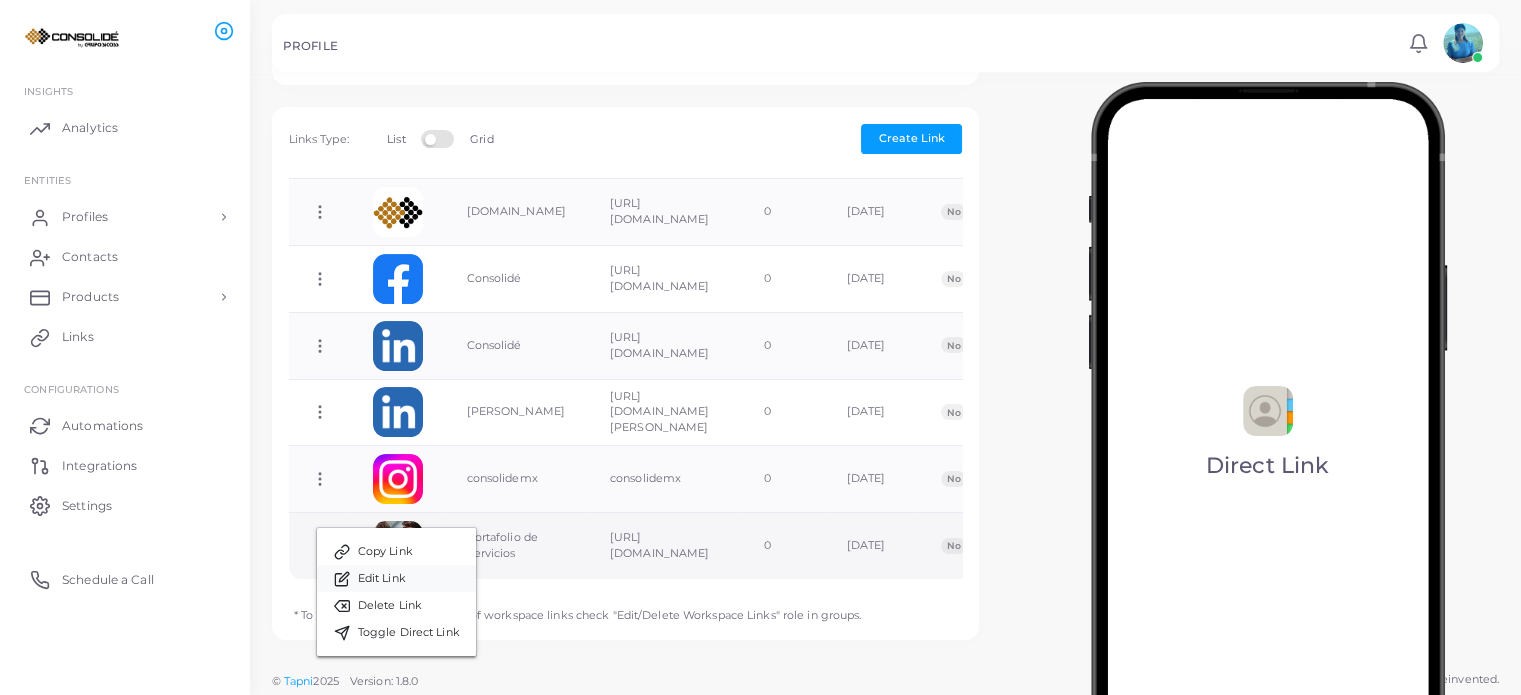 click on "Edit Link" at bounding box center [382, 579] 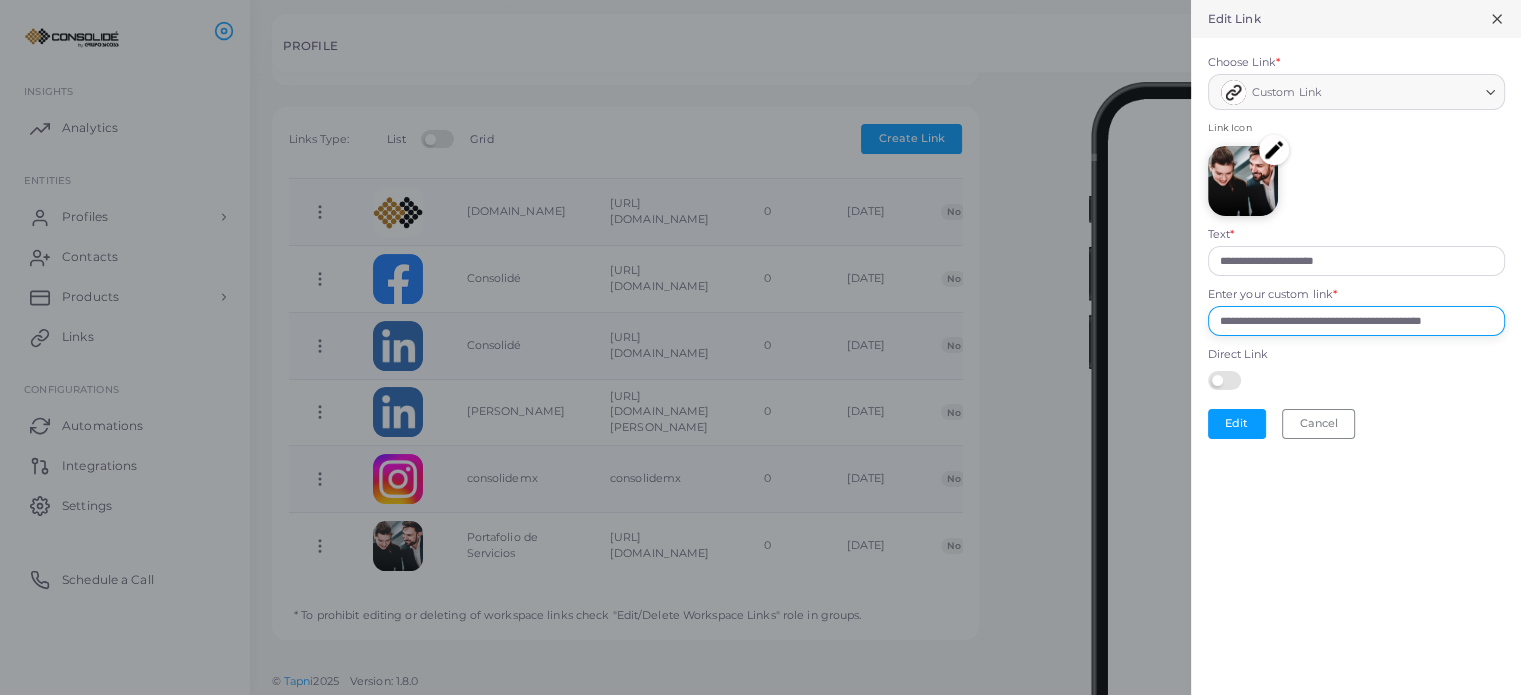 click on "**********" at bounding box center [1356, 321] 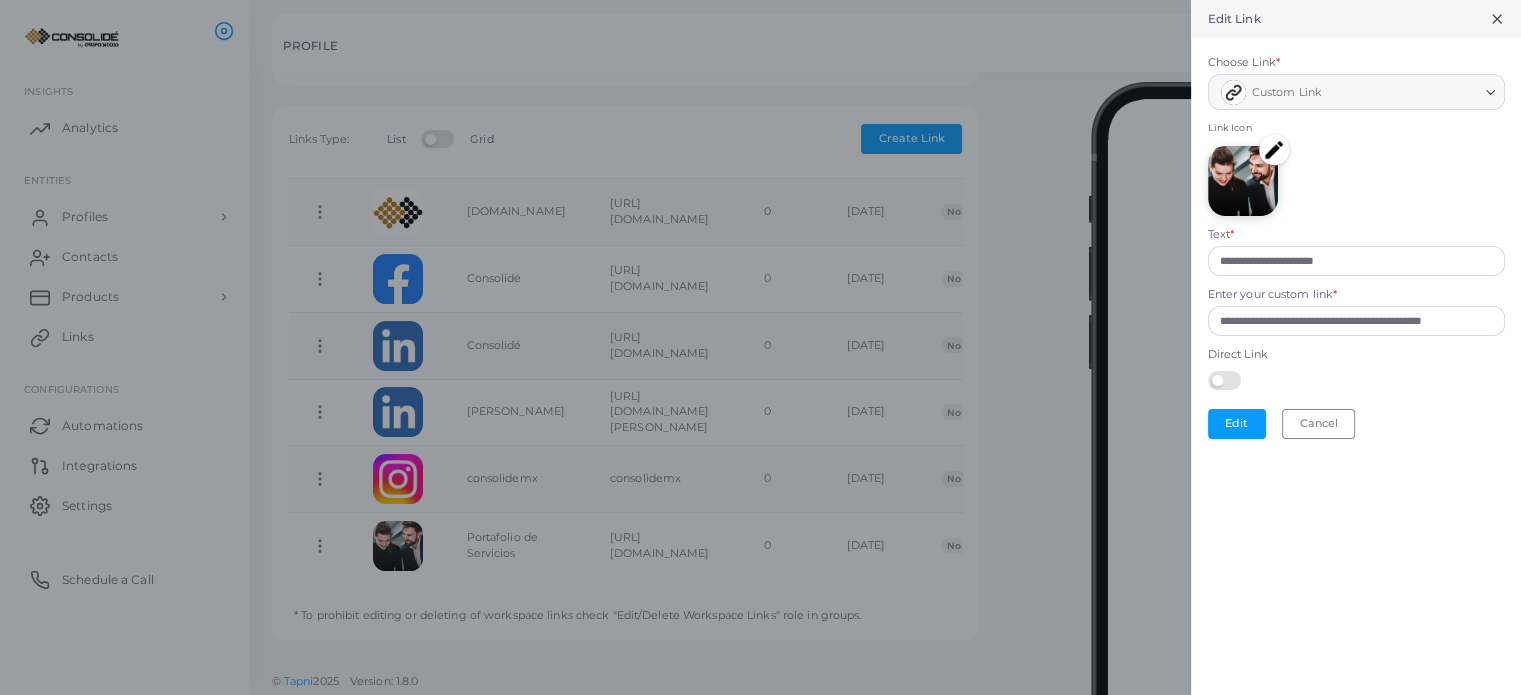 click at bounding box center (1274, 150) 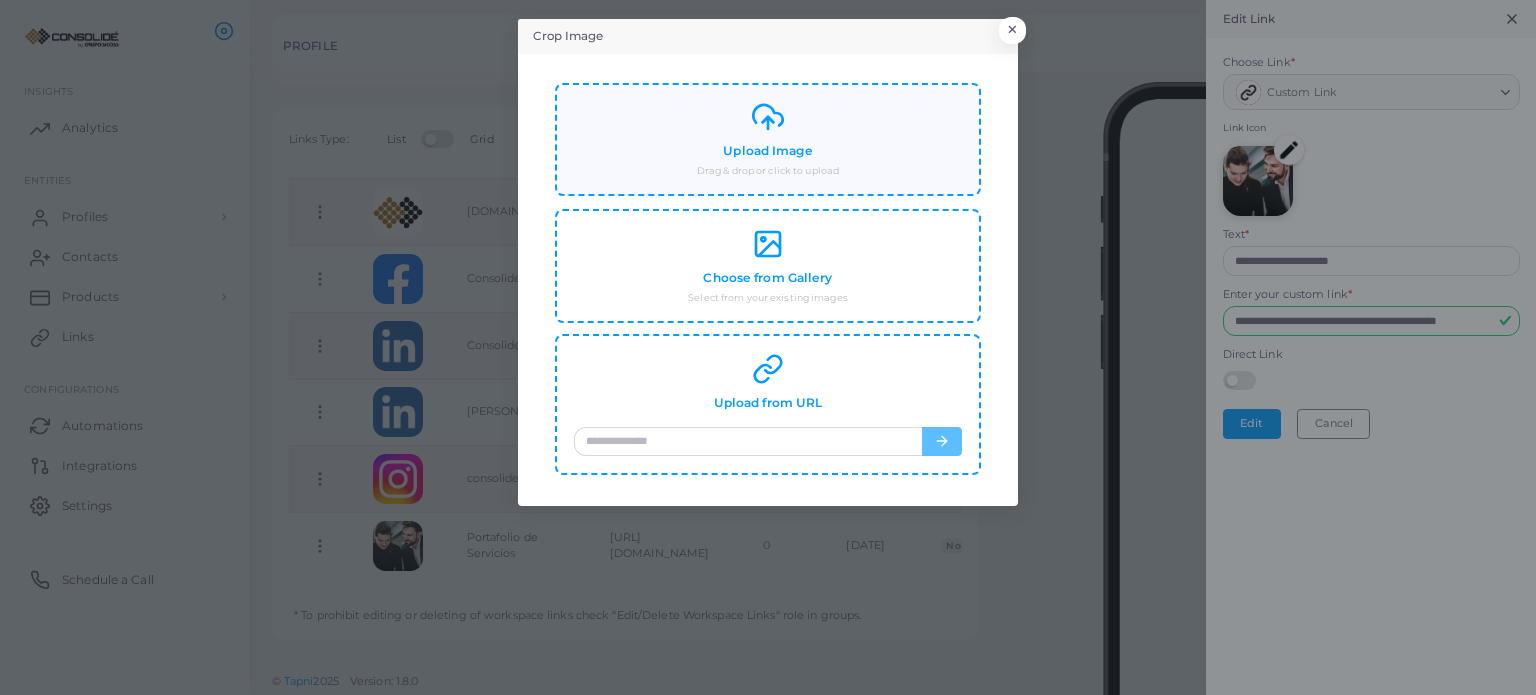 click on "Upload Image Drag & drop or click to upload" at bounding box center [768, 139] 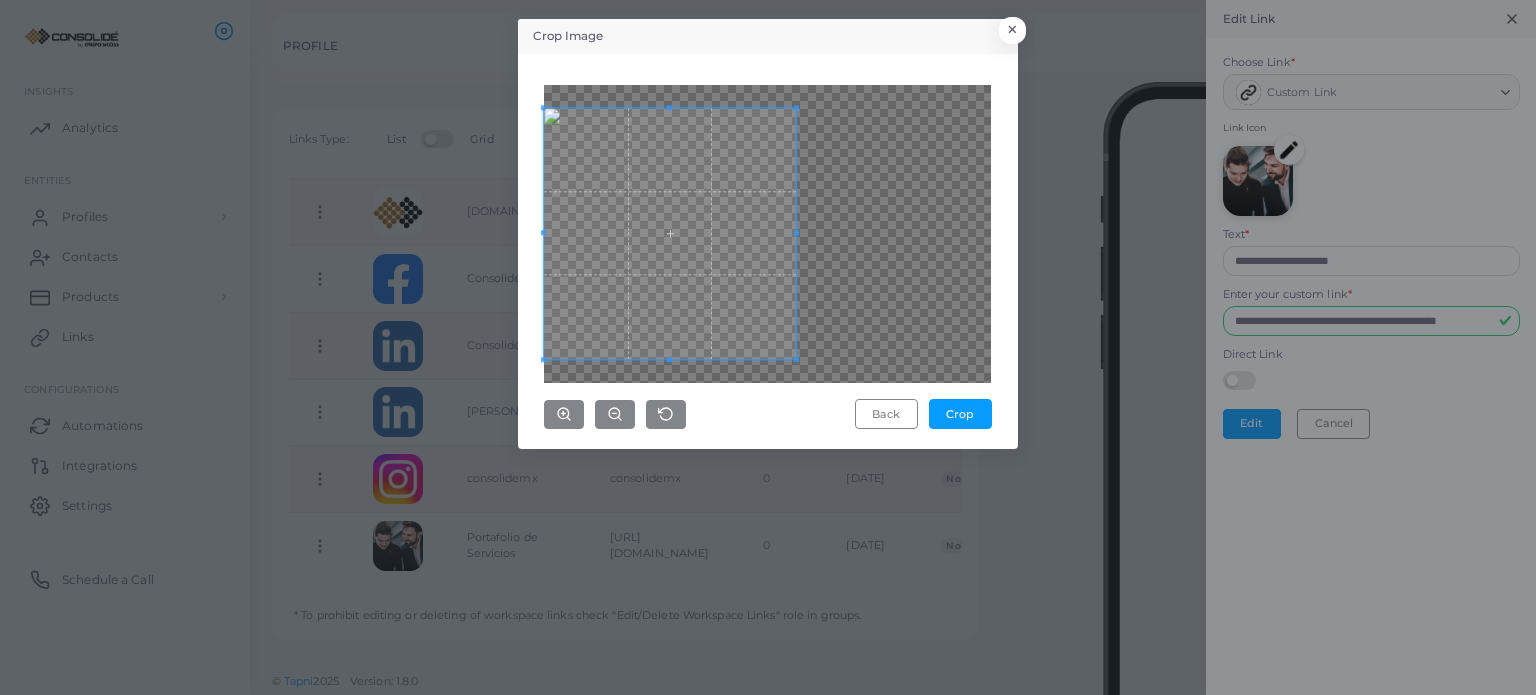 click at bounding box center (669, 233) 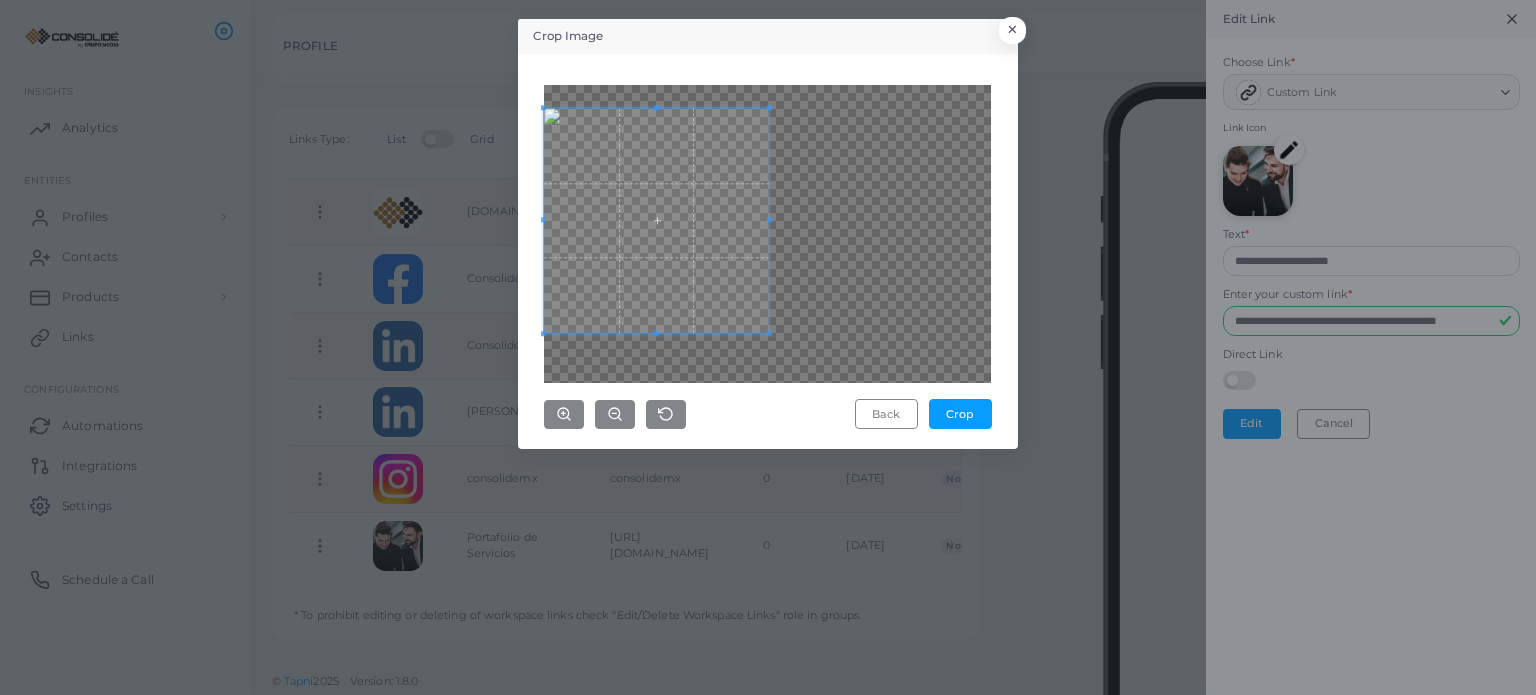 click at bounding box center [769, 333] 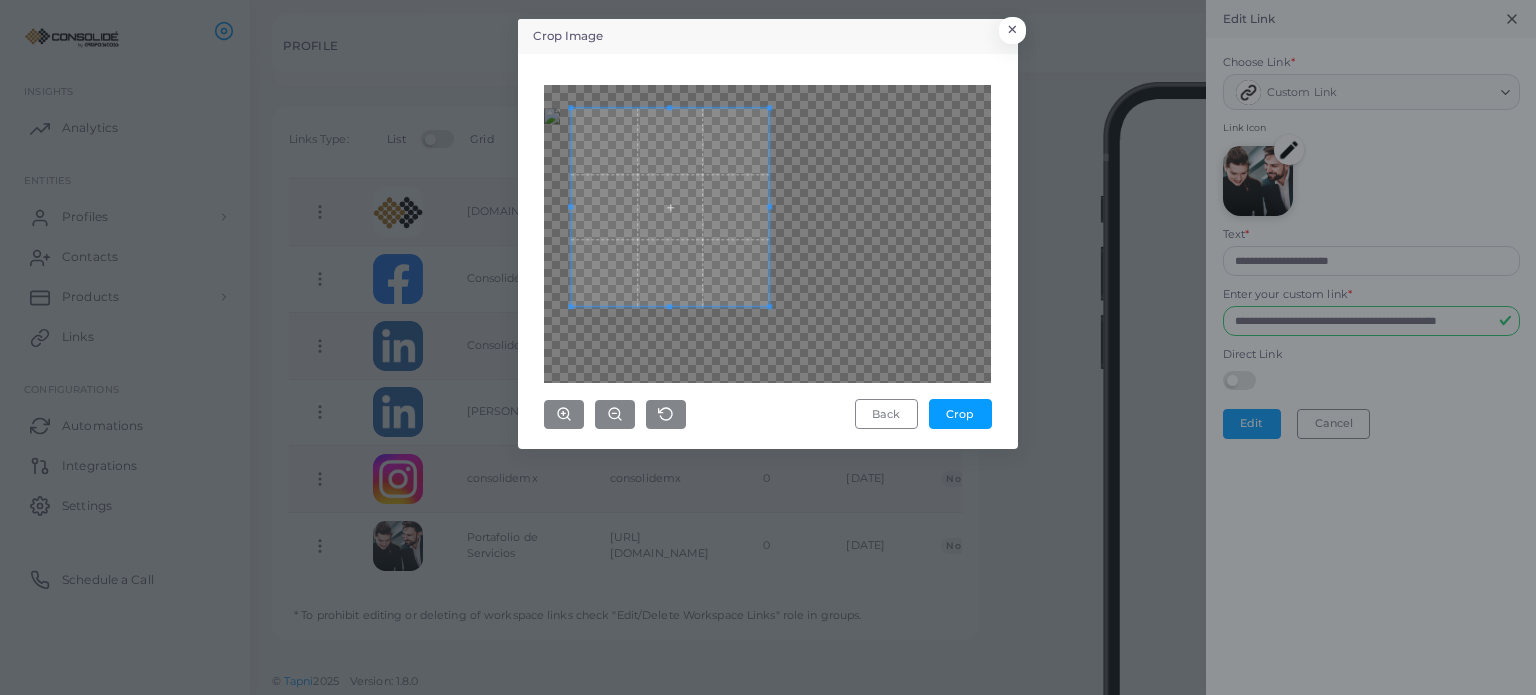 click at bounding box center (767, 234) 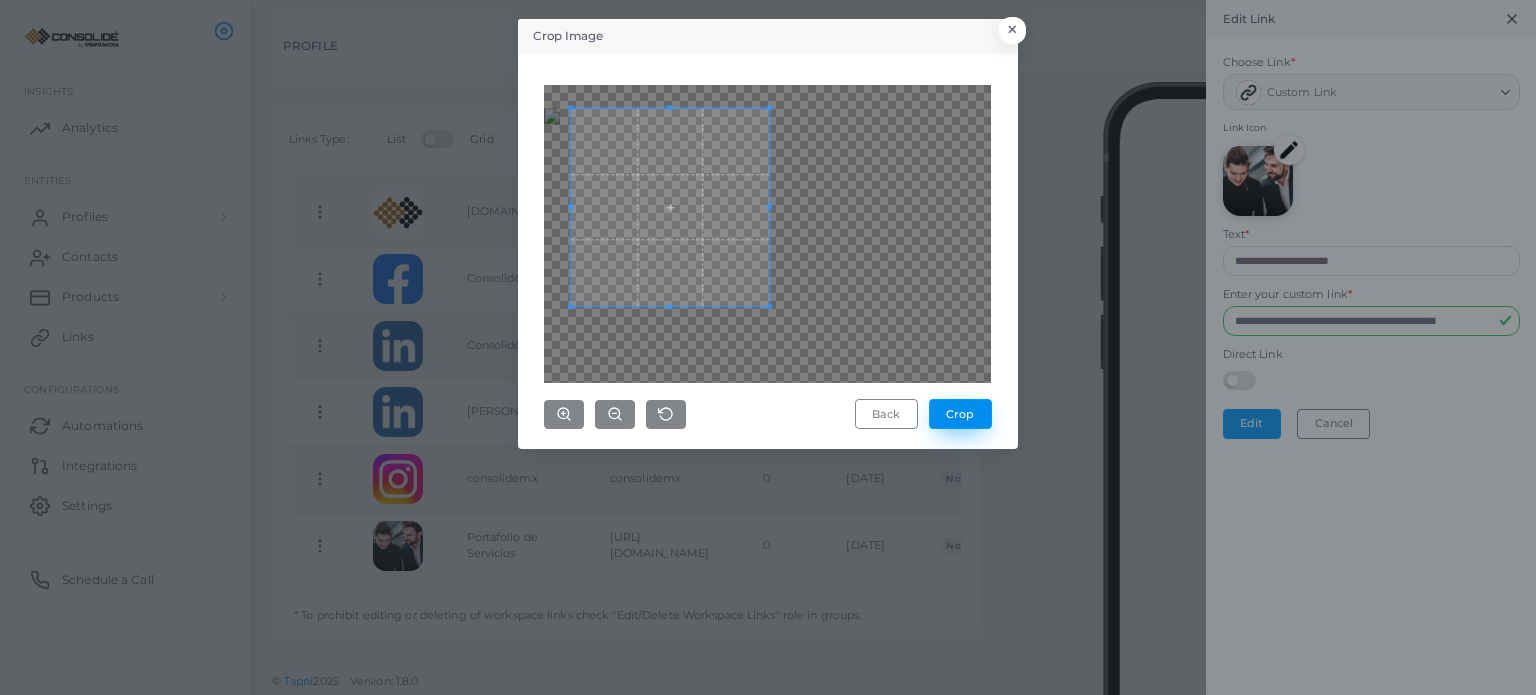click on "Crop" at bounding box center [960, 414] 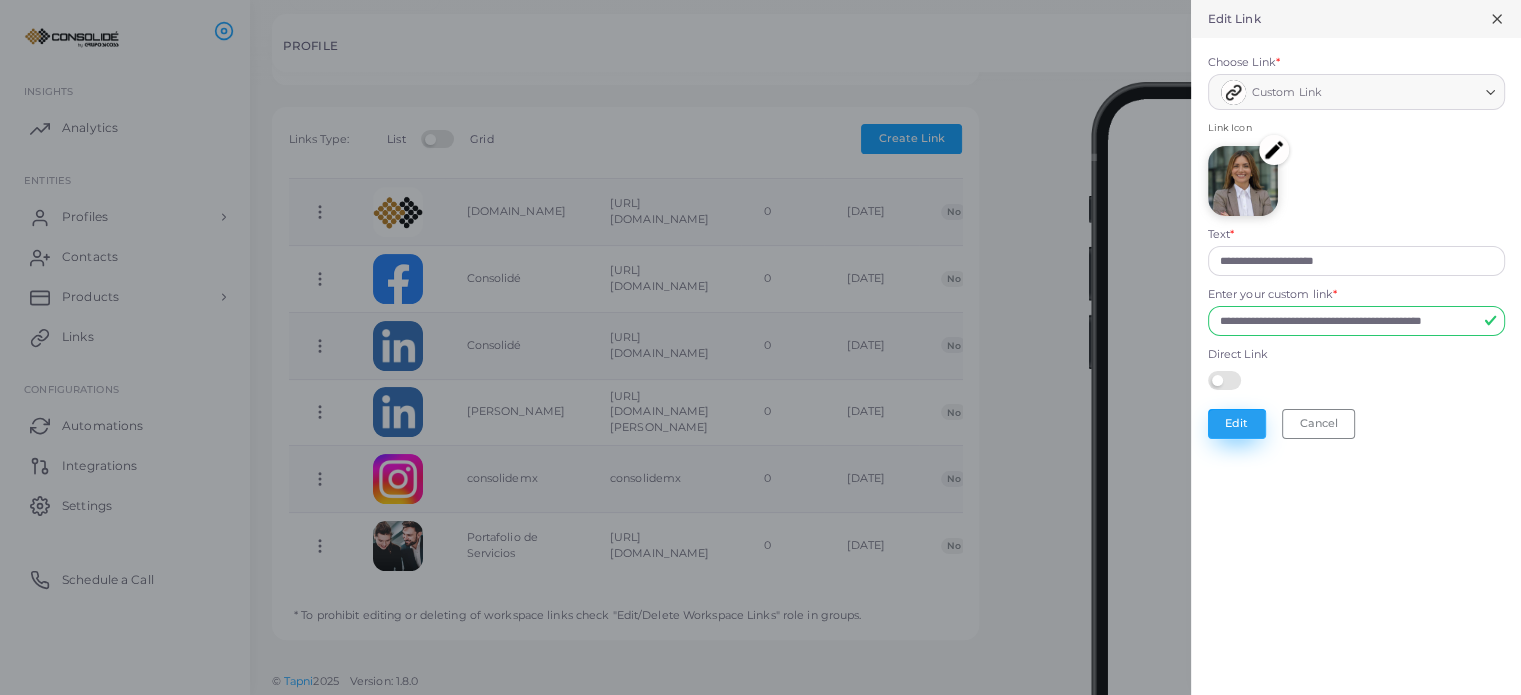click on "Edit" at bounding box center (1237, 424) 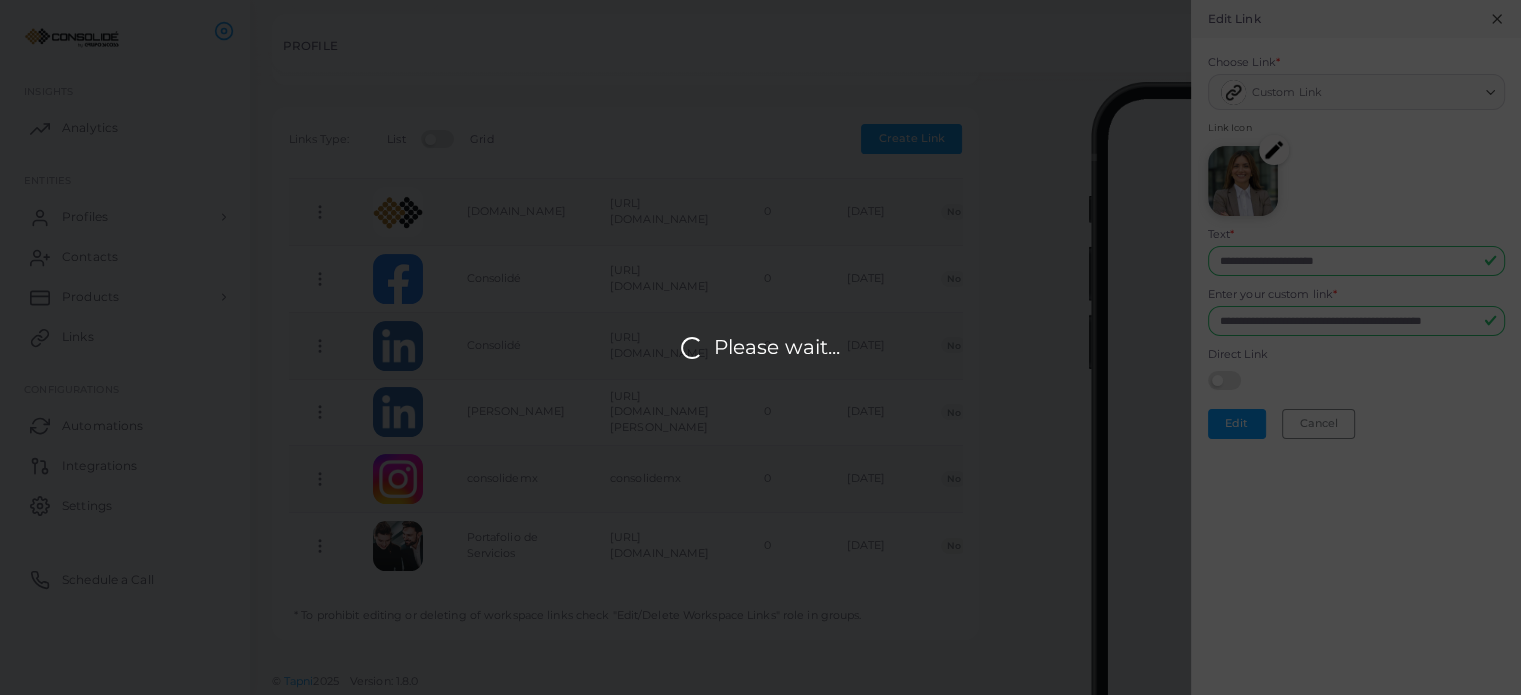 scroll, scrollTop: 600, scrollLeft: 0, axis: vertical 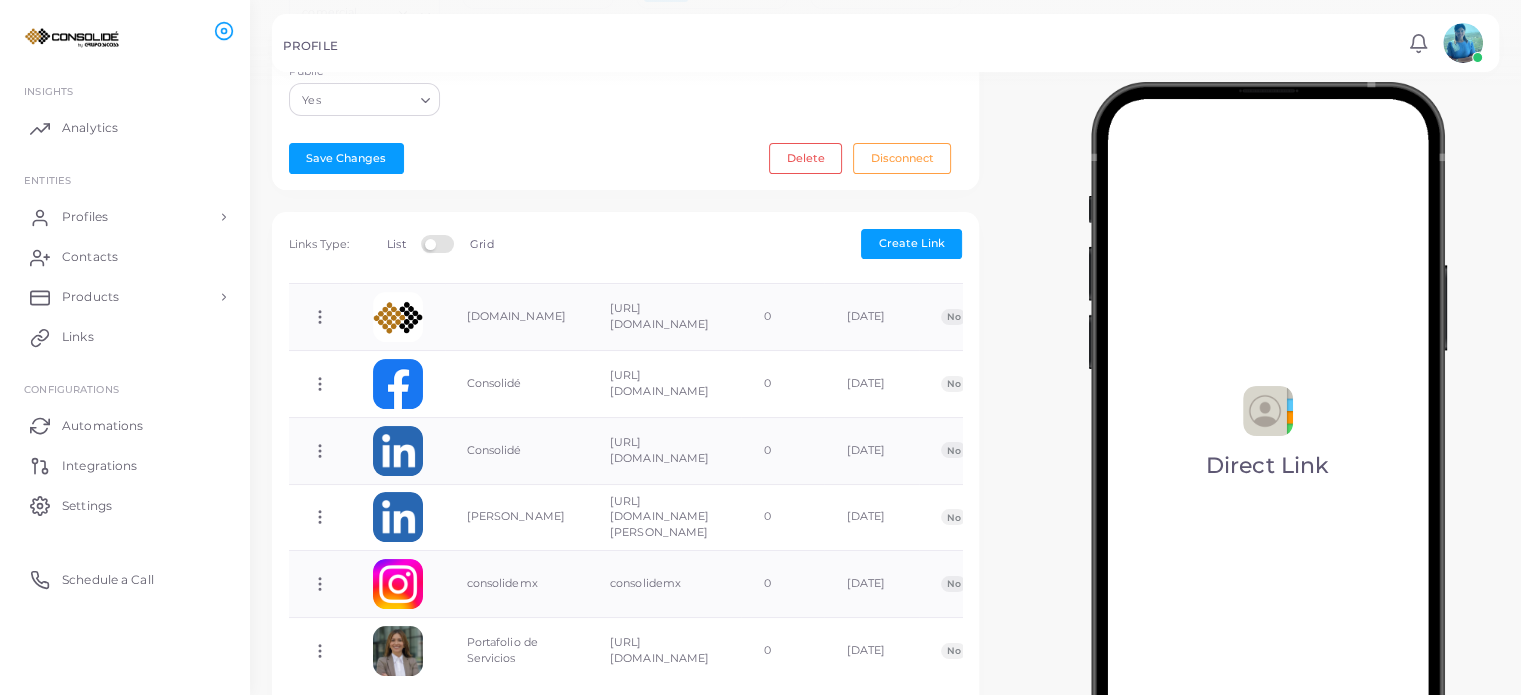 click at bounding box center [1267, 439] 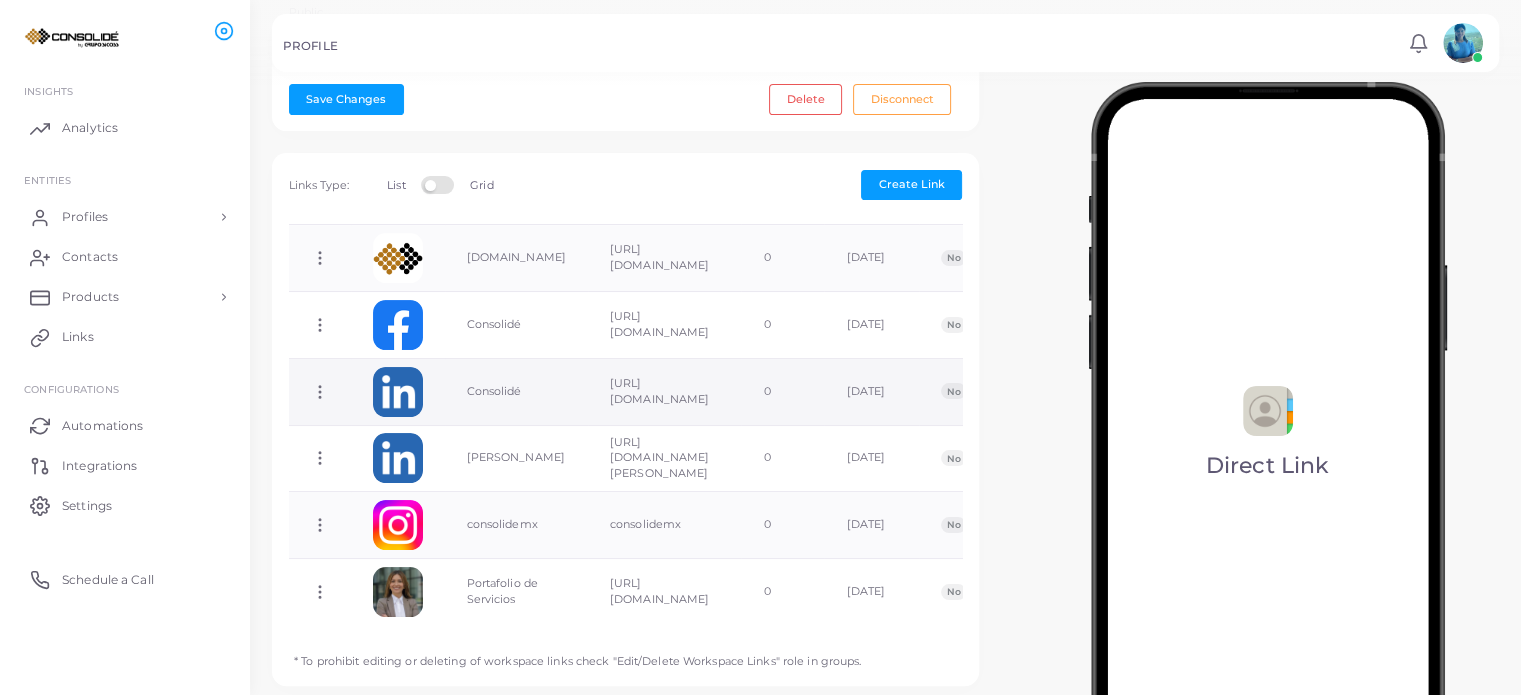 scroll, scrollTop: 605, scrollLeft: 0, axis: vertical 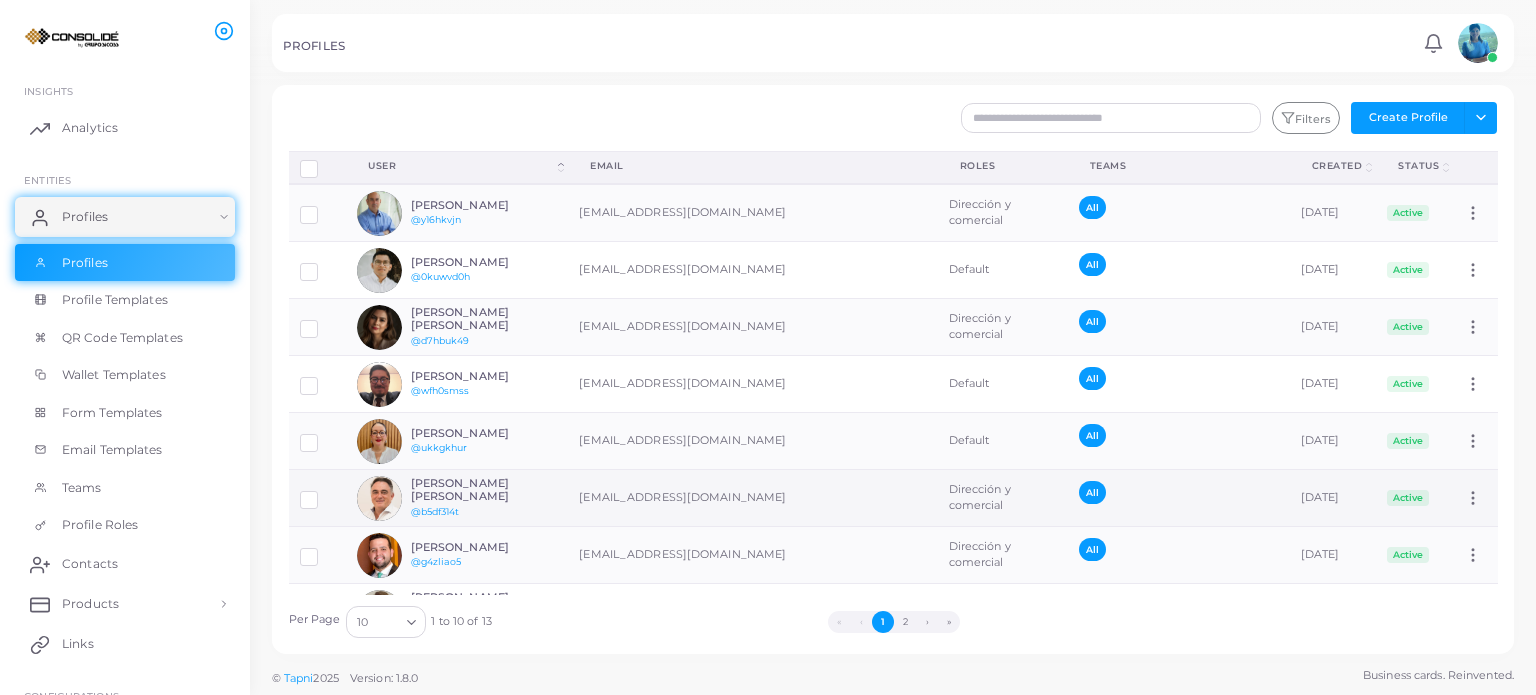 click 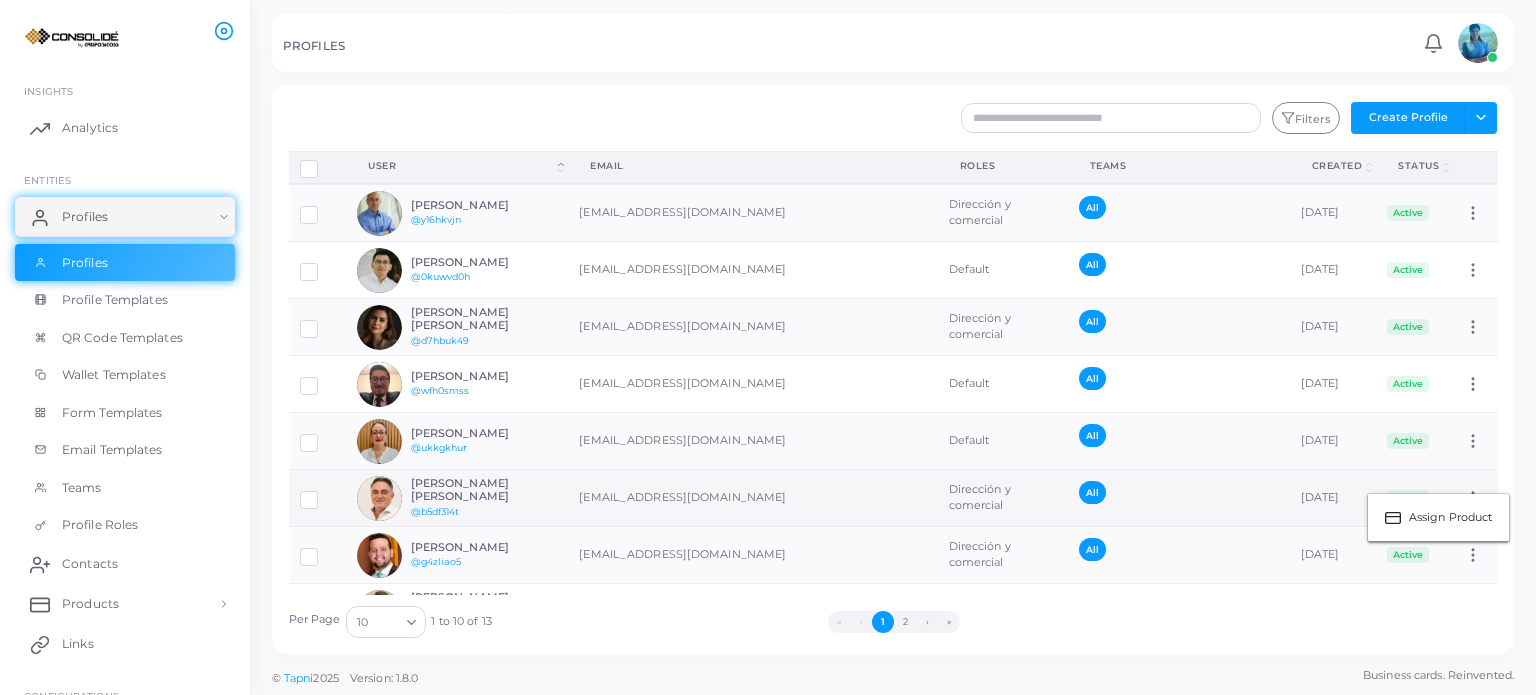 click on "[PERSON_NAME] [PERSON_NAME]" at bounding box center [484, 490] 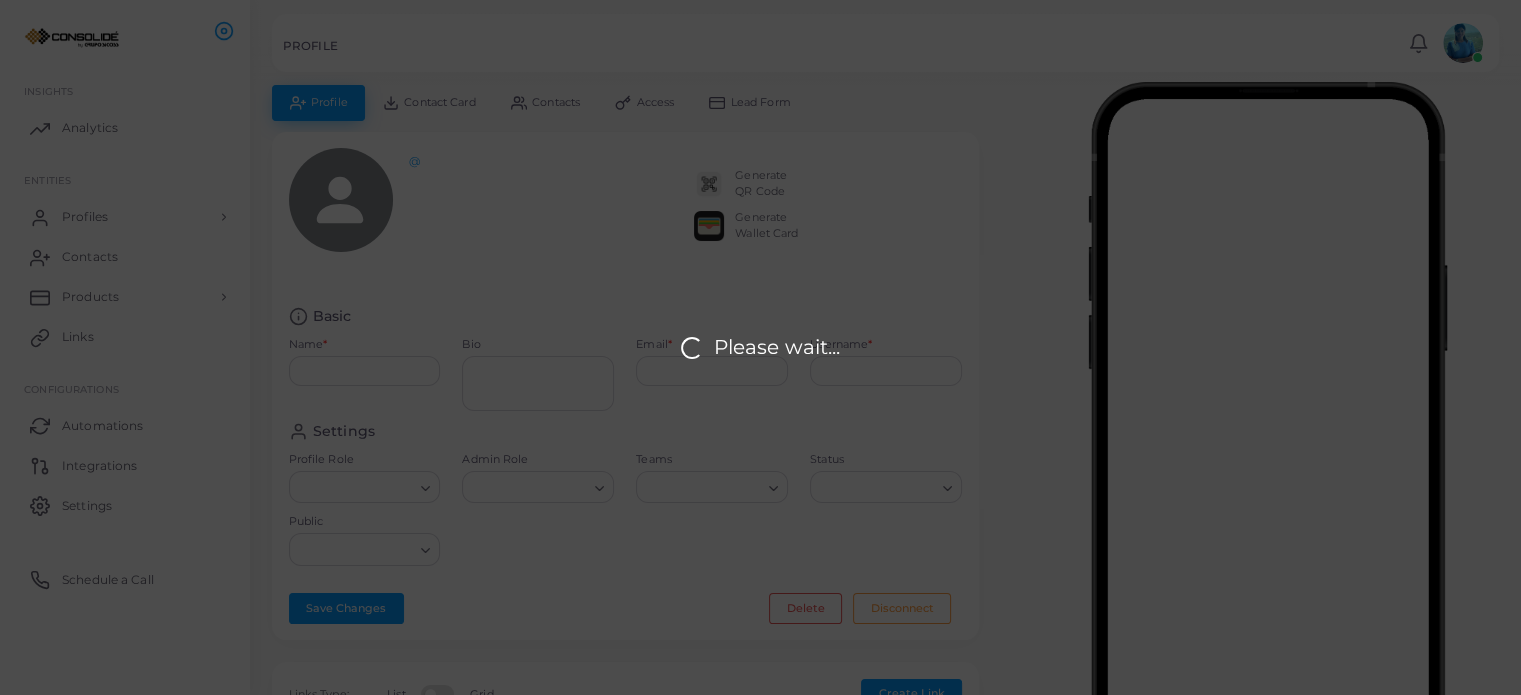 type on "**********" 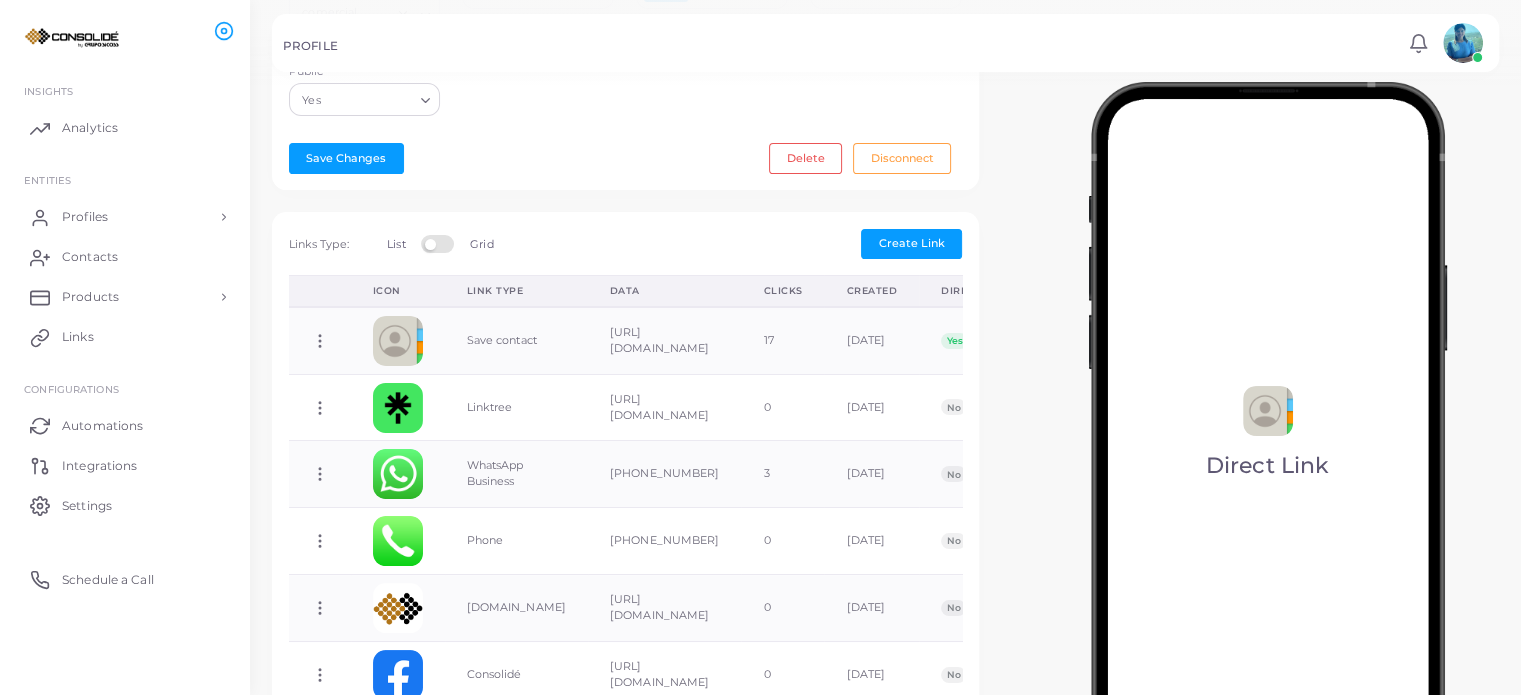 scroll, scrollTop: 600, scrollLeft: 0, axis: vertical 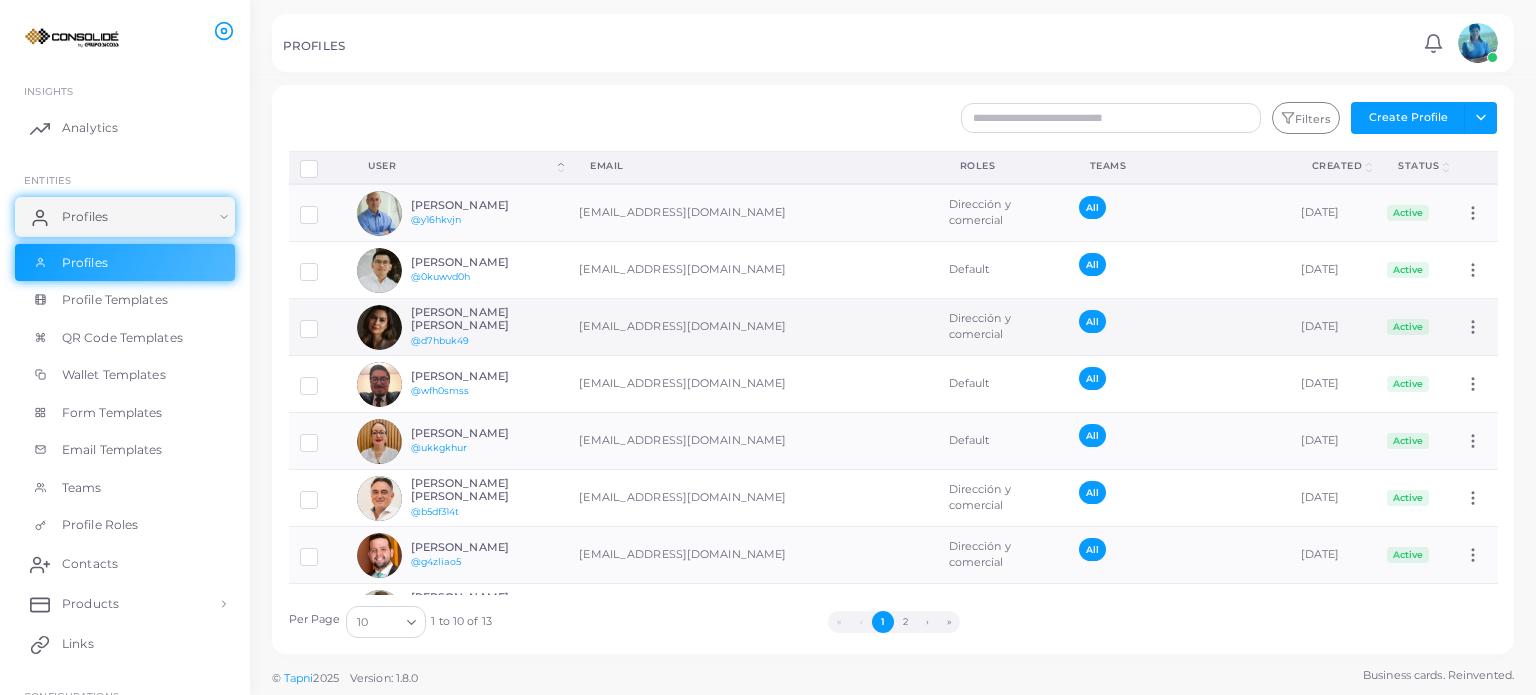 click on "[PERSON_NAME] [PERSON_NAME]" at bounding box center (484, 319) 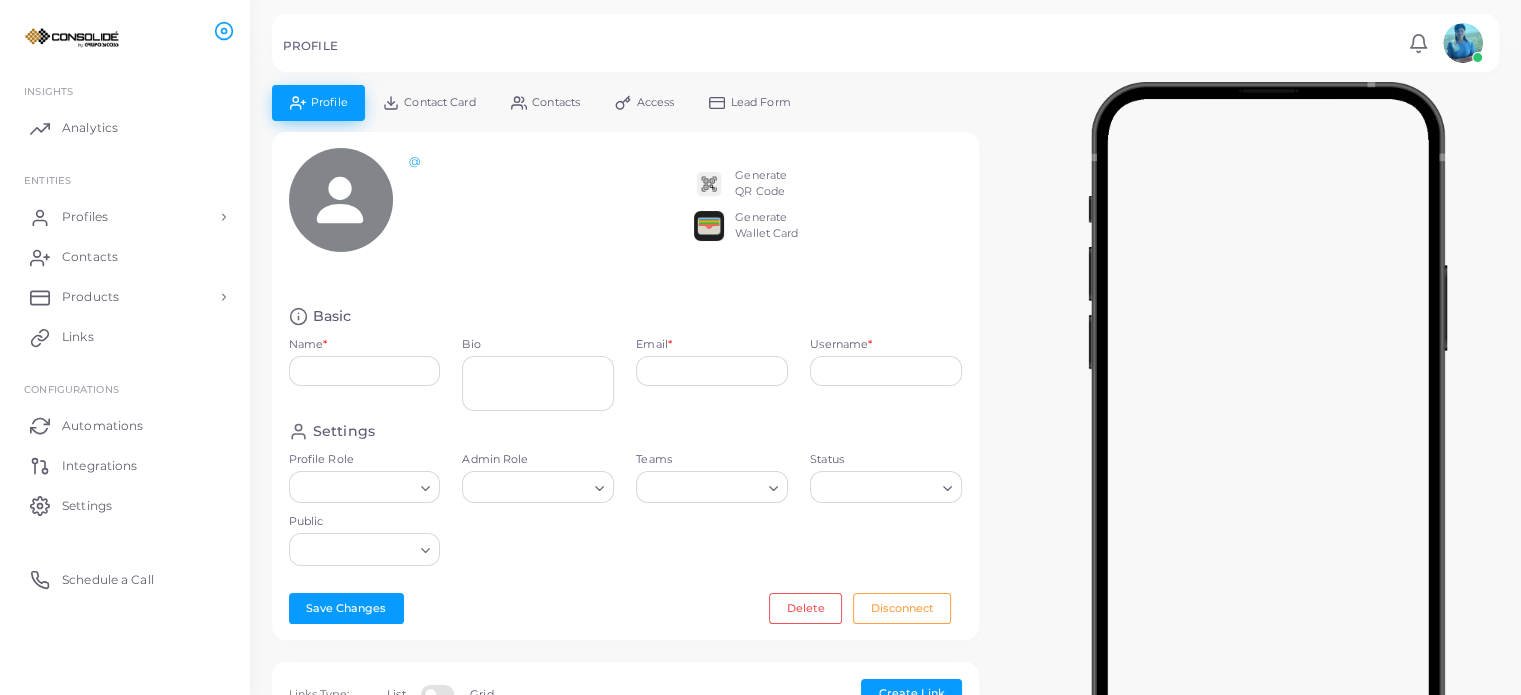 type on "**********" 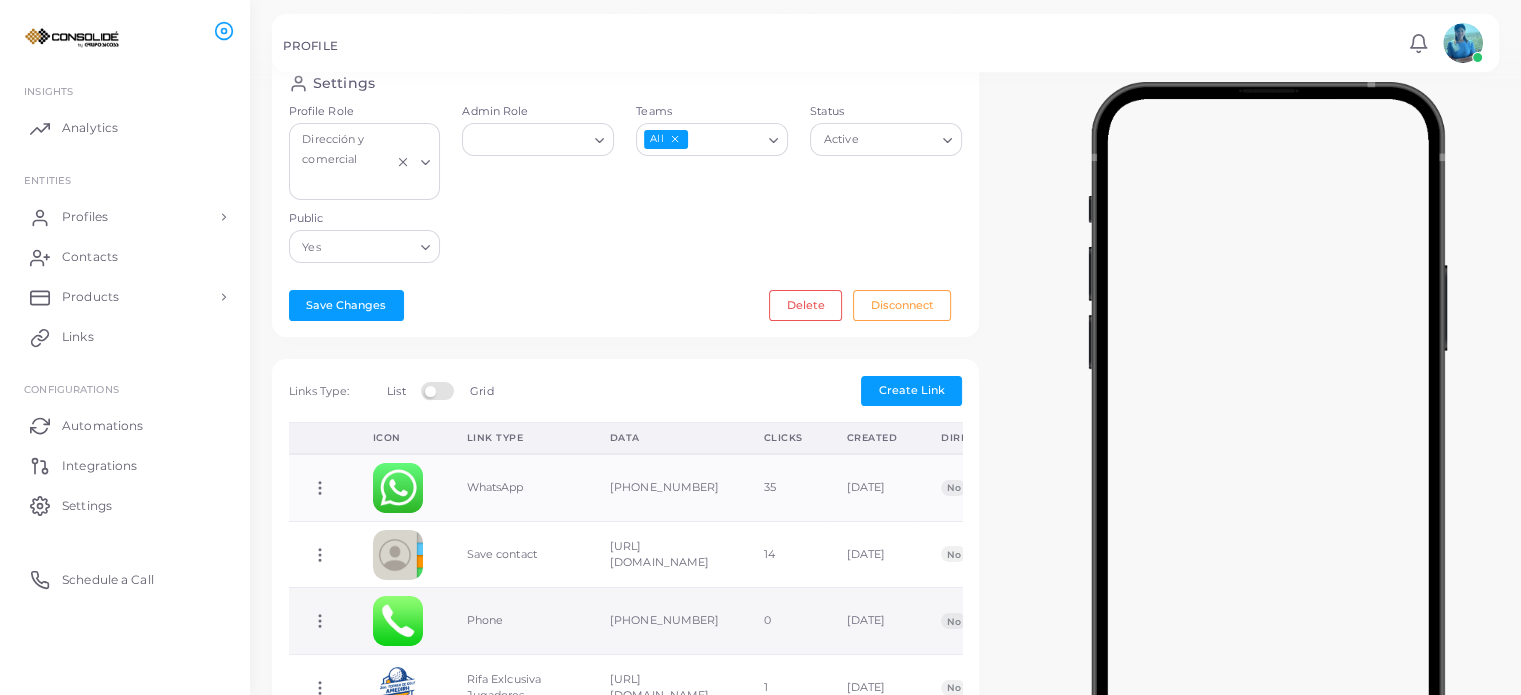 scroll, scrollTop: 500, scrollLeft: 0, axis: vertical 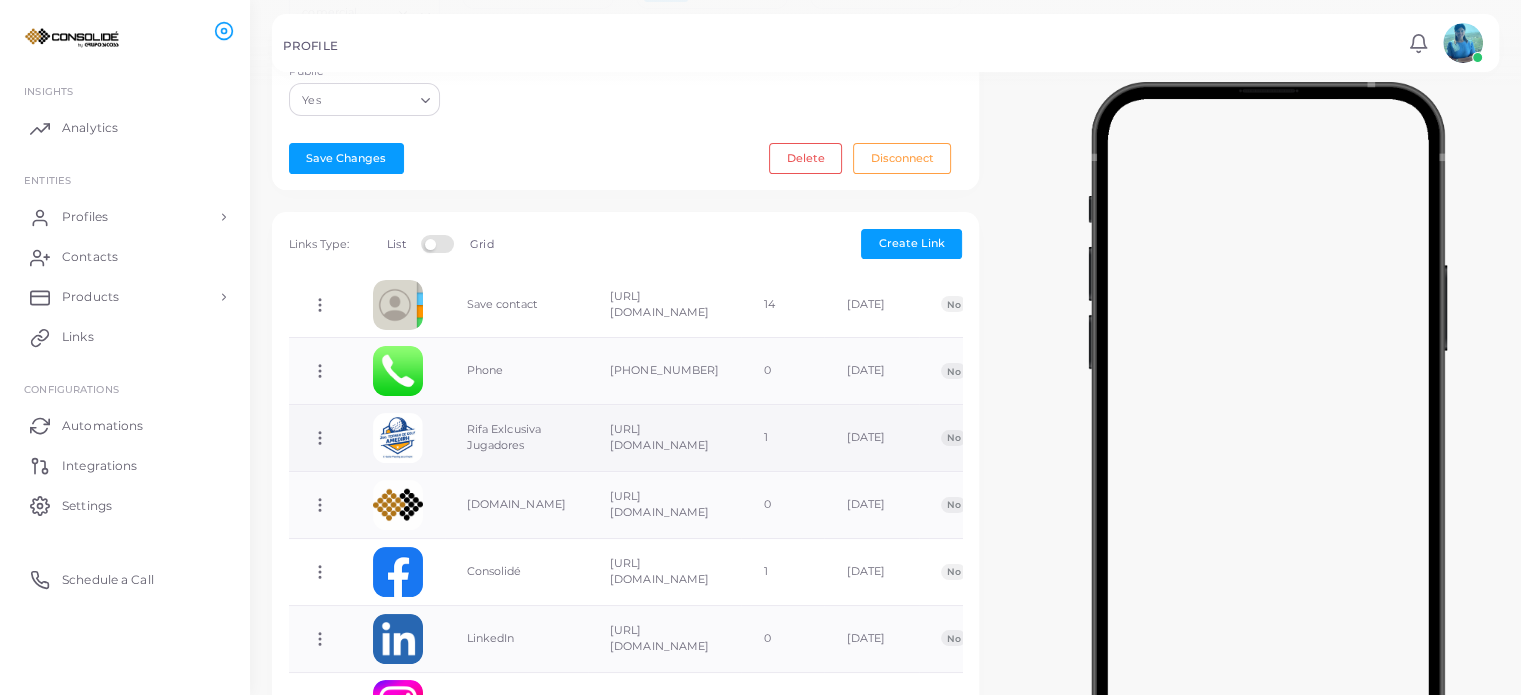 click 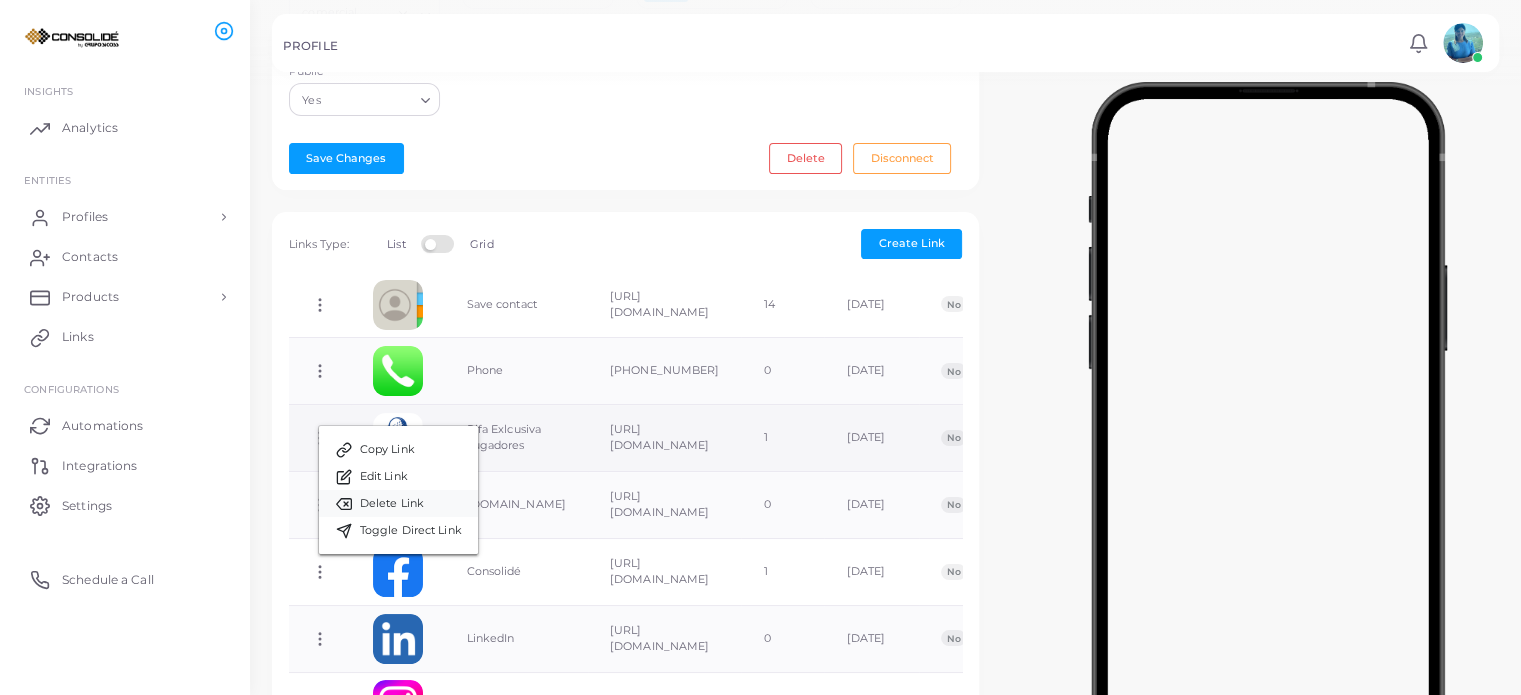 click on "Delete Link" at bounding box center (392, 504) 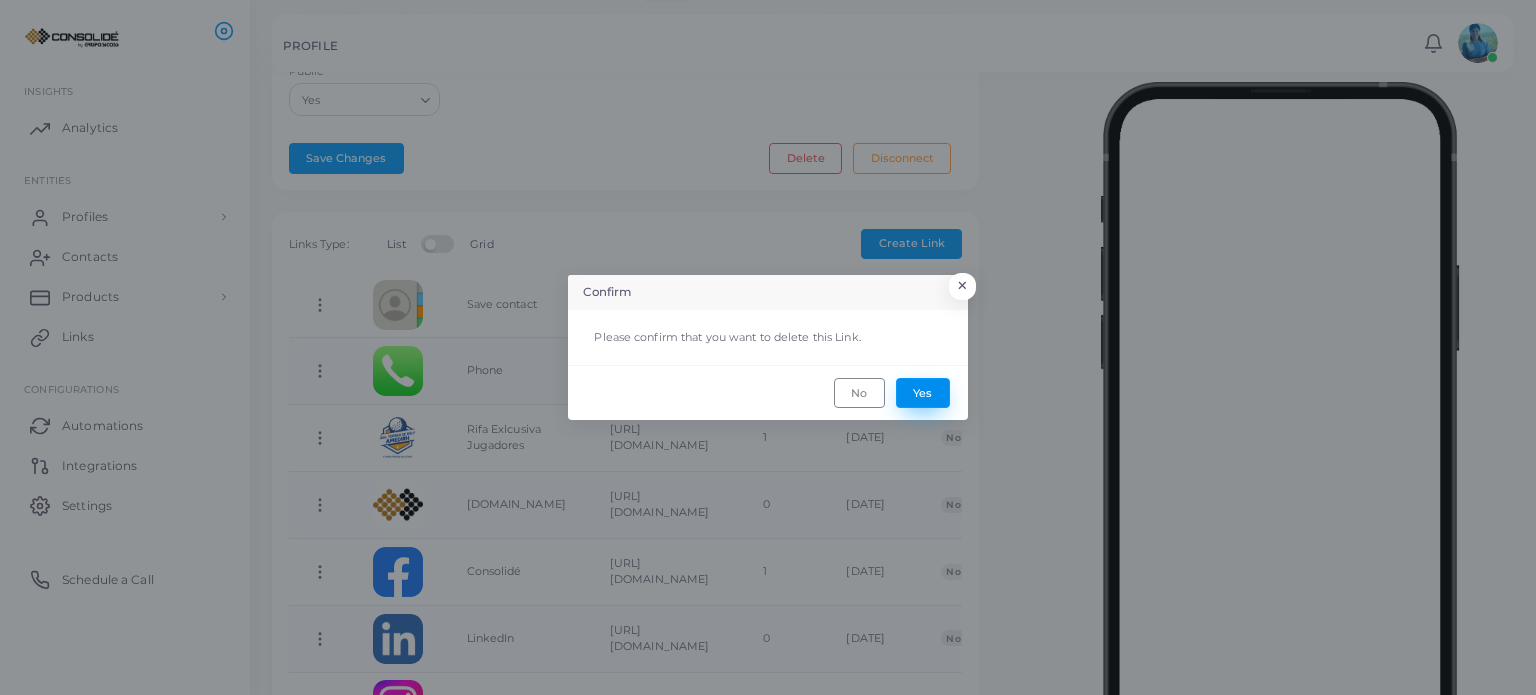 click on "Yes" at bounding box center (923, 393) 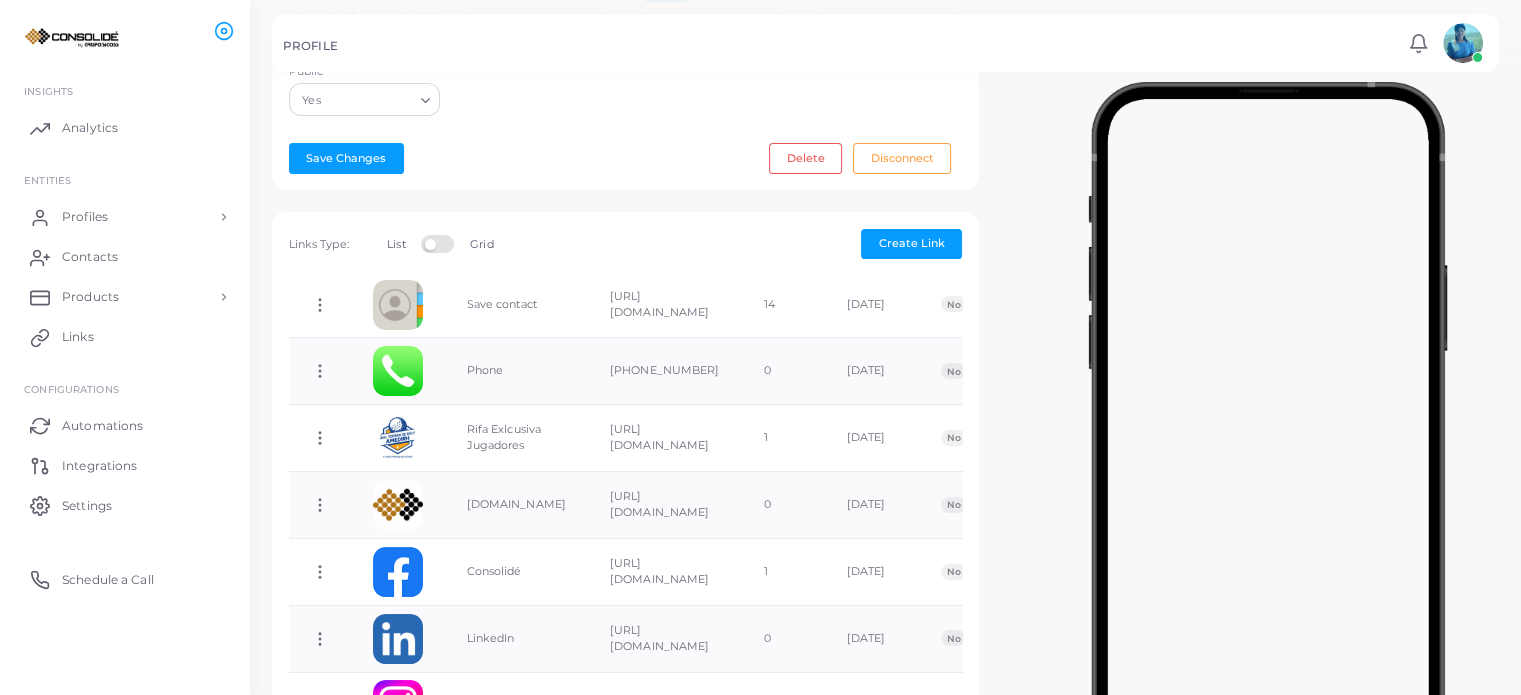 scroll, scrollTop: 0, scrollLeft: 0, axis: both 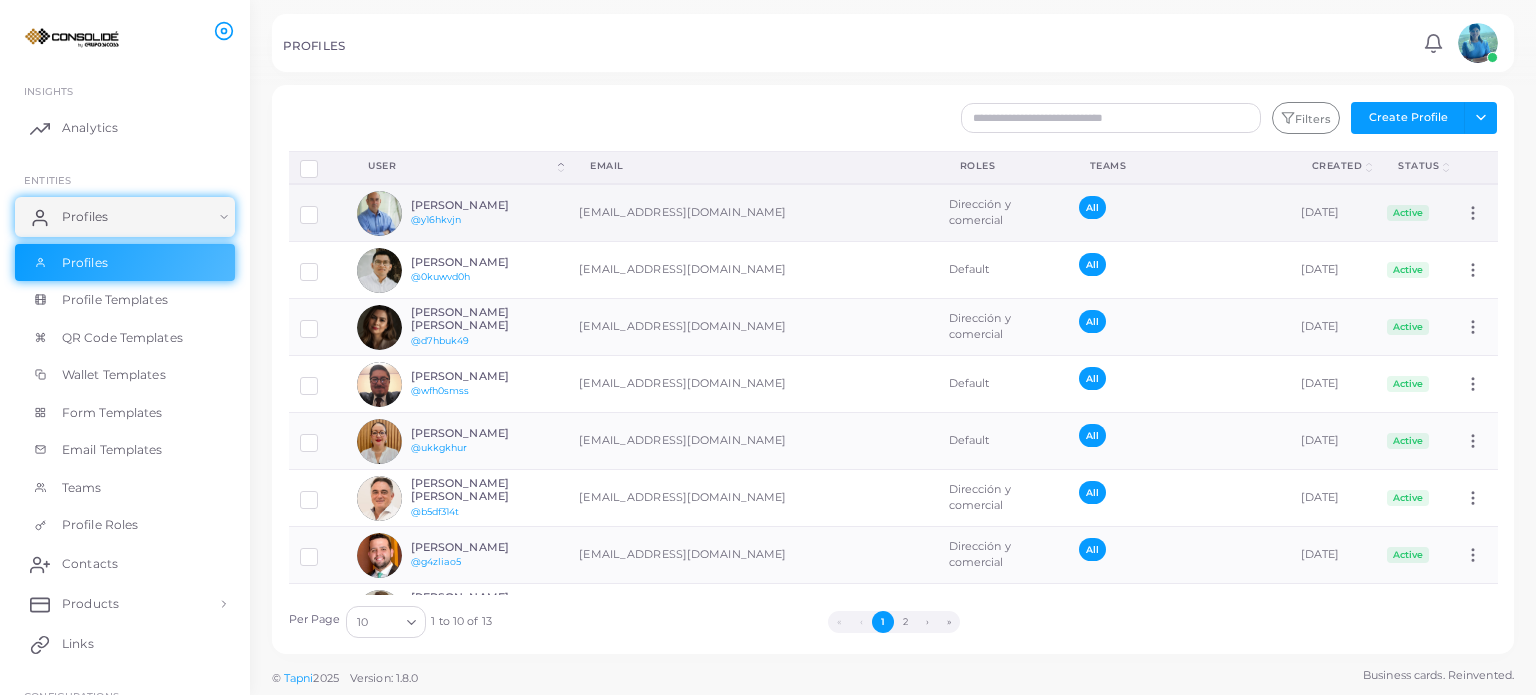 click on "[PERSON_NAME]" at bounding box center [484, 205] 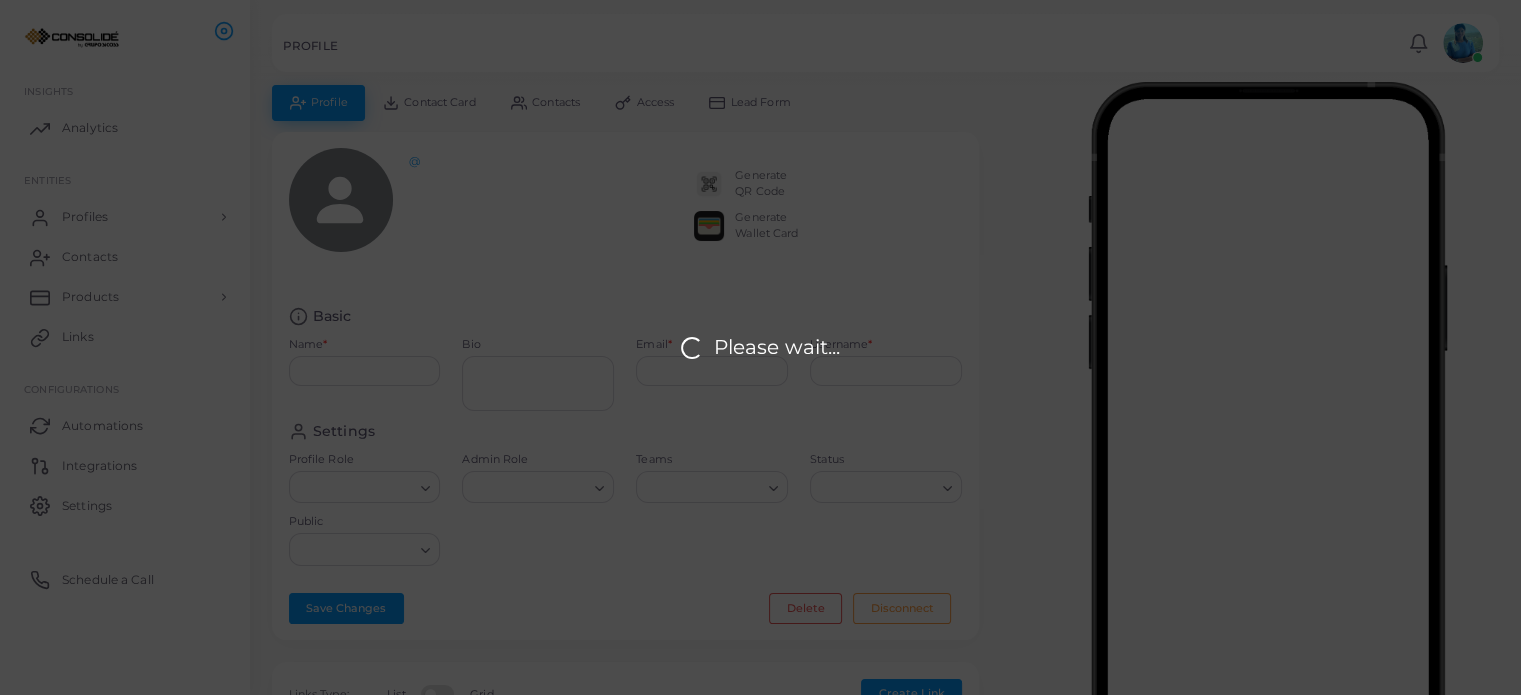 type on "**********" 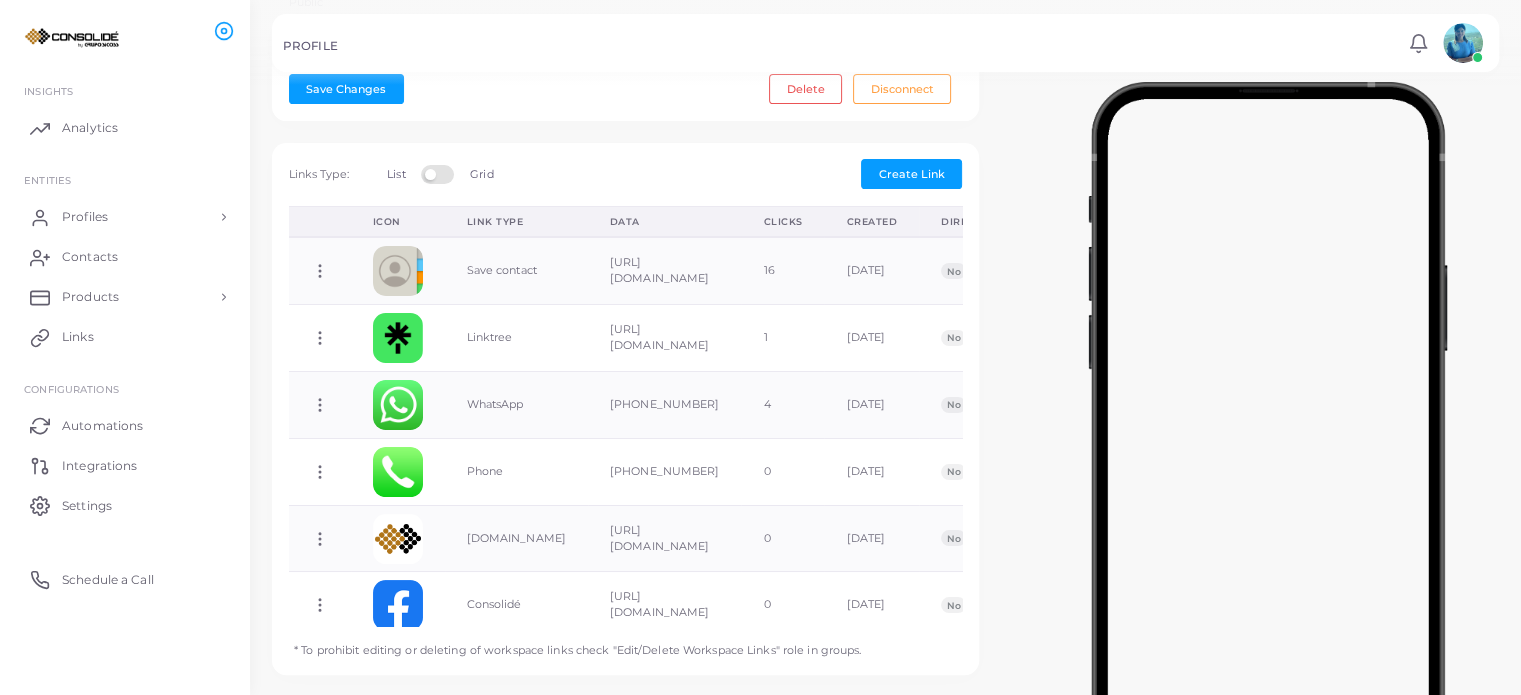 scroll, scrollTop: 600, scrollLeft: 0, axis: vertical 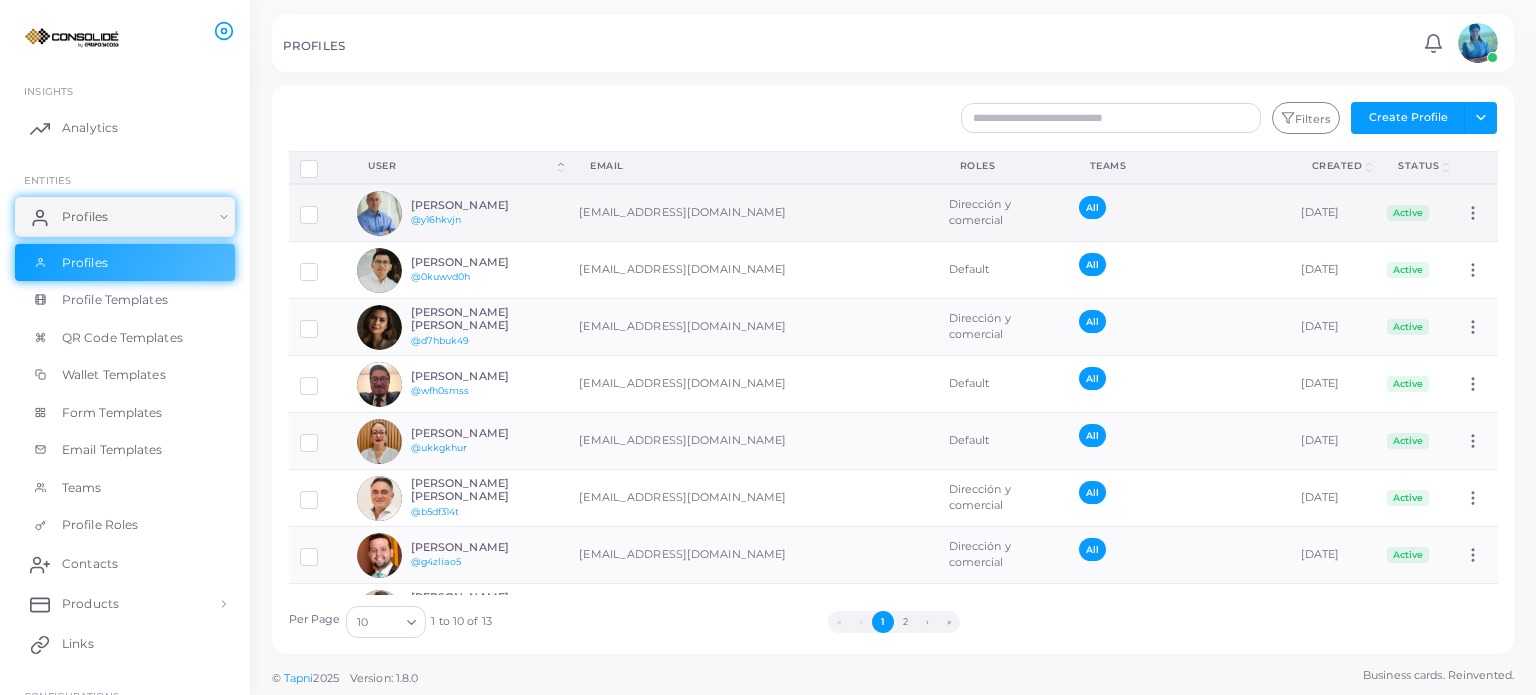 click on "[PERSON_NAME]" at bounding box center (484, 205) 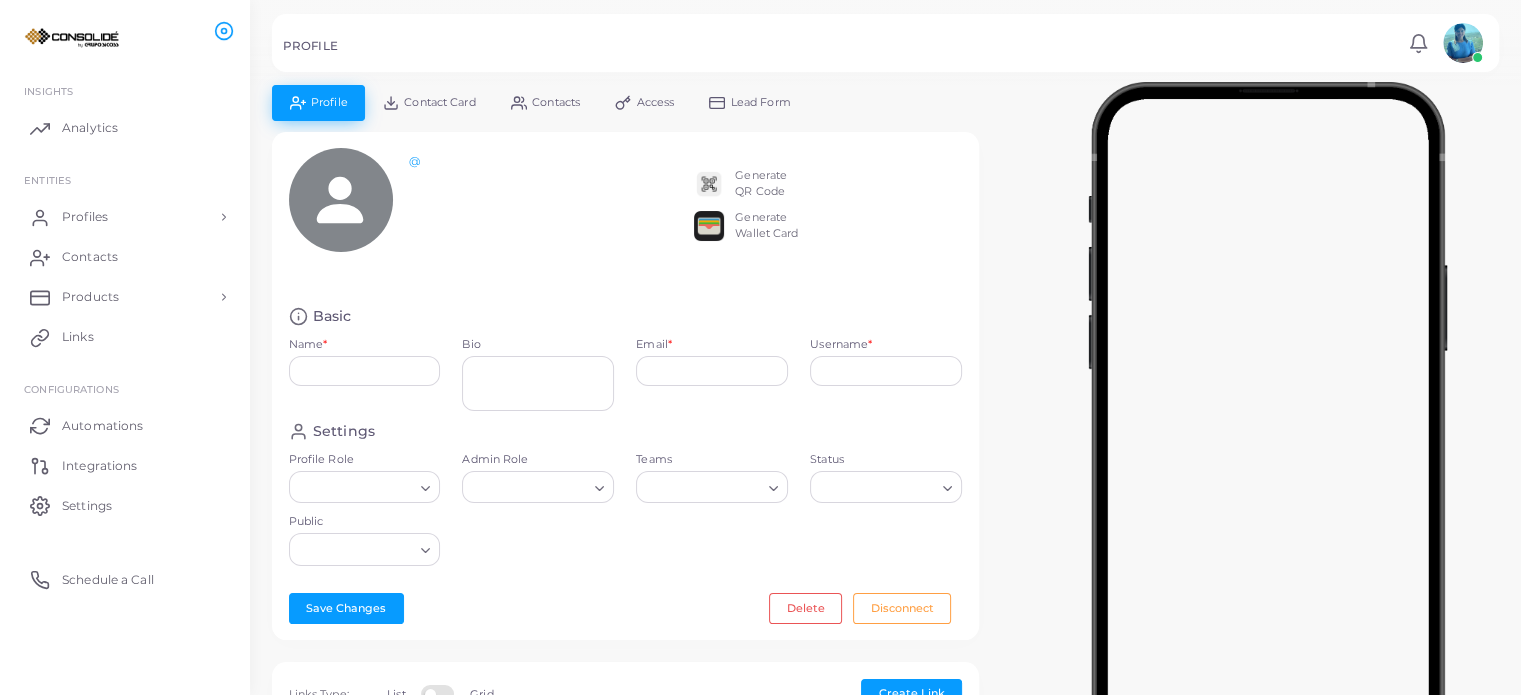 type on "**********" 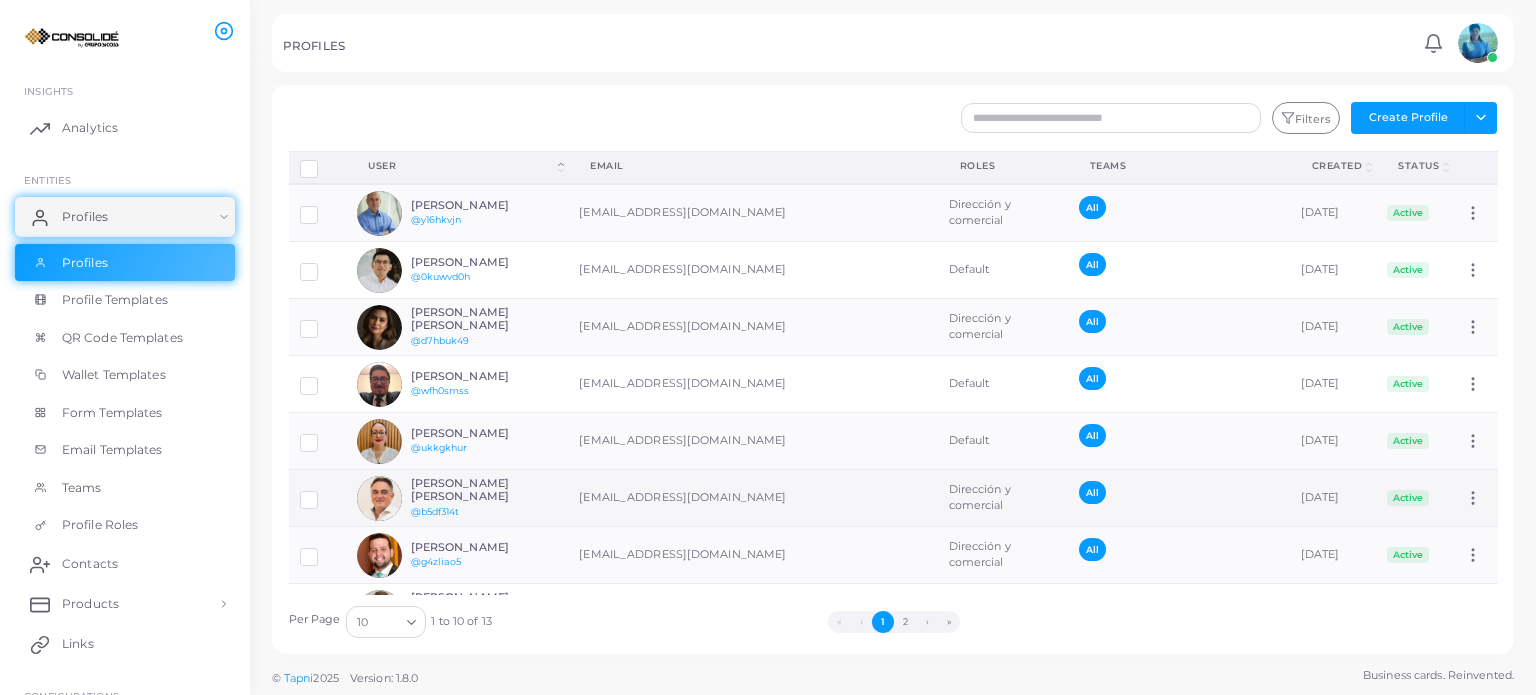 click on "[PERSON_NAME] [PERSON_NAME]" at bounding box center [484, 490] 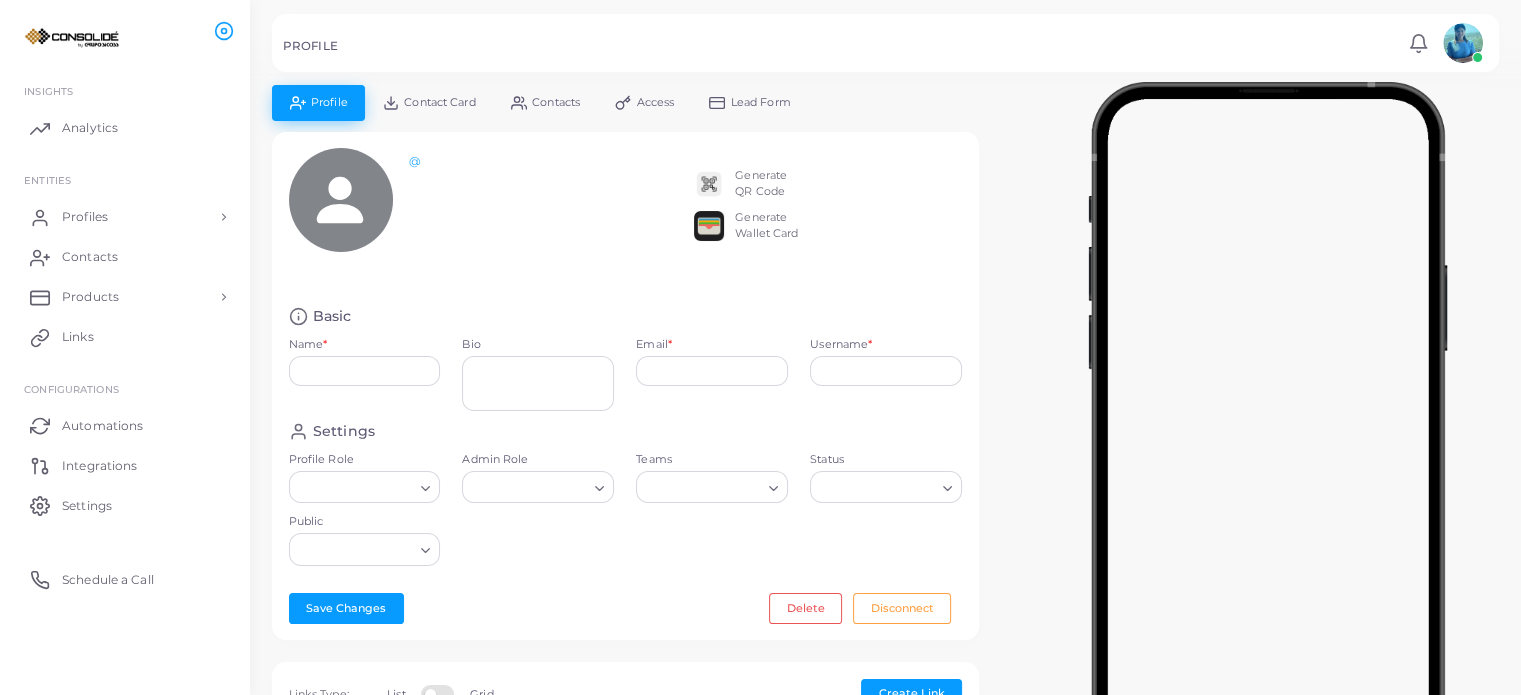 type on "**********" 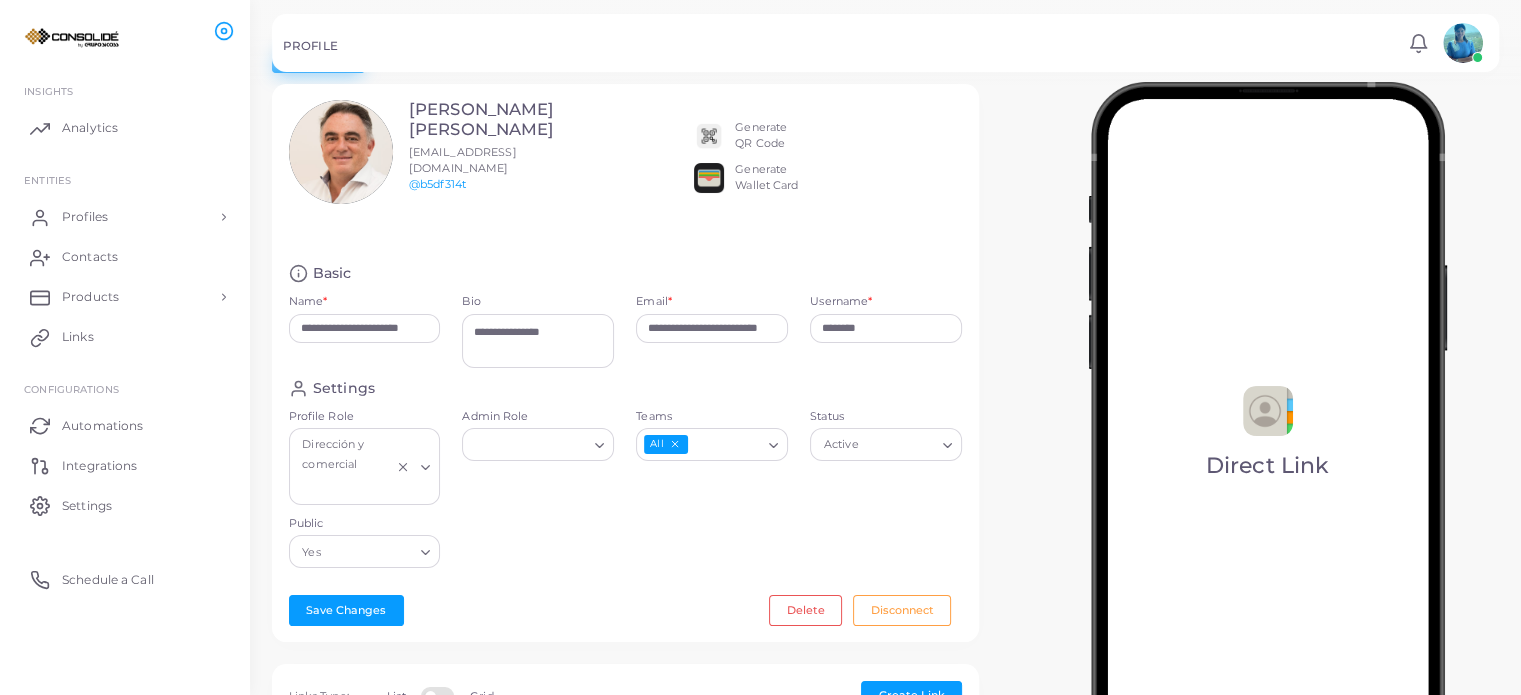 scroll, scrollTop: 0, scrollLeft: 0, axis: both 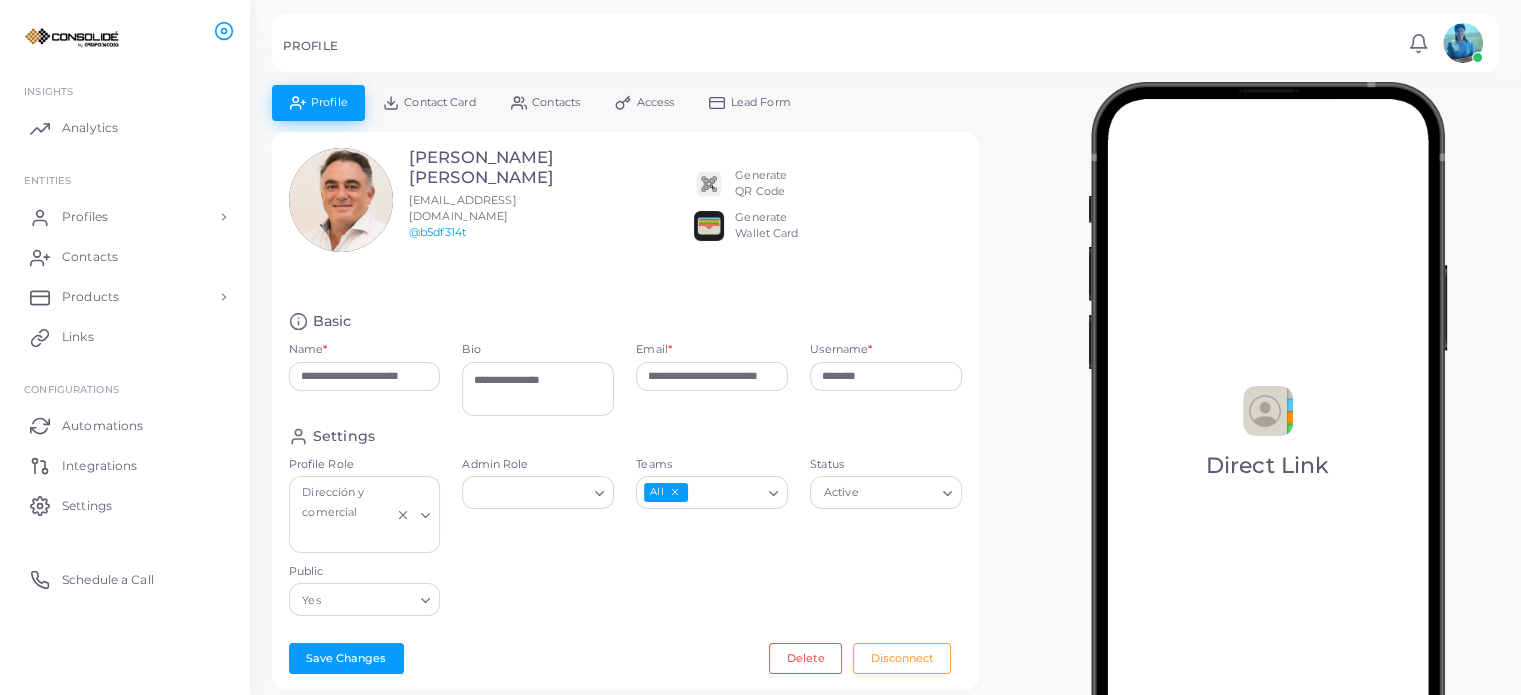 click on "Direct Link" at bounding box center [1267, 435] 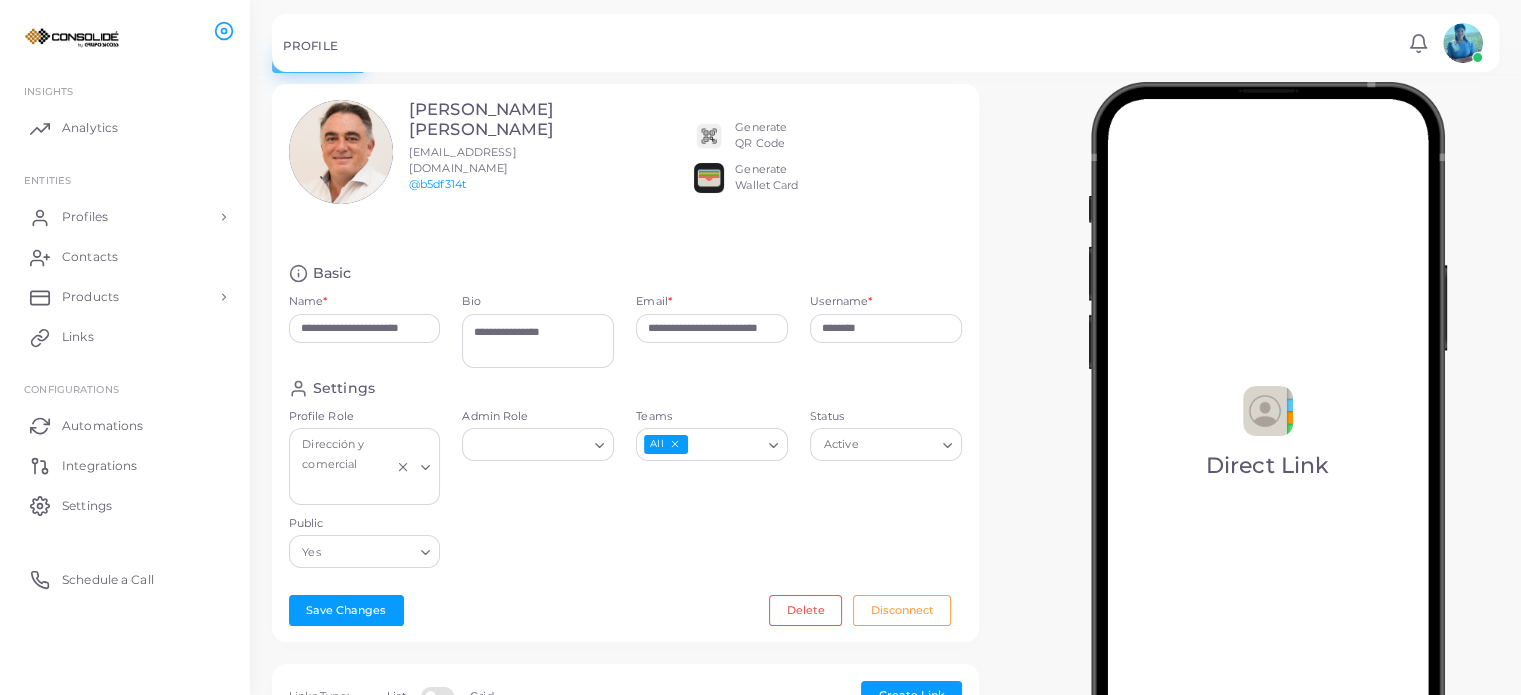 scroll, scrollTop: 0, scrollLeft: 0, axis: both 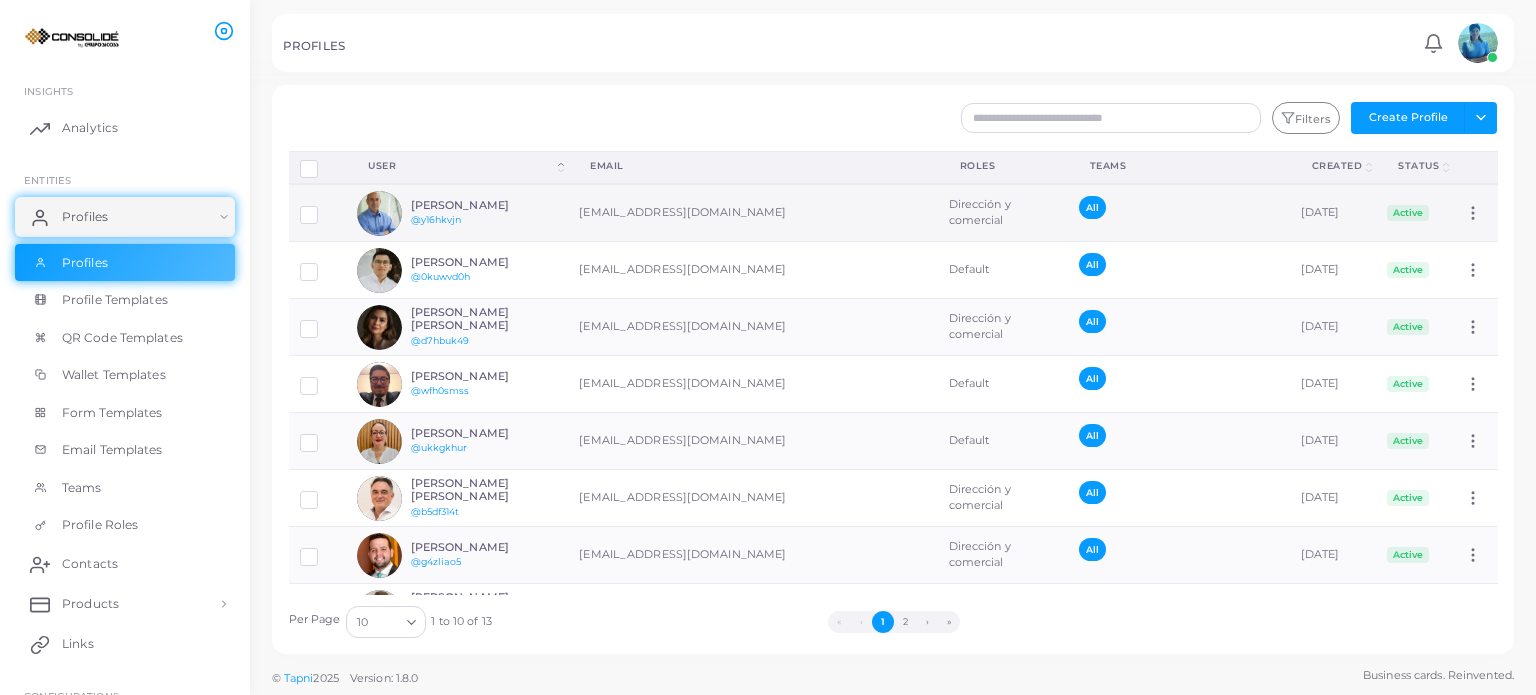 click on "[PERSON_NAME]  @y16hkvjn" at bounding box center (484, 213) 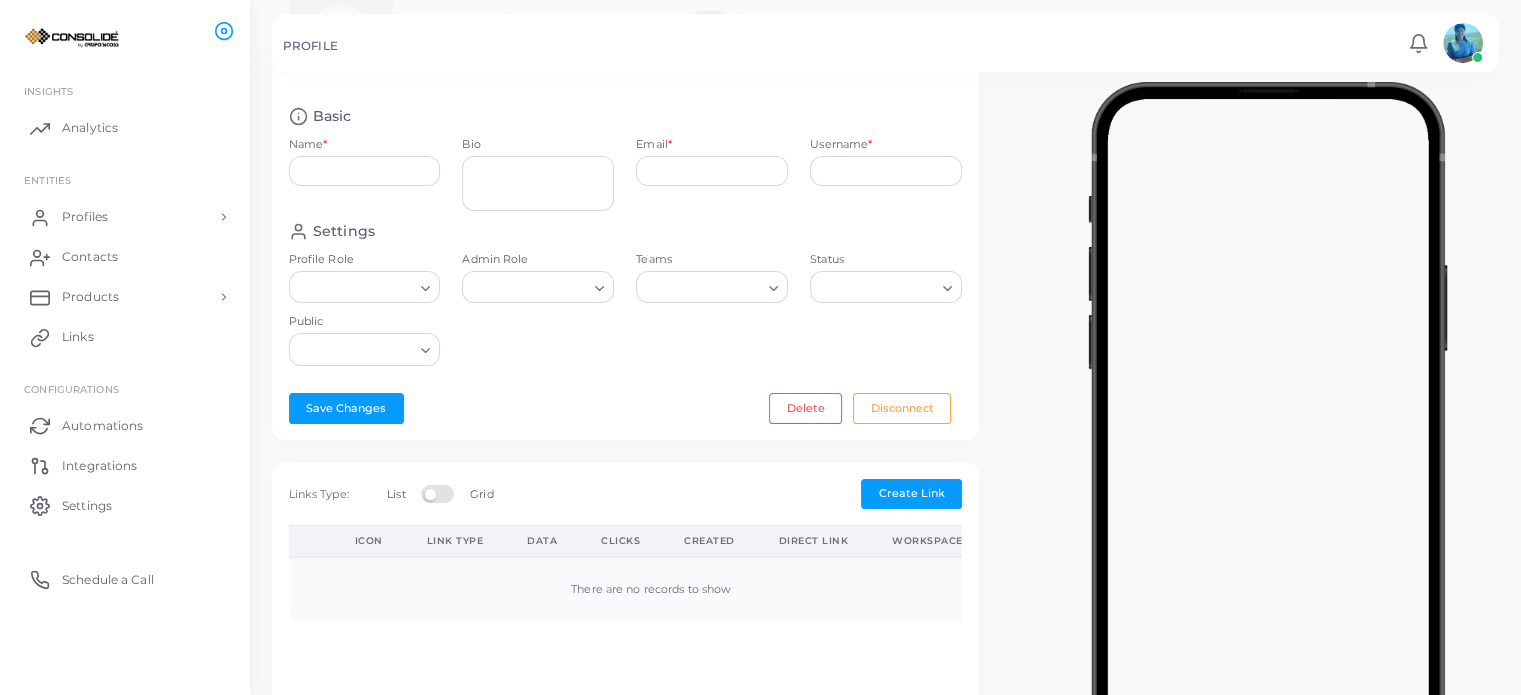 type on "**********" 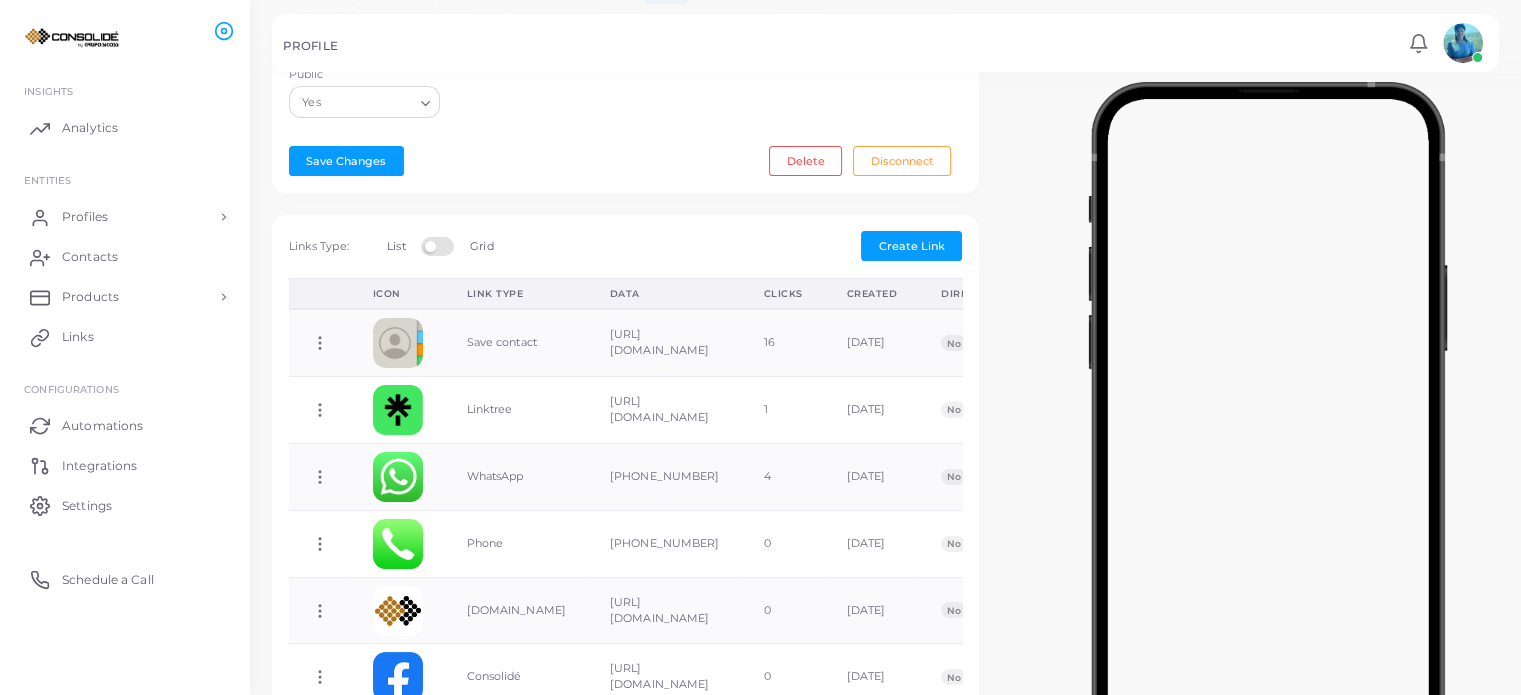 scroll, scrollTop: 500, scrollLeft: 0, axis: vertical 